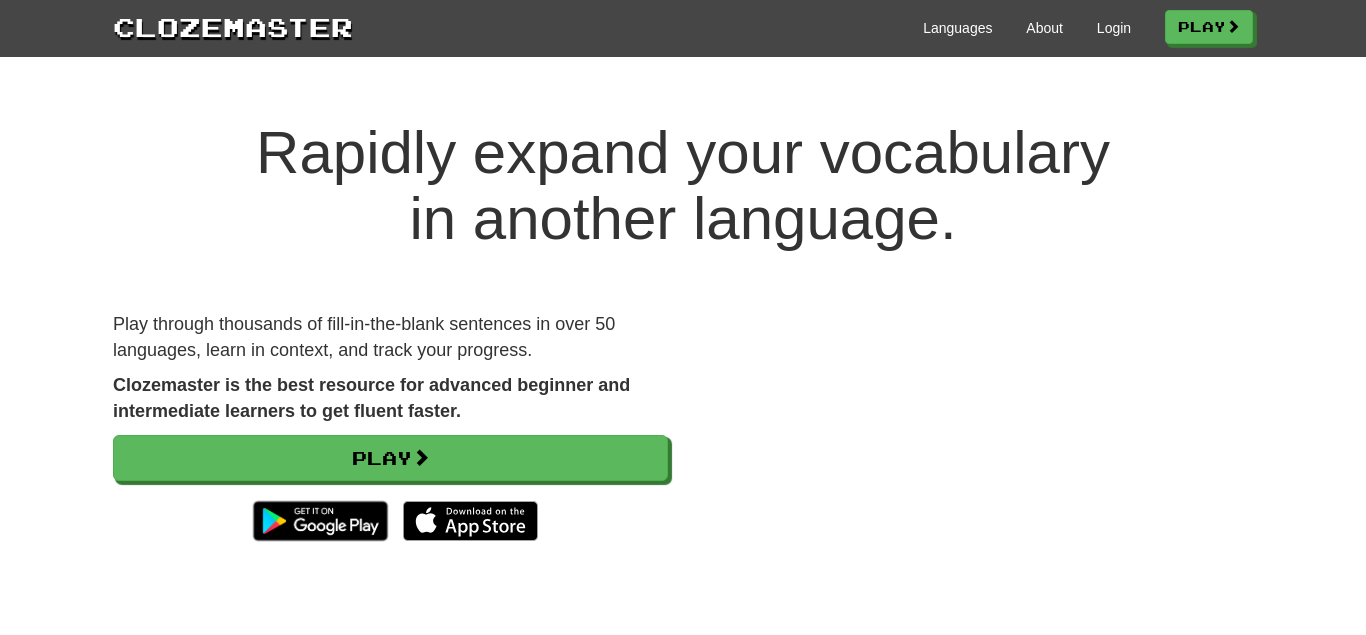 scroll, scrollTop: 0, scrollLeft: 0, axis: both 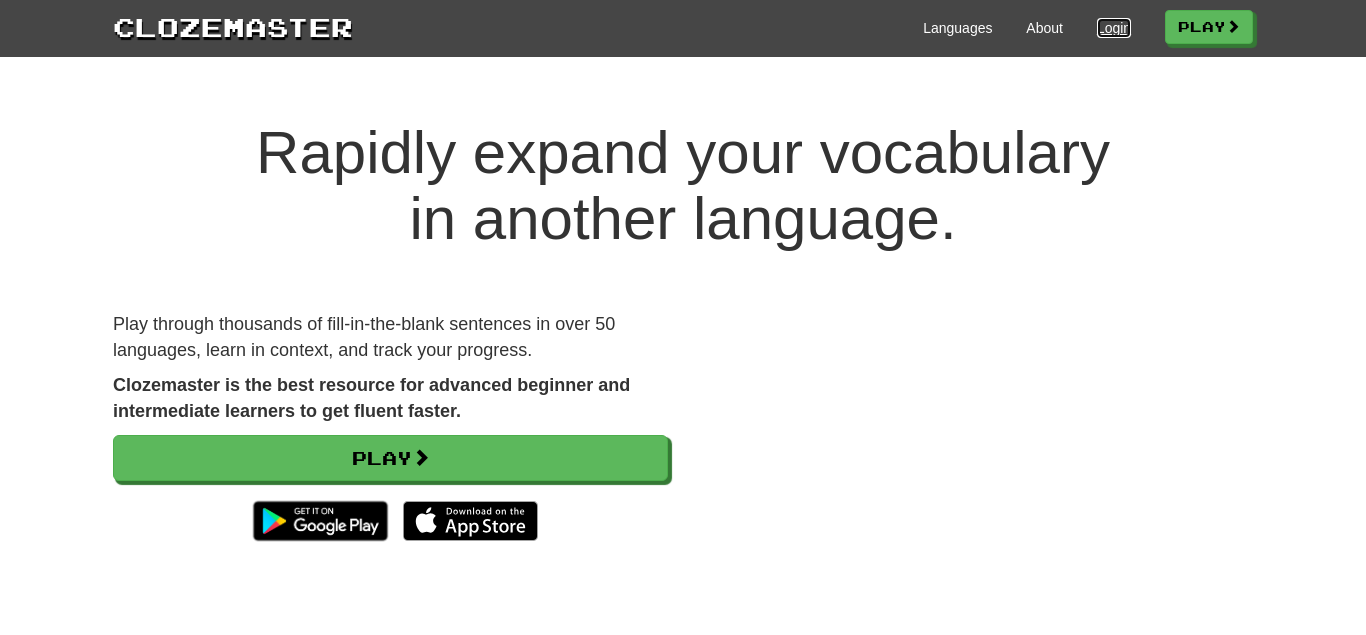 click on "Login" at bounding box center [1114, 28] 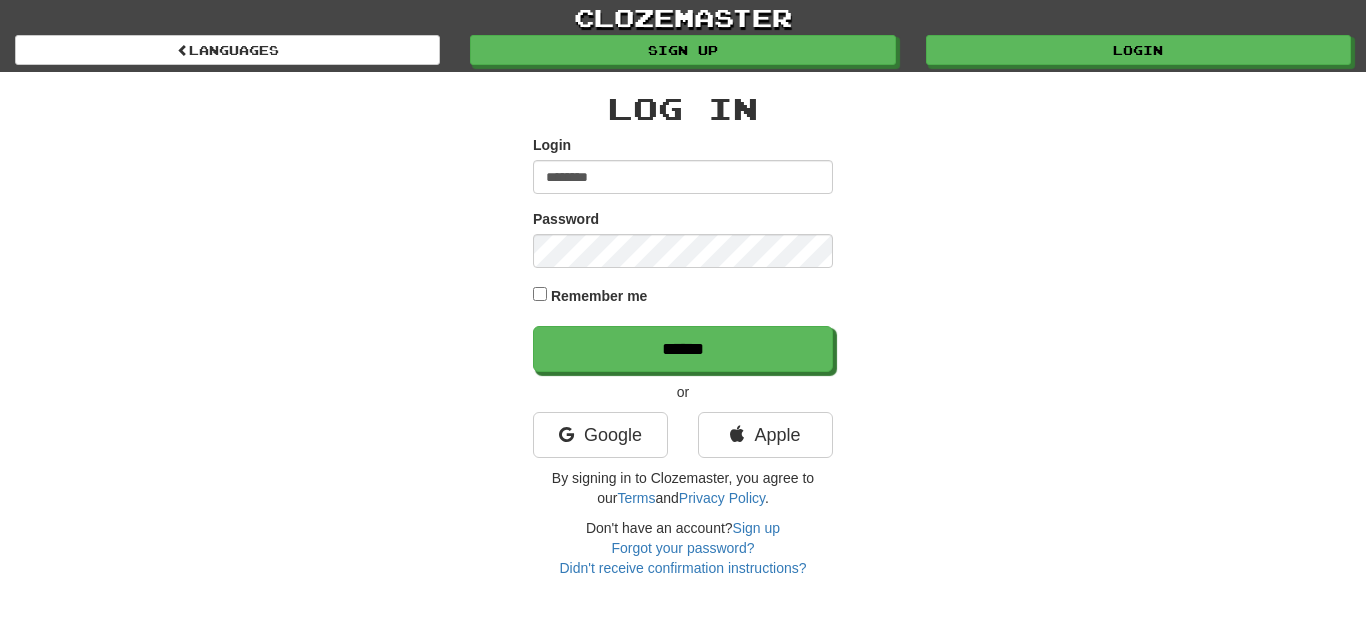 scroll, scrollTop: 0, scrollLeft: 0, axis: both 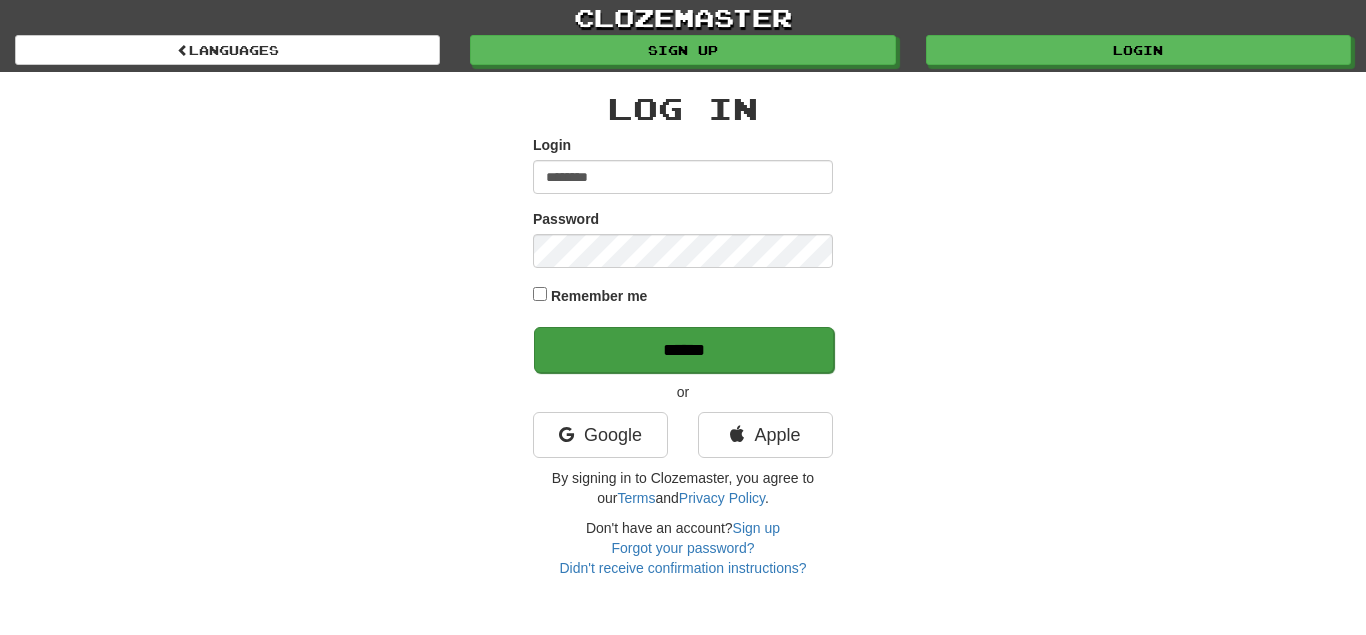 type on "********" 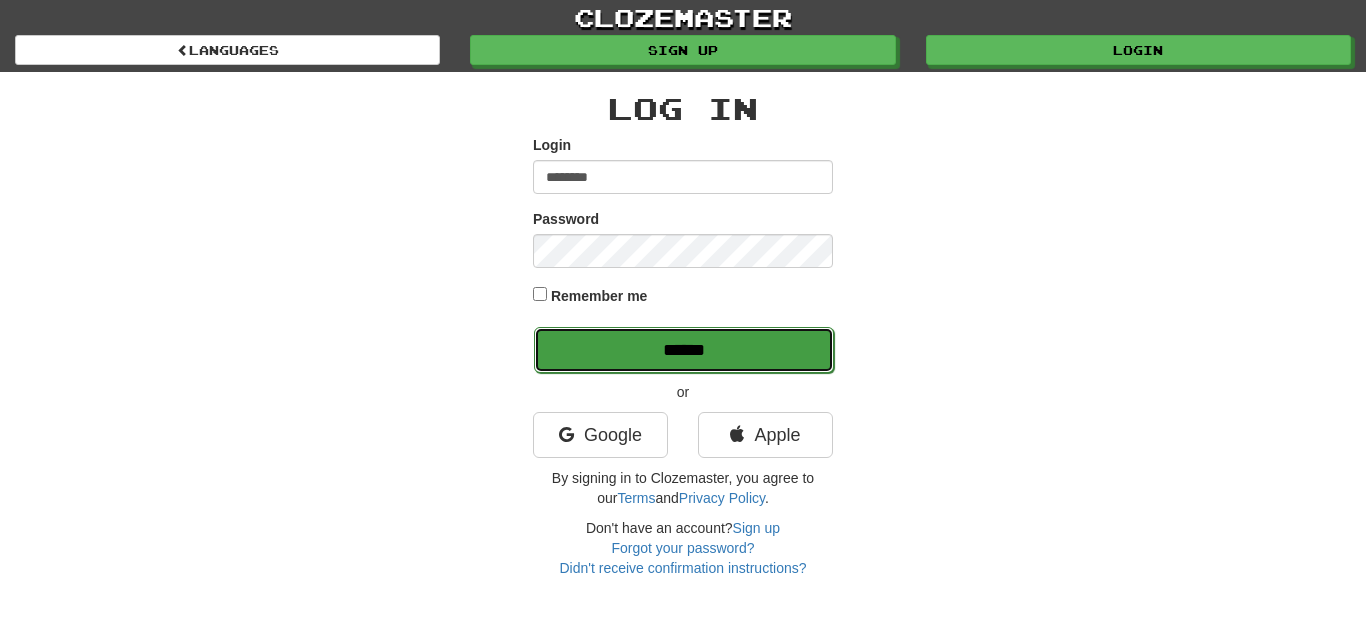 click on "******" at bounding box center [684, 350] 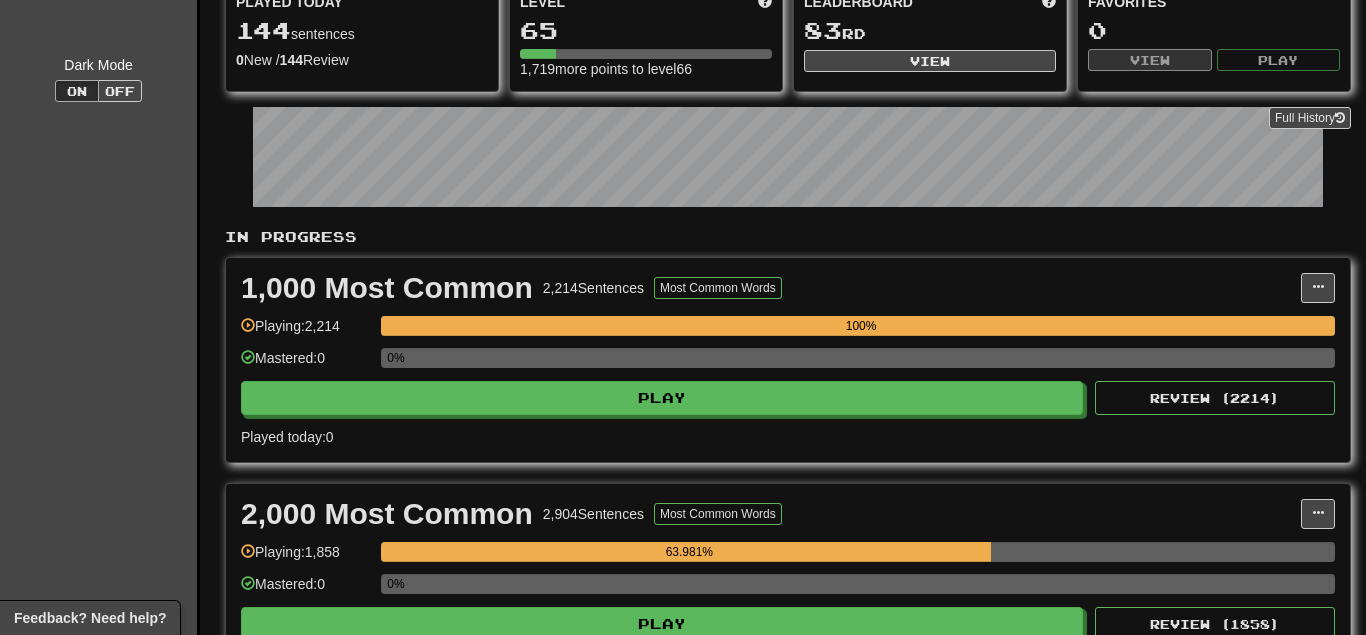 scroll, scrollTop: 0, scrollLeft: 0, axis: both 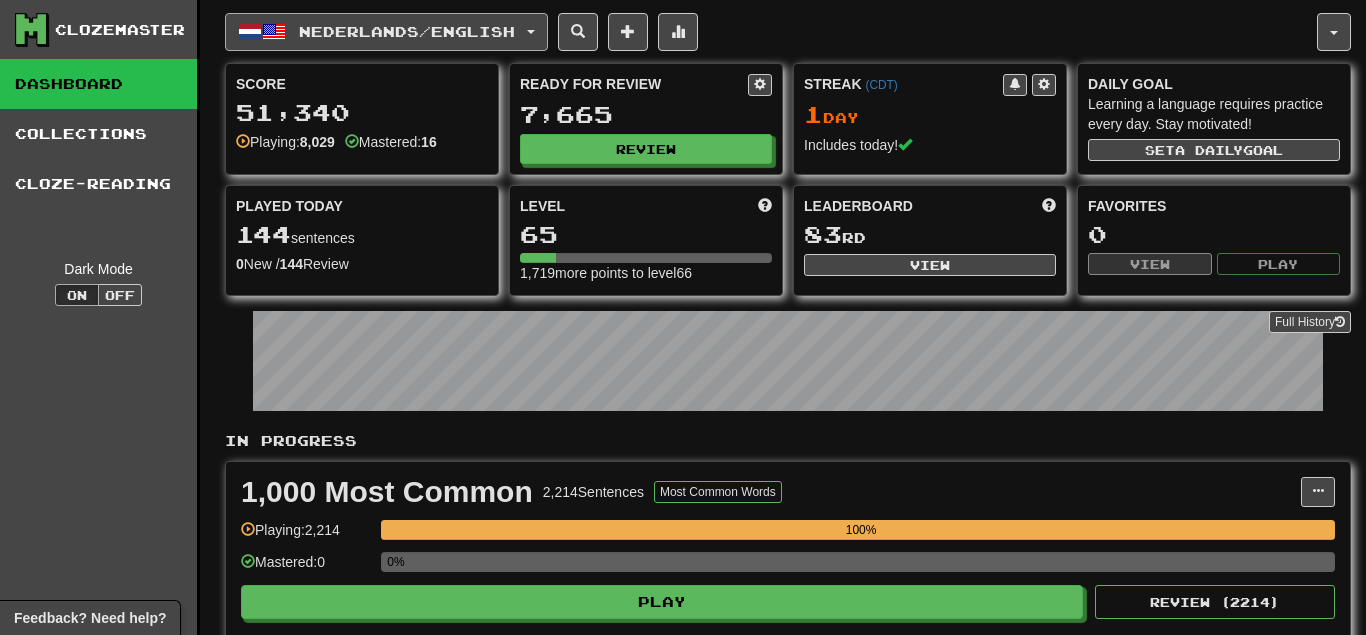 click on "Nederlands  /  English" 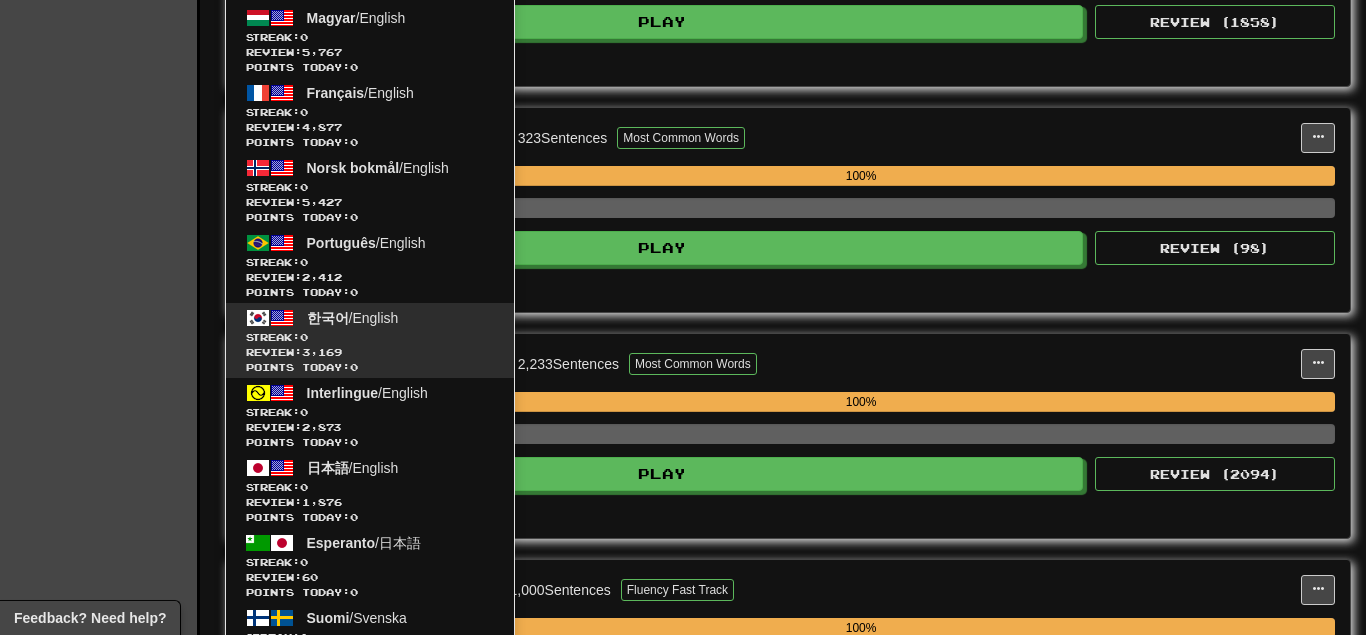 scroll, scrollTop: 816, scrollLeft: 0, axis: vertical 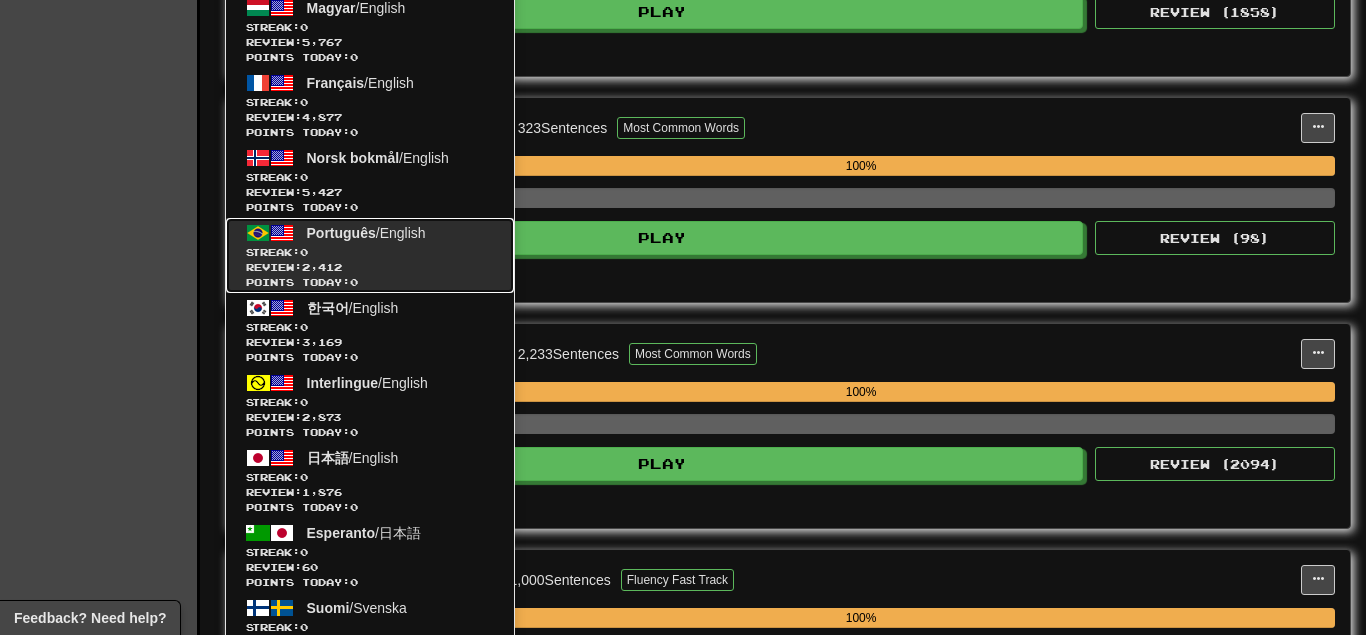 click on "Review:  2,412" 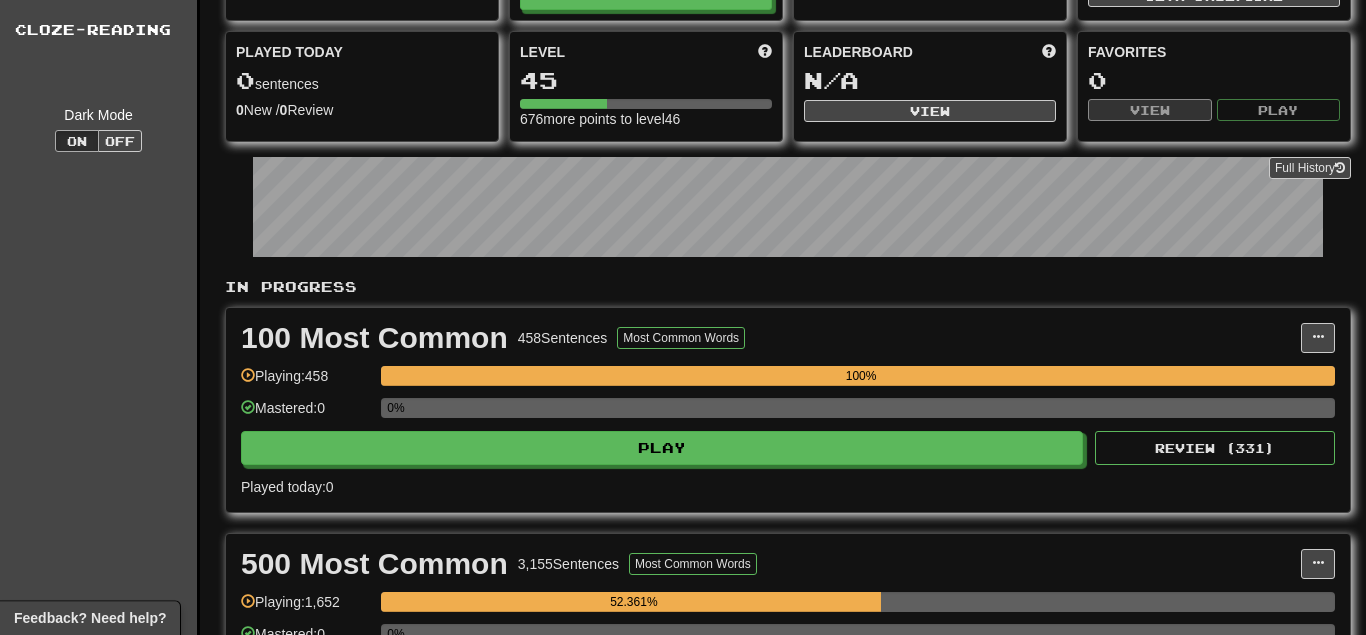 scroll, scrollTop: 204, scrollLeft: 0, axis: vertical 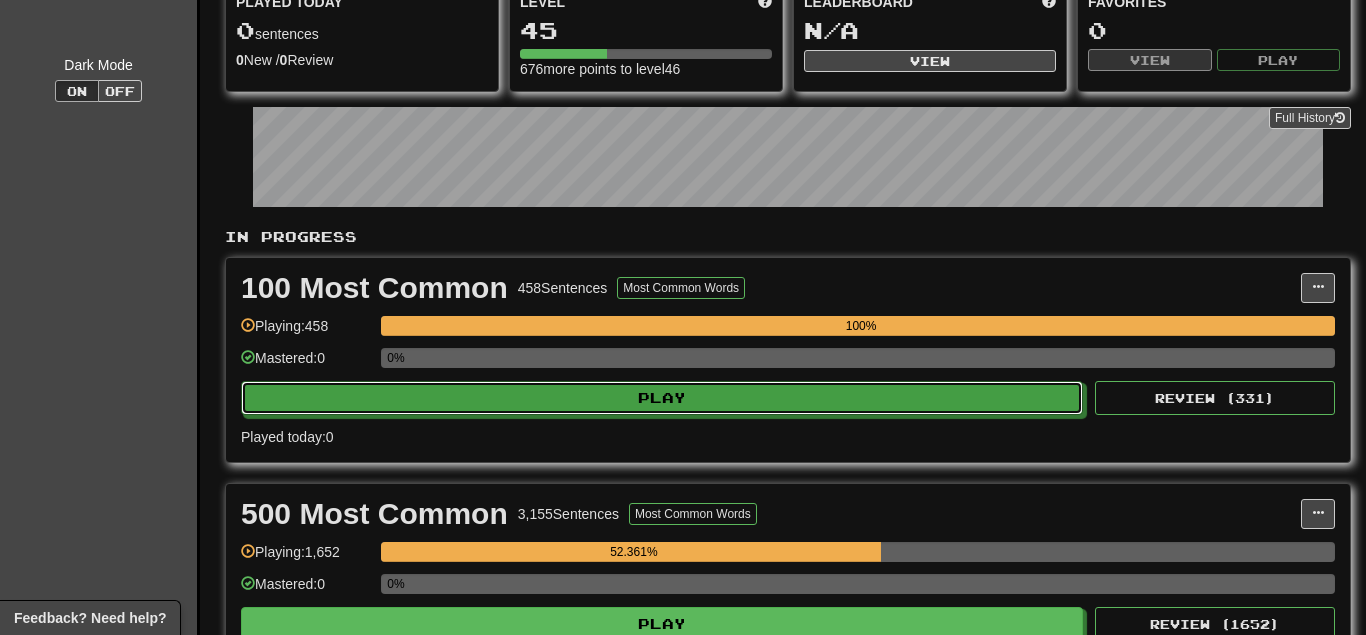 click on "Play" at bounding box center [662, 398] 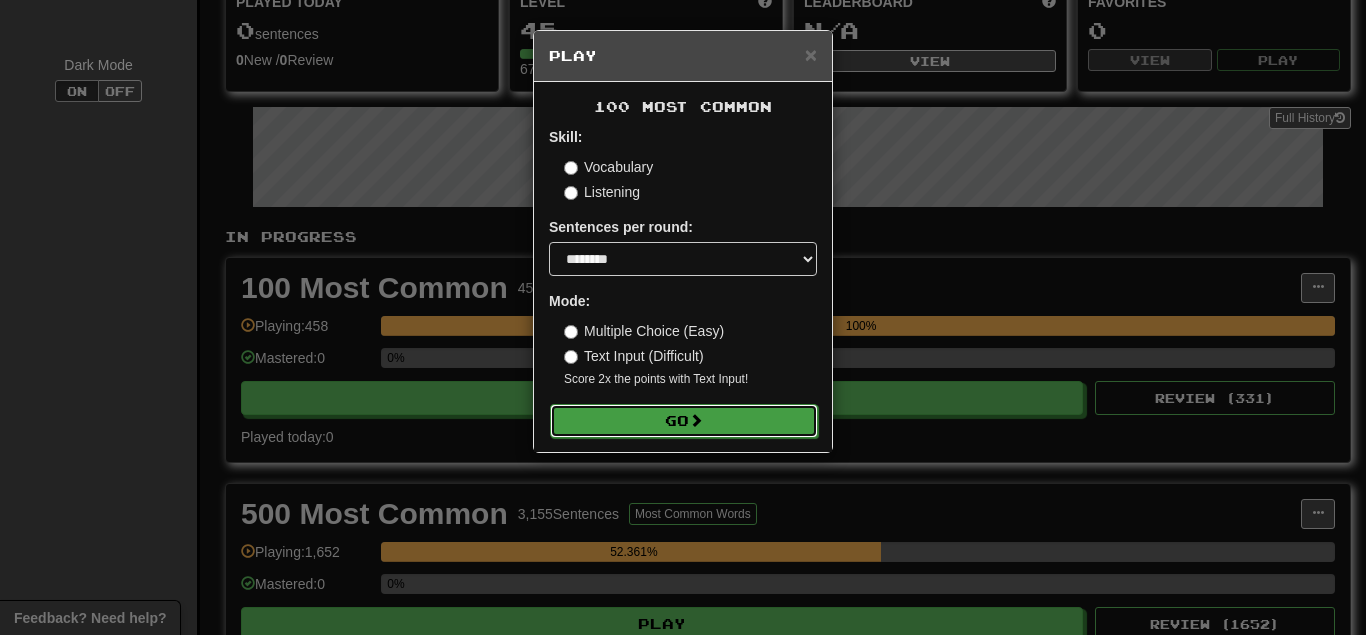 click on "Go" at bounding box center (684, 421) 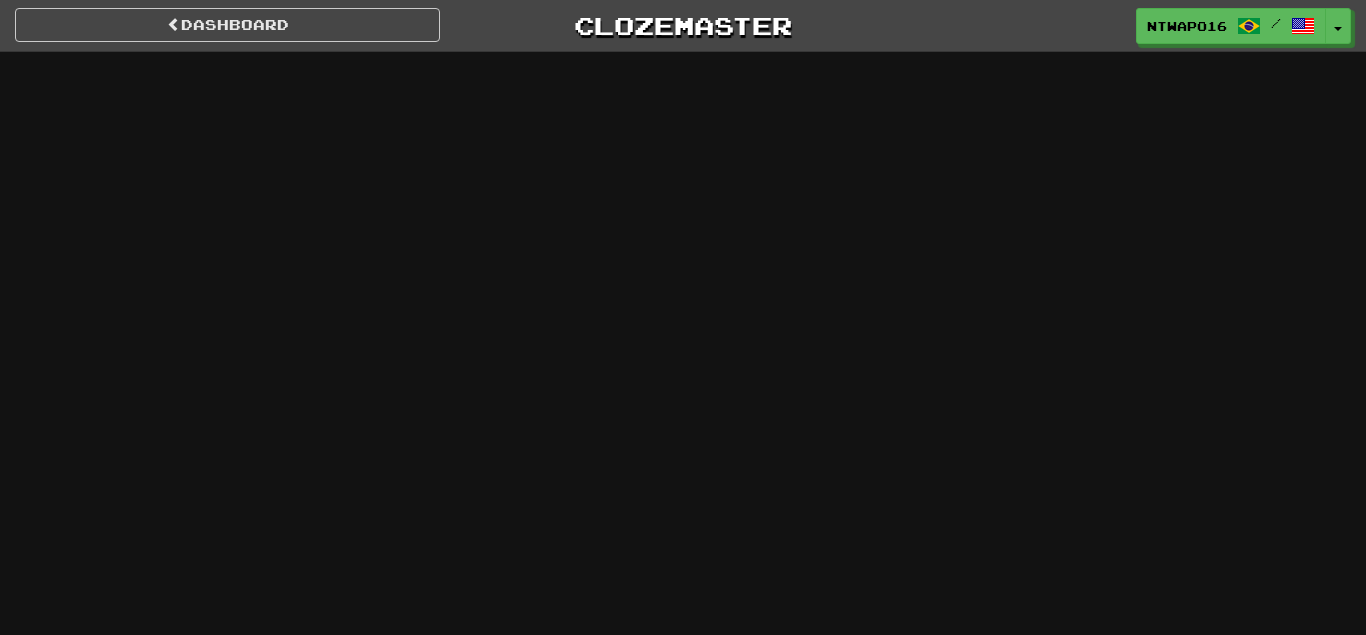 scroll, scrollTop: 0, scrollLeft: 0, axis: both 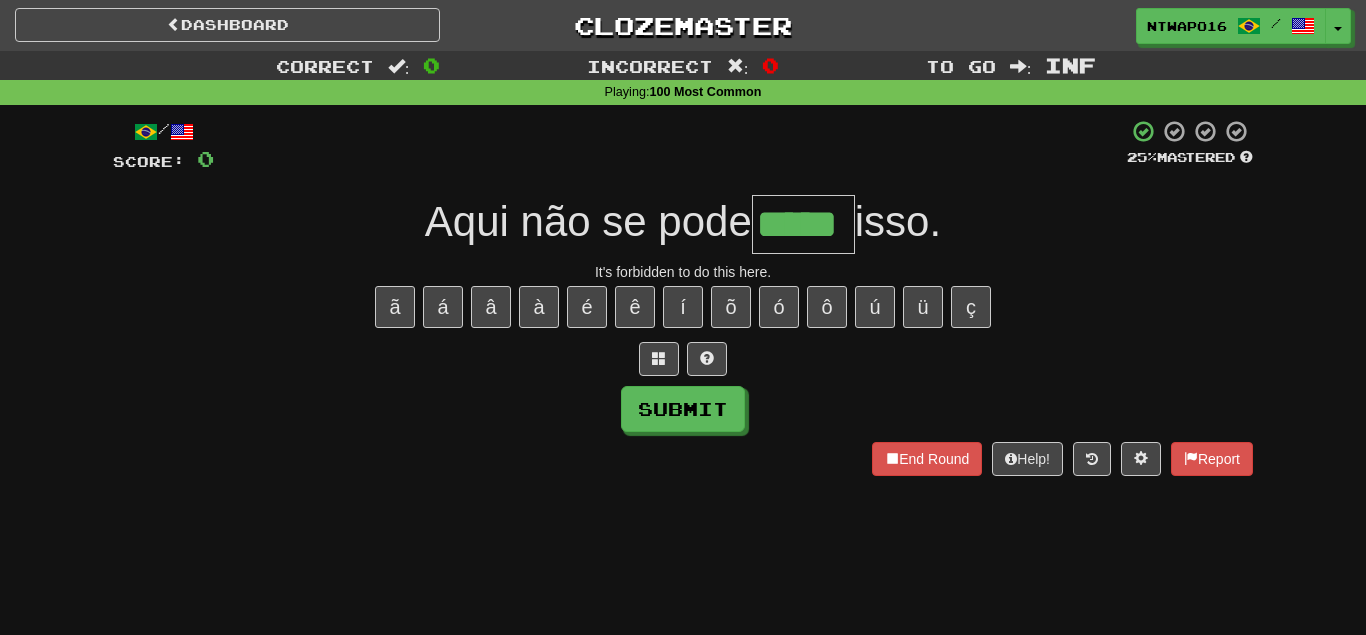 type on "*****" 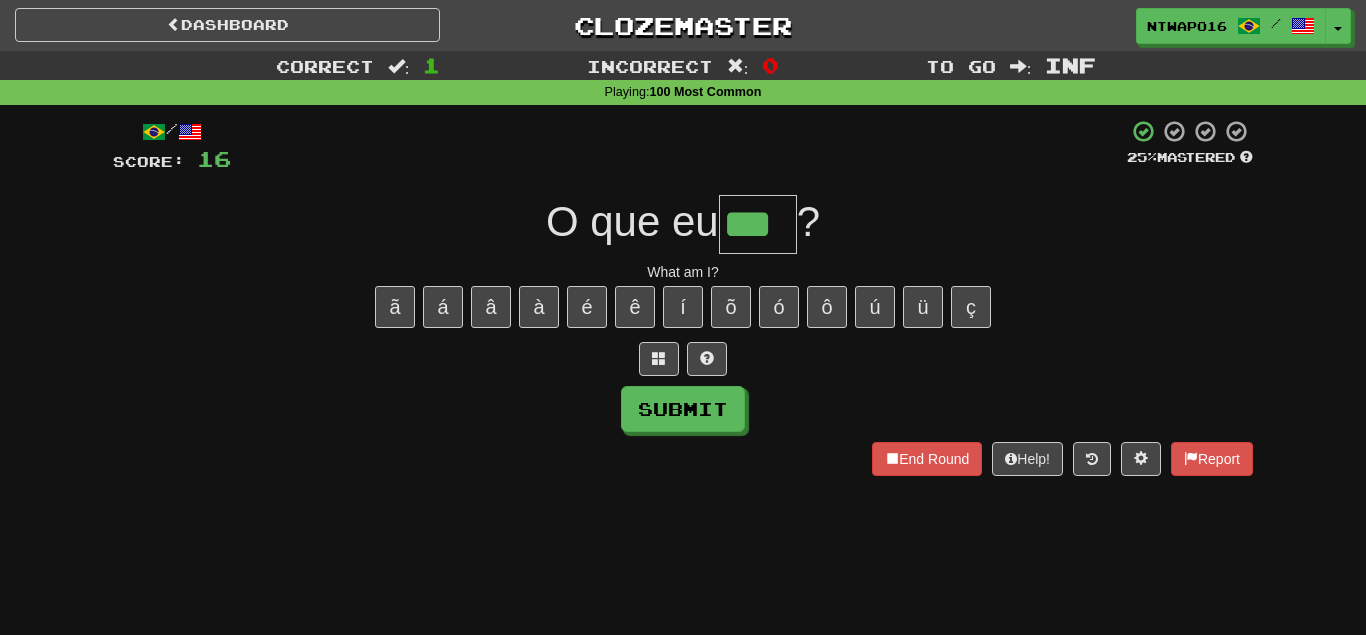 type on "***" 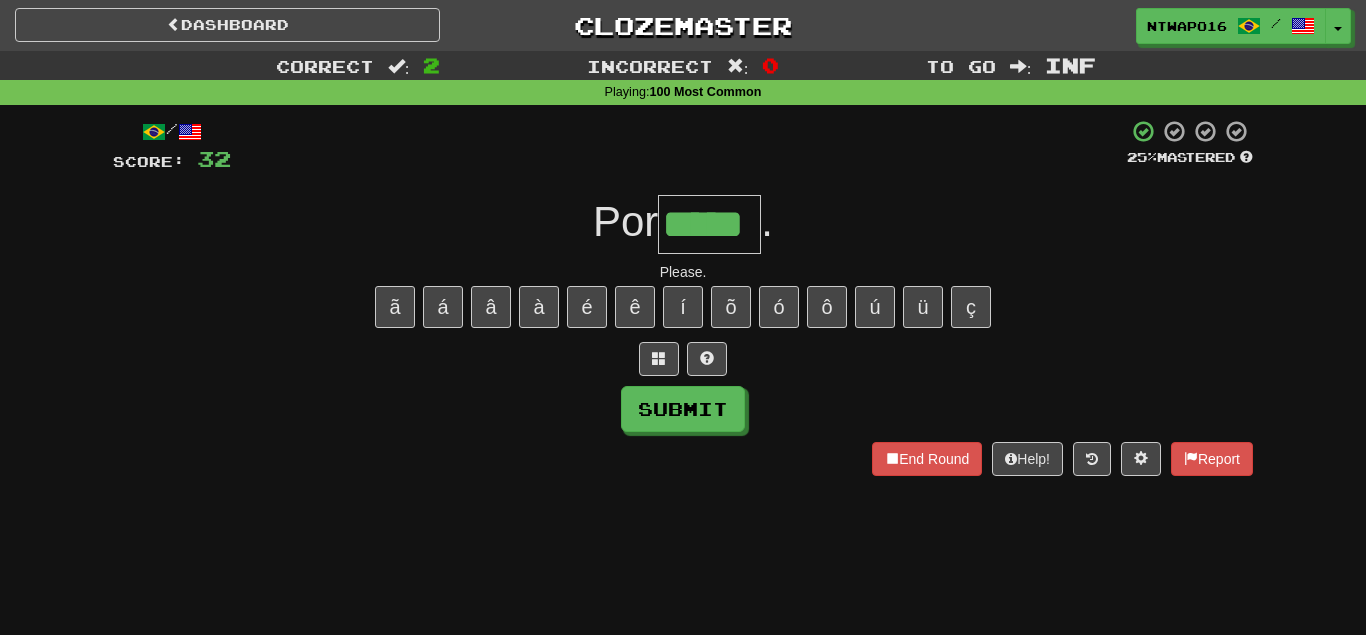 type on "*****" 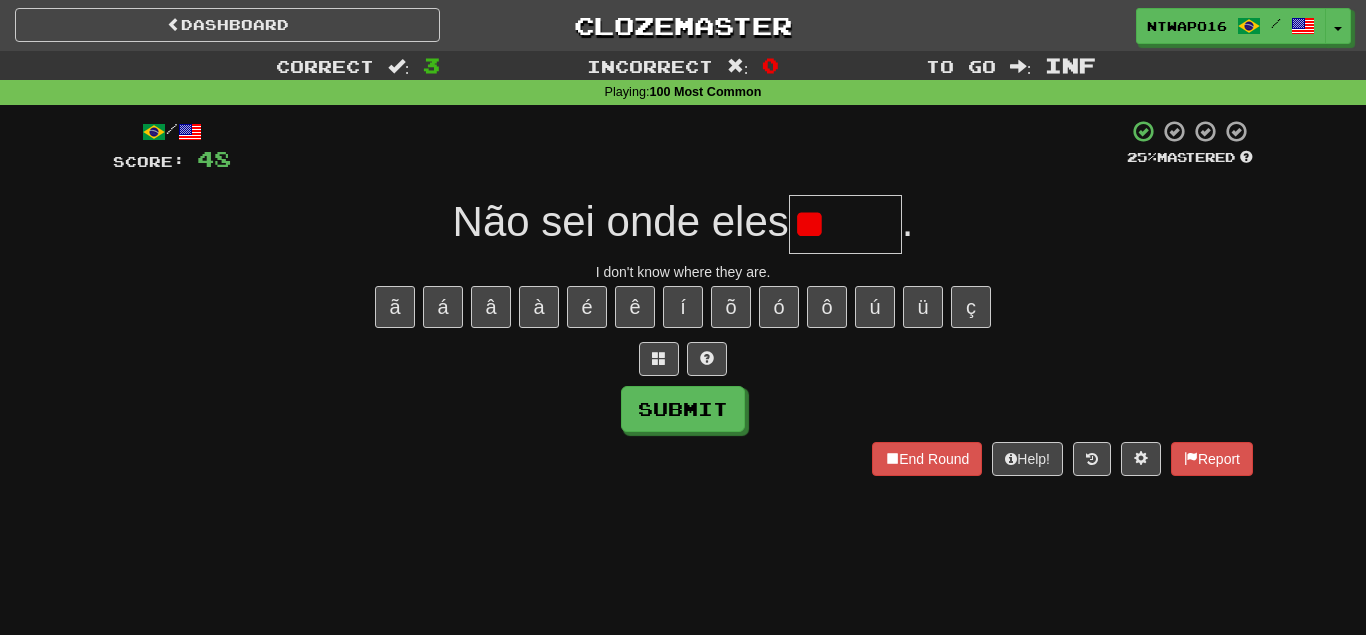 type on "*" 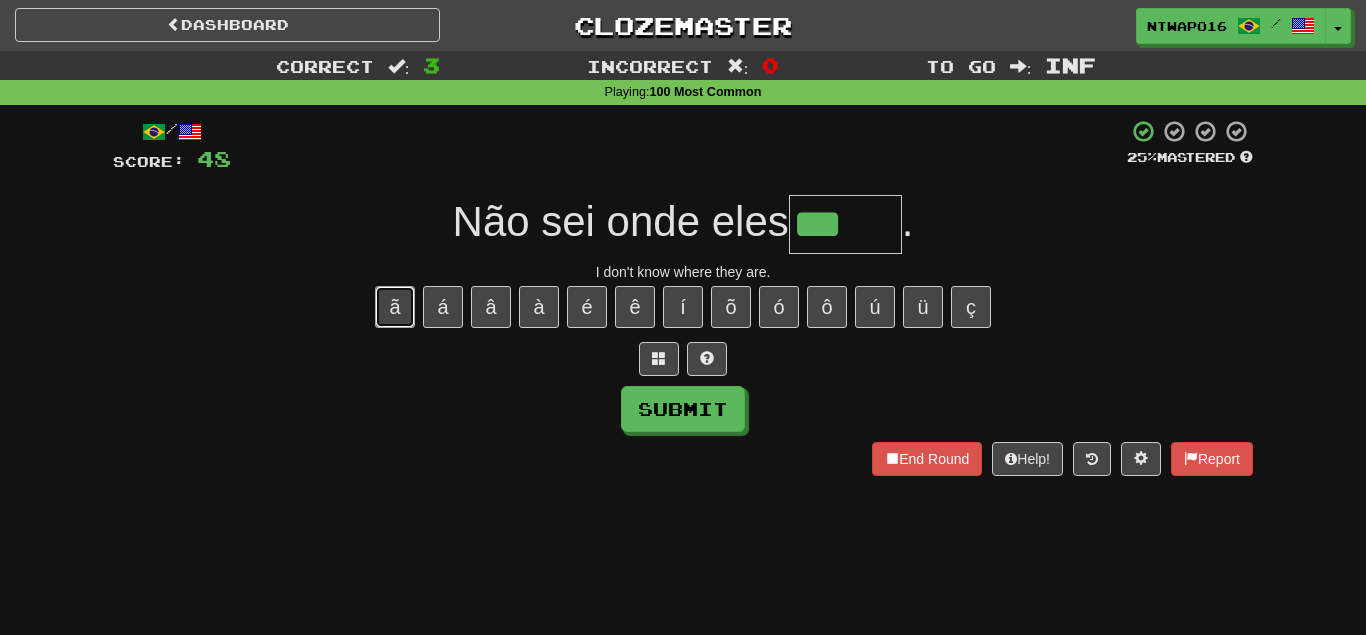 click on "ã" at bounding box center (395, 307) 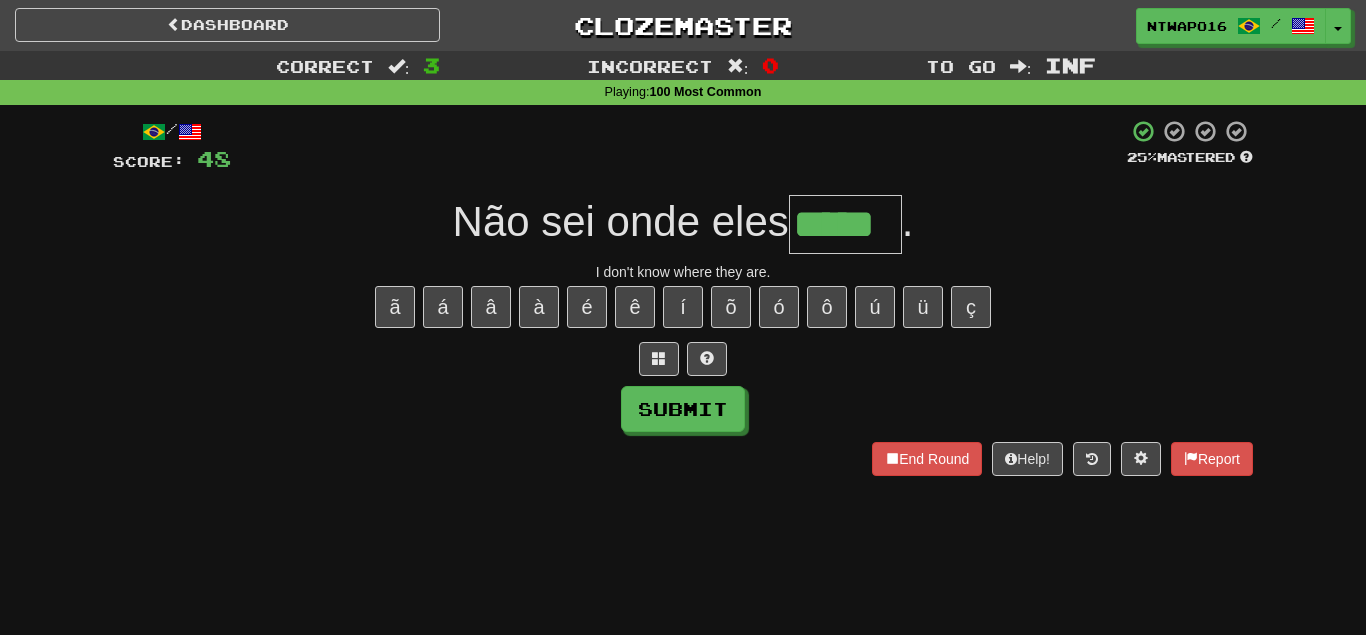 type on "*****" 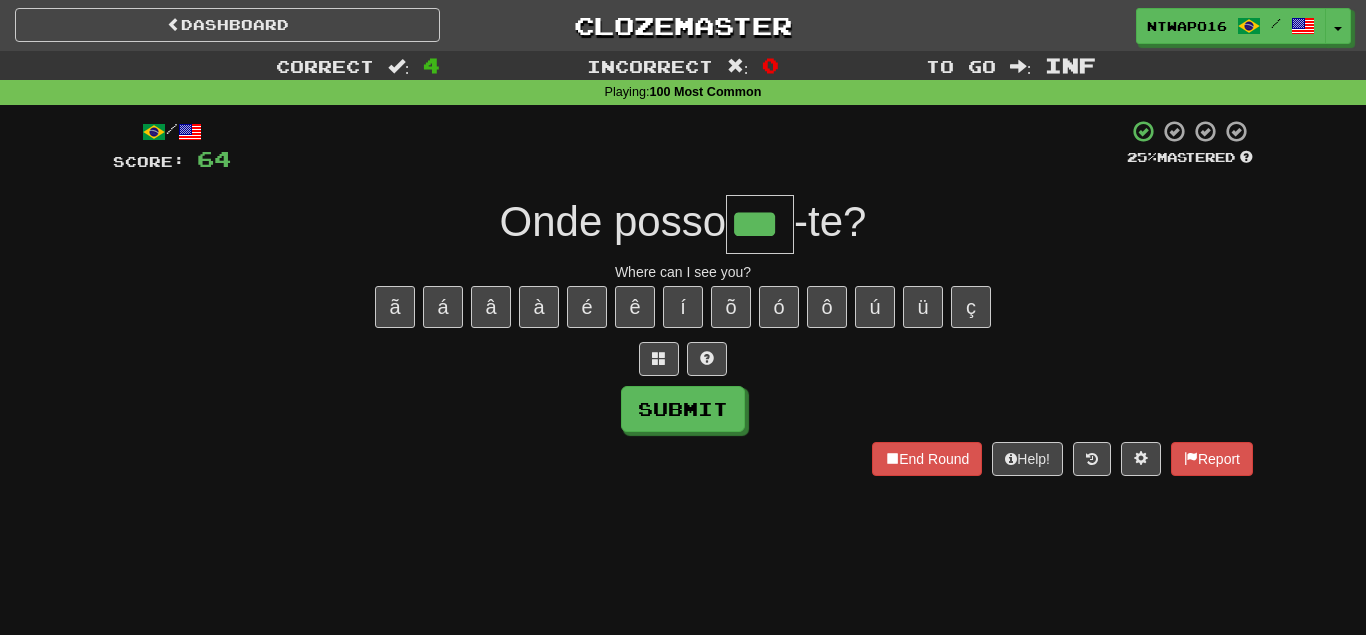 type on "***" 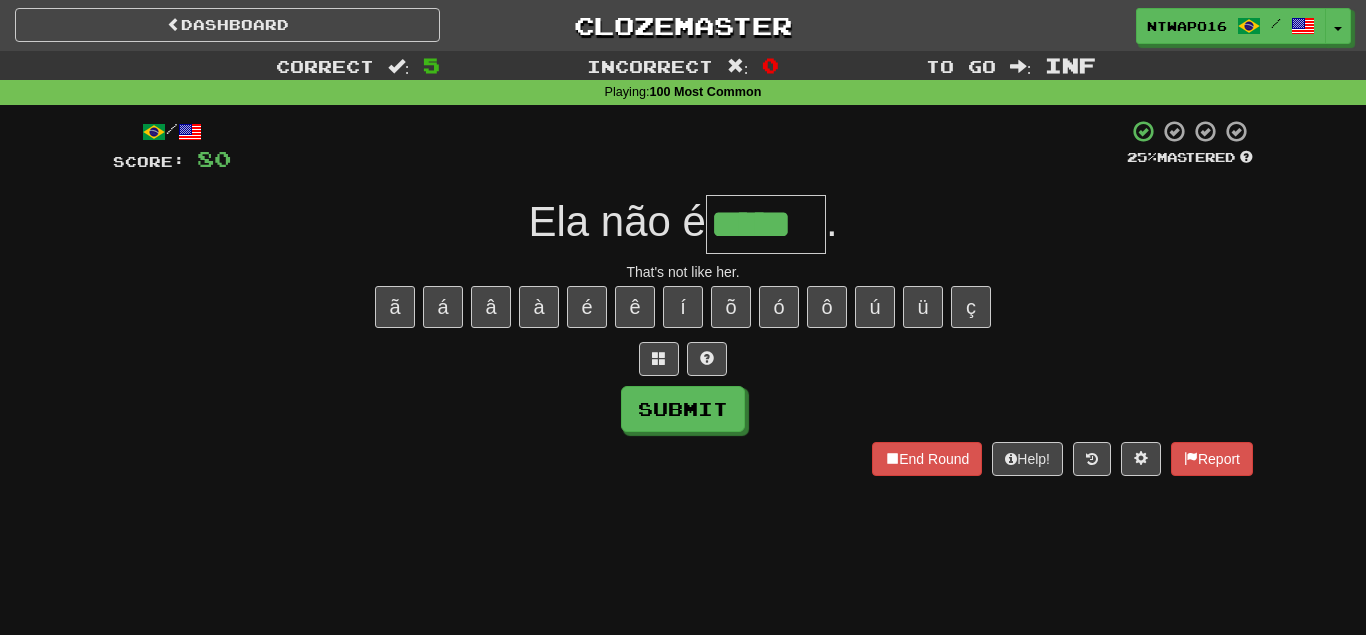 type on "*****" 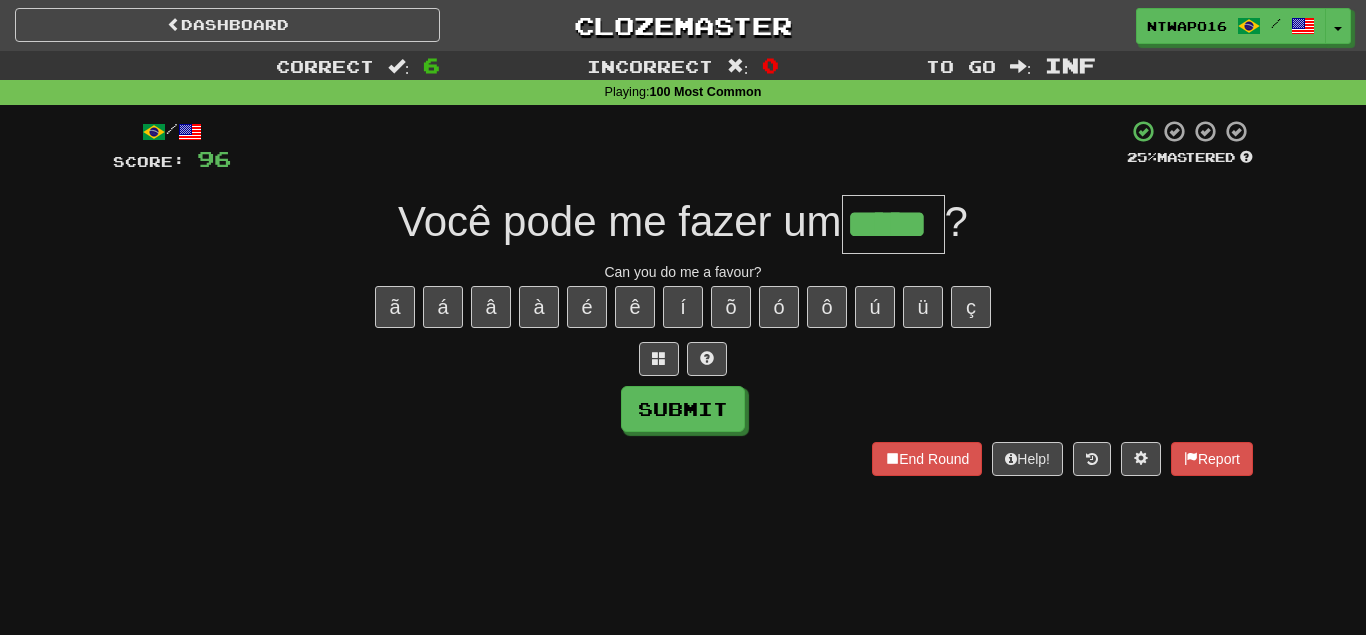 type on "*****" 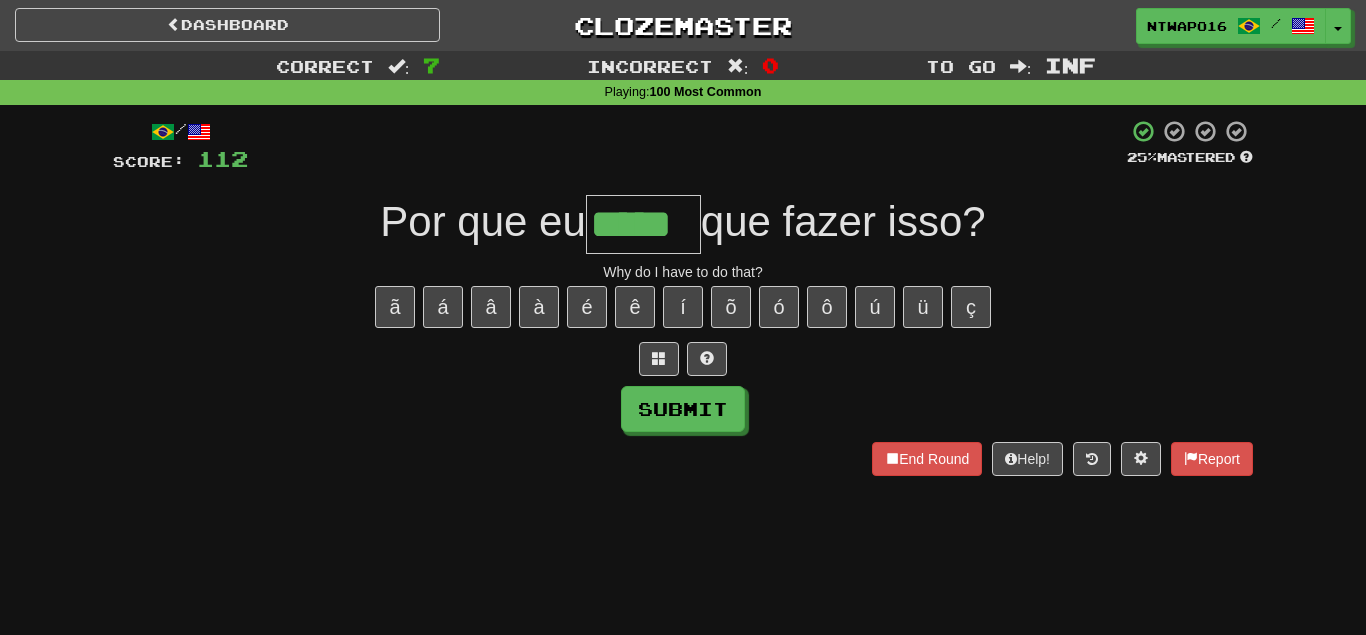 type on "*****" 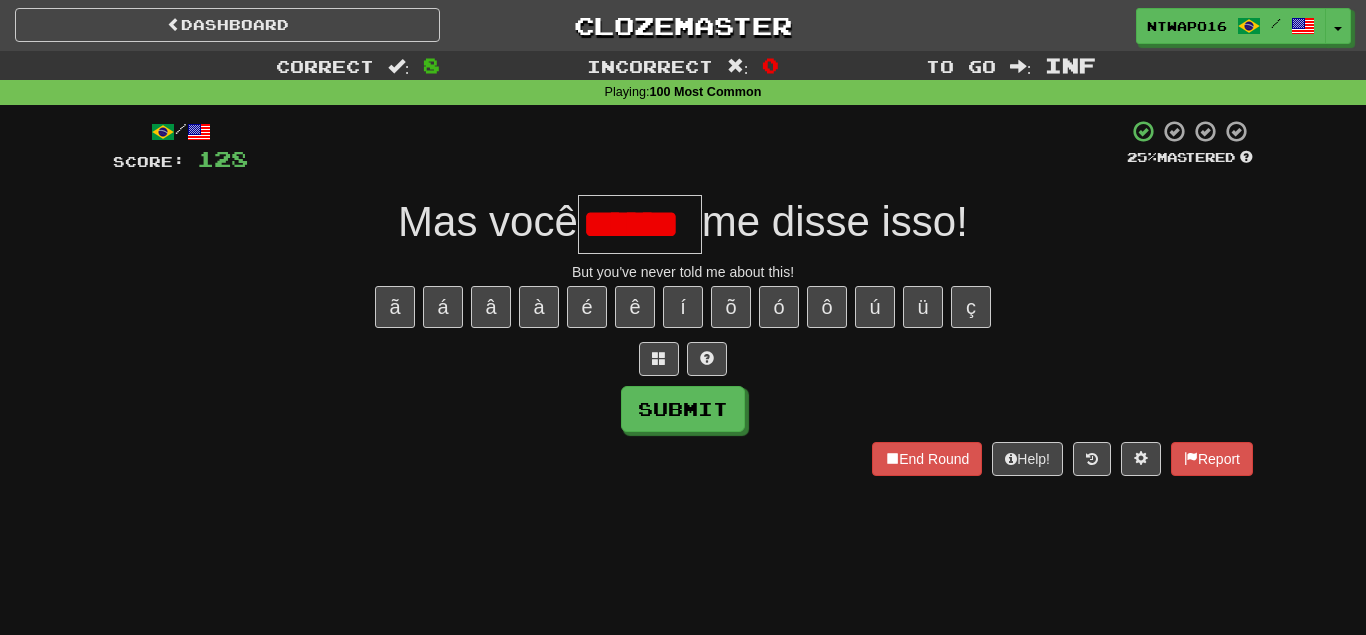 scroll, scrollTop: 0, scrollLeft: 5, axis: horizontal 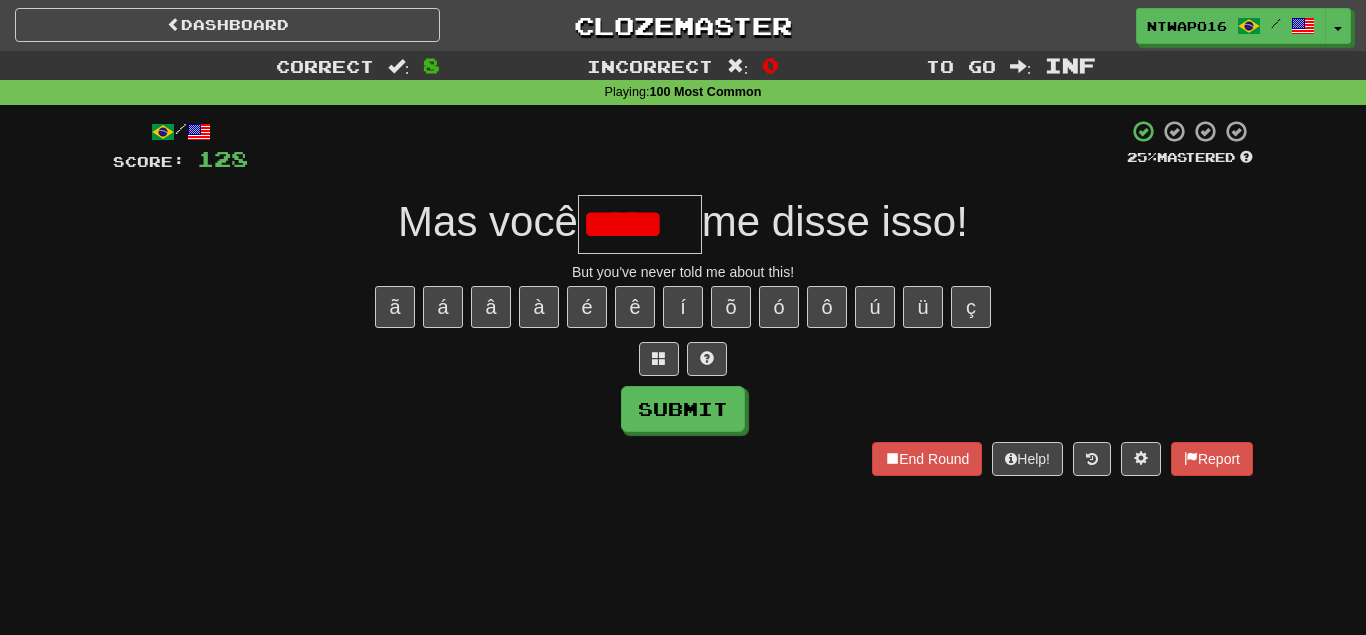 type on "*****" 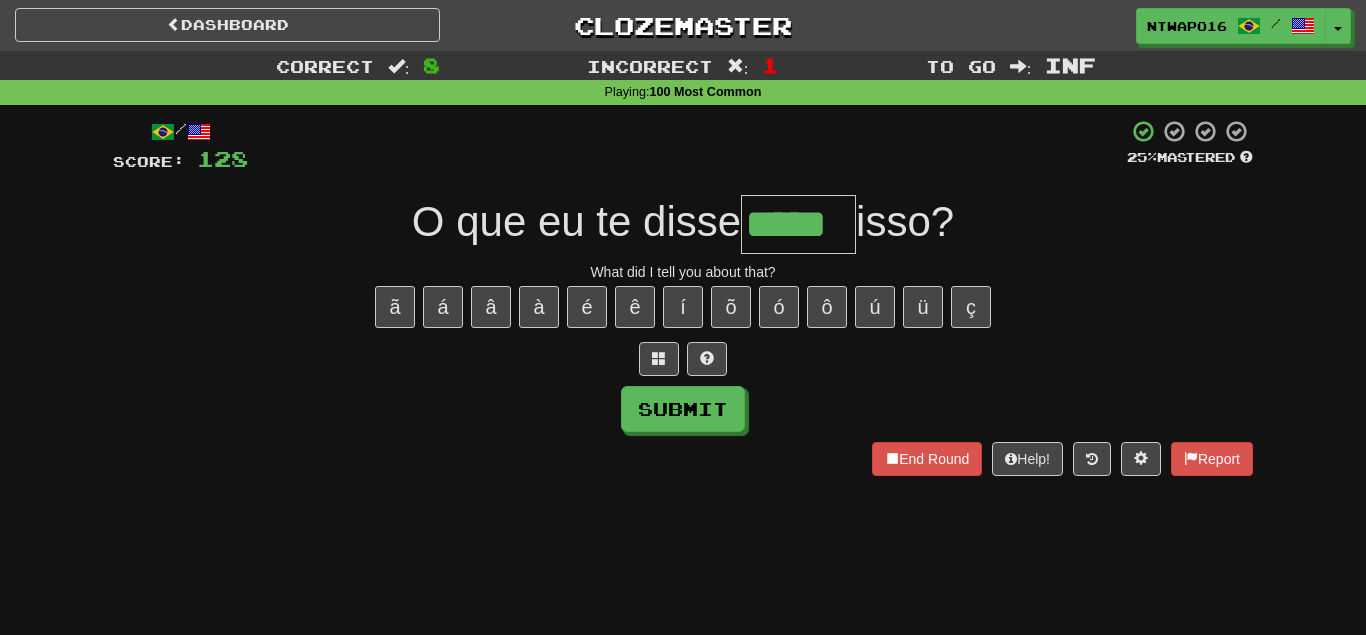 type on "*****" 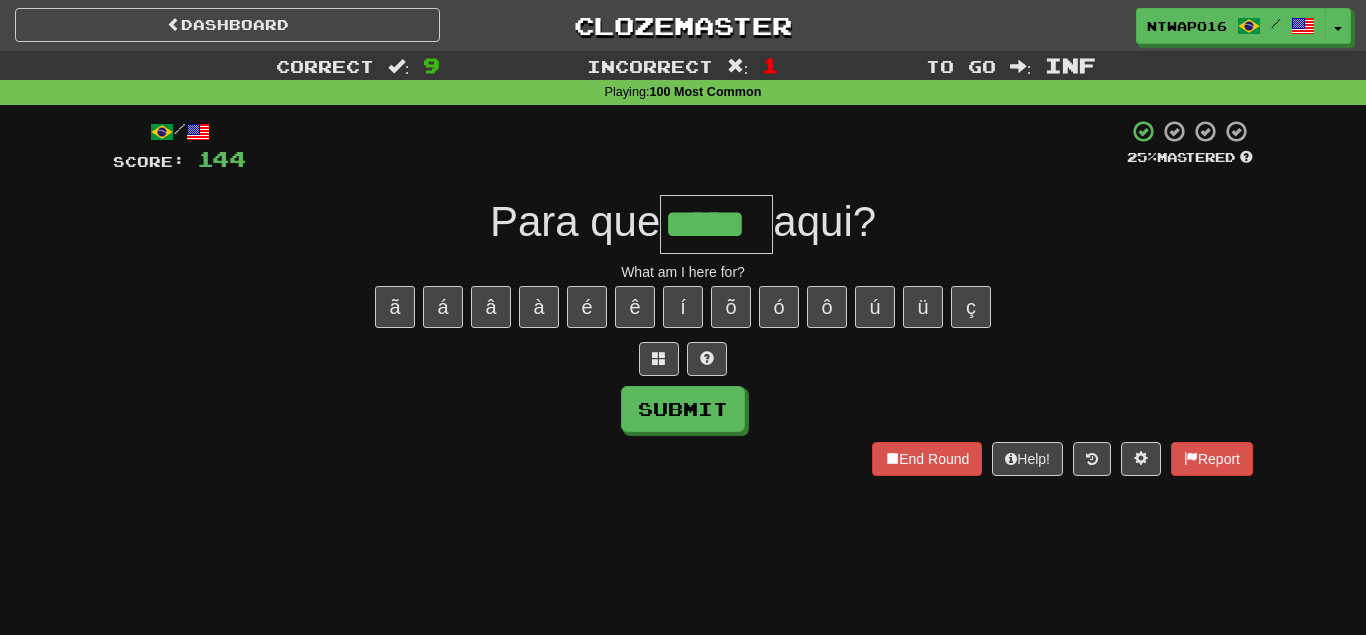type on "*****" 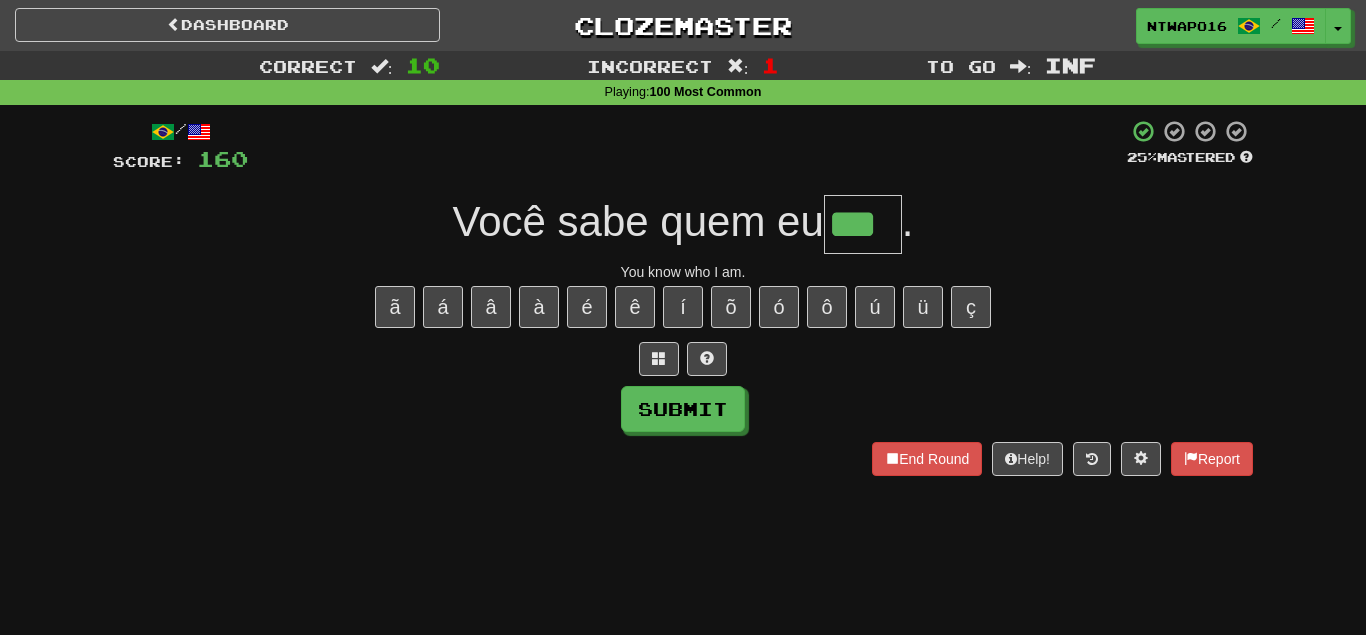 type on "***" 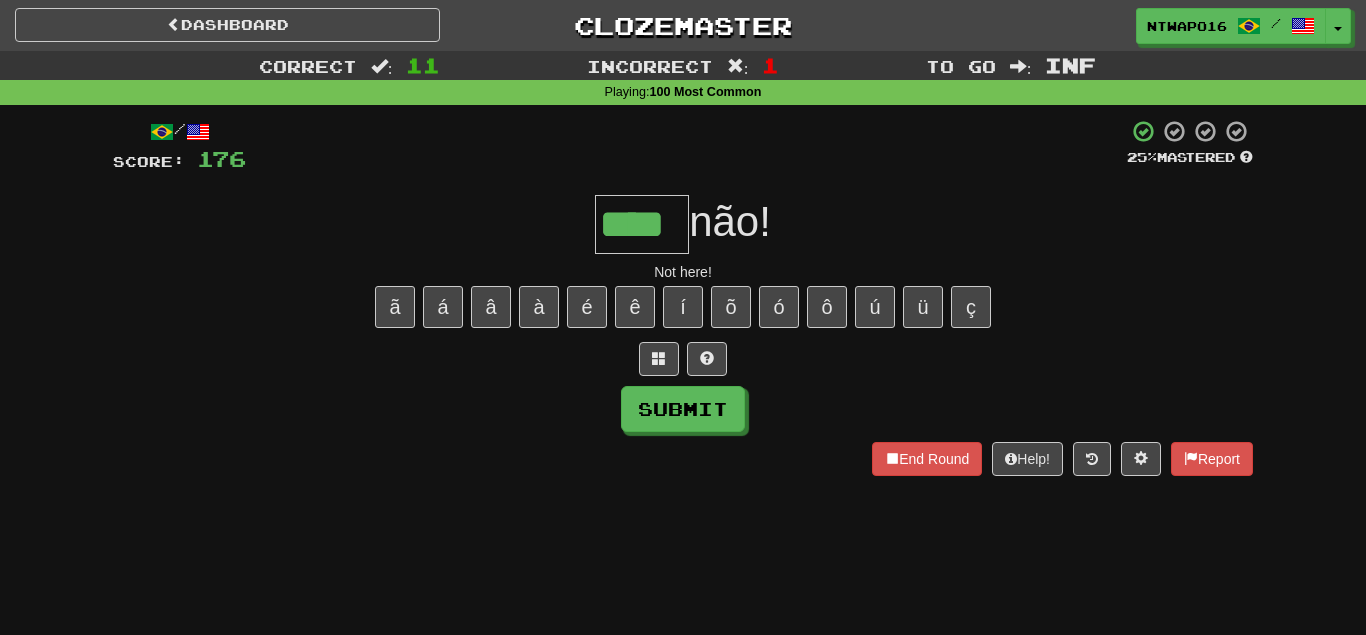 type on "****" 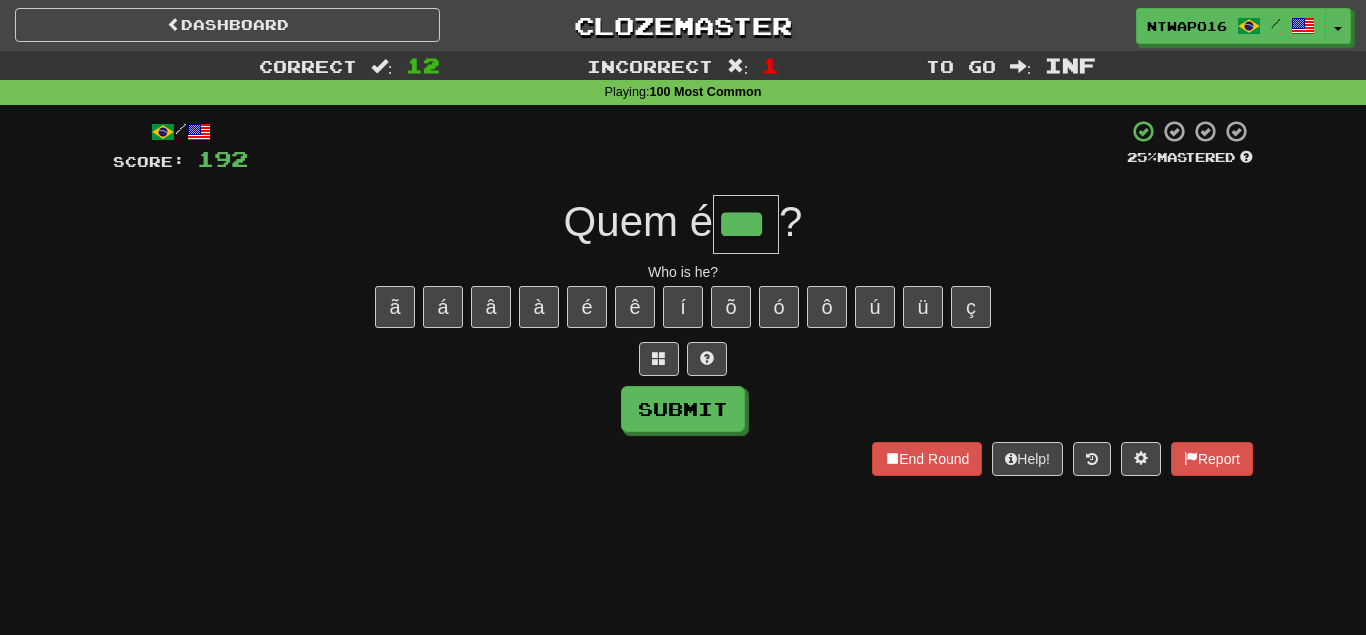 type on "***" 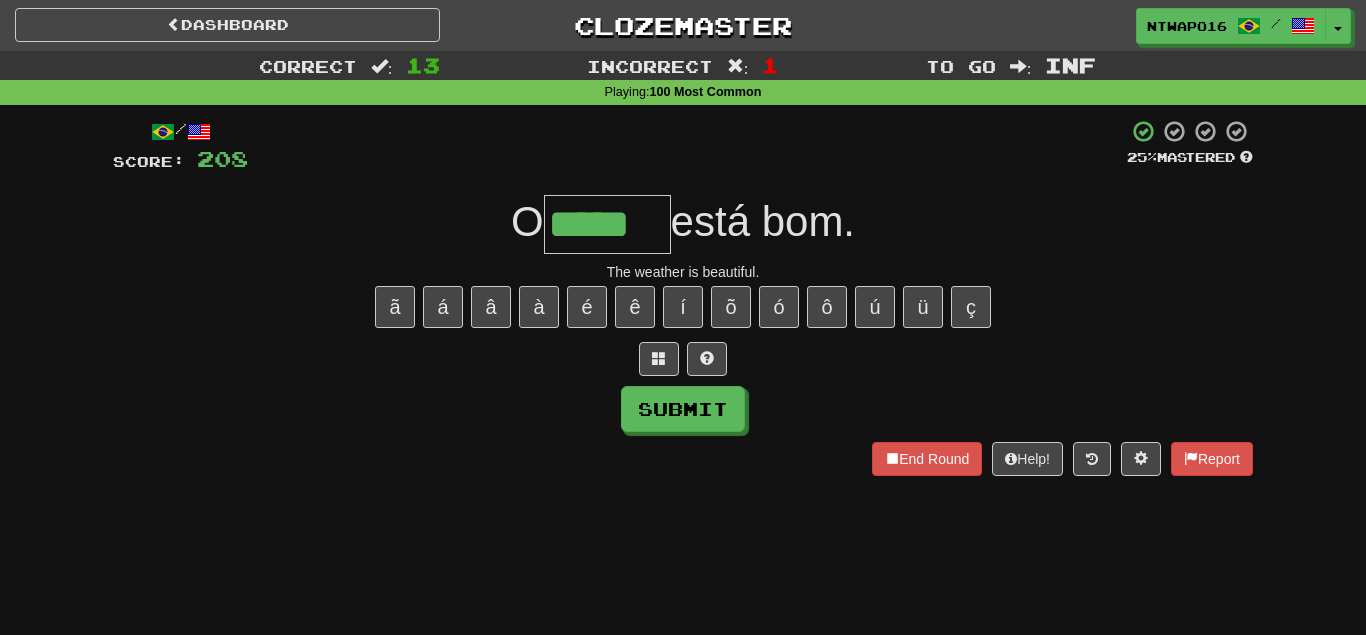 type on "*****" 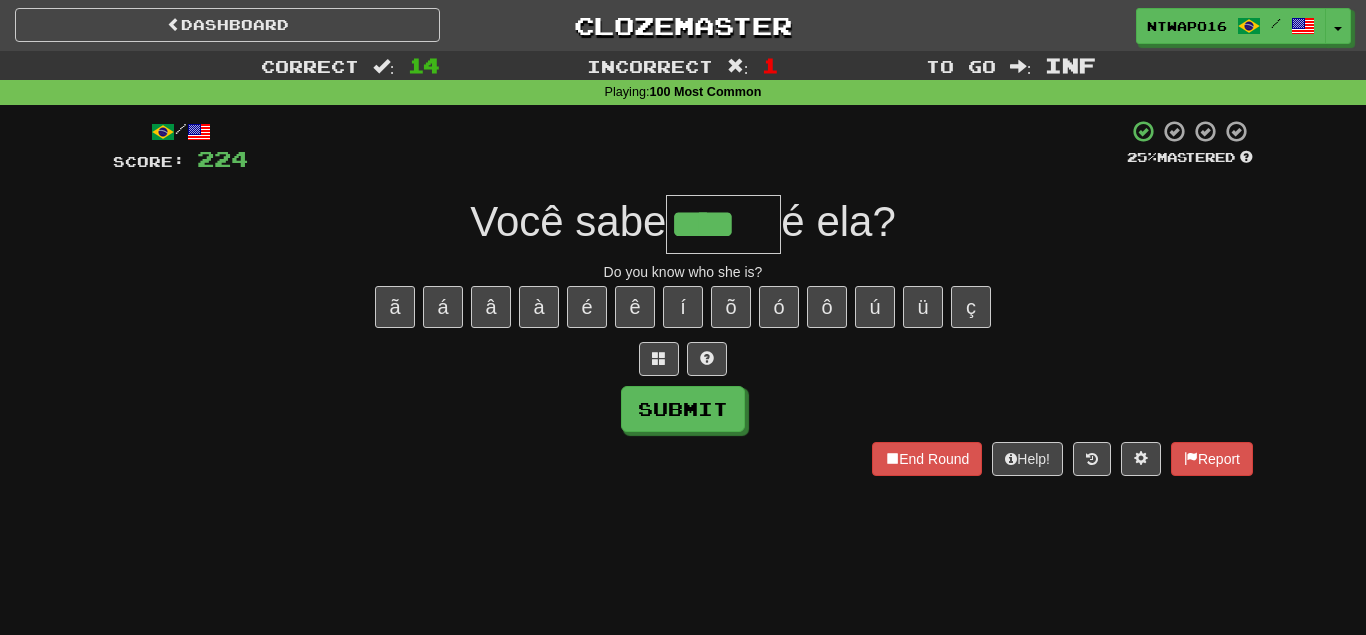 type on "****" 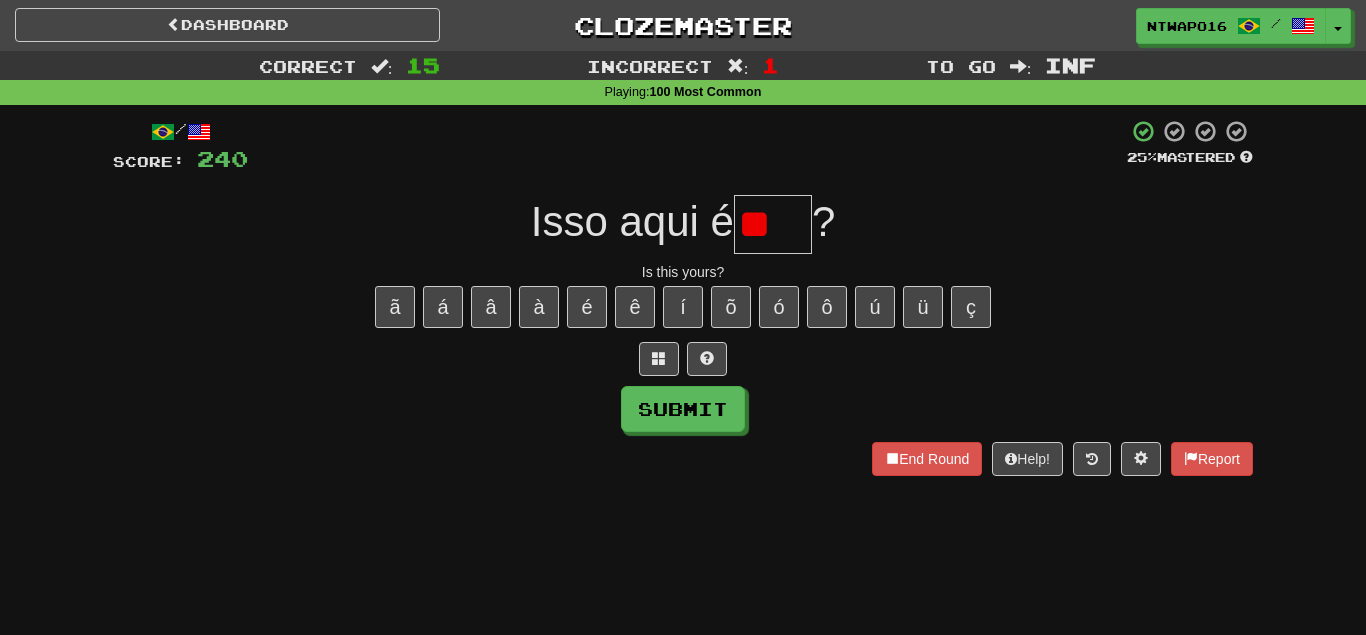 type on "*" 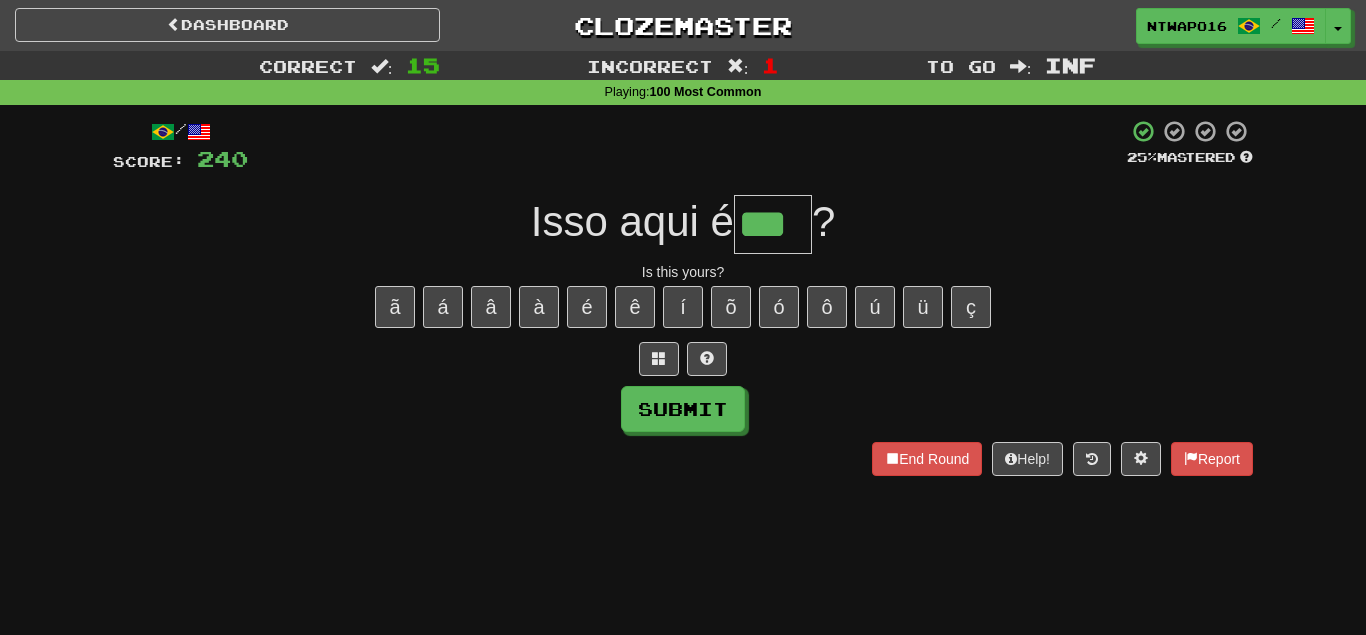 type on "***" 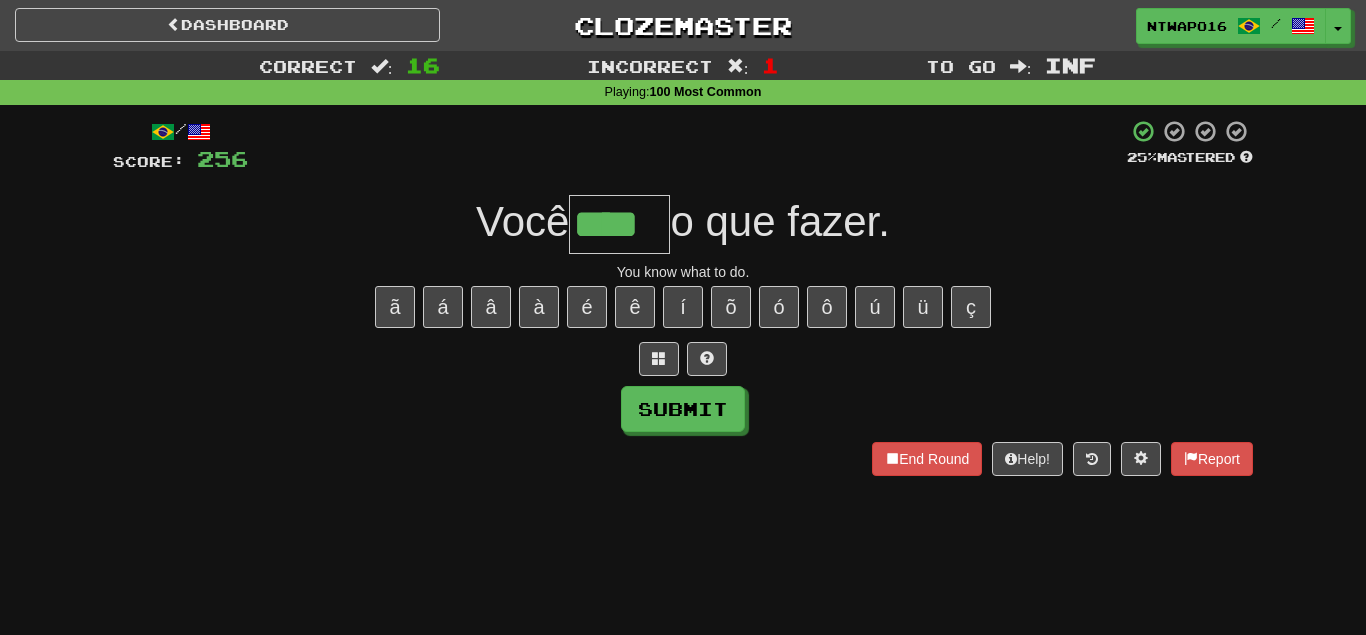 type on "****" 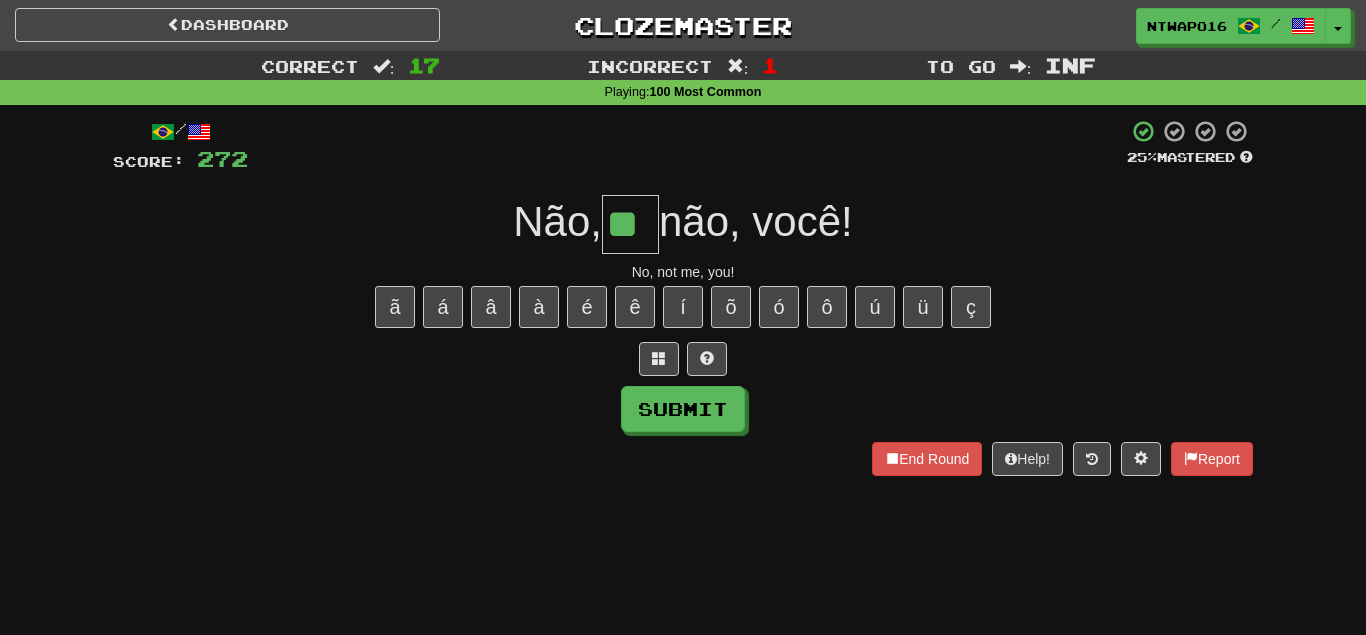 type on "**" 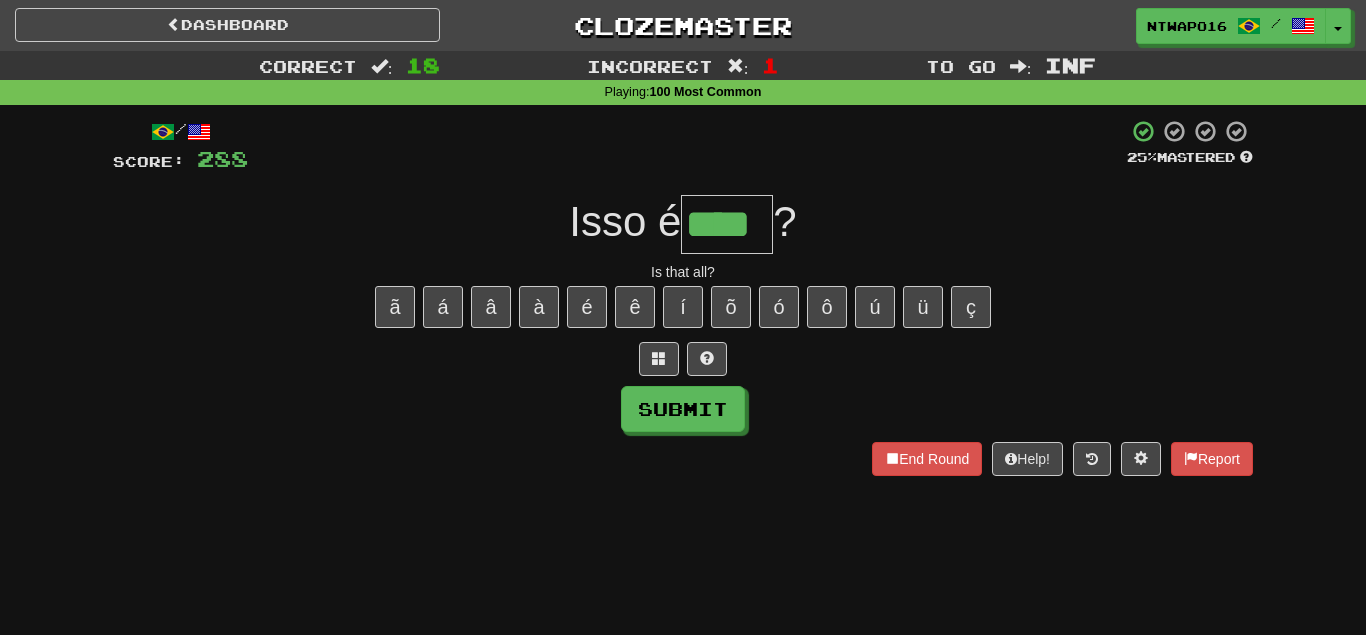 type on "****" 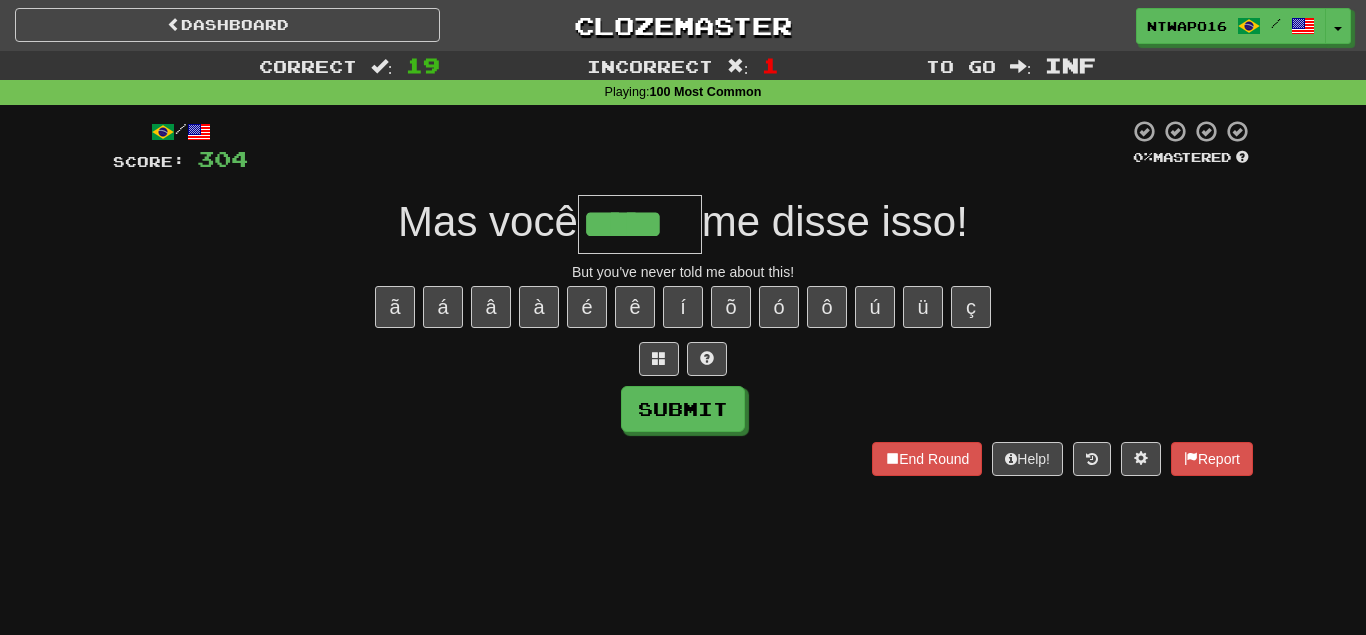 type on "*****" 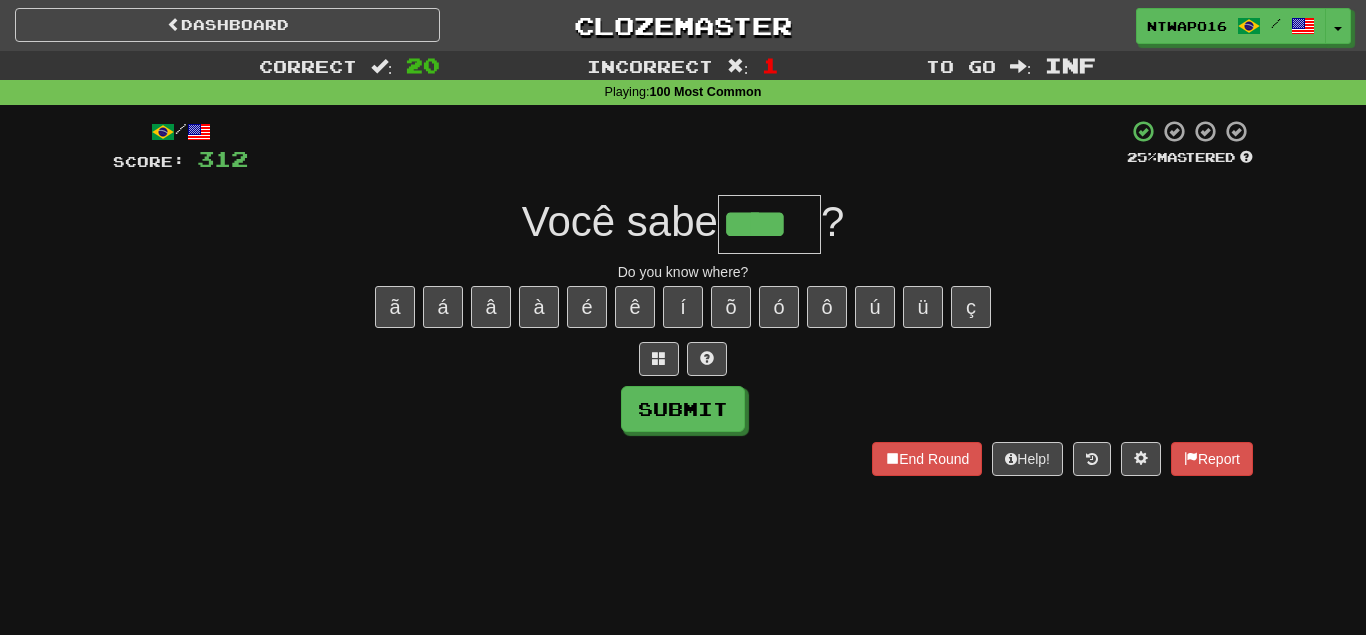 type on "****" 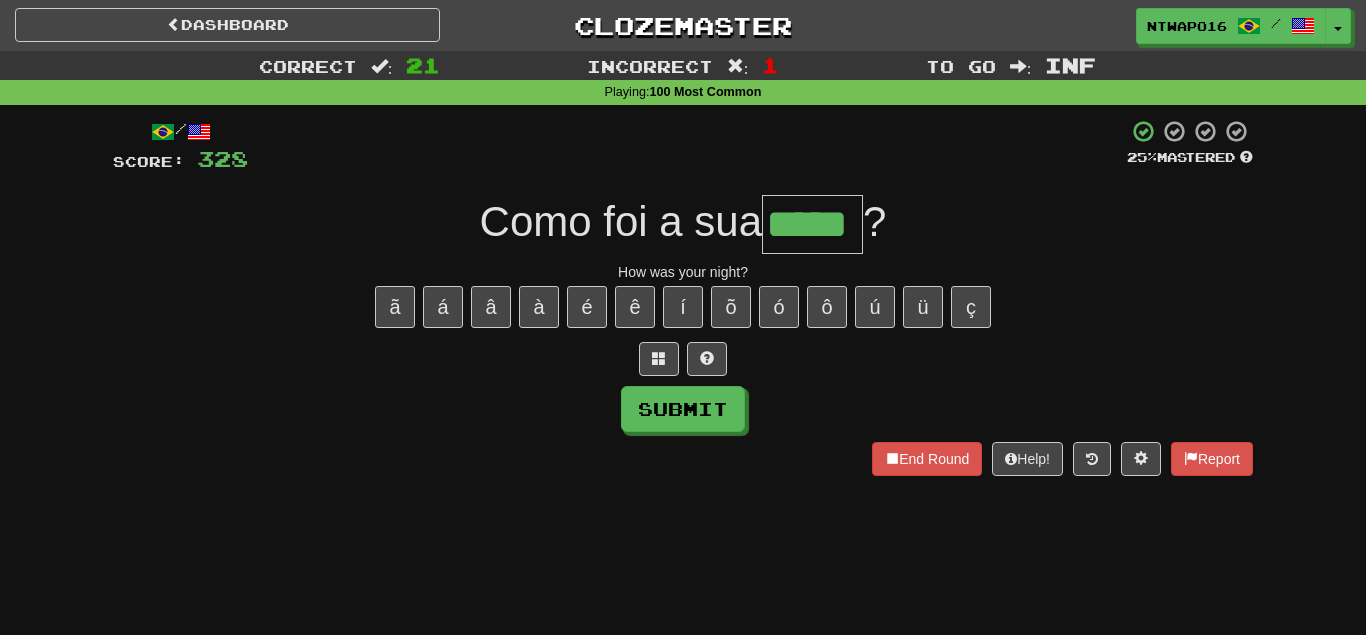 type on "*****" 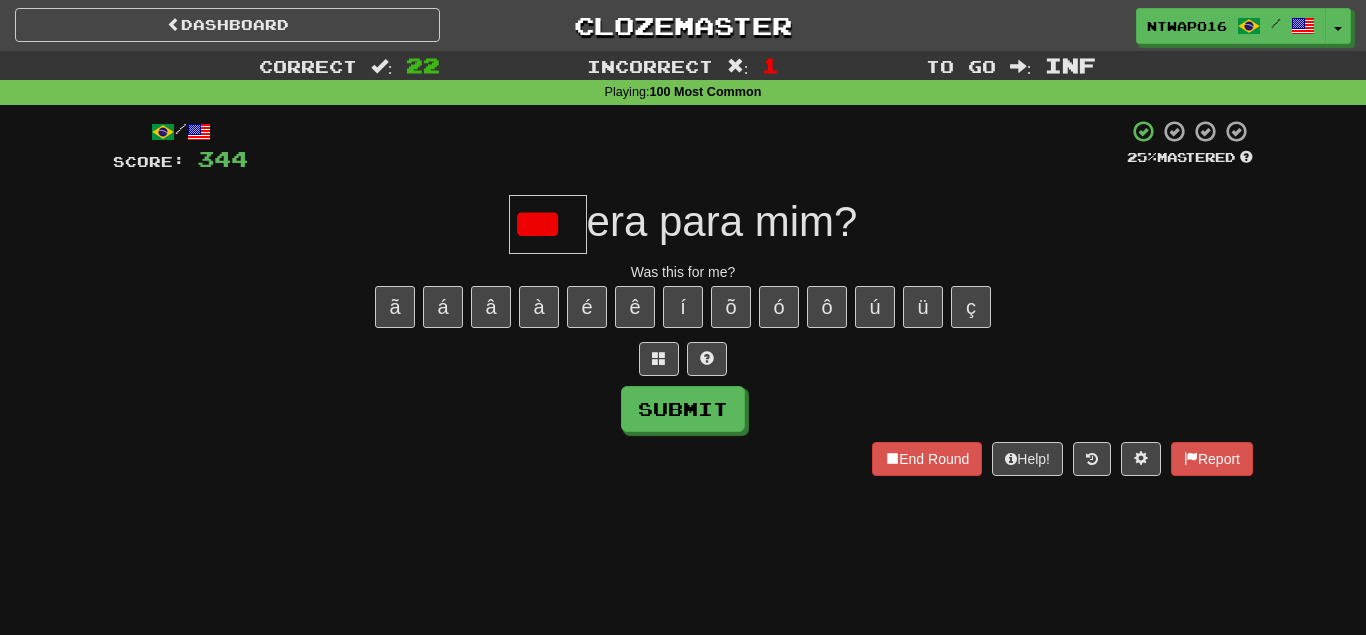 scroll, scrollTop: 0, scrollLeft: 0, axis: both 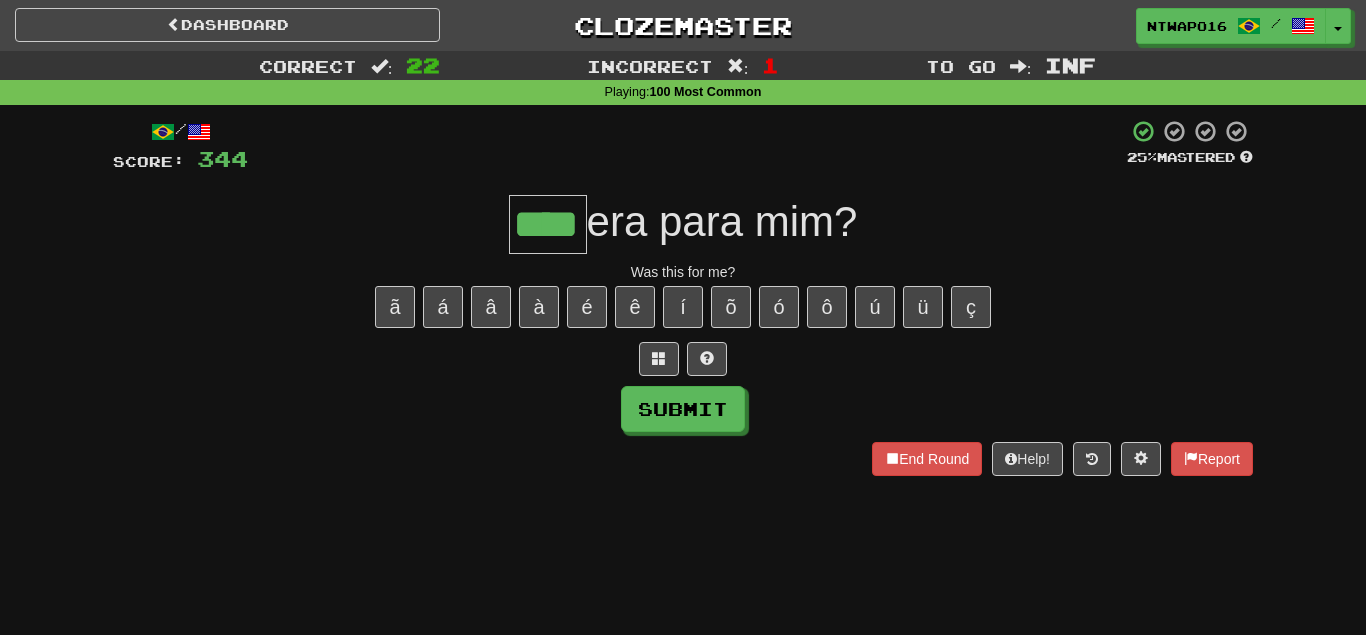 type on "****" 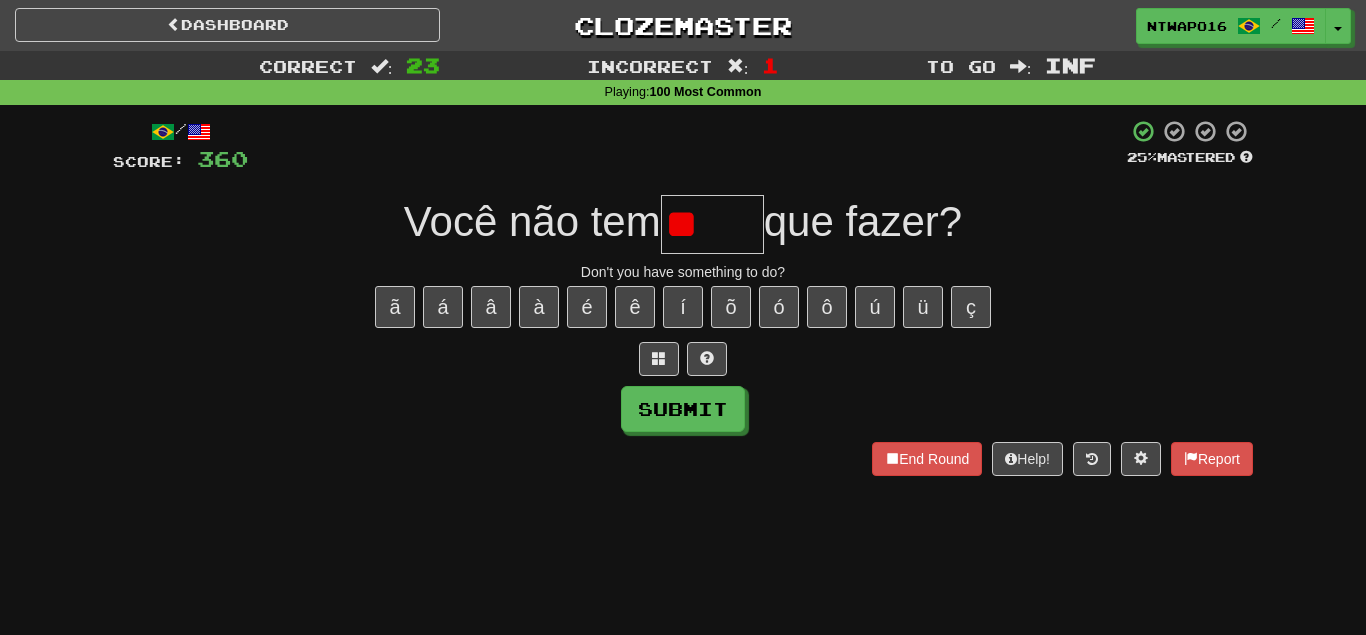 type on "*" 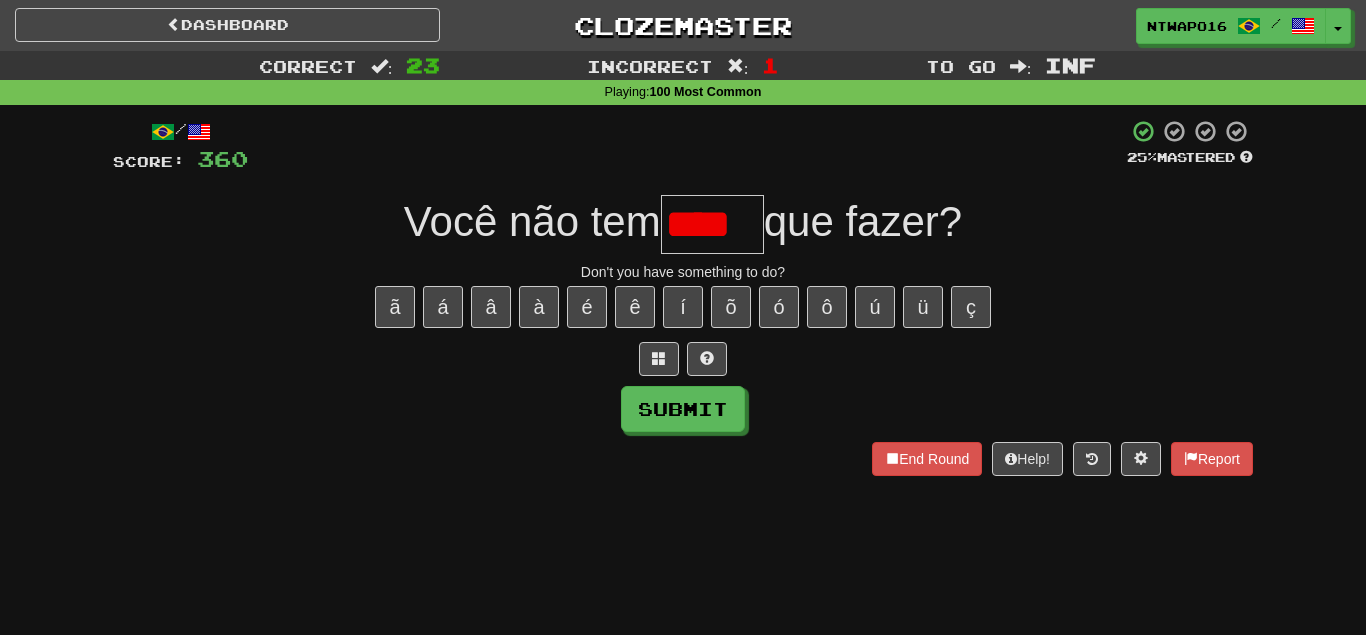 type on "****" 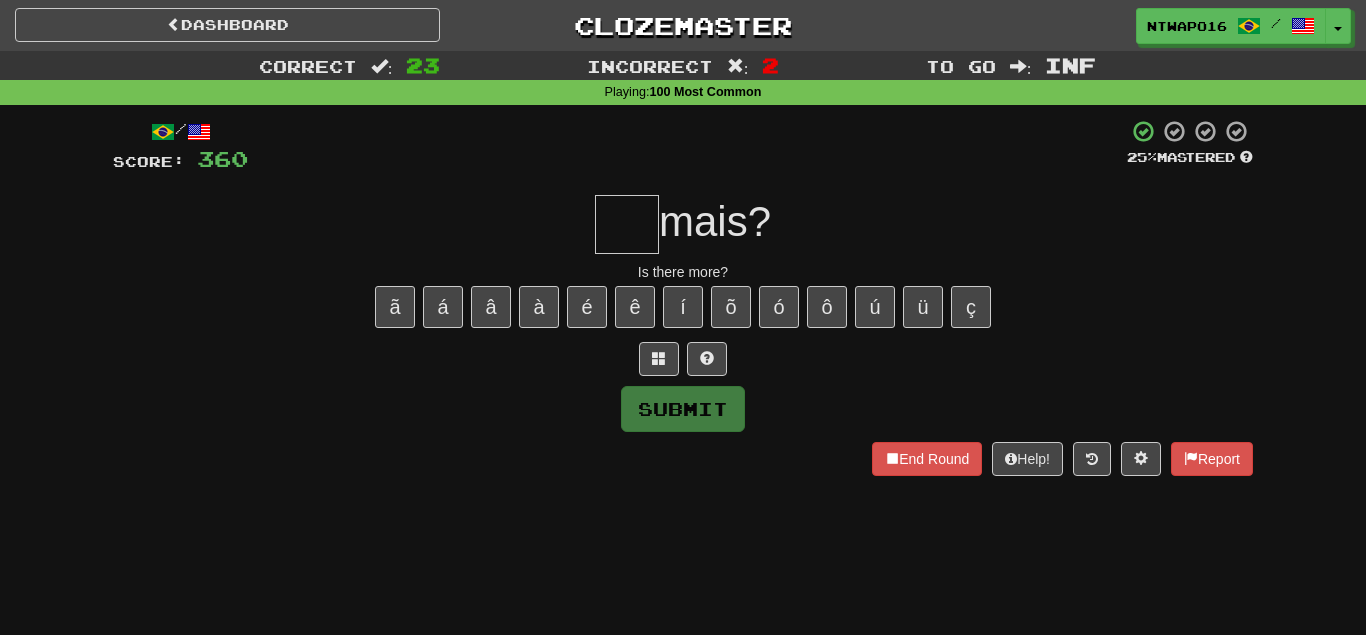 type on "*" 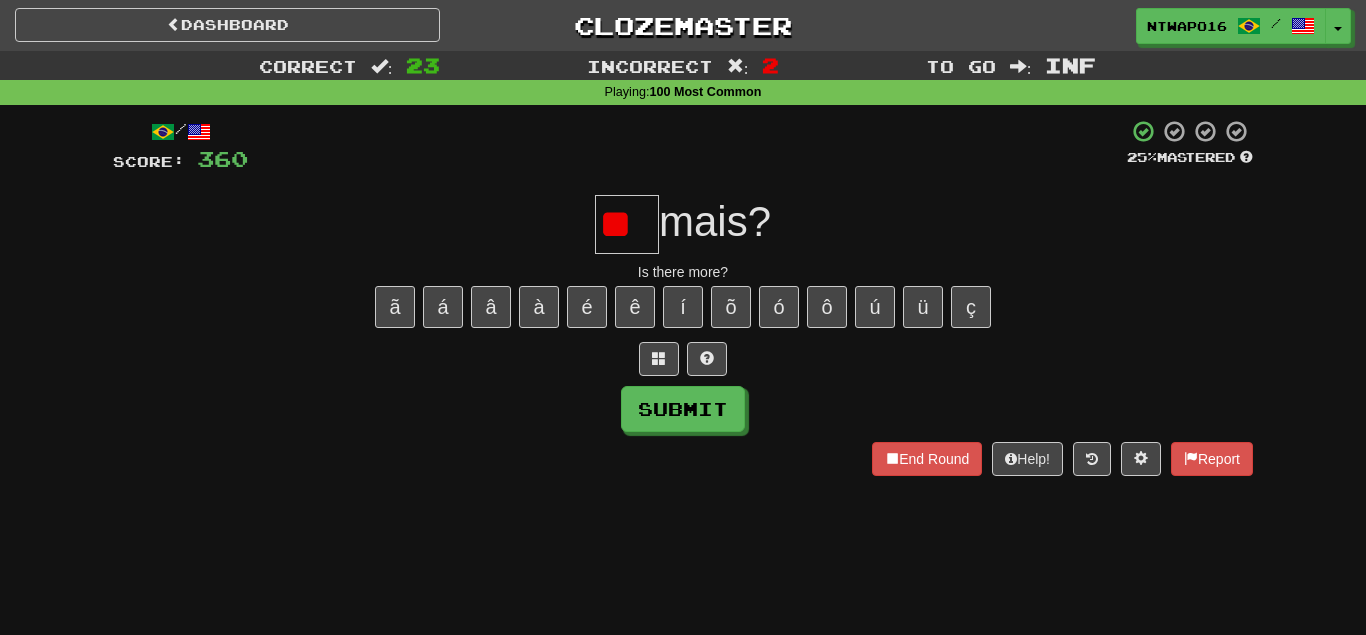 scroll, scrollTop: 0, scrollLeft: 0, axis: both 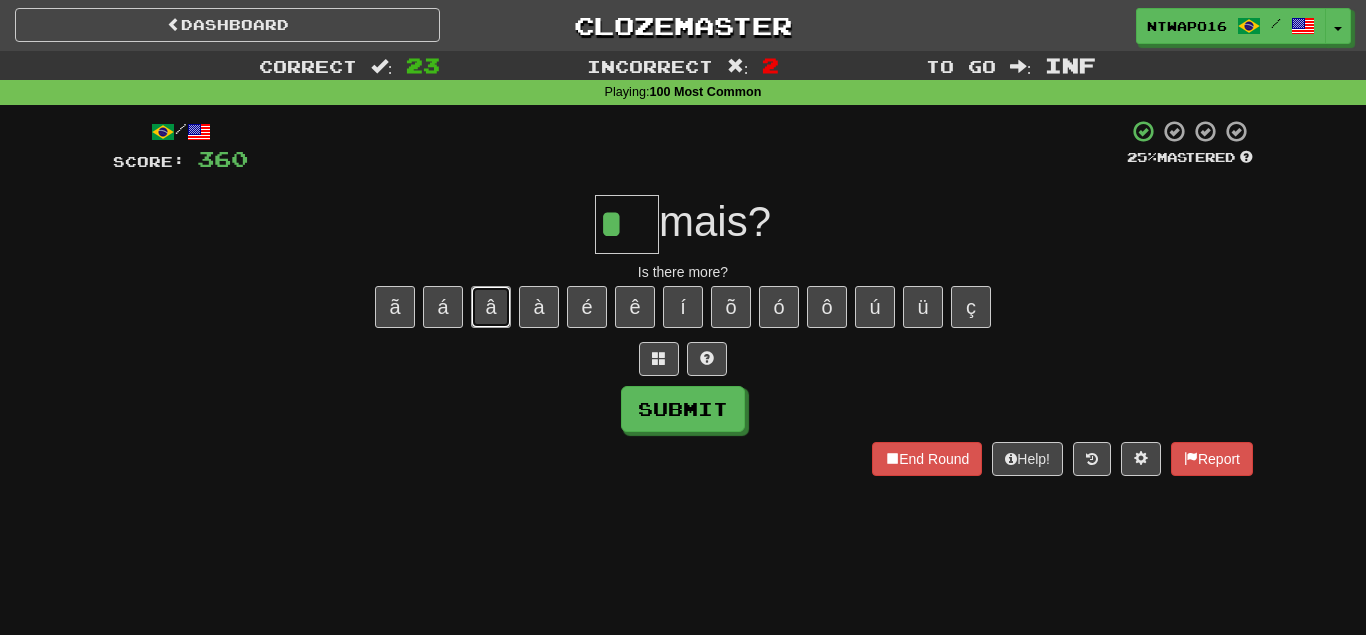 click on "â" at bounding box center (491, 307) 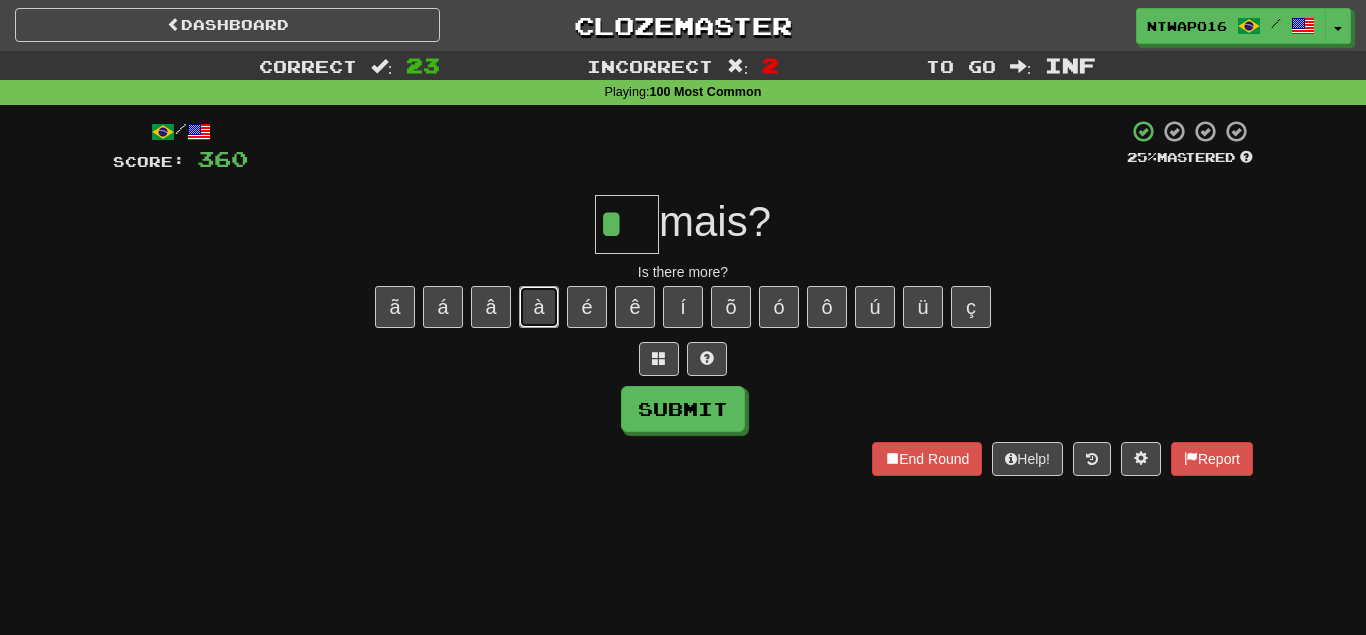 click on "à" at bounding box center [539, 307] 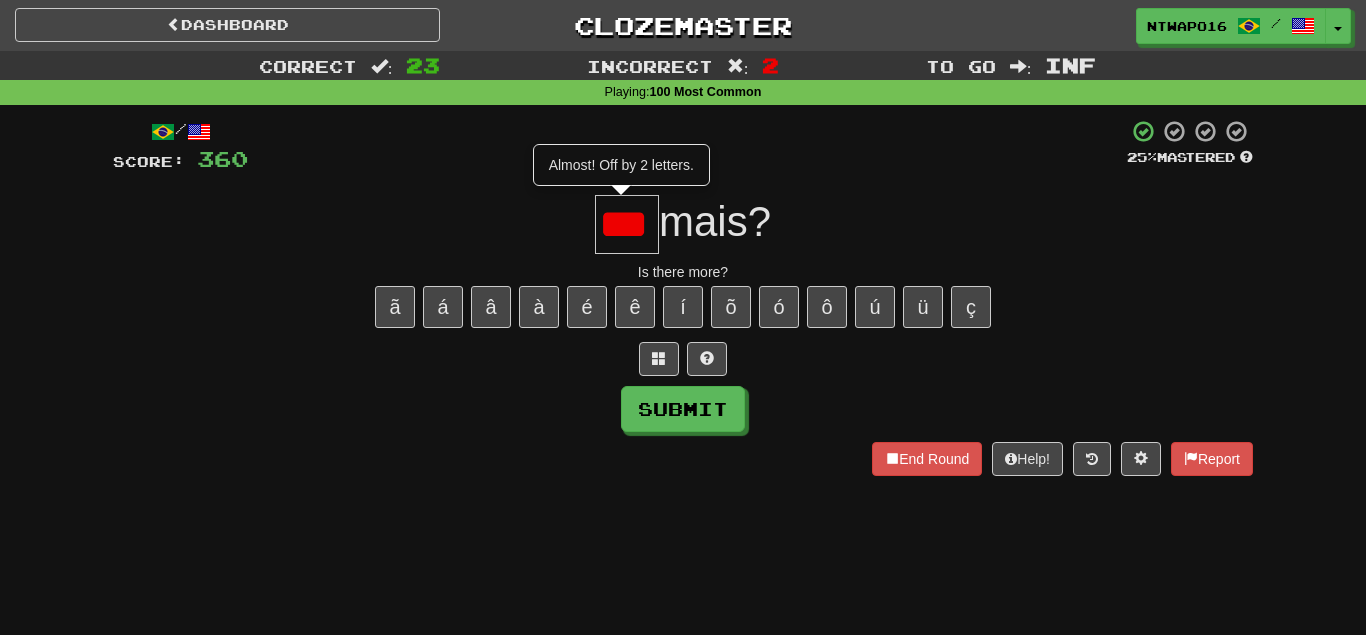 type on "**" 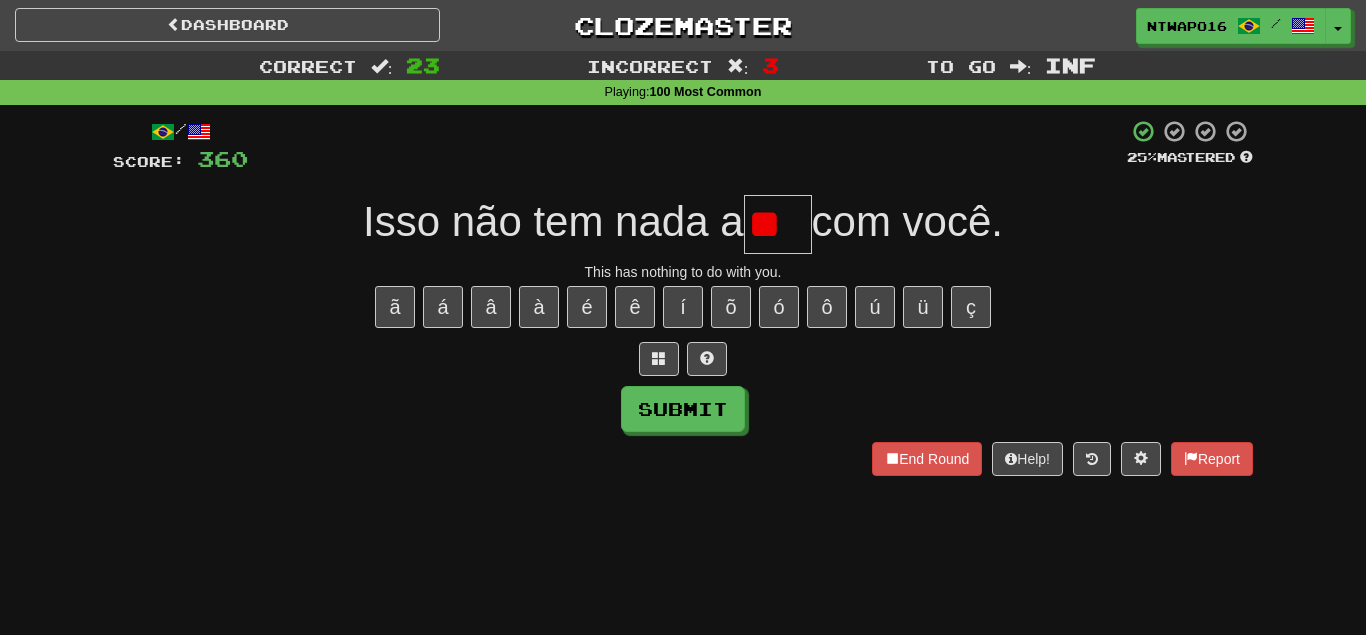 type on "*" 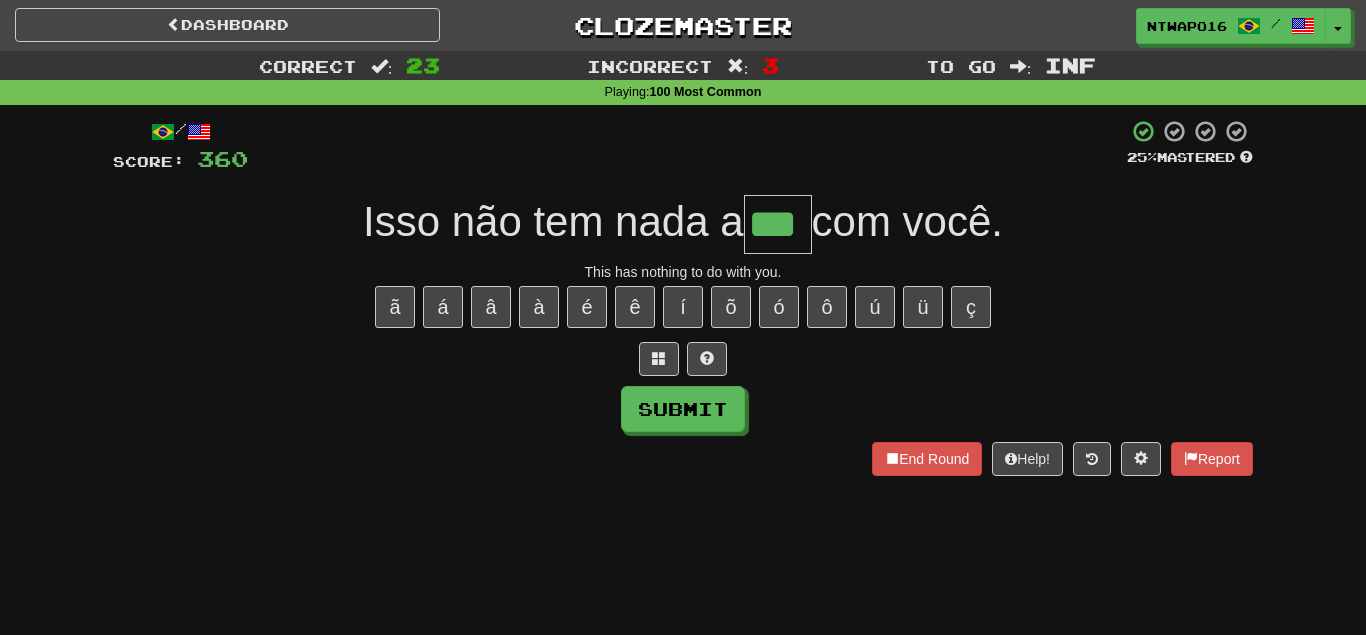 type on "***" 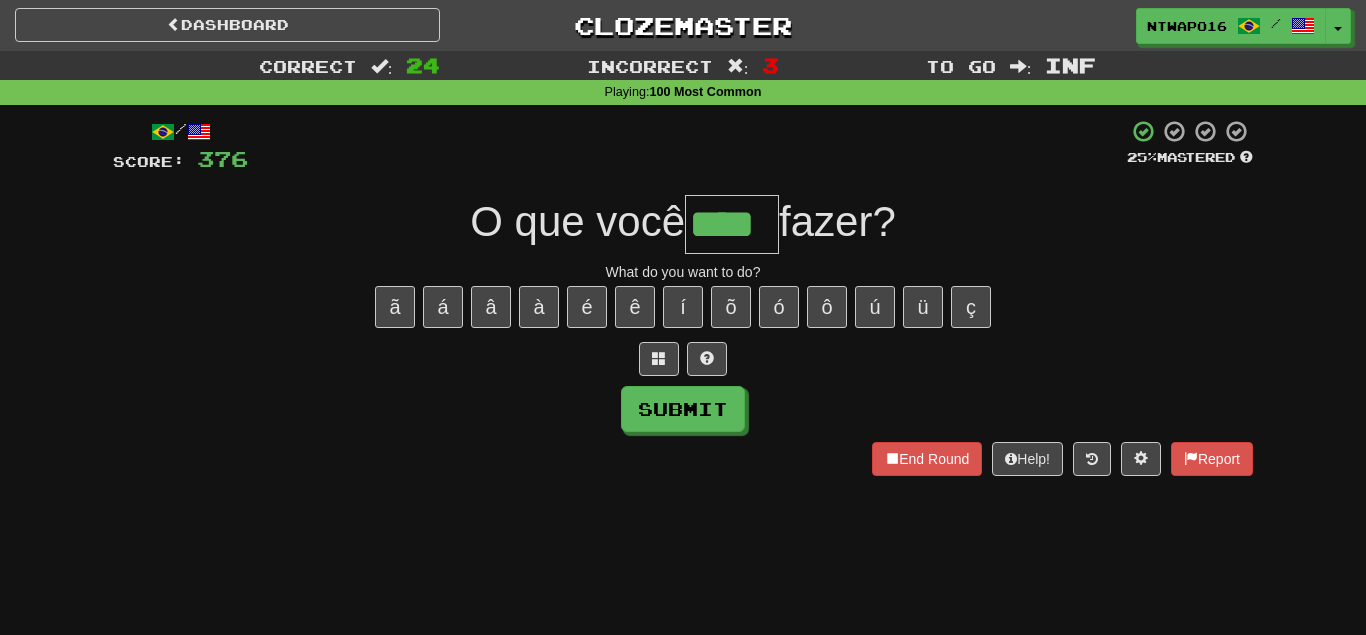 type on "****" 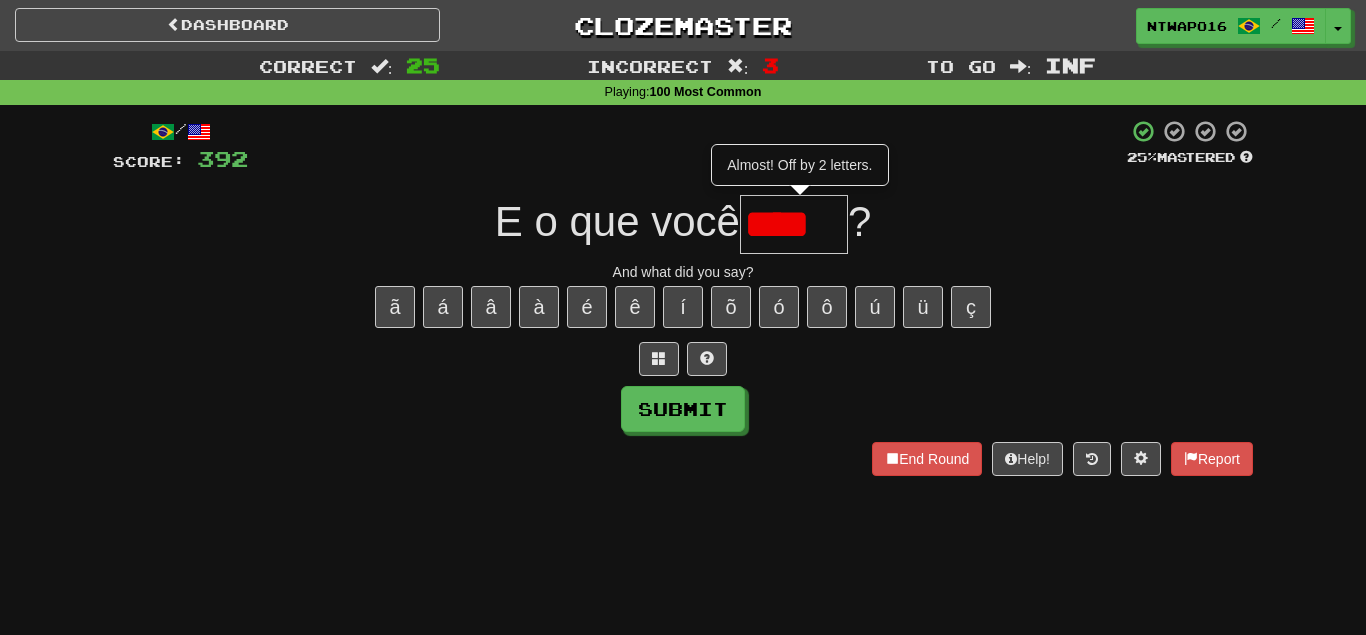 type on "*****" 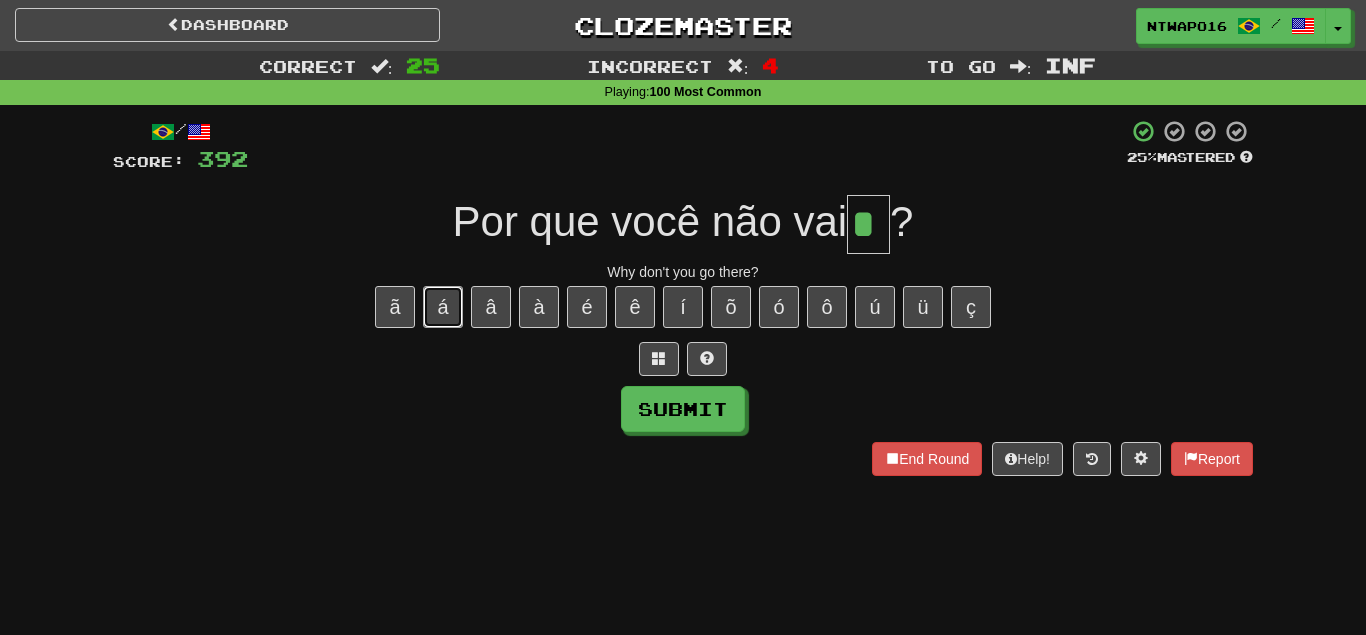 click on "á" at bounding box center [443, 307] 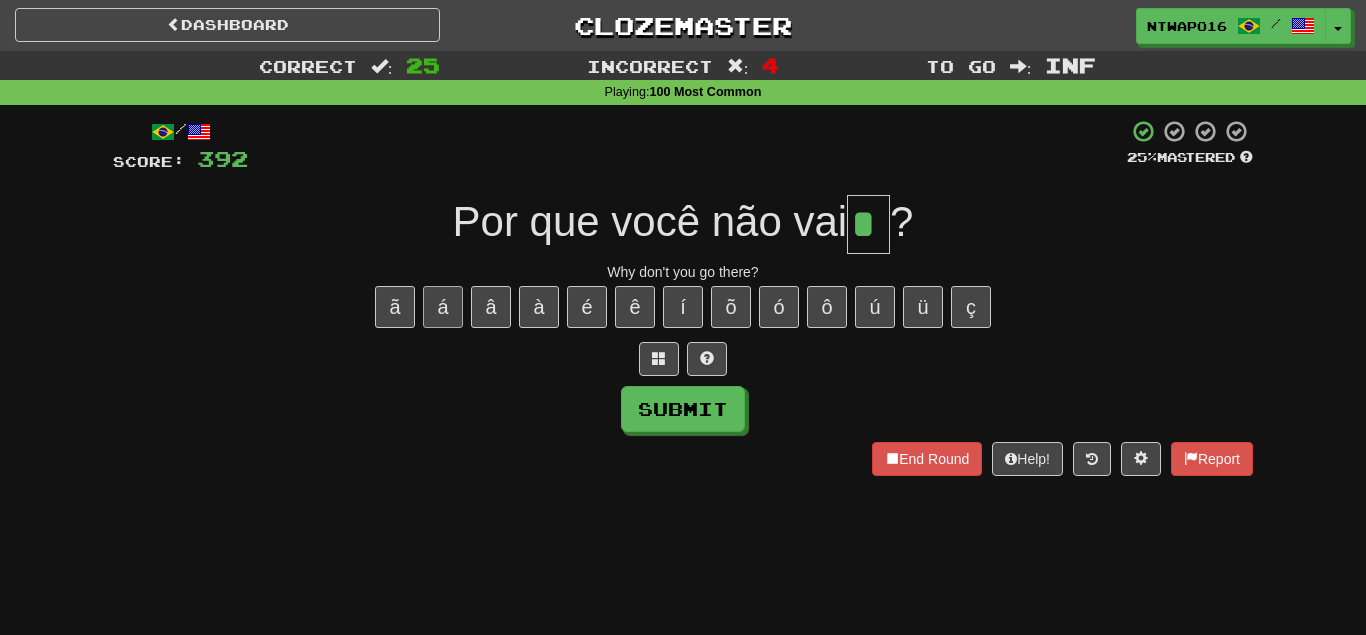 type on "**" 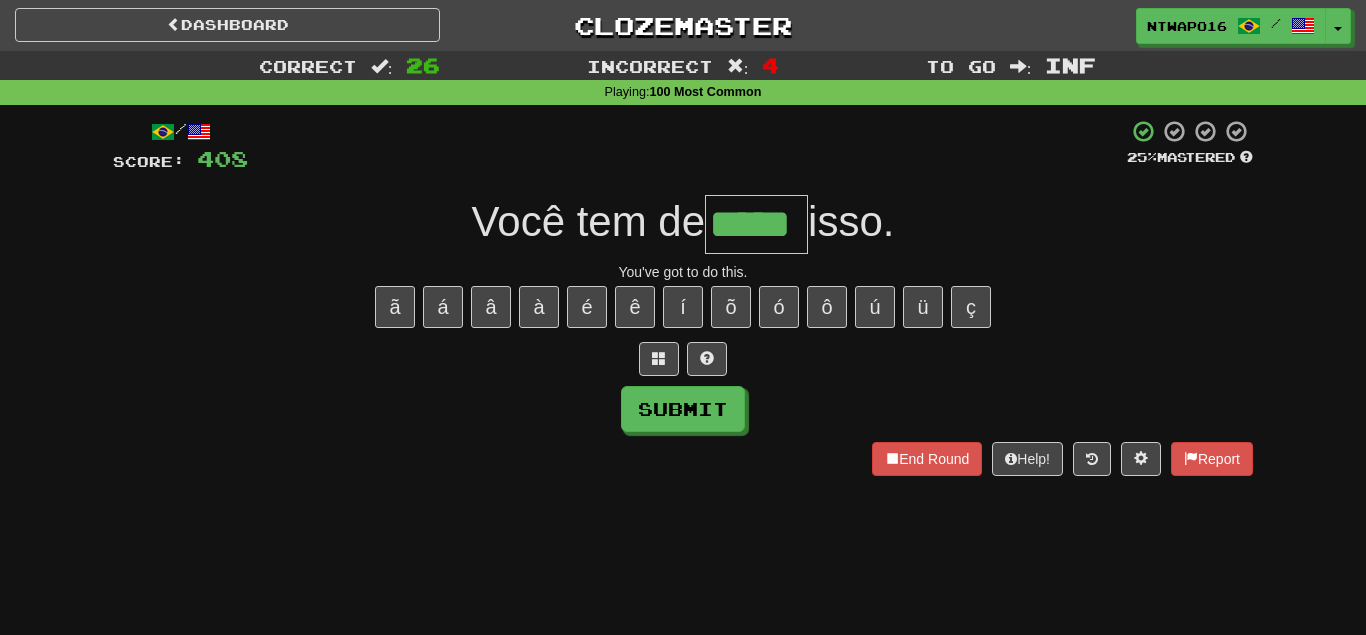 type on "*****" 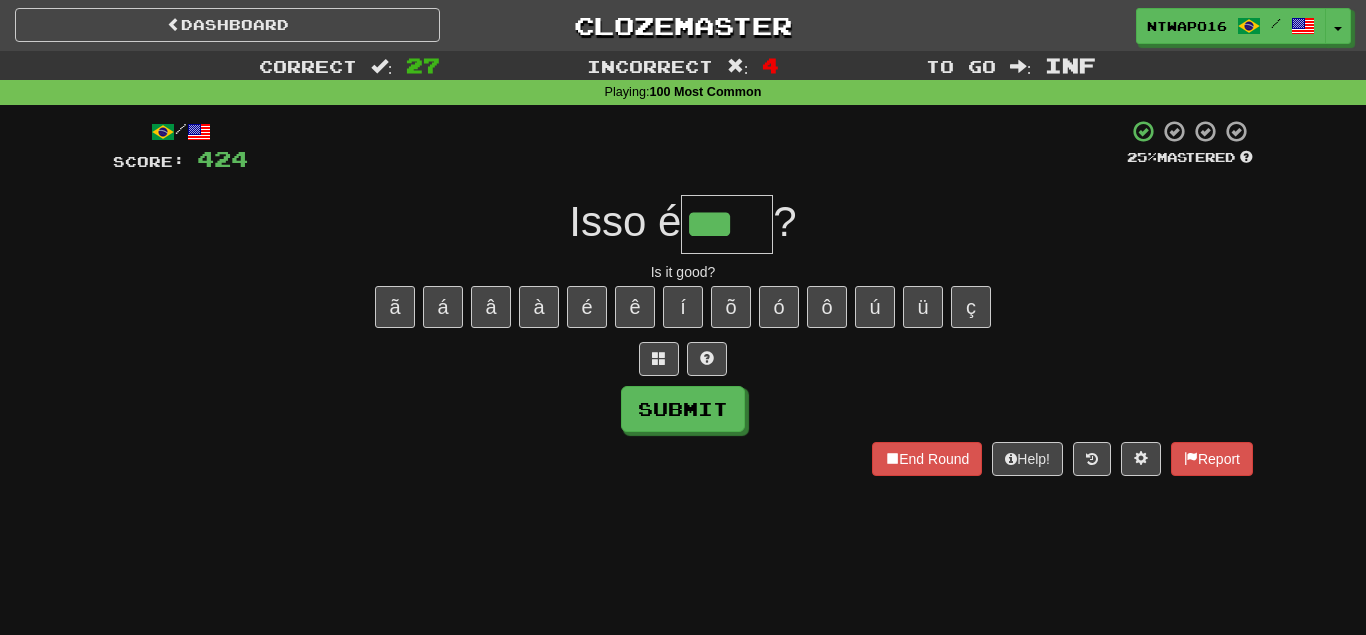 type on "***" 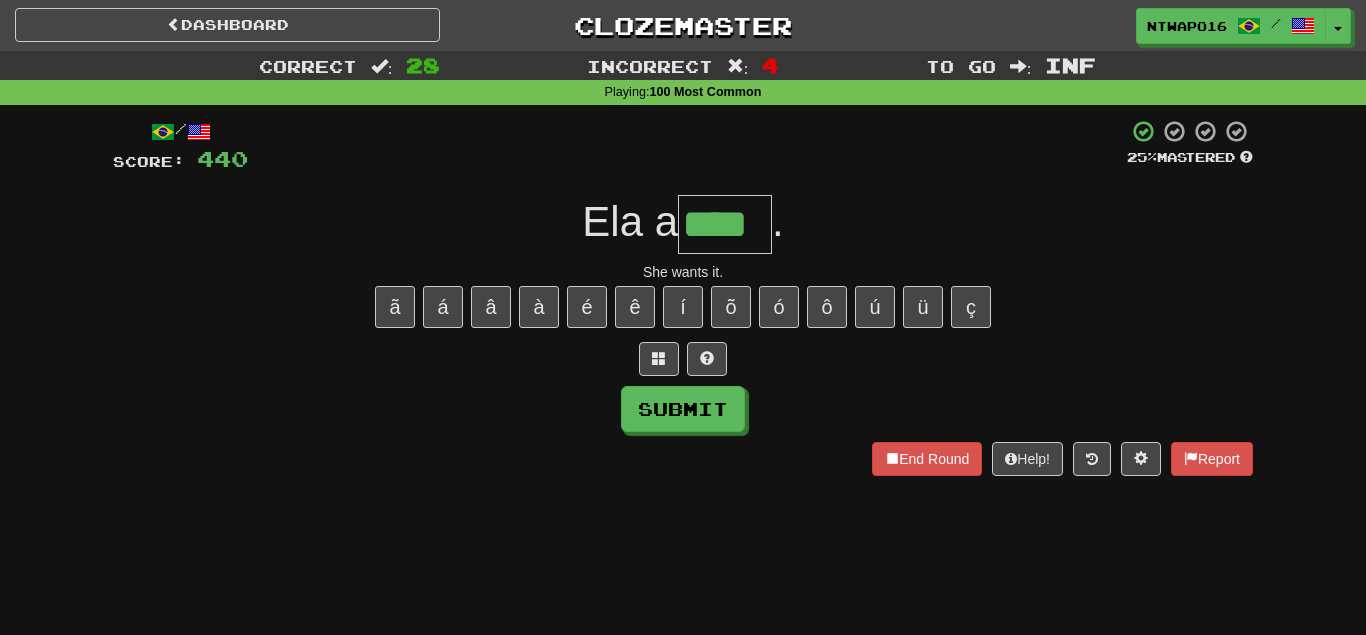 type on "****" 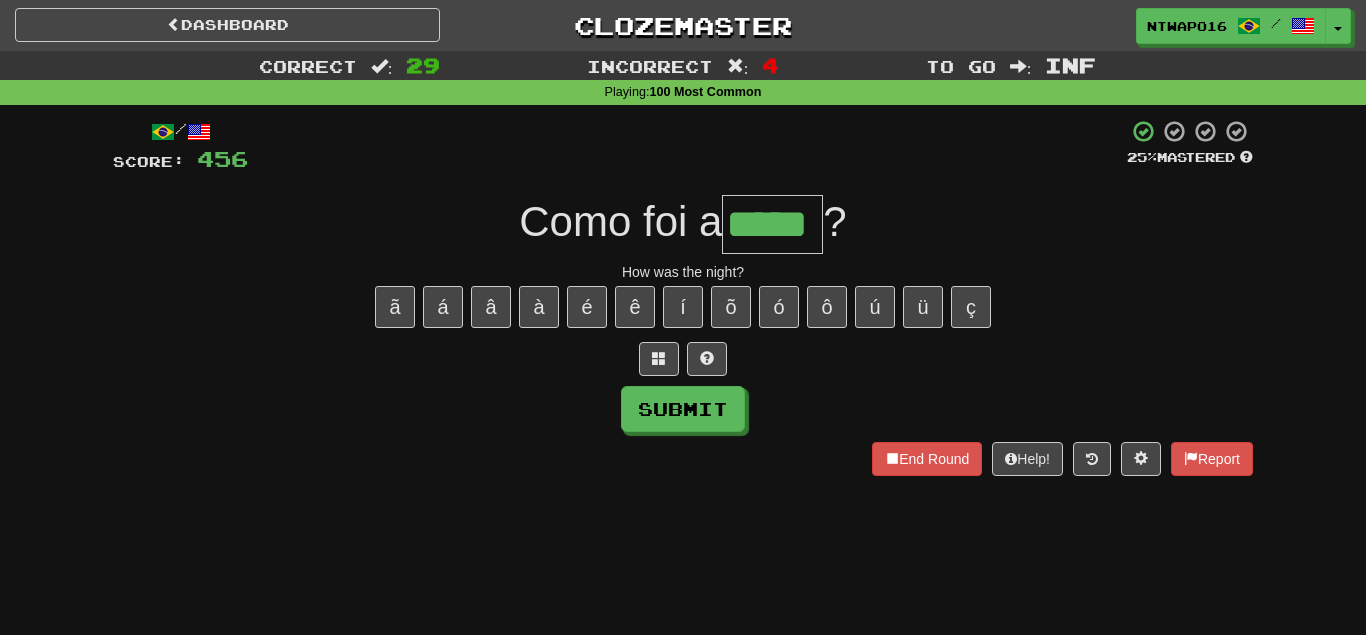 type on "*****" 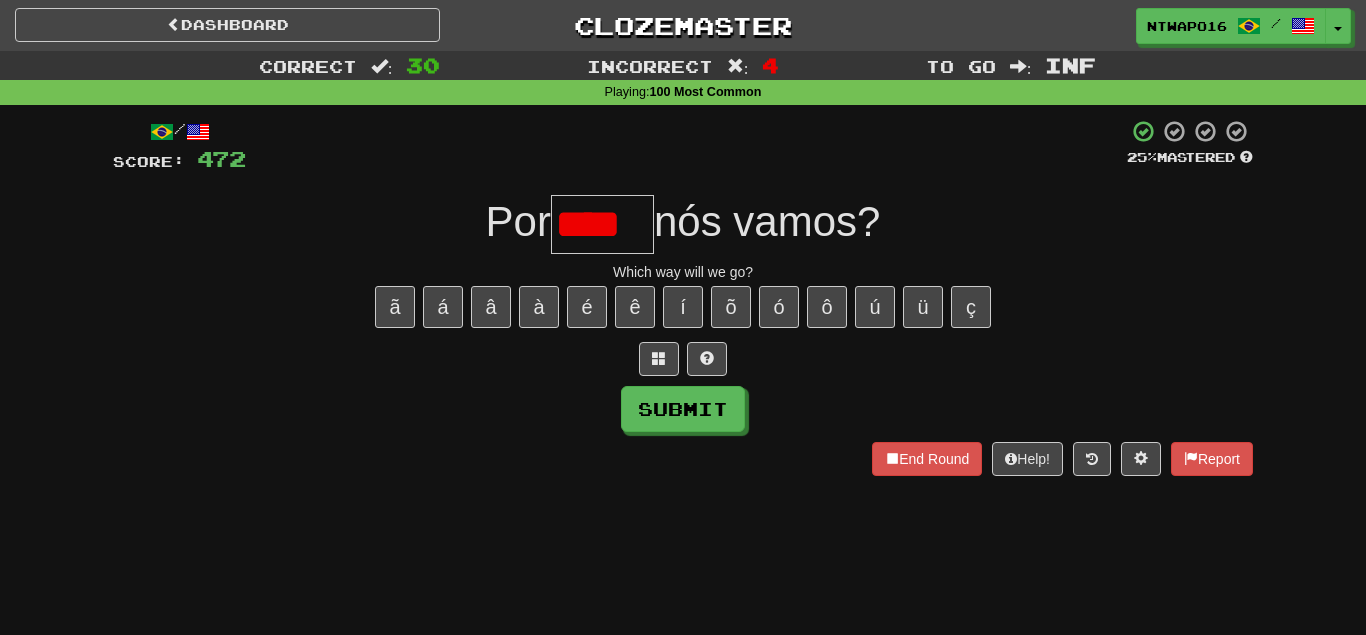 scroll, scrollTop: 0, scrollLeft: 10, axis: horizontal 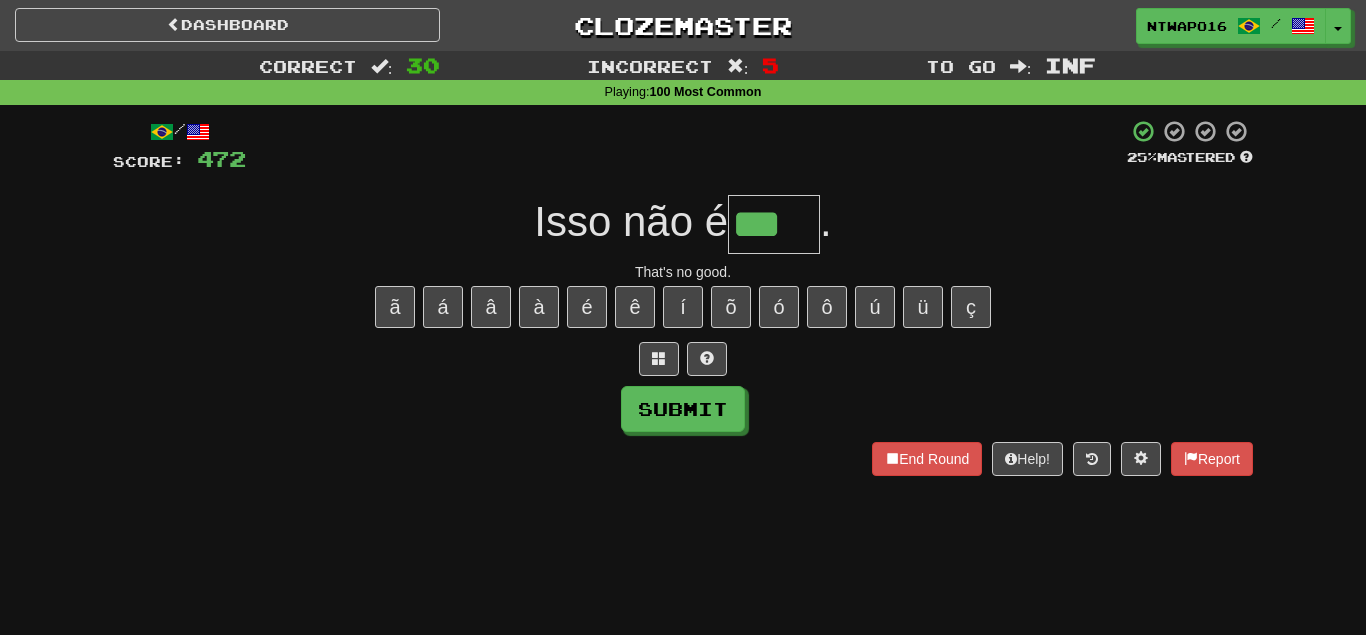 type on "***" 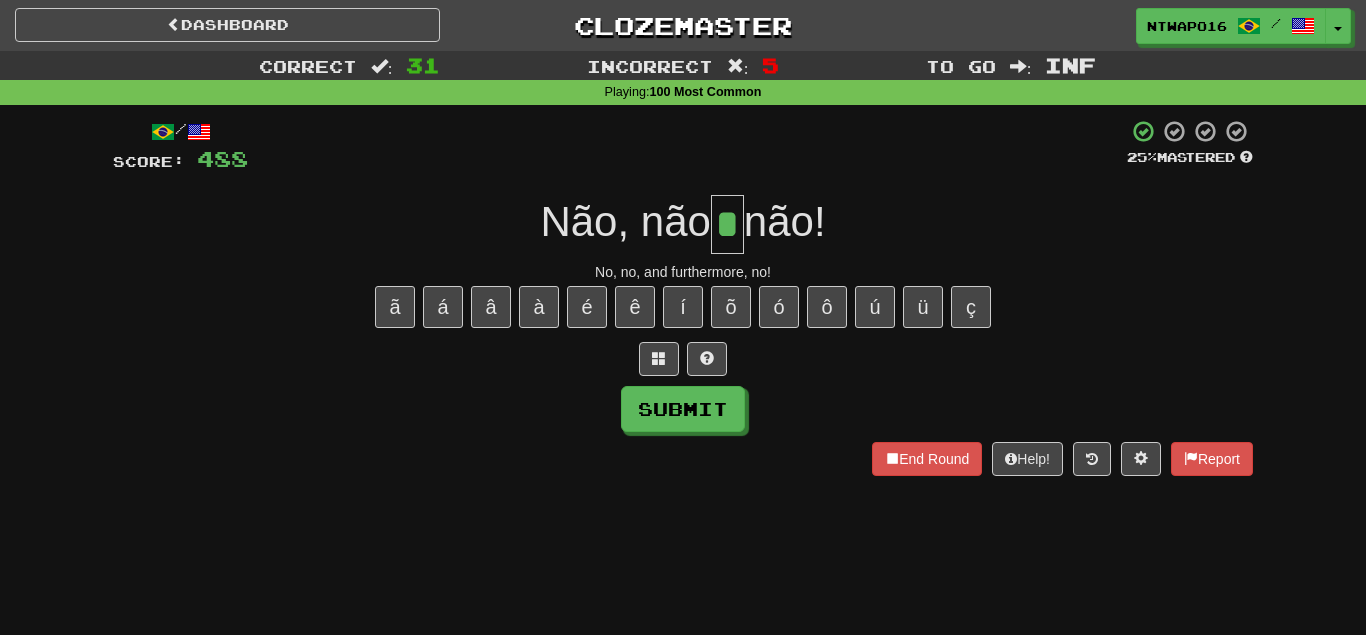 type on "*" 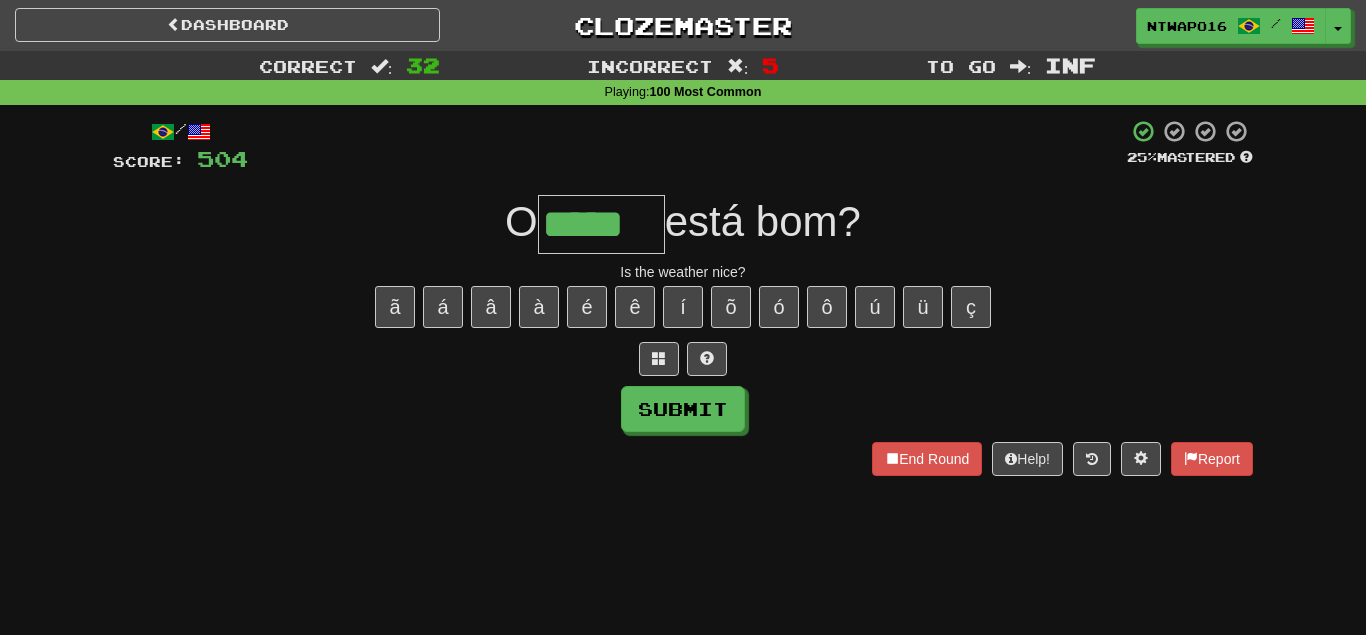 type on "*****" 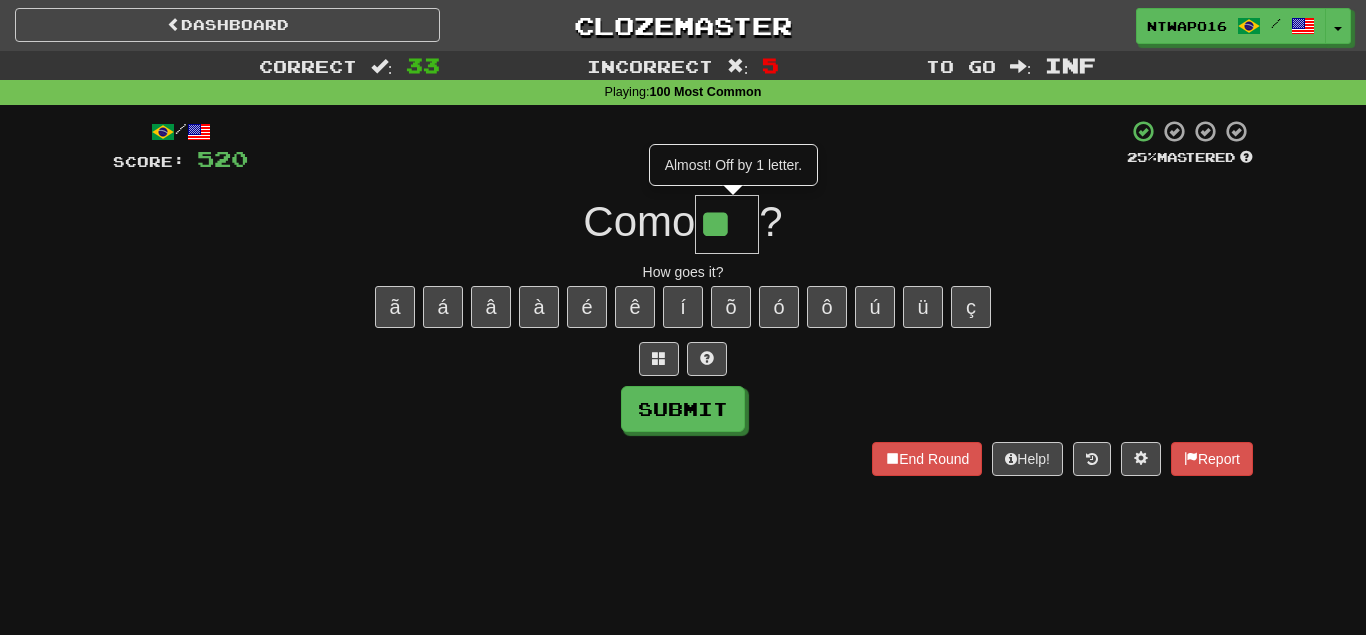 type on "***" 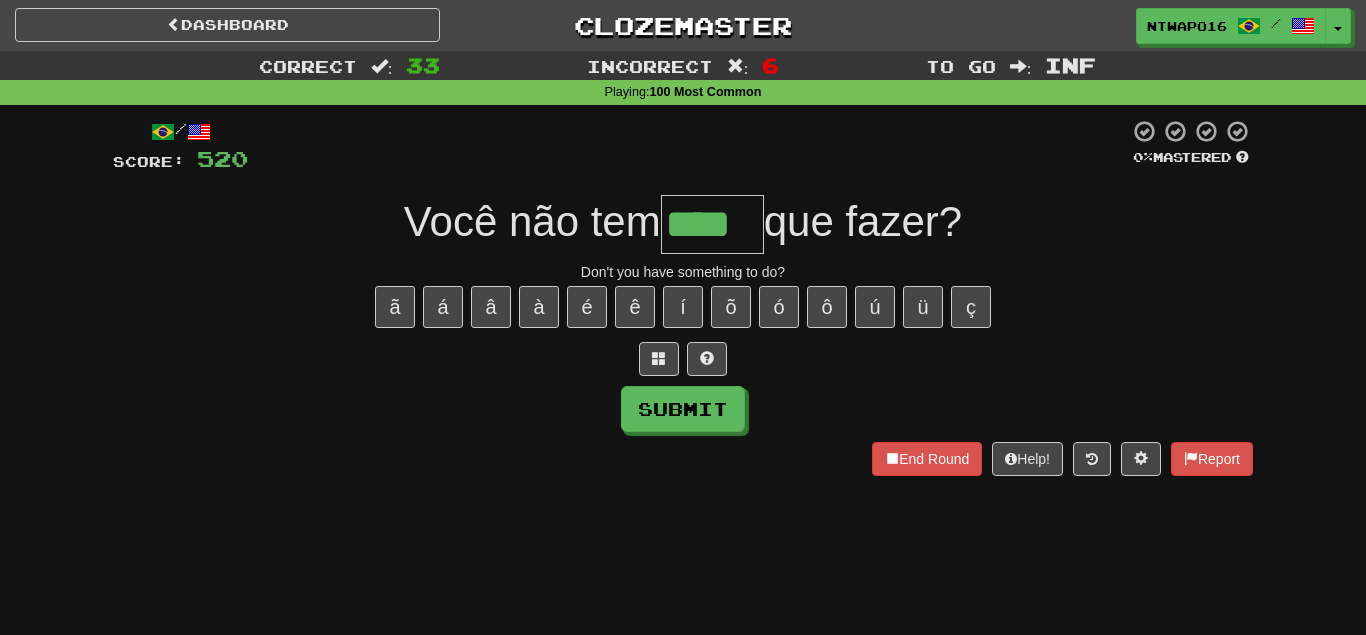 type on "****" 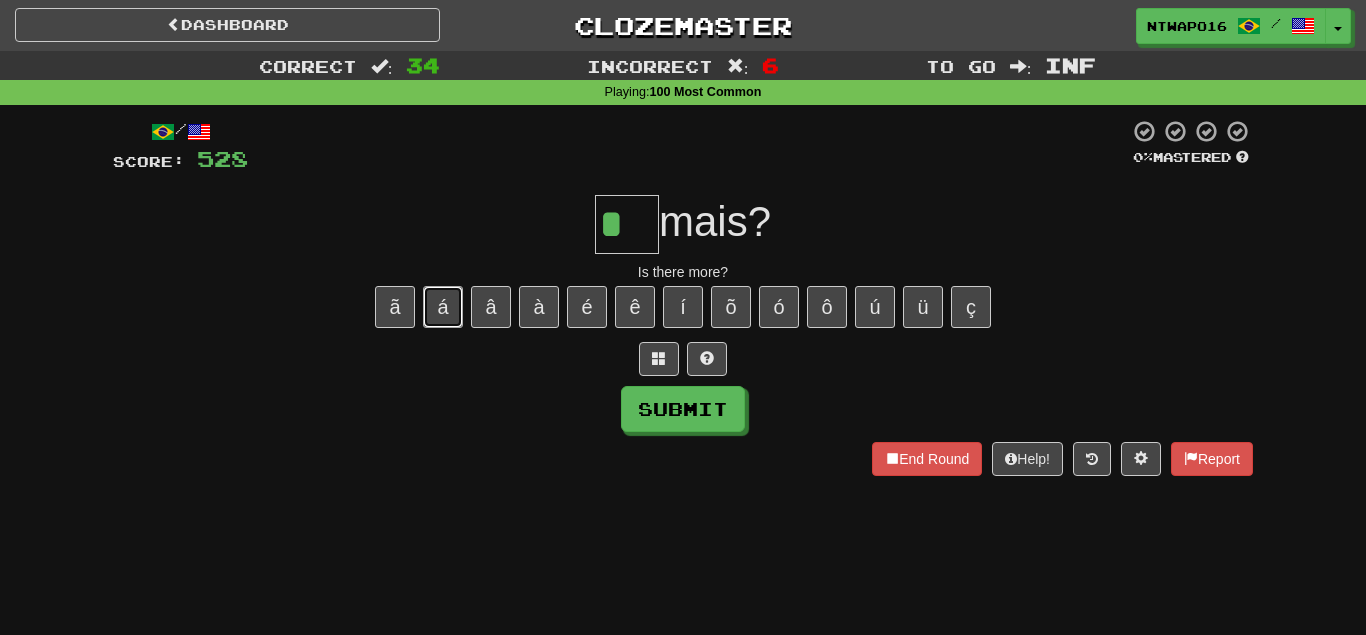 drag, startPoint x: 448, startPoint y: 309, endPoint x: 436, endPoint y: 310, distance: 12.0415945 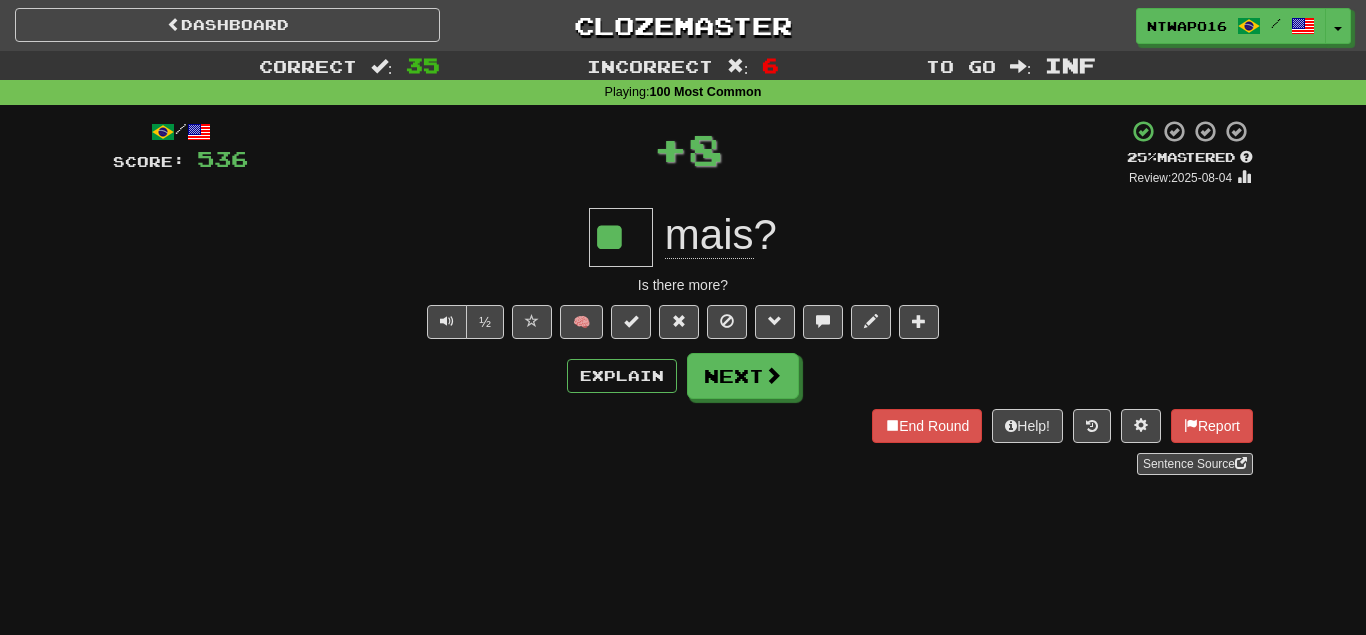 type on "**" 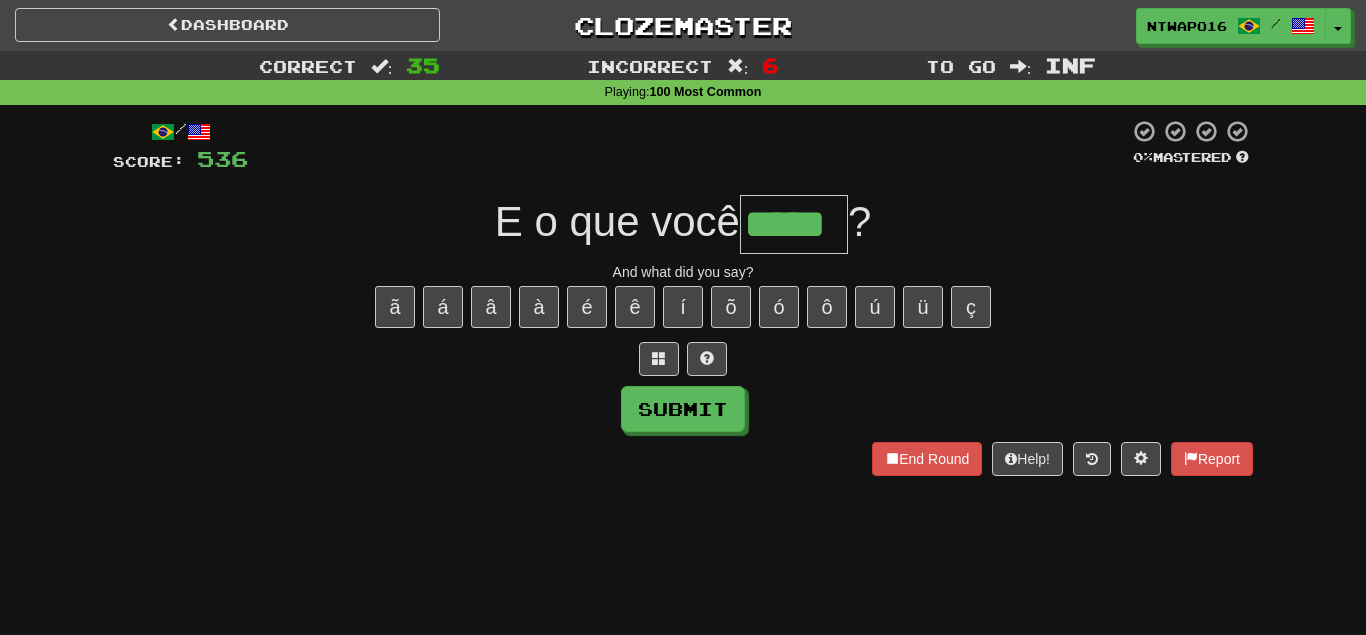 type on "*****" 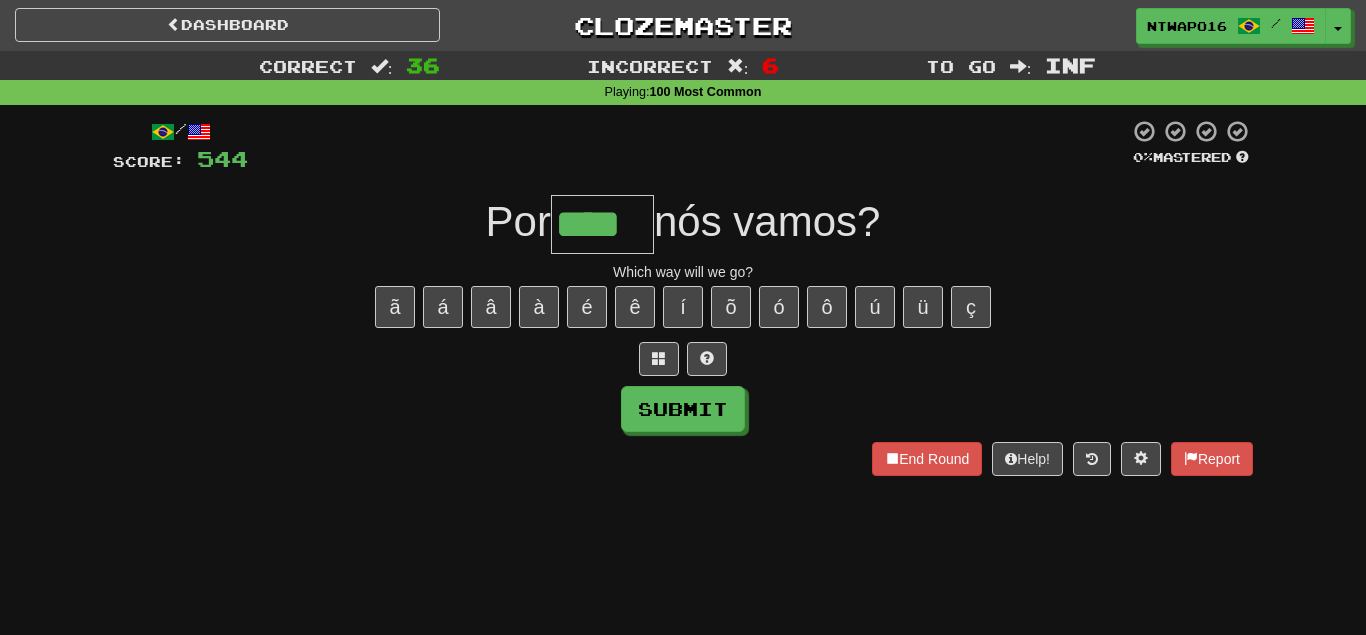 type on "****" 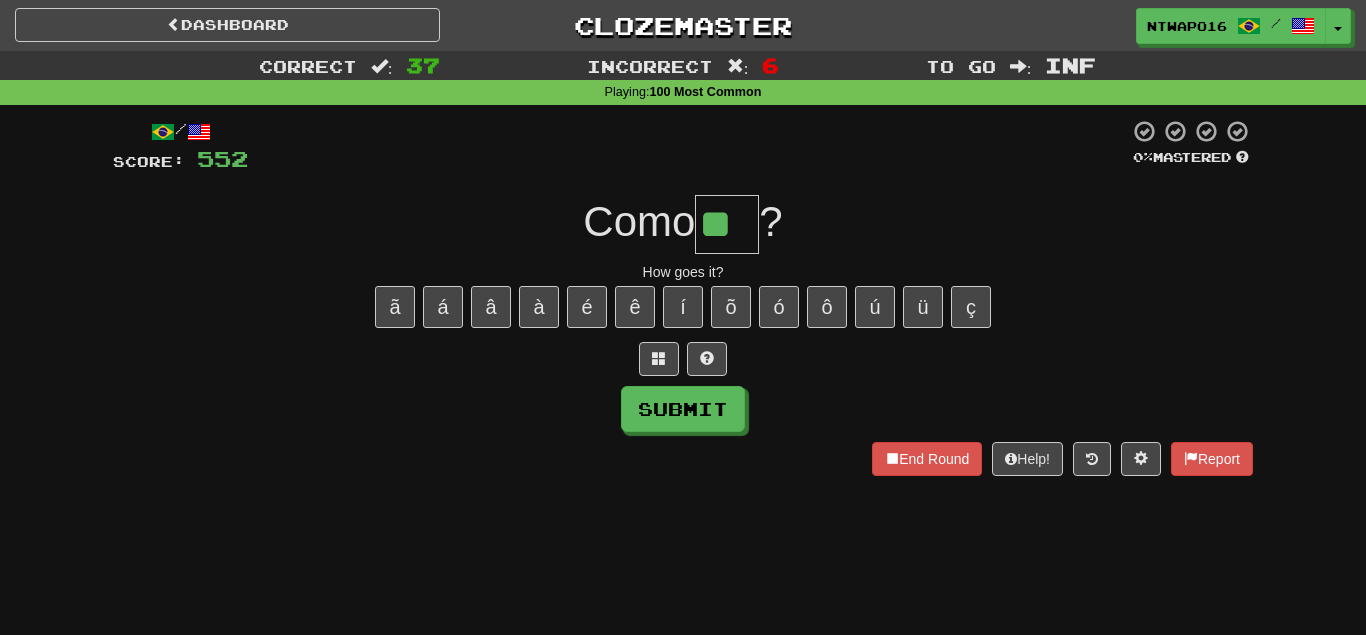 type on "***" 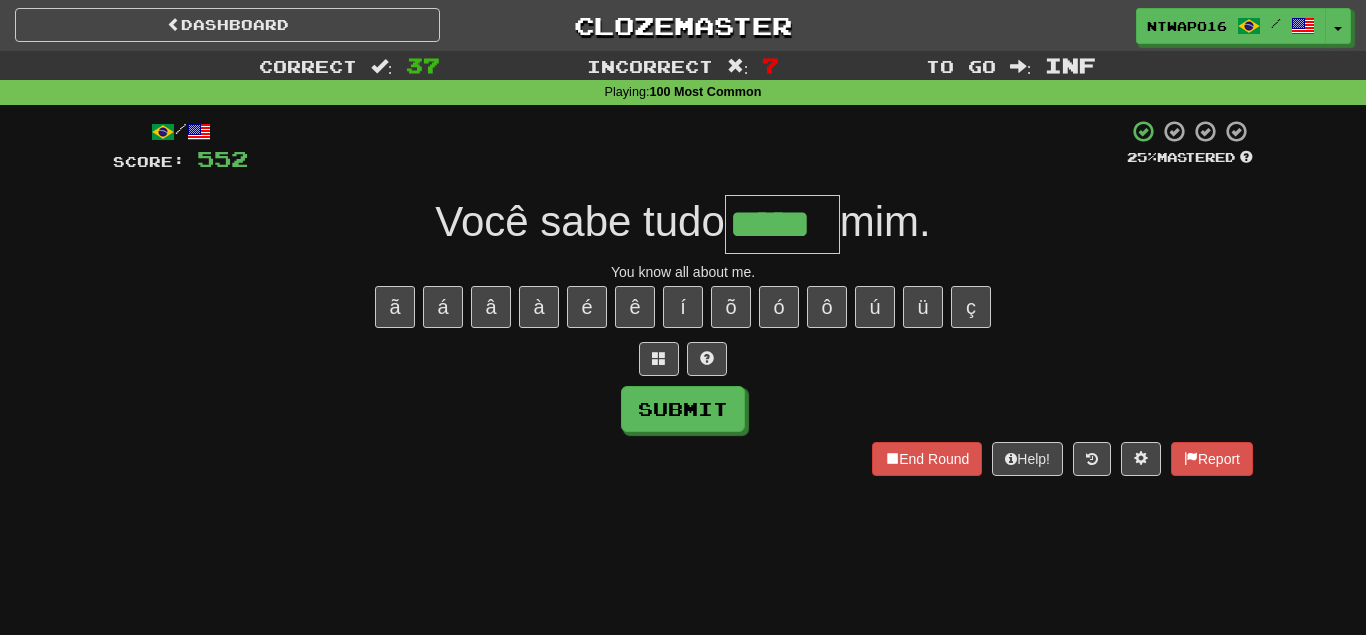 type on "*****" 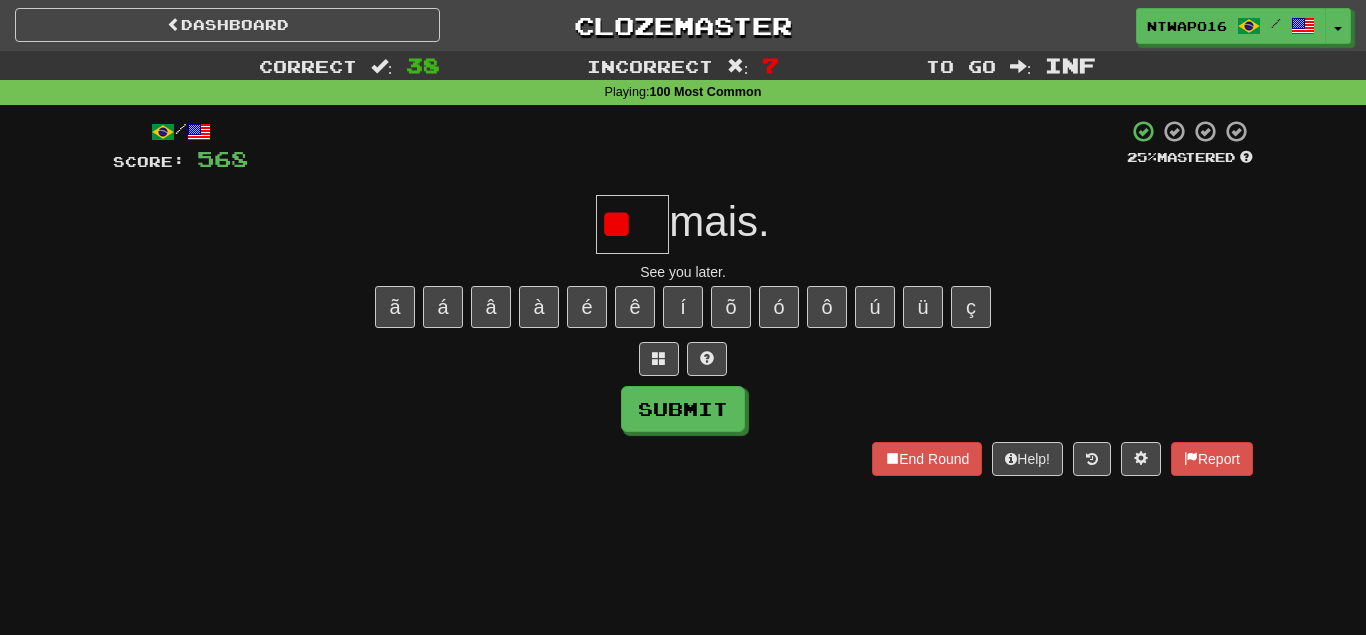 type on "*" 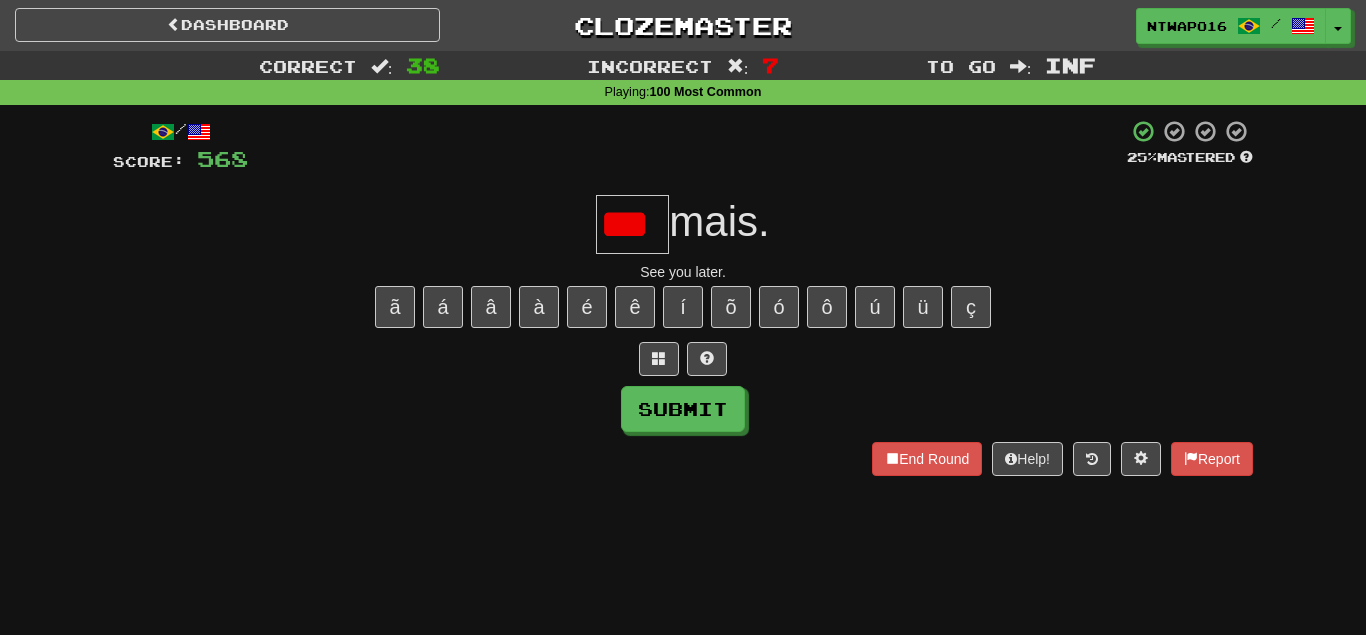 type on "***" 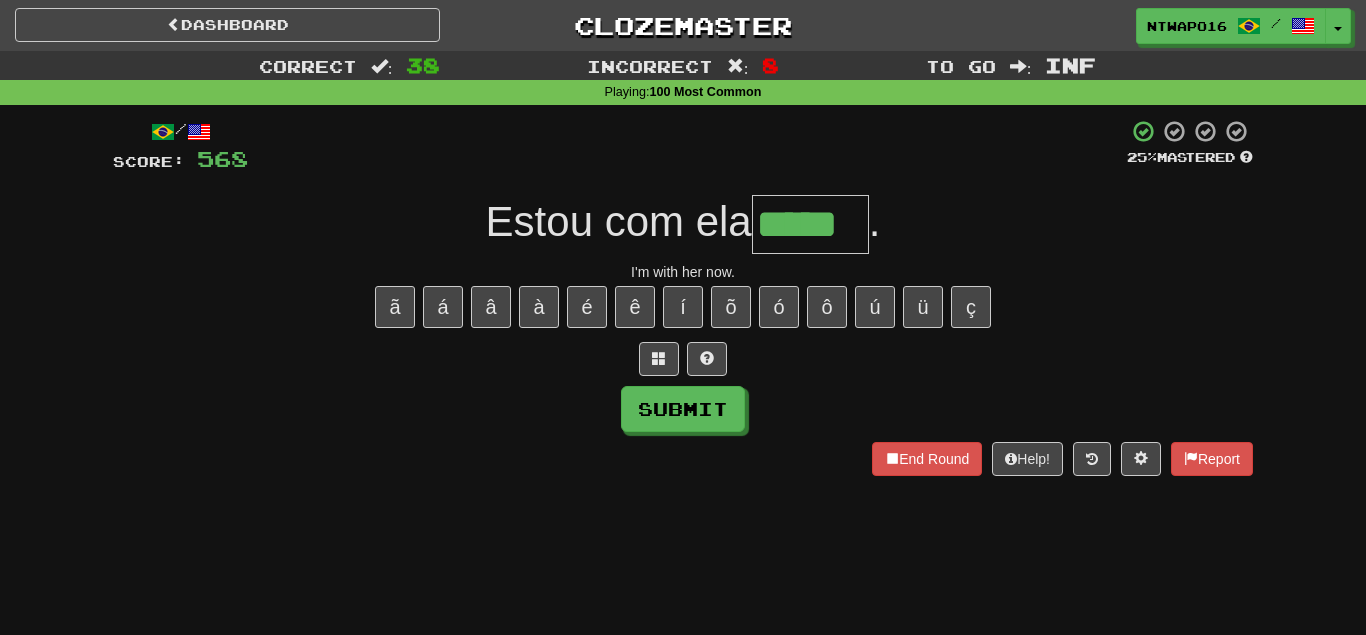 type on "*****" 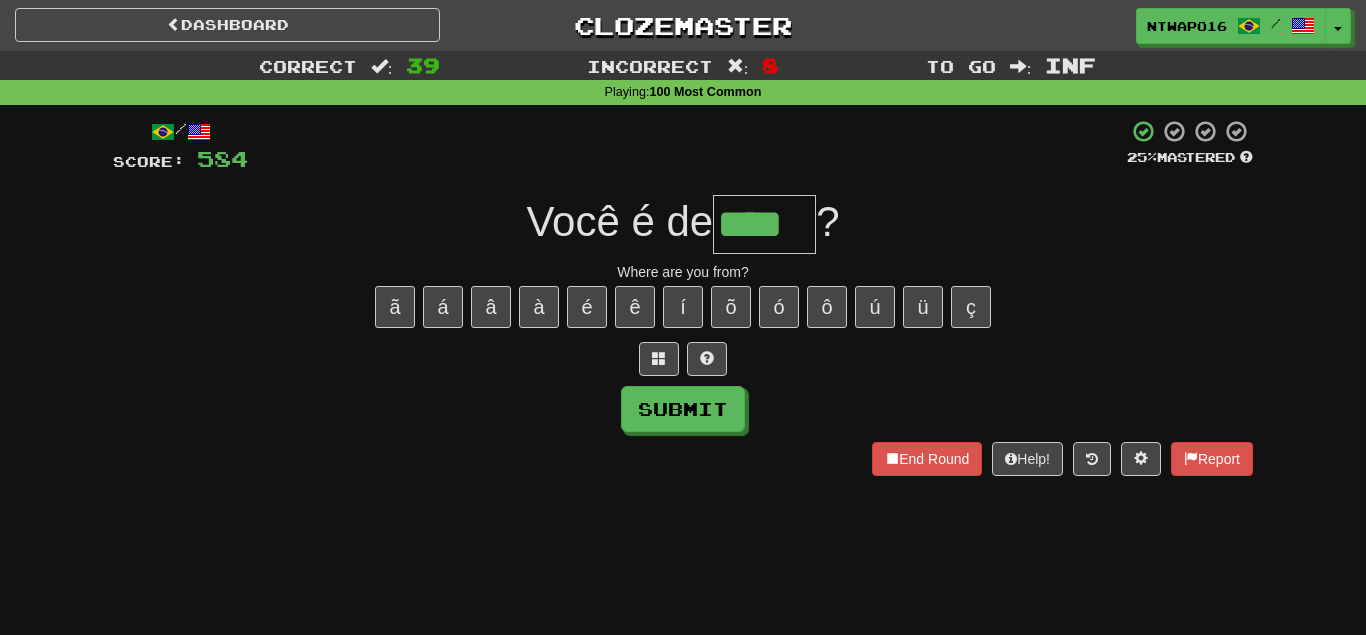 type on "****" 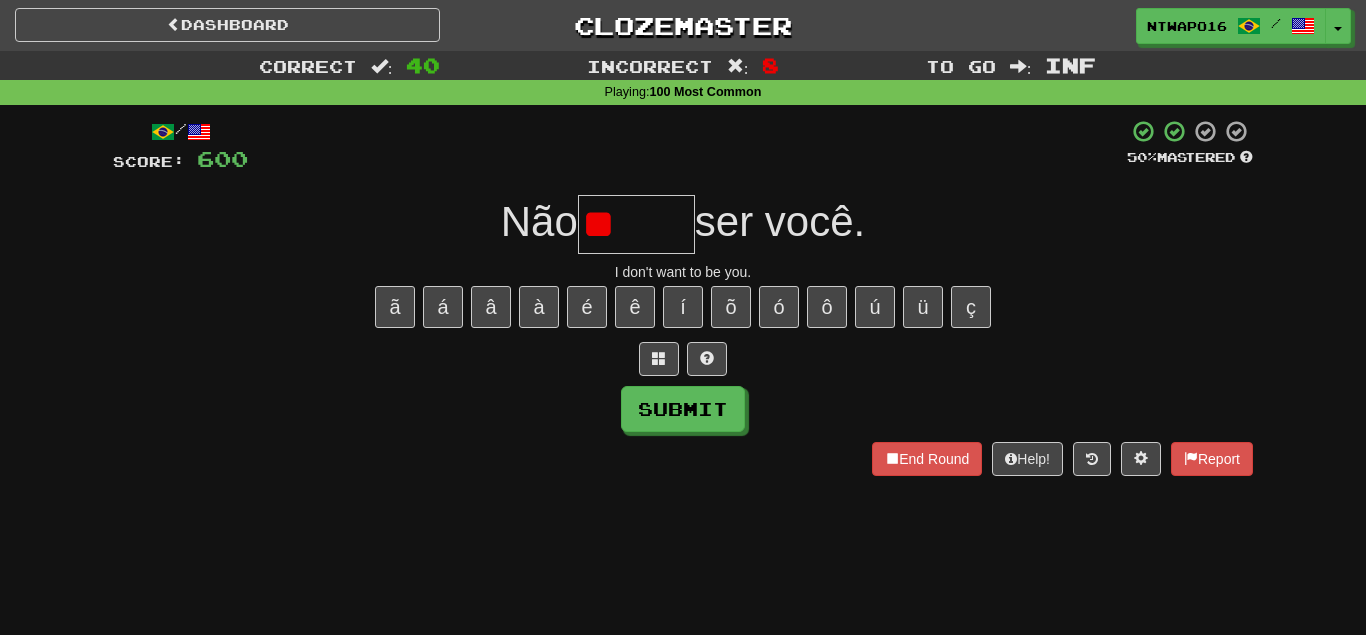 type on "*" 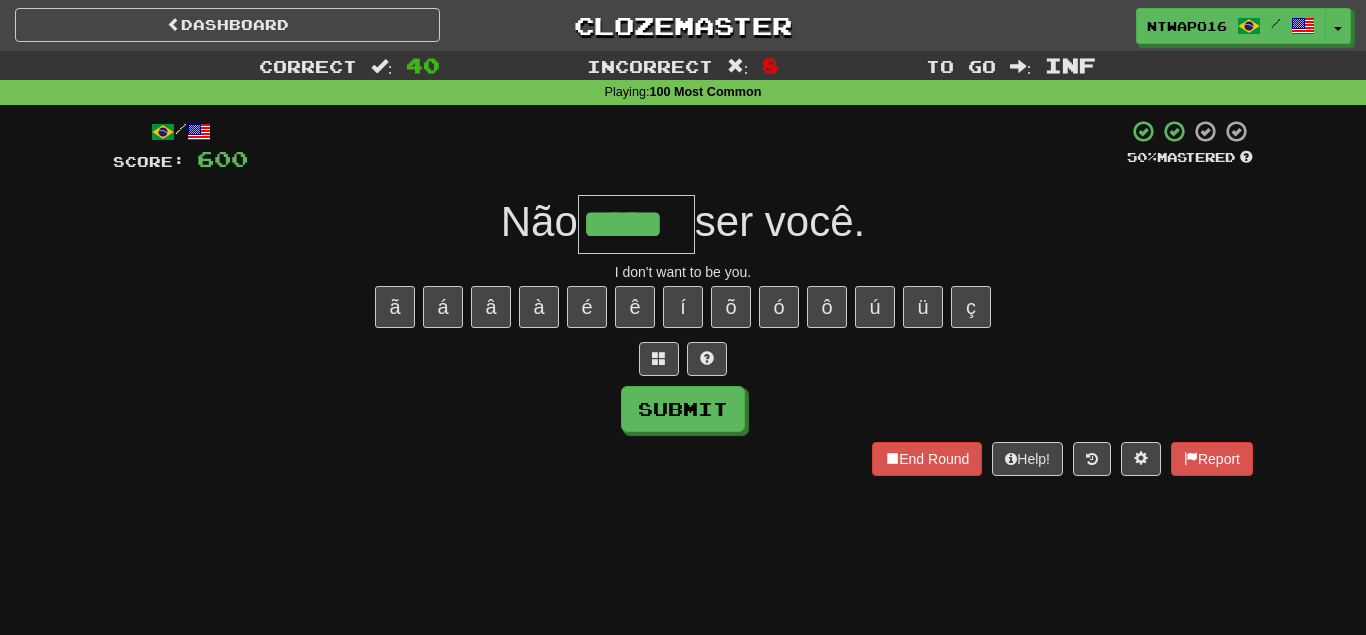 type on "*****" 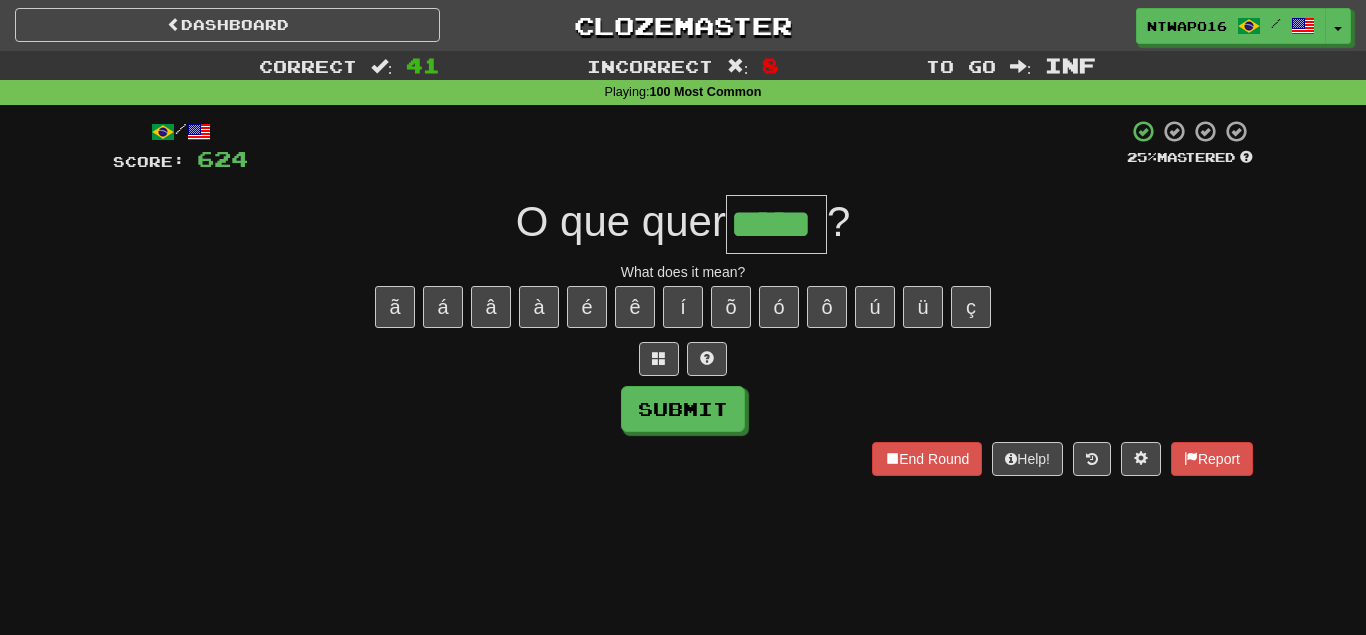 type on "*****" 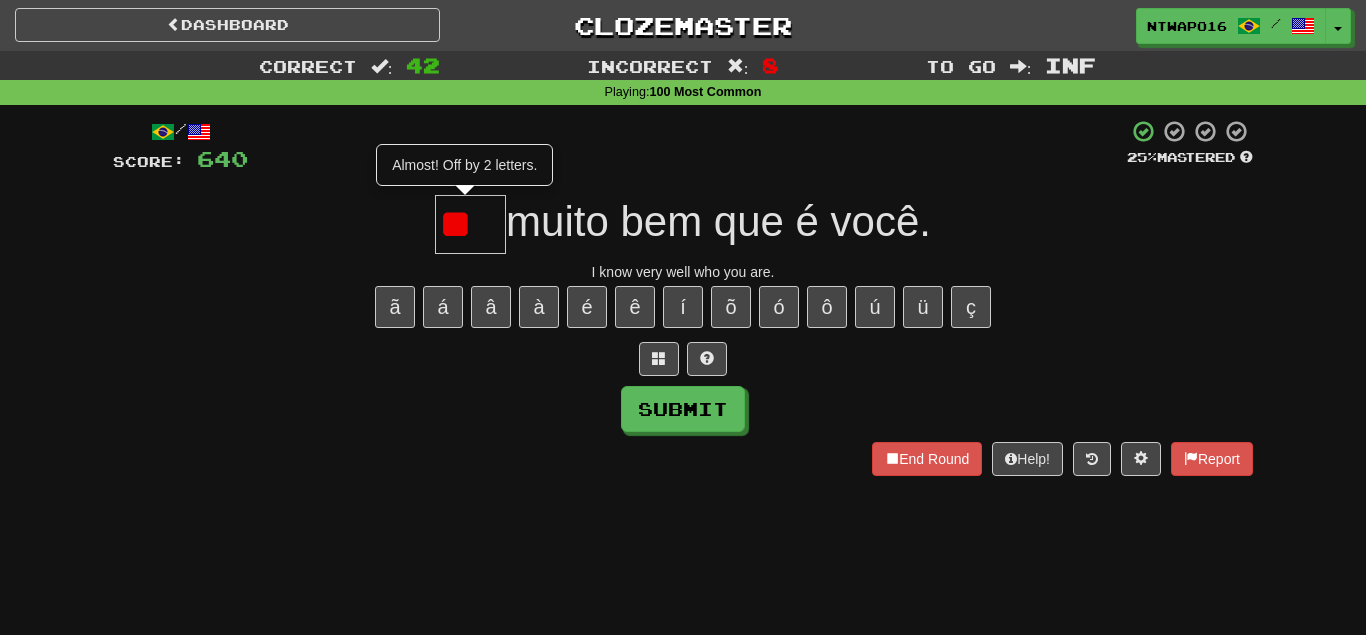 scroll, scrollTop: 0, scrollLeft: 0, axis: both 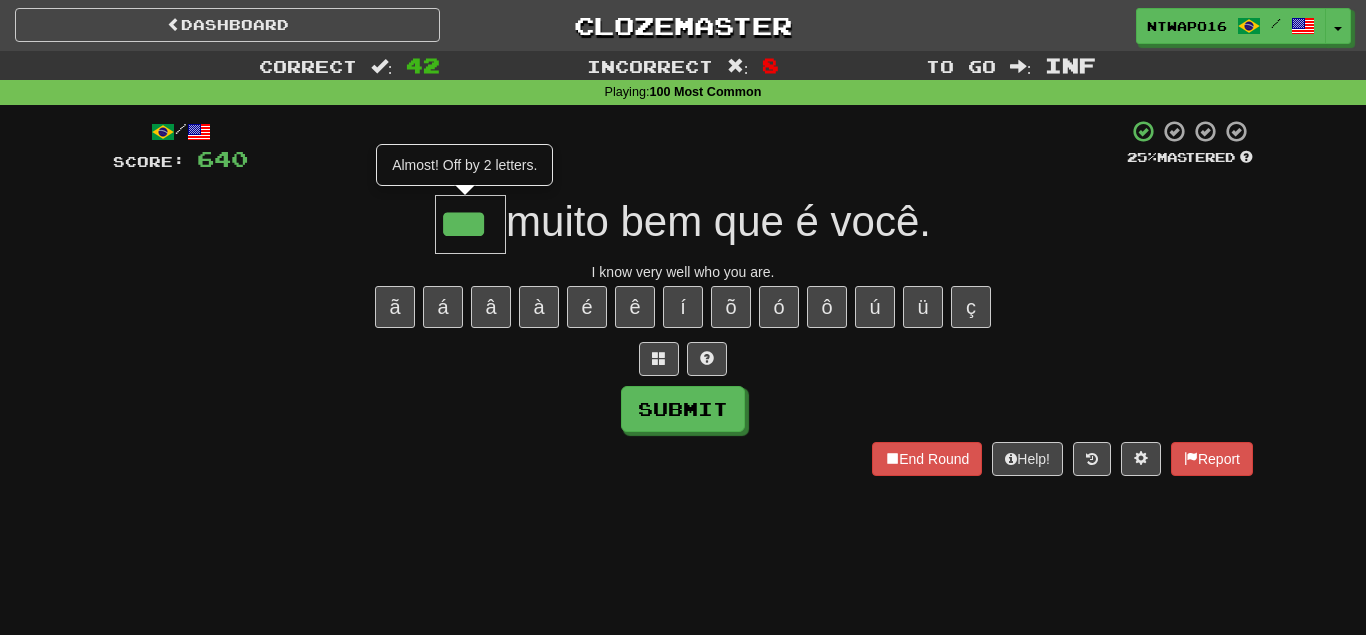 type on "***" 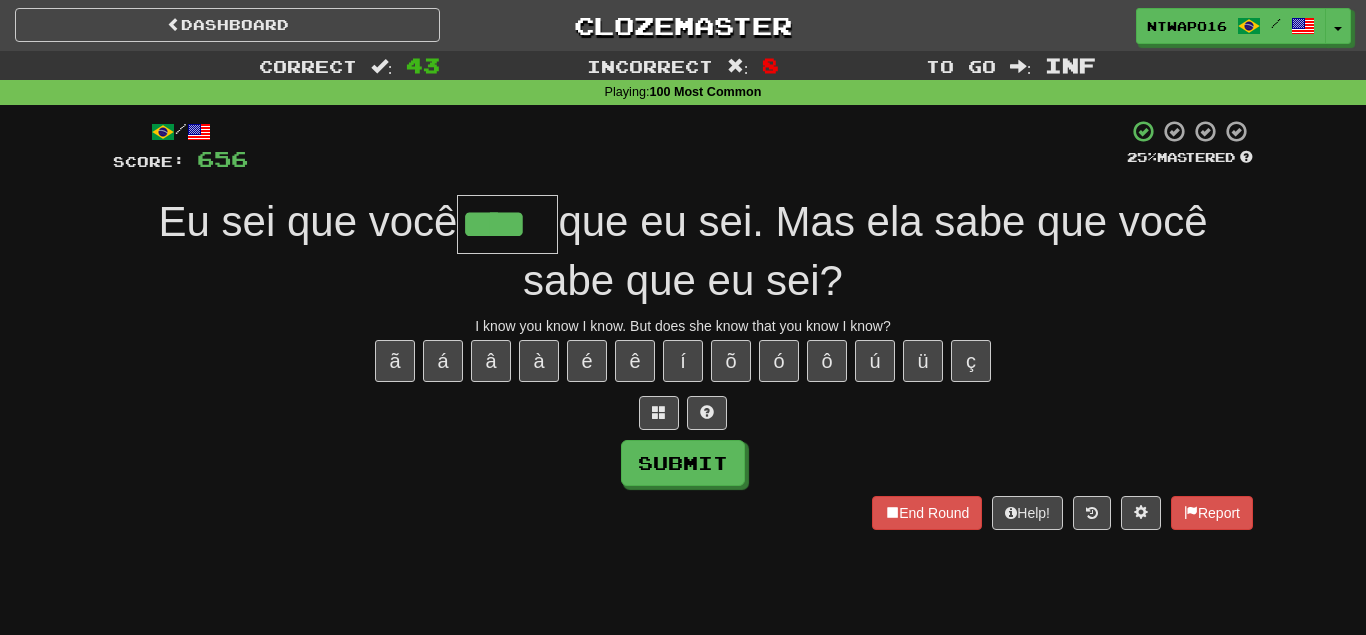 type on "****" 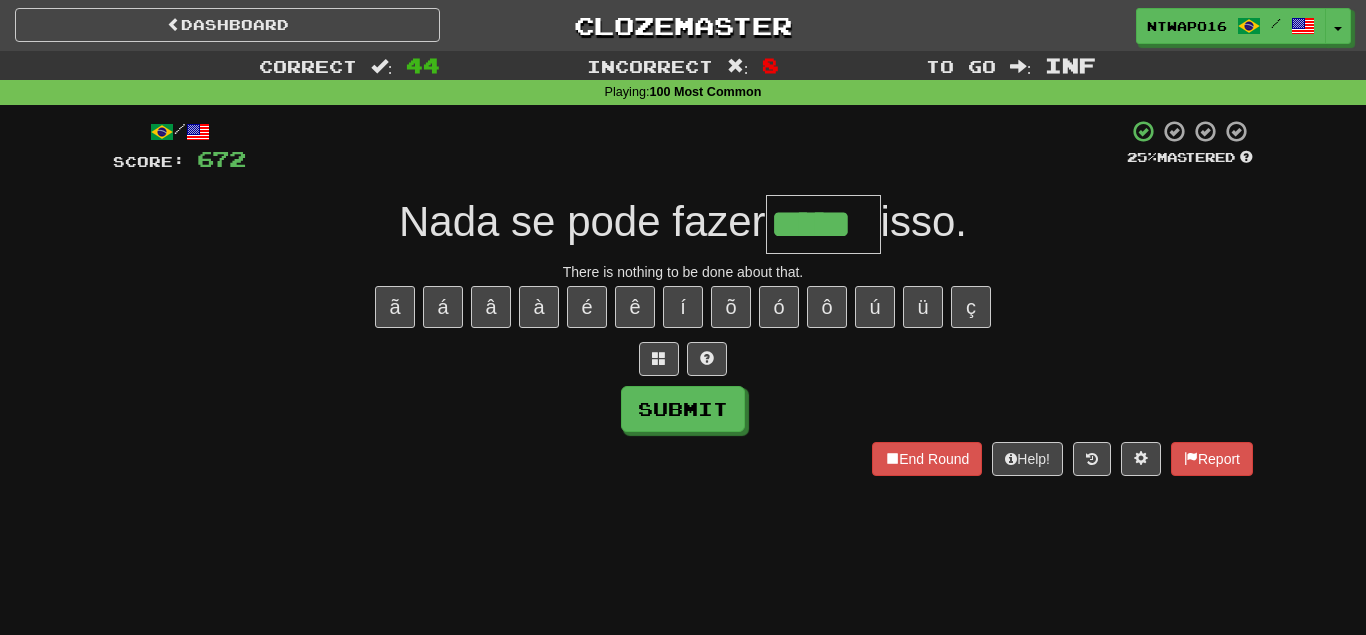 type on "*****" 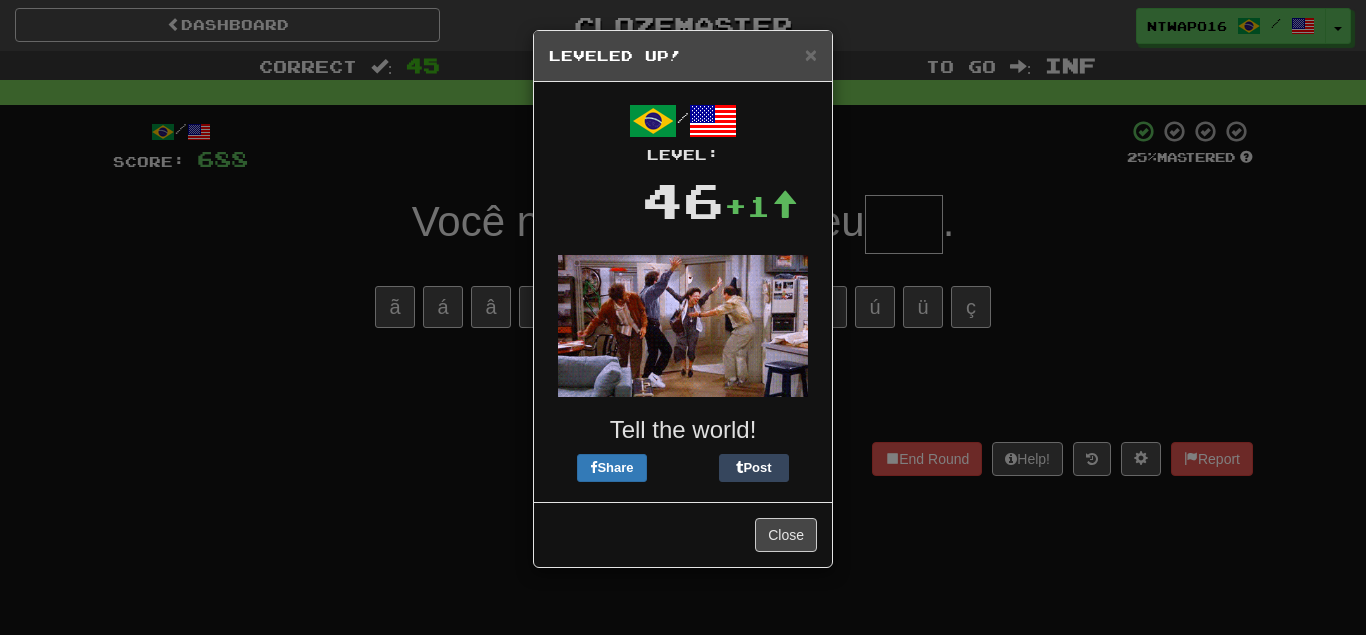 click on "× Leveled Up!" at bounding box center [683, 56] 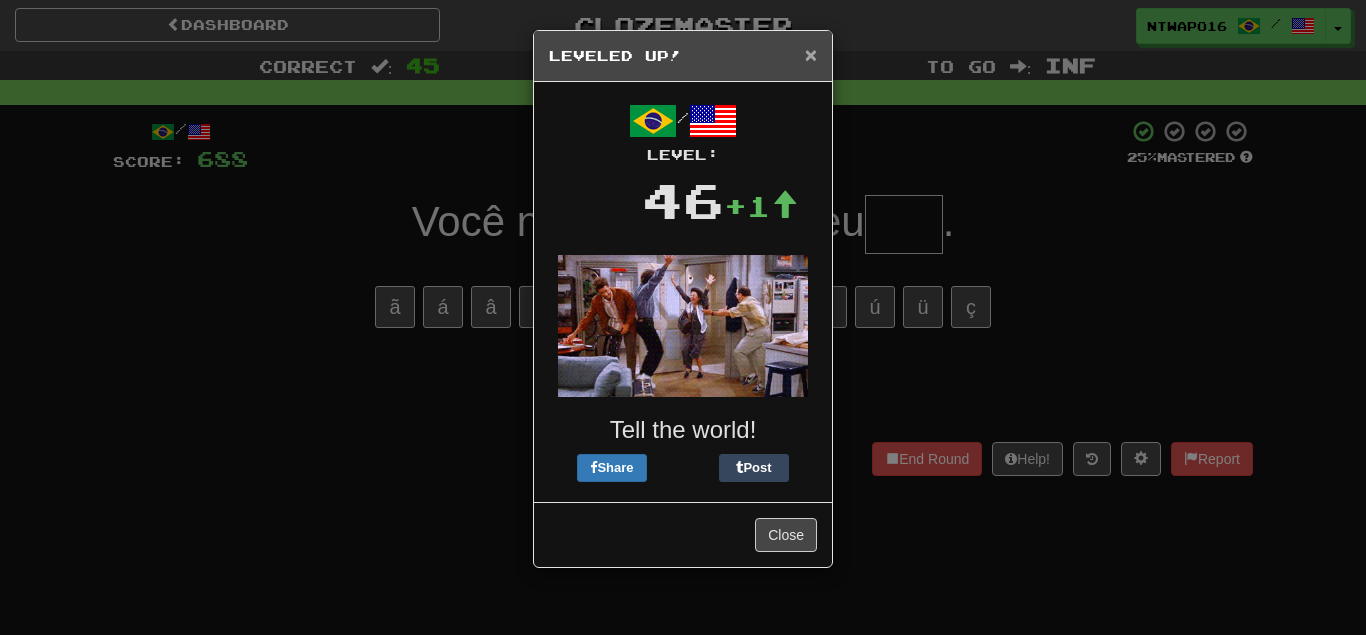 click on "×" at bounding box center [811, 54] 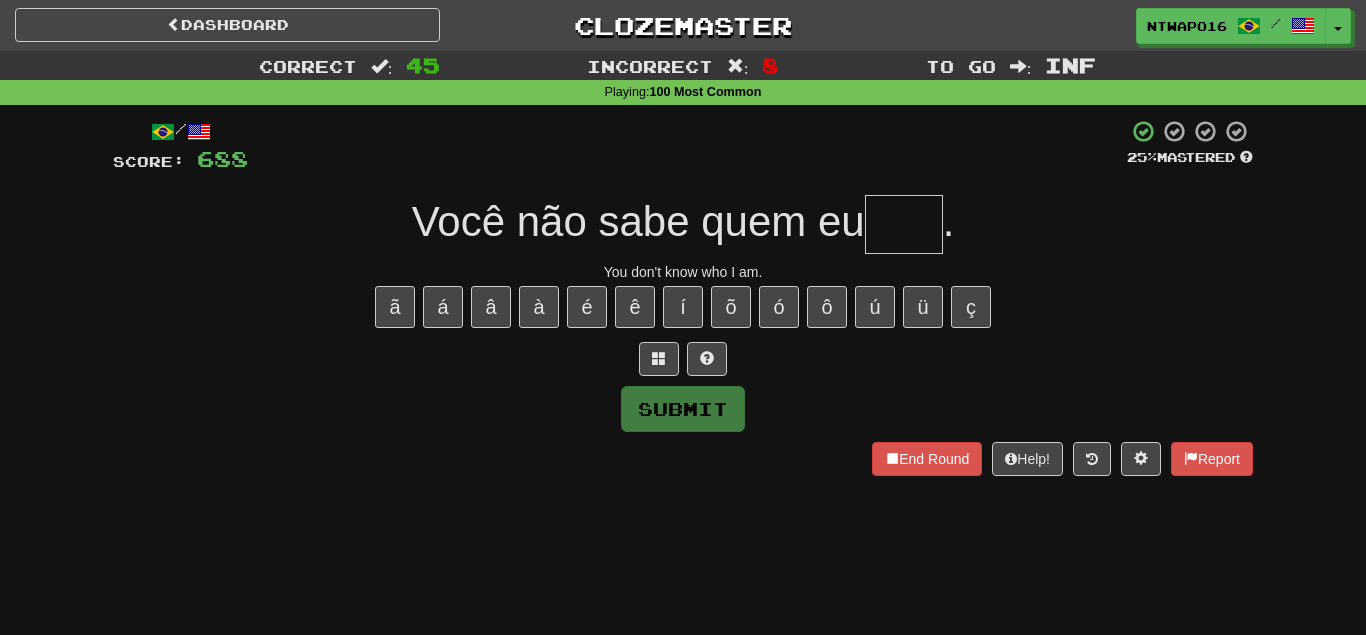 click at bounding box center (904, 224) 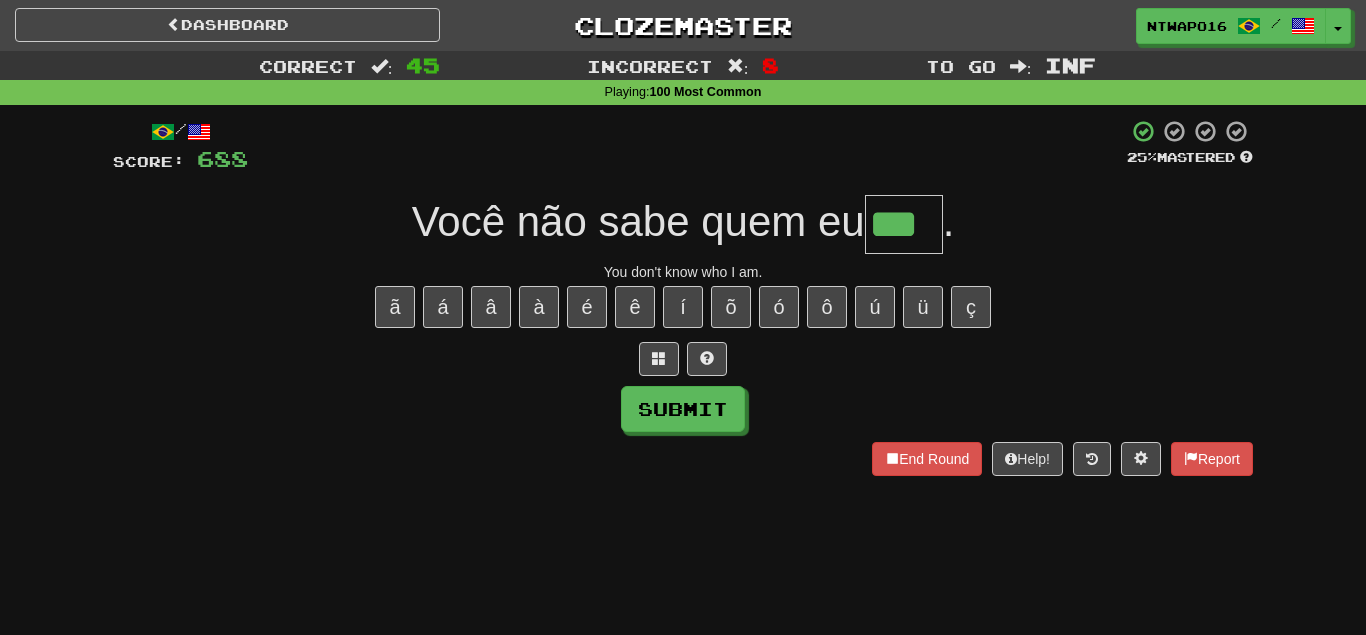 type on "***" 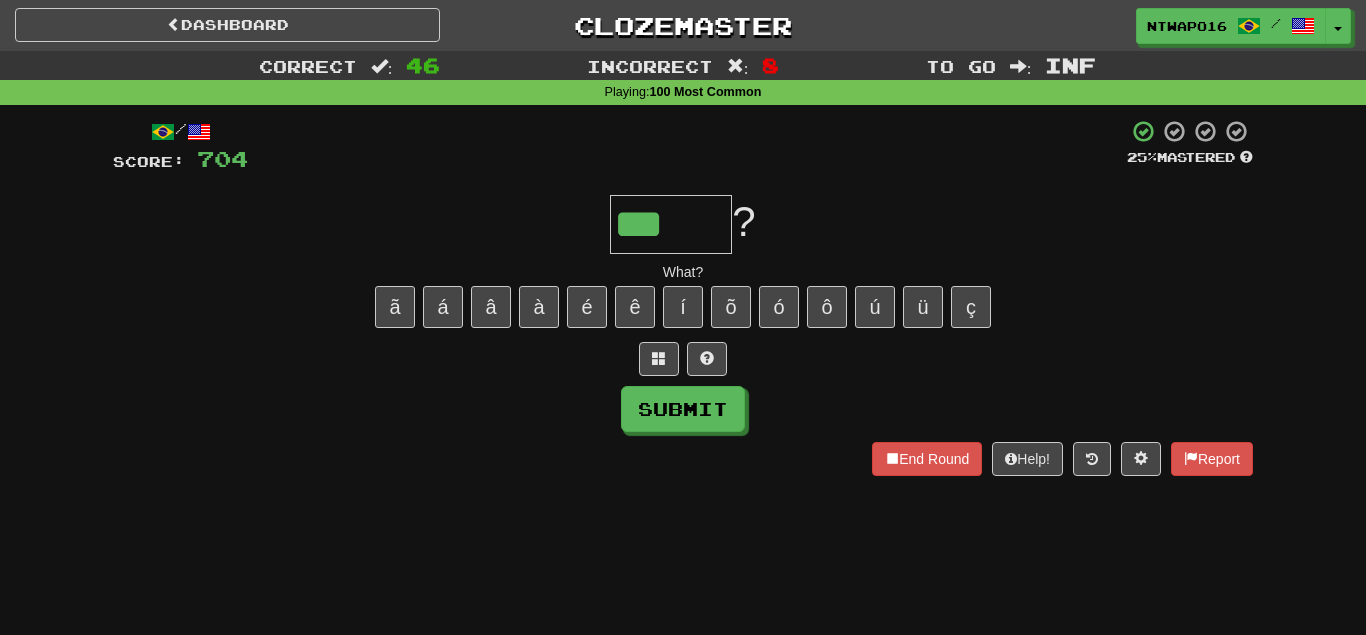 type on "****" 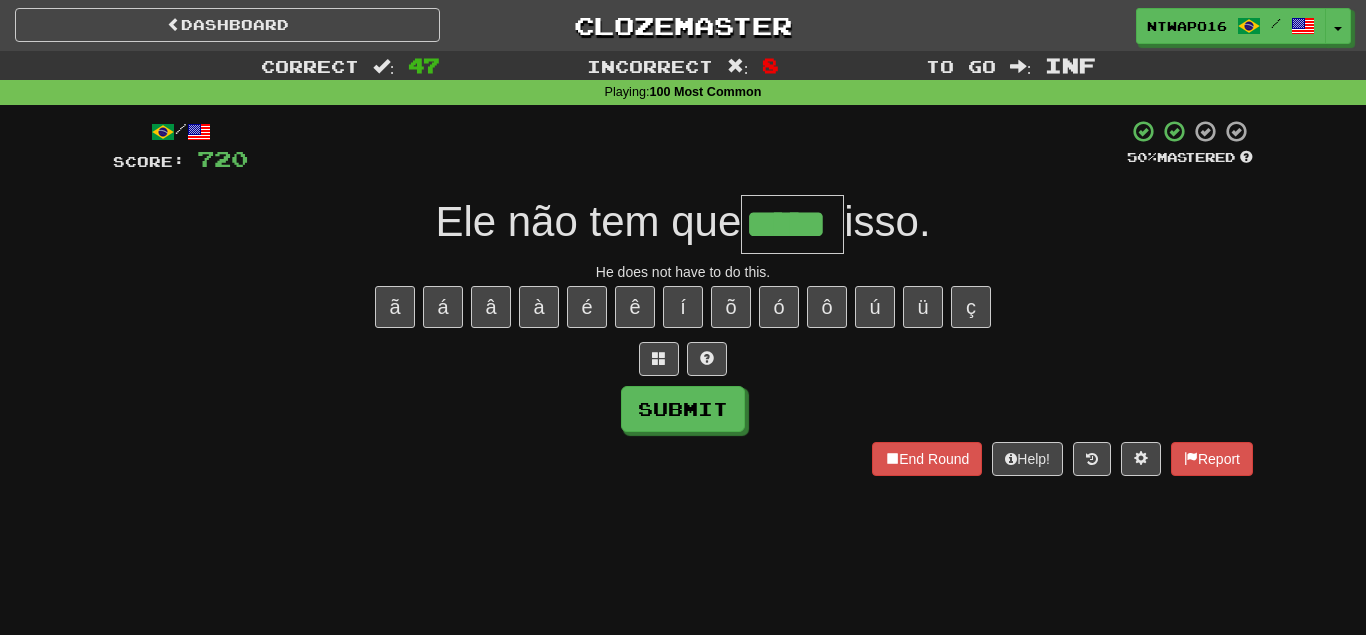 type on "*****" 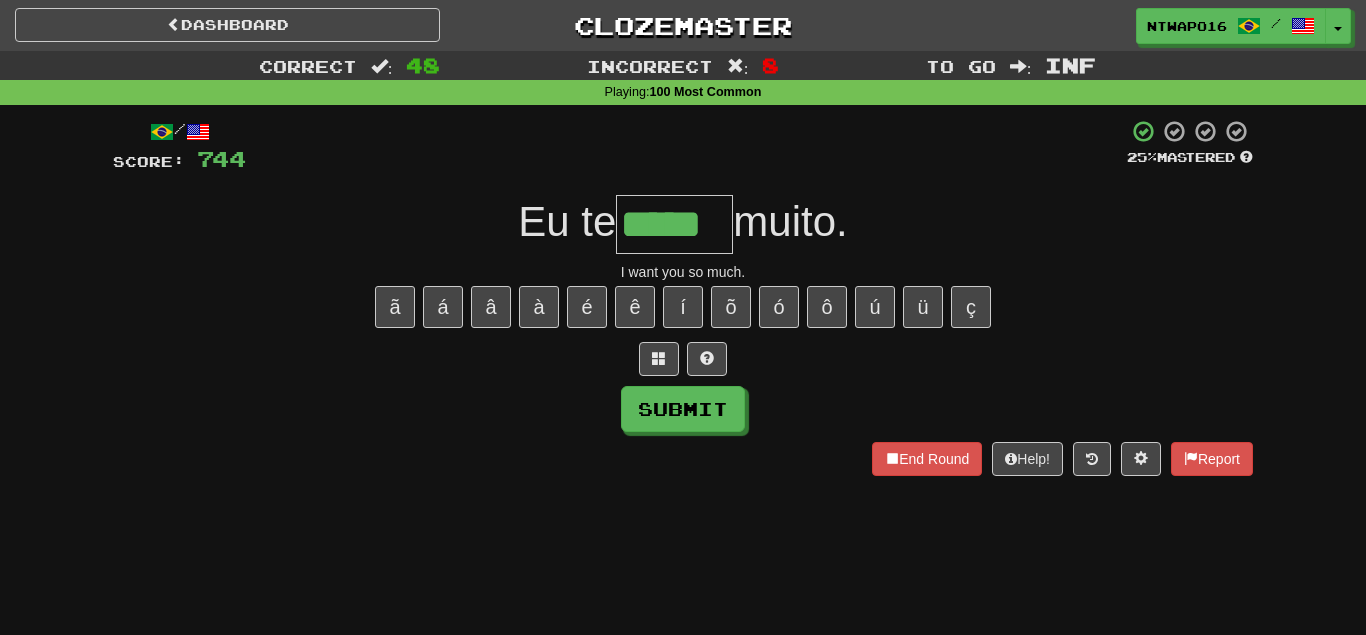 type on "*****" 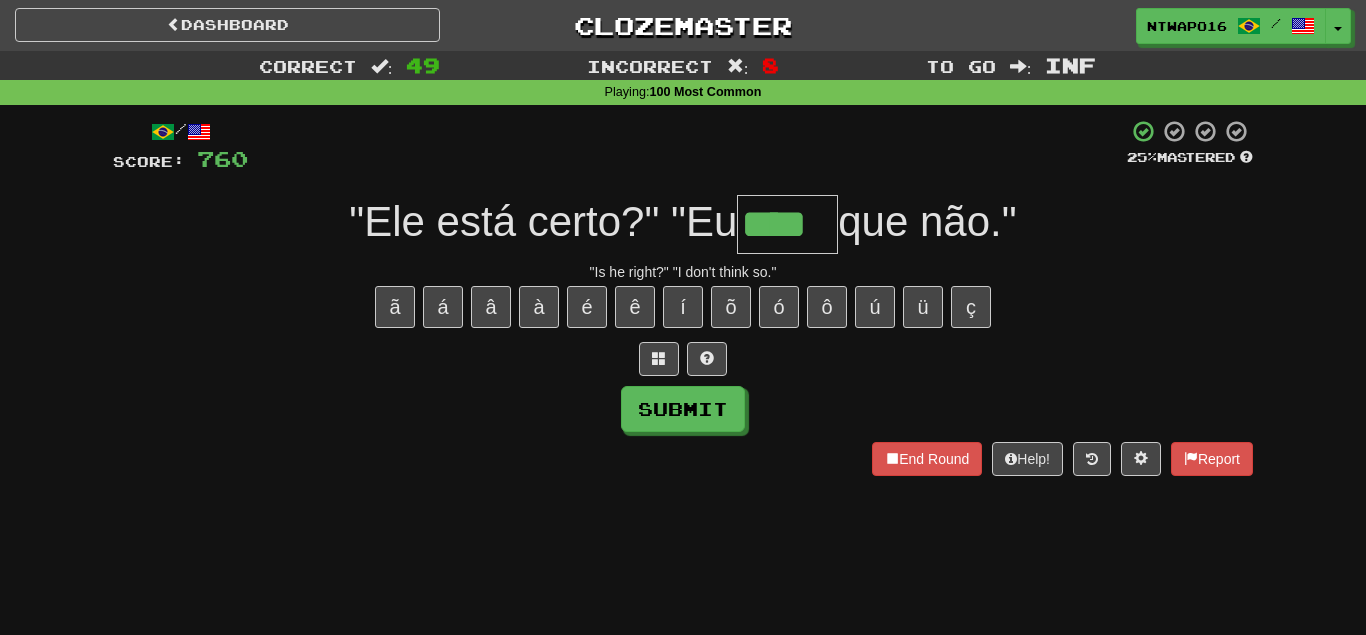 type on "****" 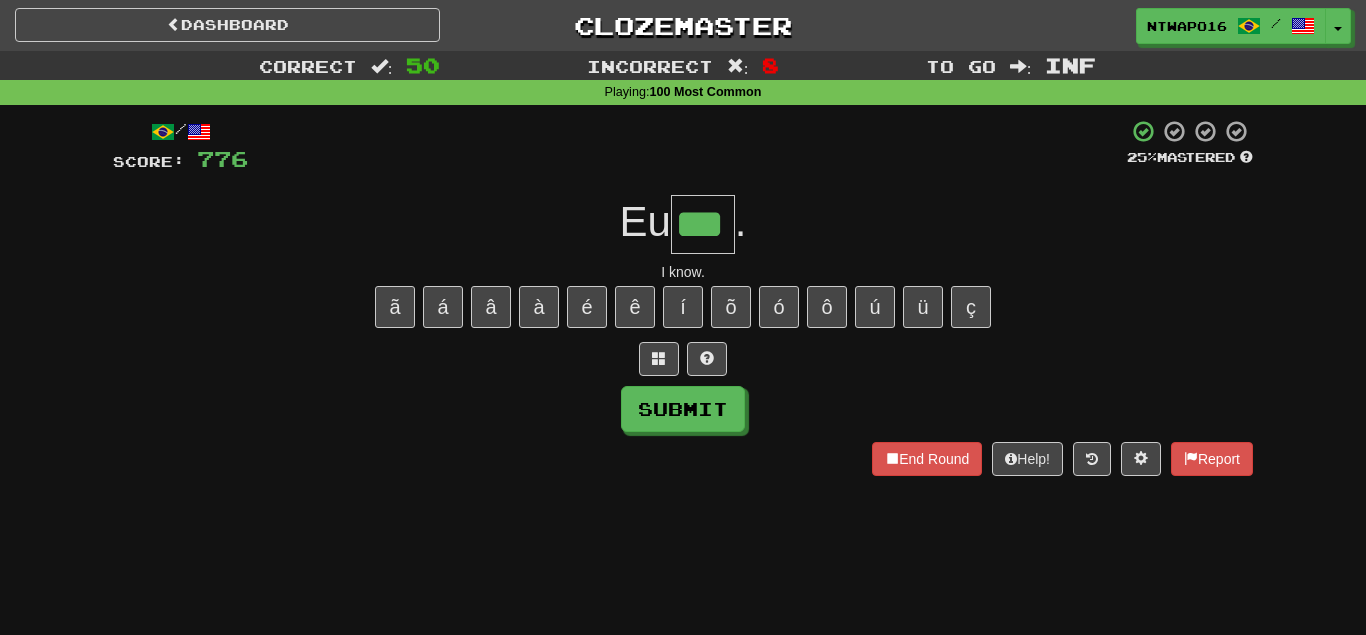 type on "***" 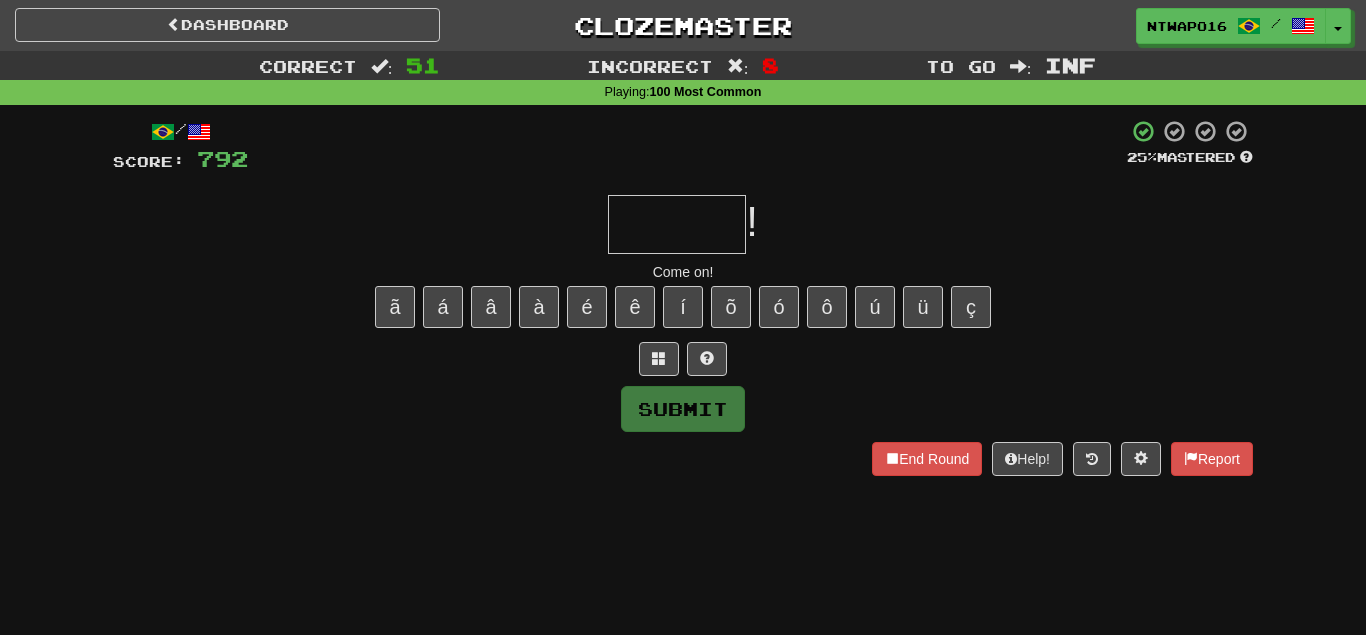 type on "*" 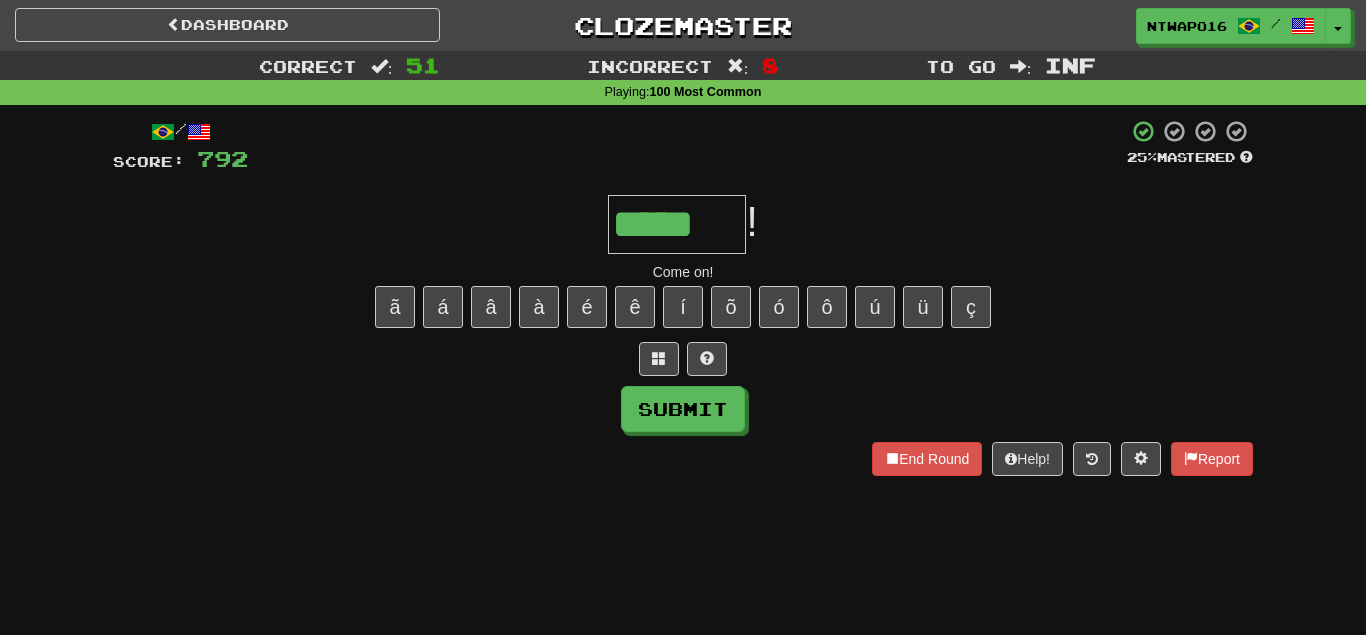 type on "*****" 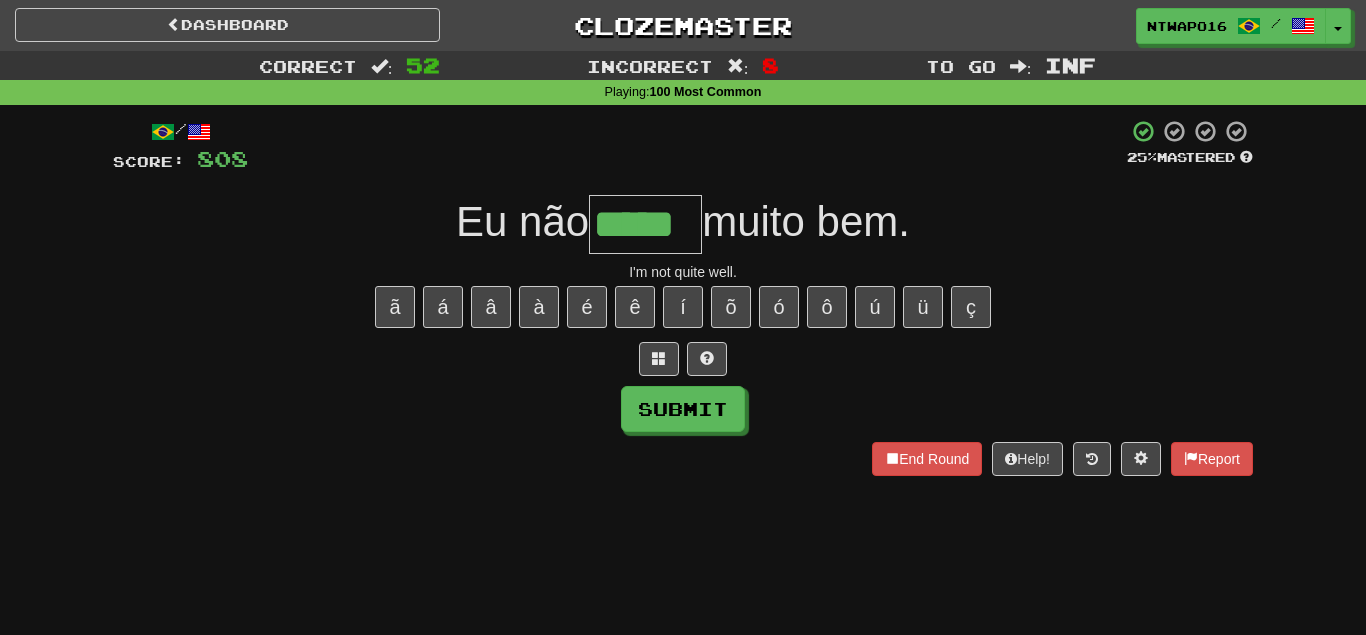type on "*****" 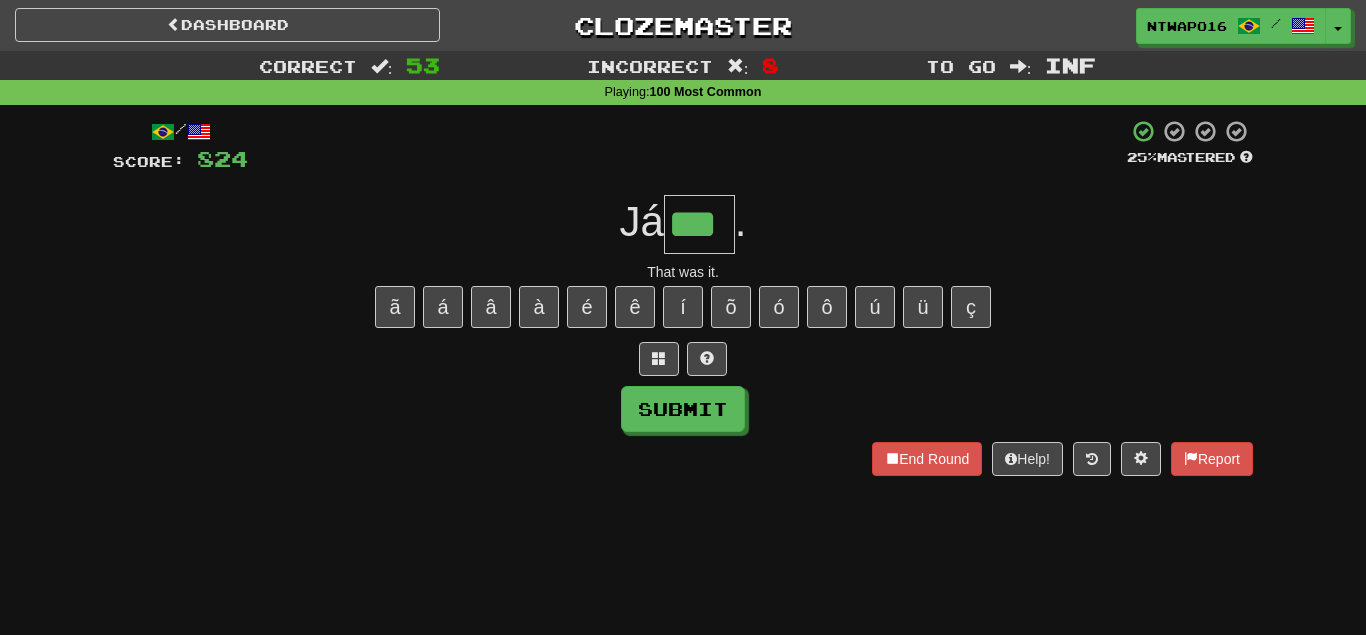 type on "***" 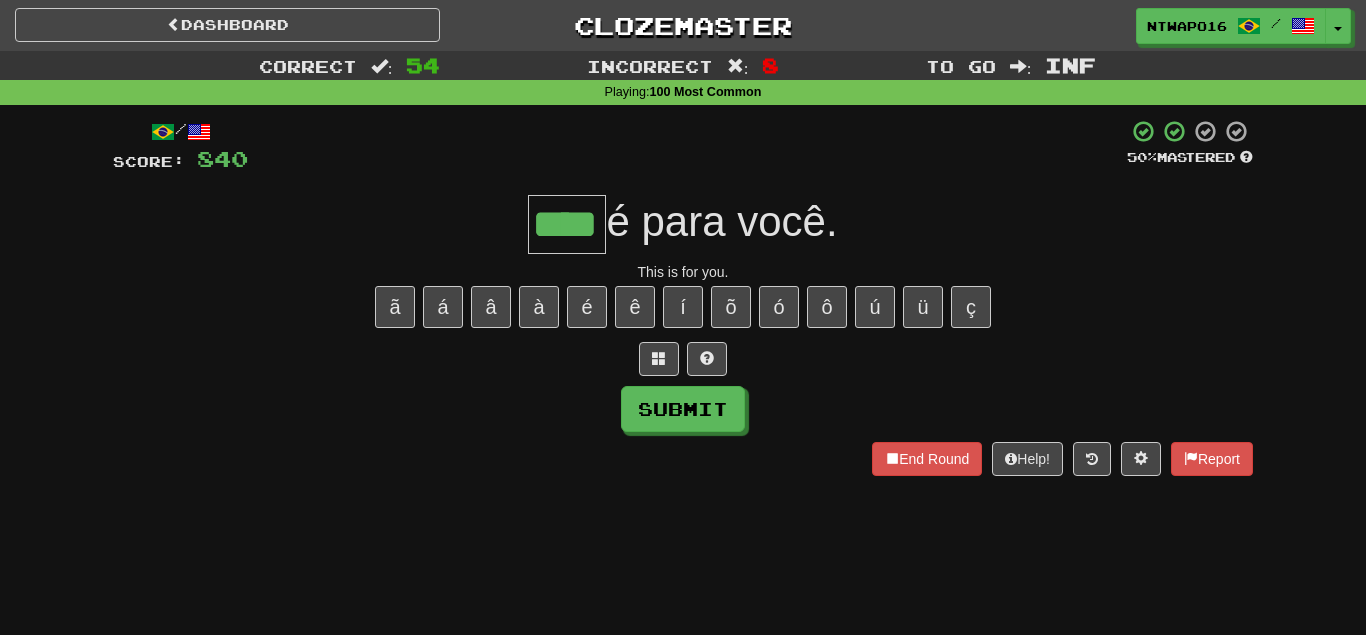 type on "****" 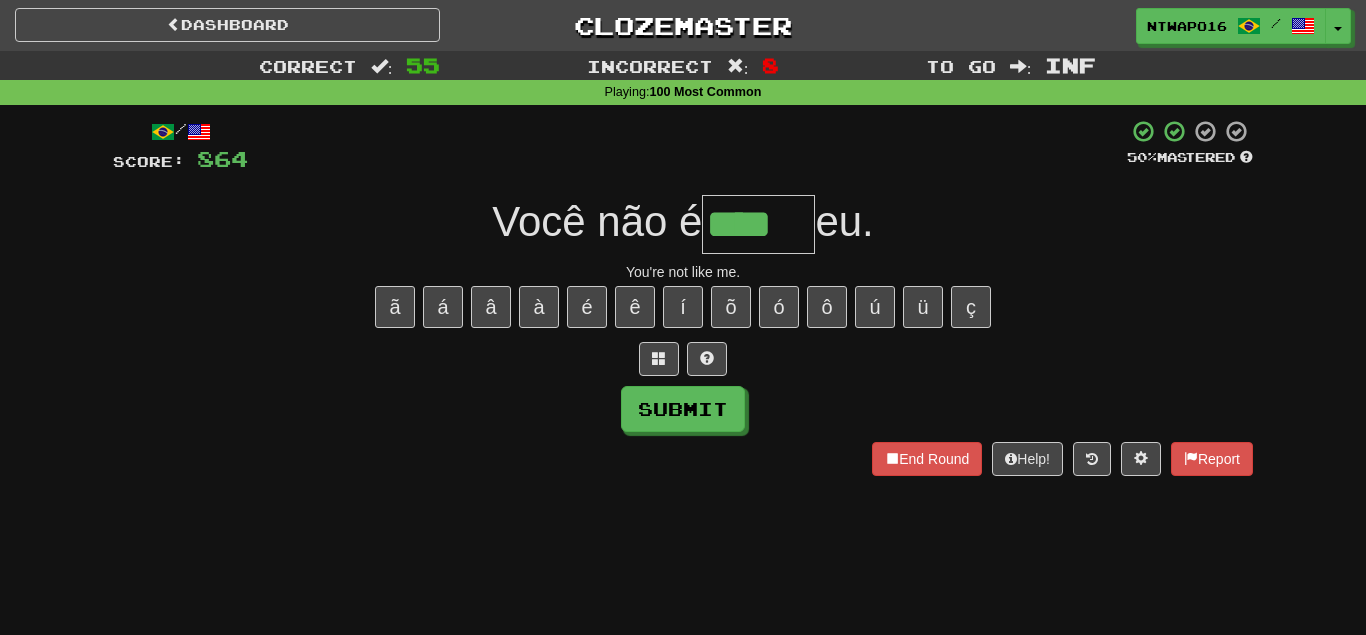 type on "****" 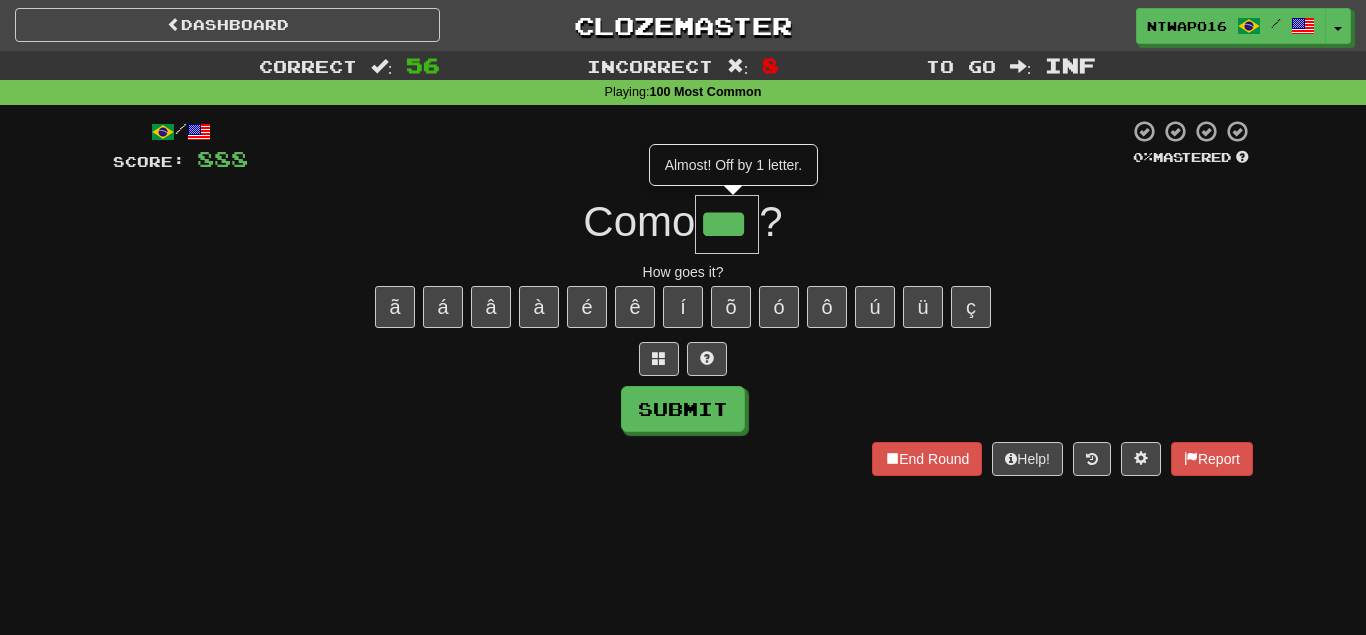 type on "***" 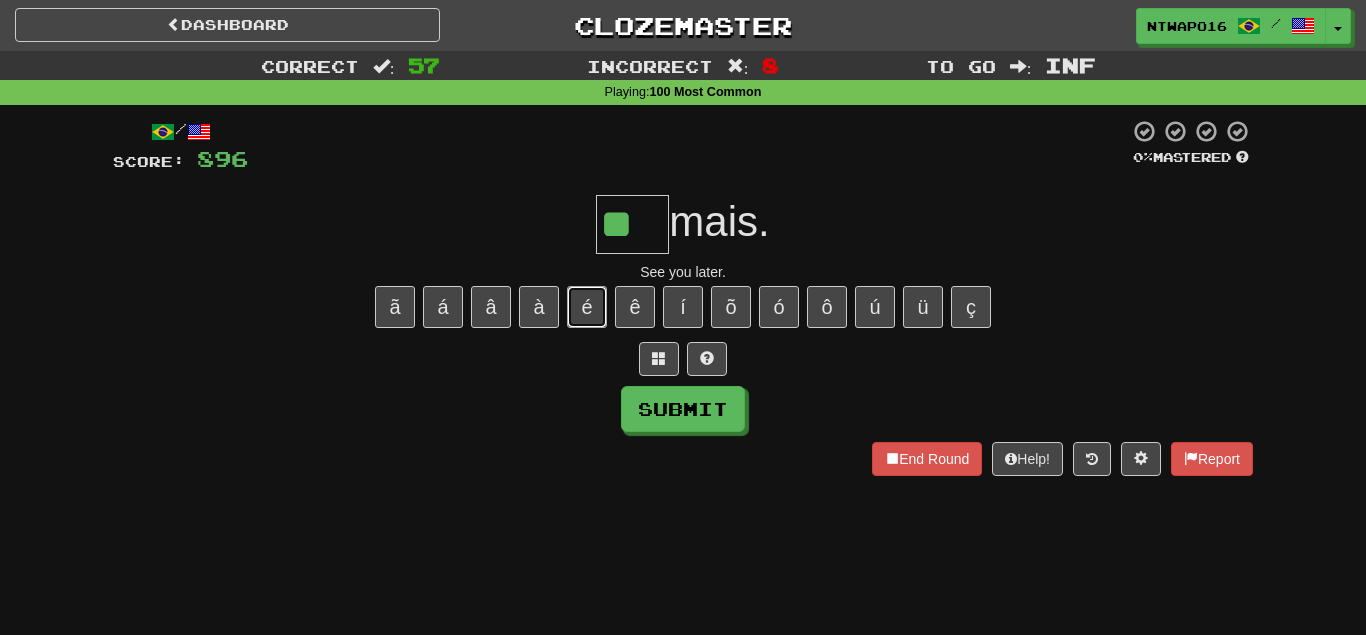 click on "é" at bounding box center (587, 307) 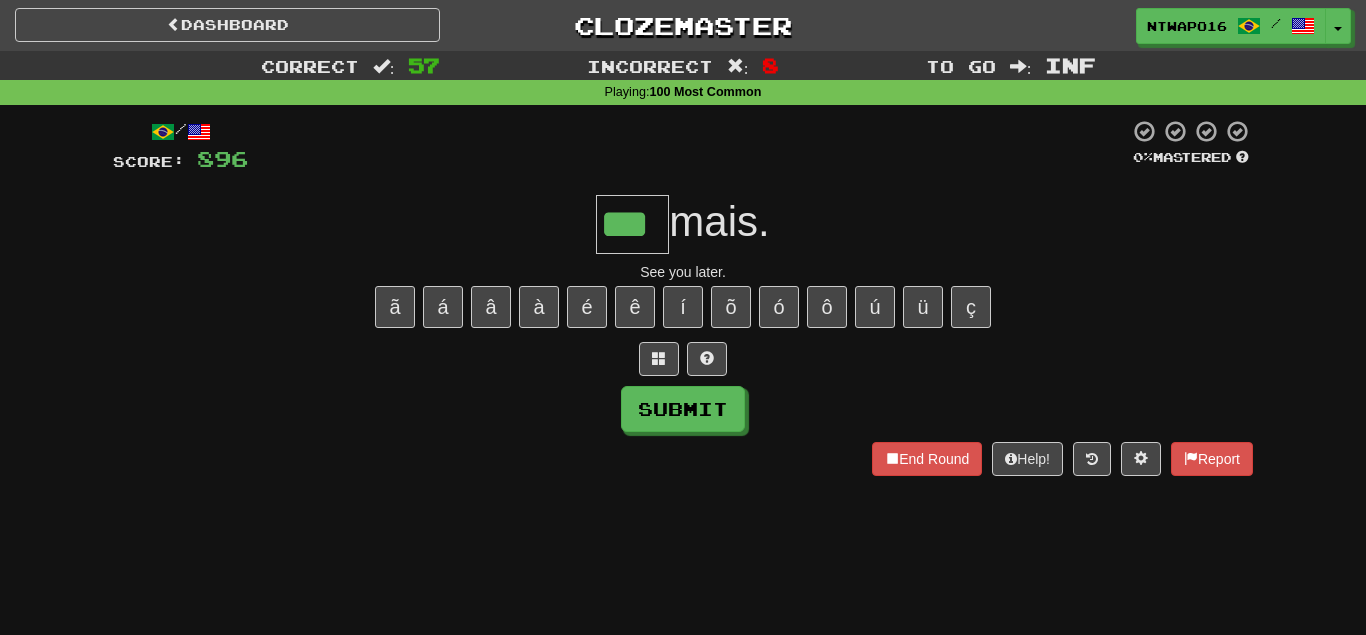 type on "***" 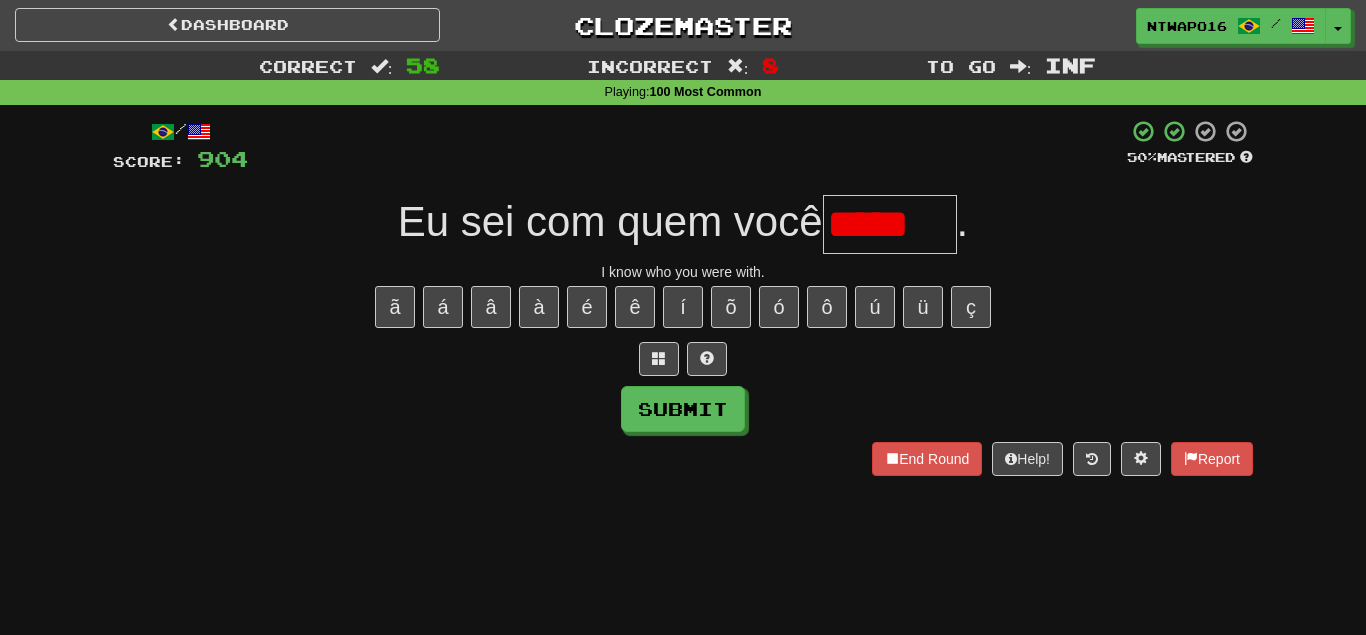 scroll, scrollTop: 0, scrollLeft: 0, axis: both 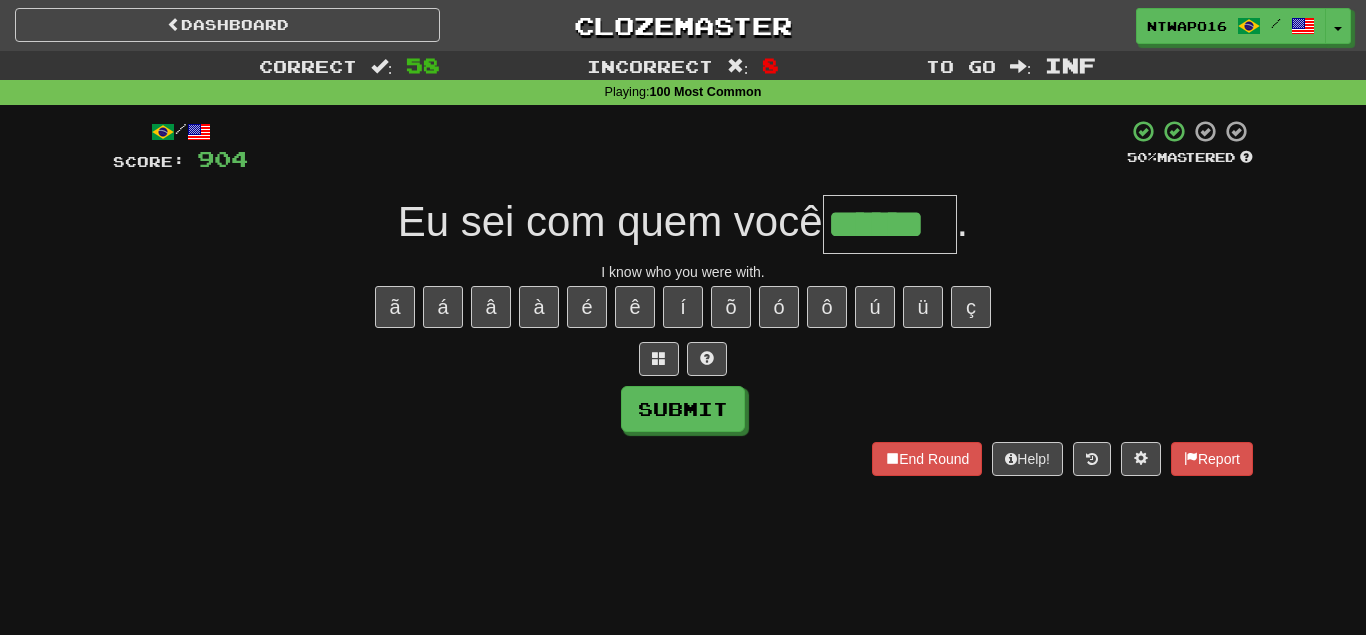 type on "******" 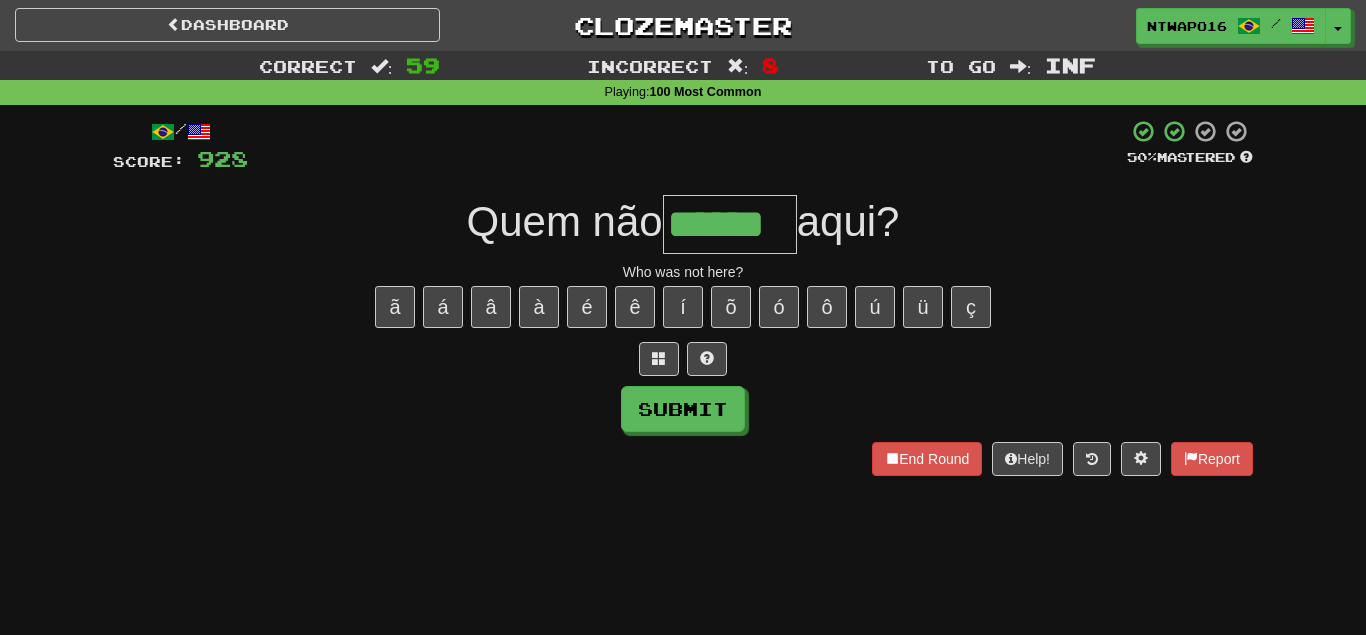 type on "******" 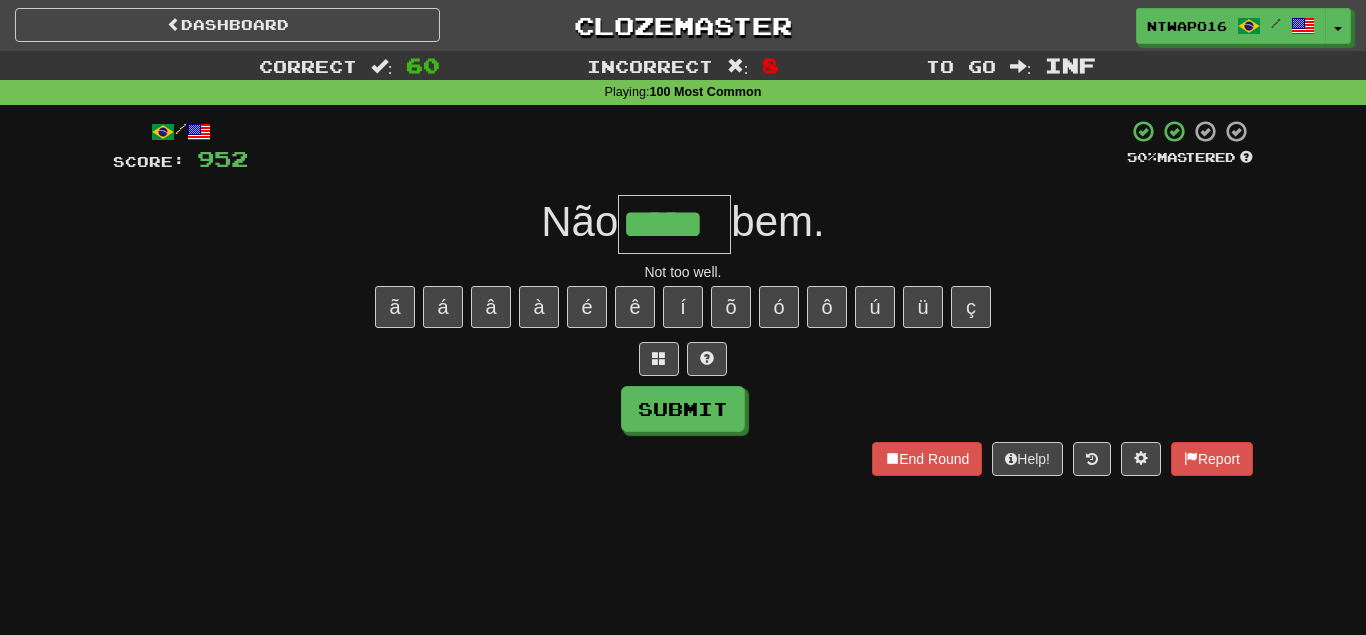 type on "*****" 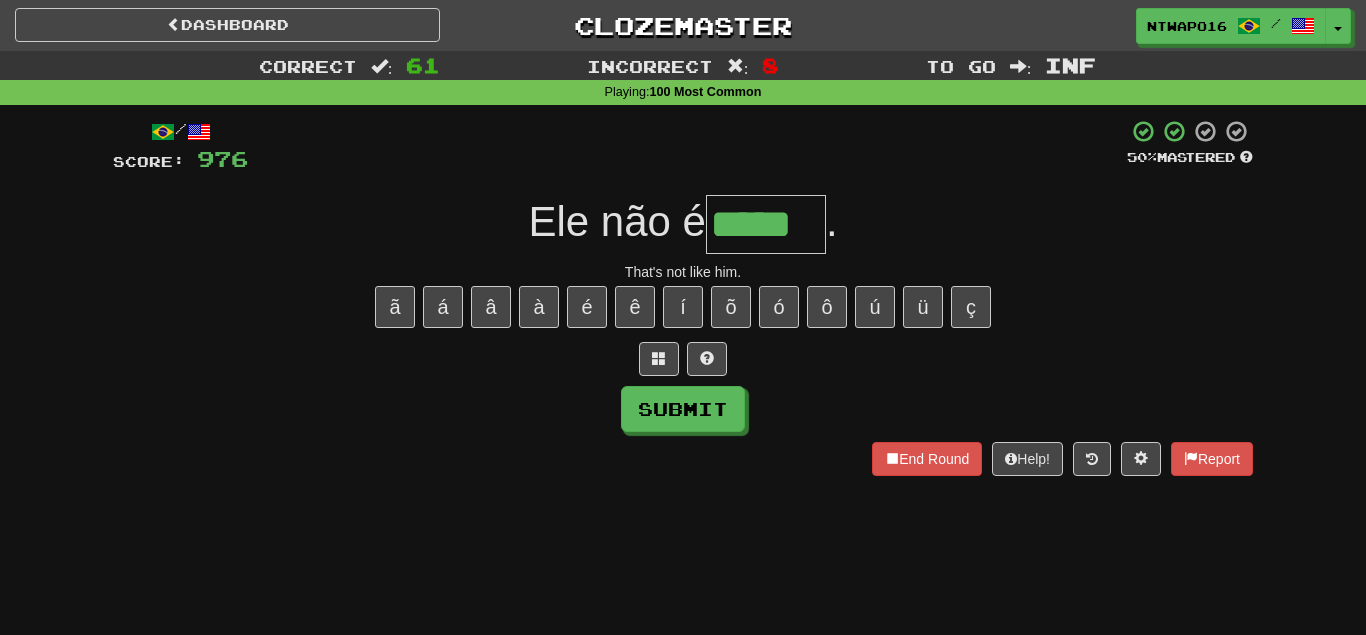 type on "*****" 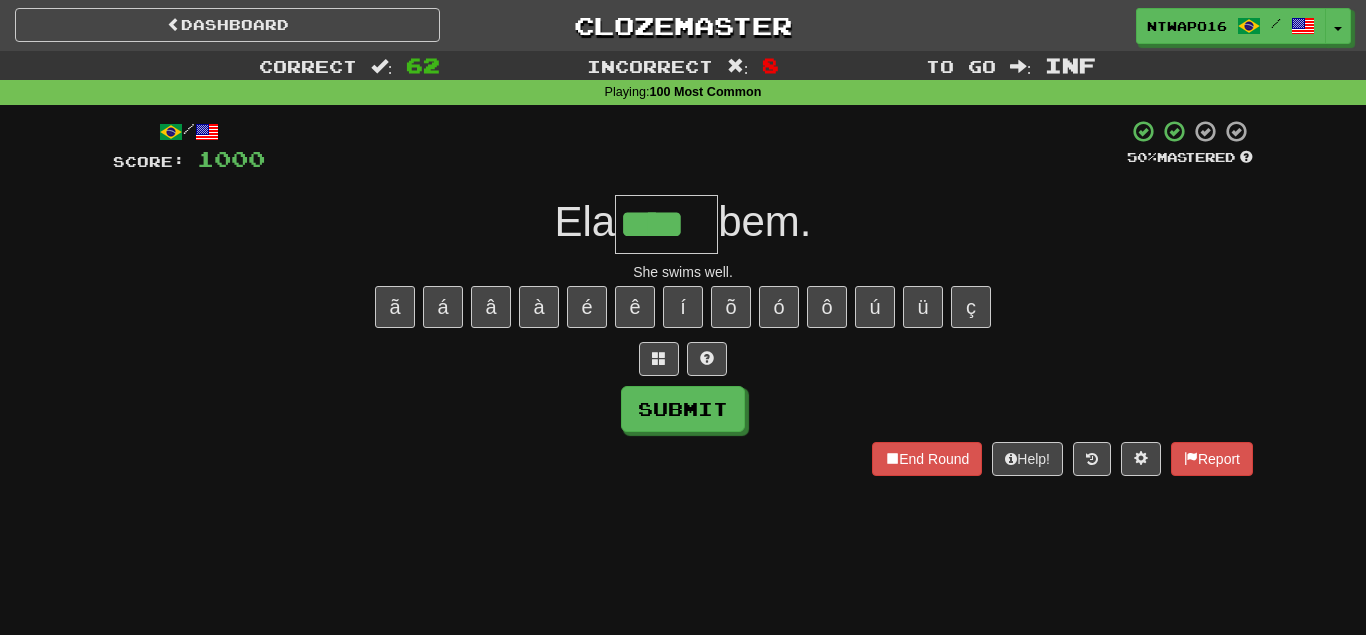 type on "****" 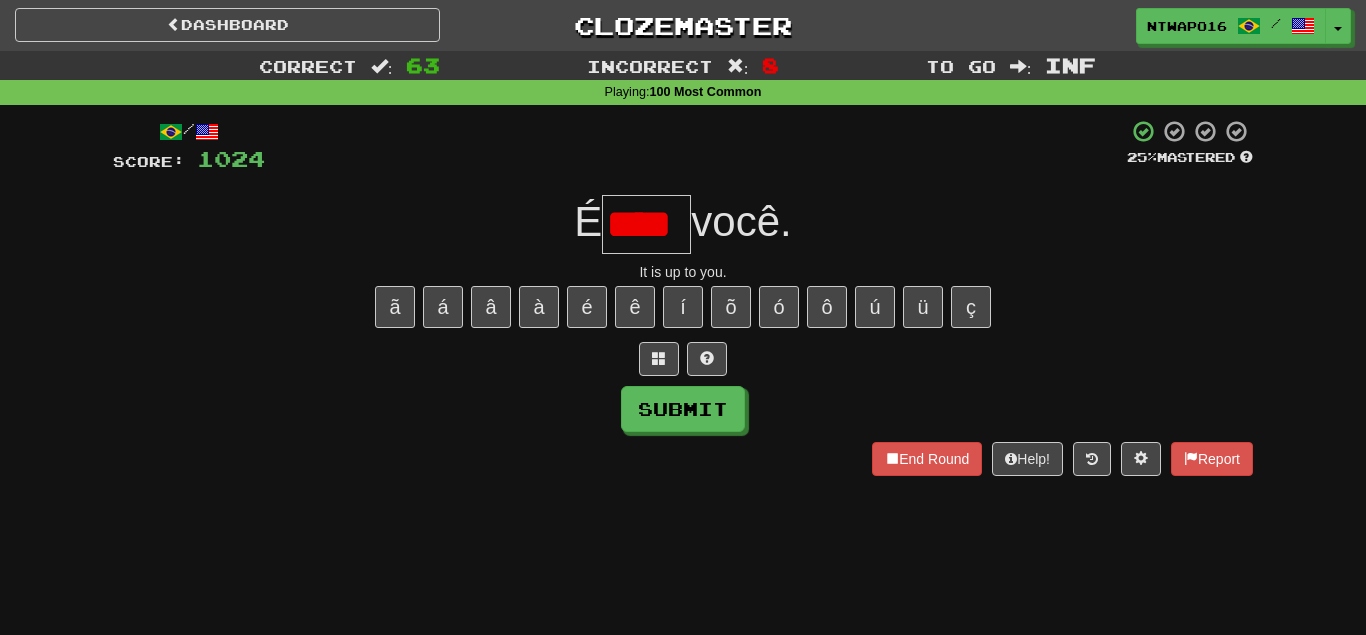 scroll, scrollTop: 0, scrollLeft: 3, axis: horizontal 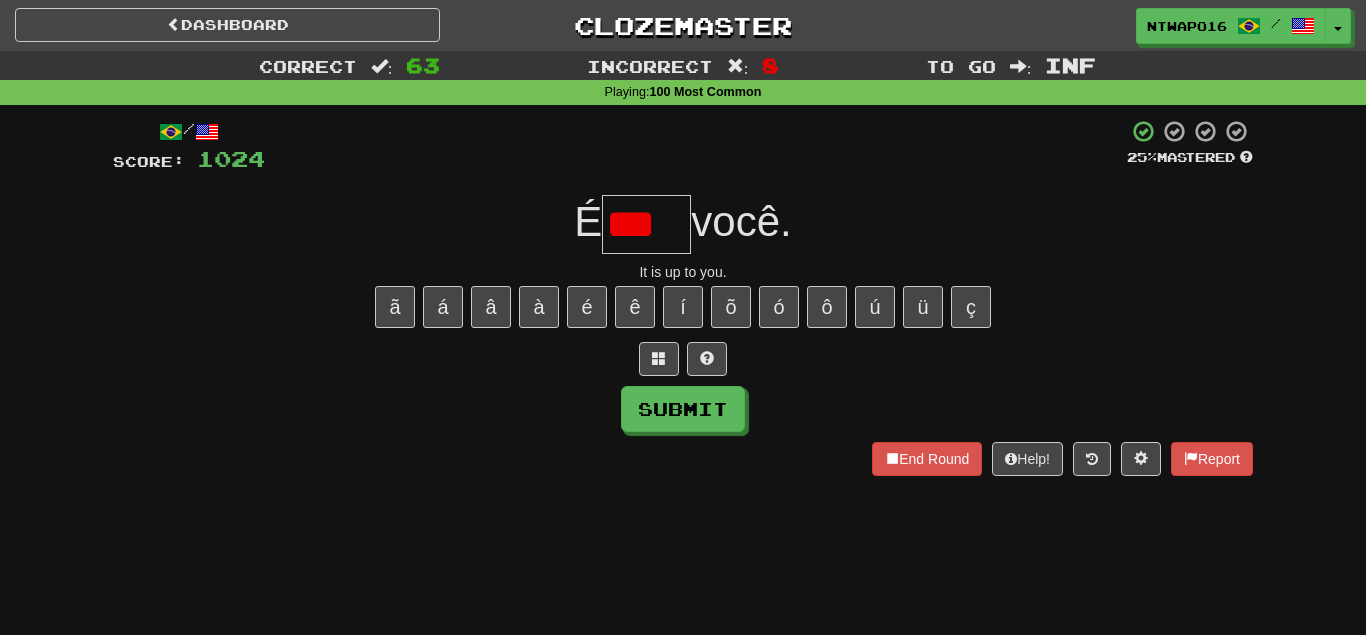 type on "***" 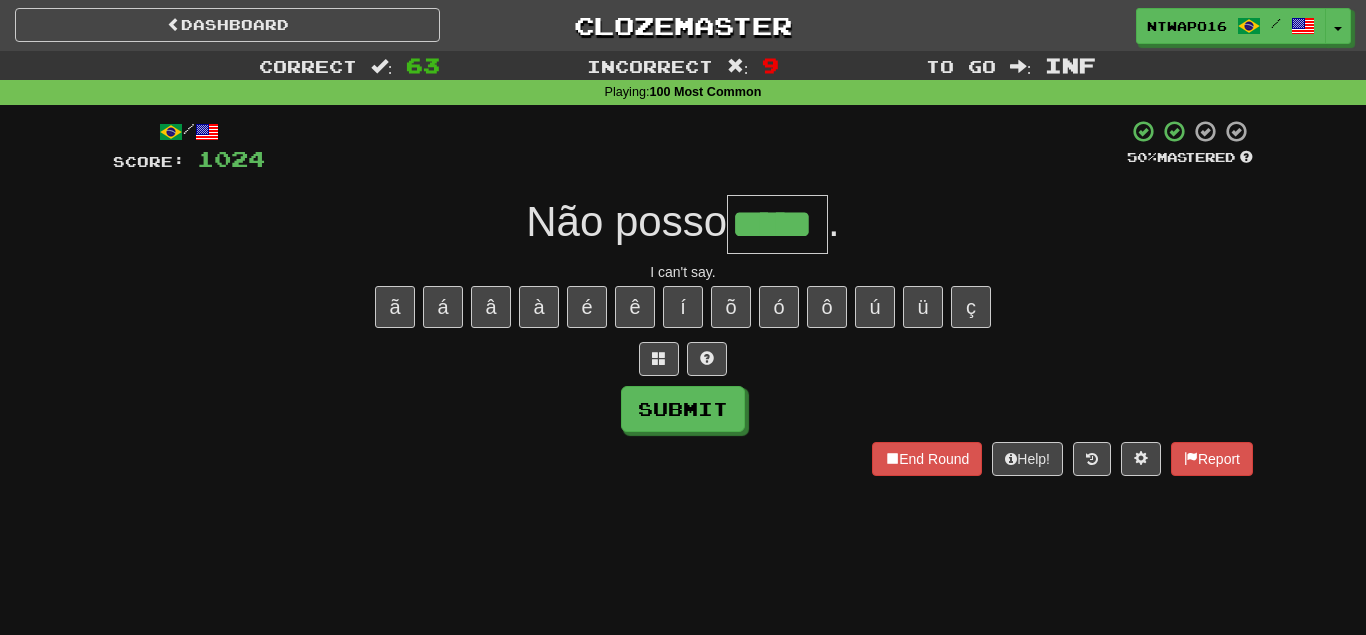 type on "*****" 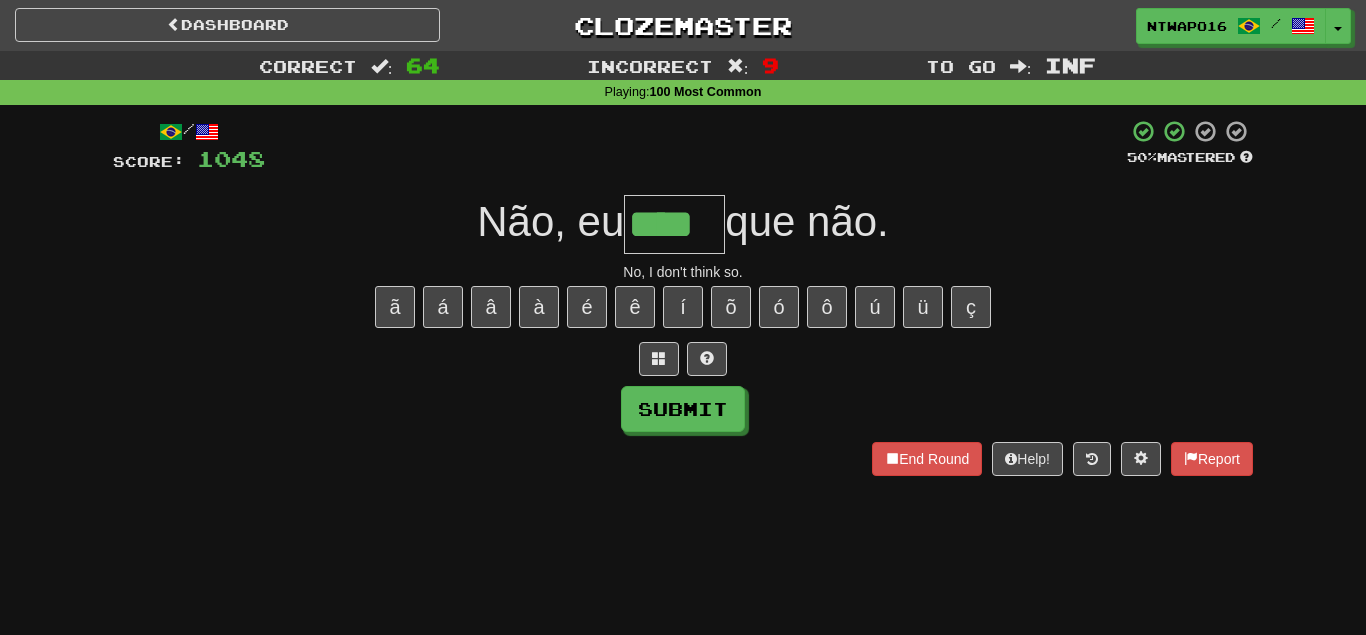 type on "****" 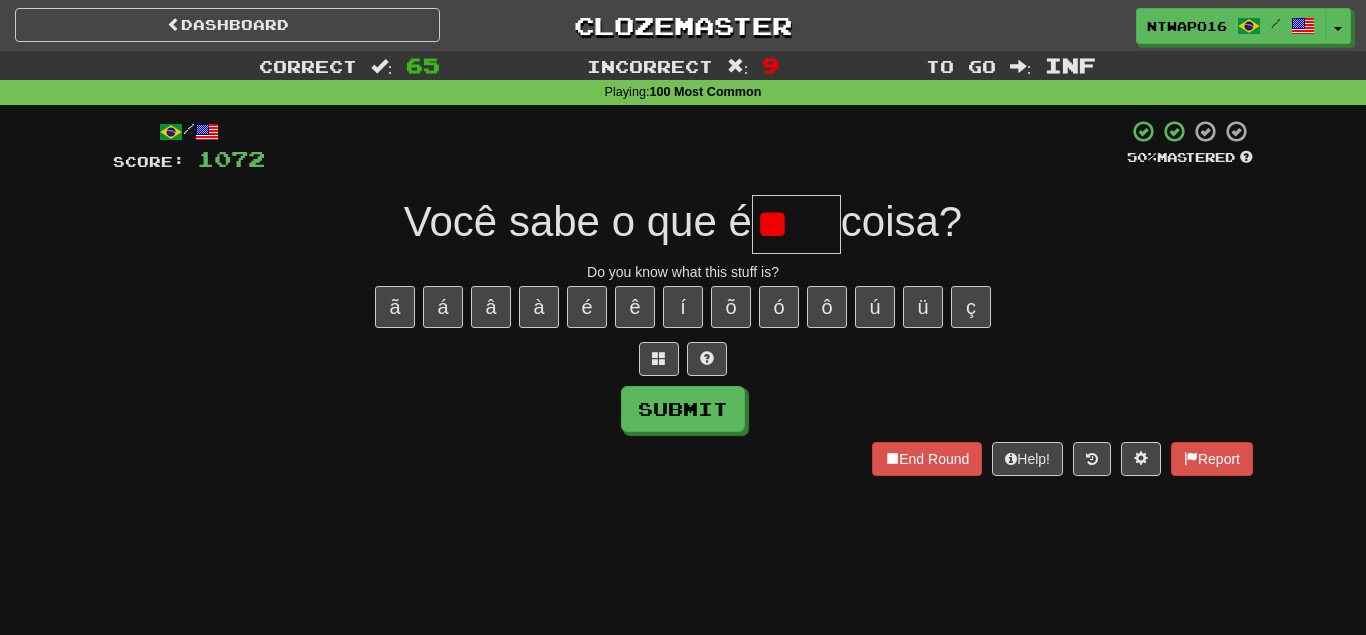 type on "*" 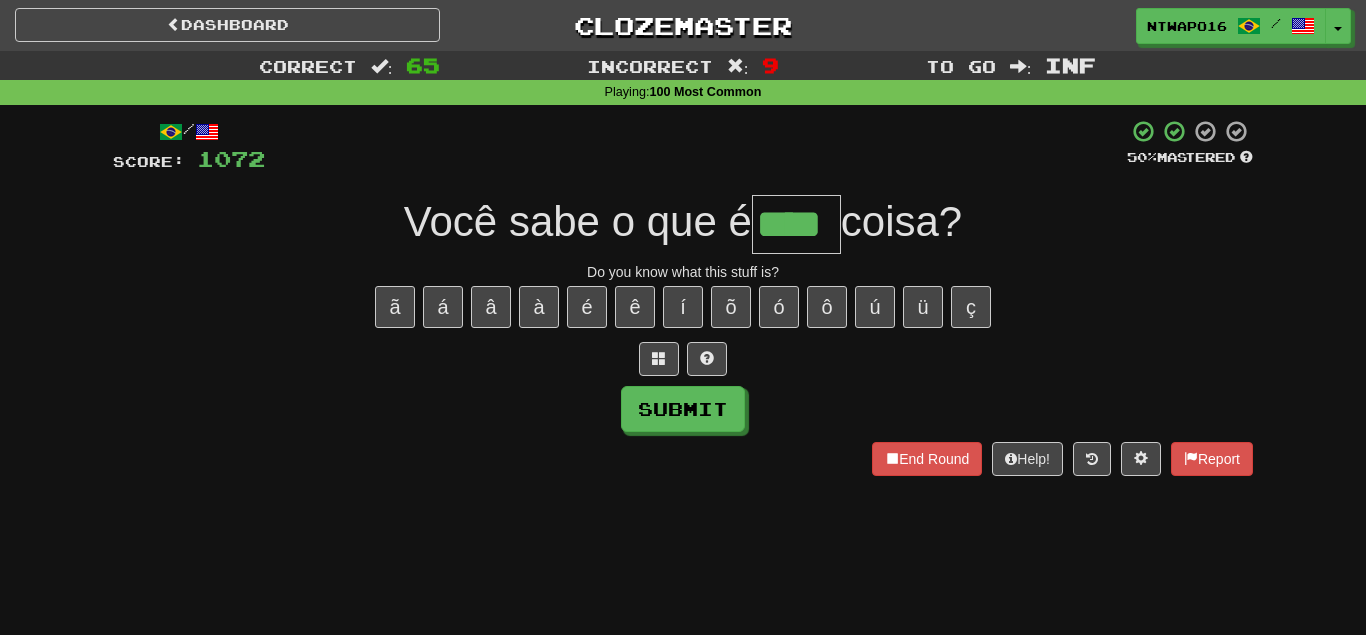 type on "****" 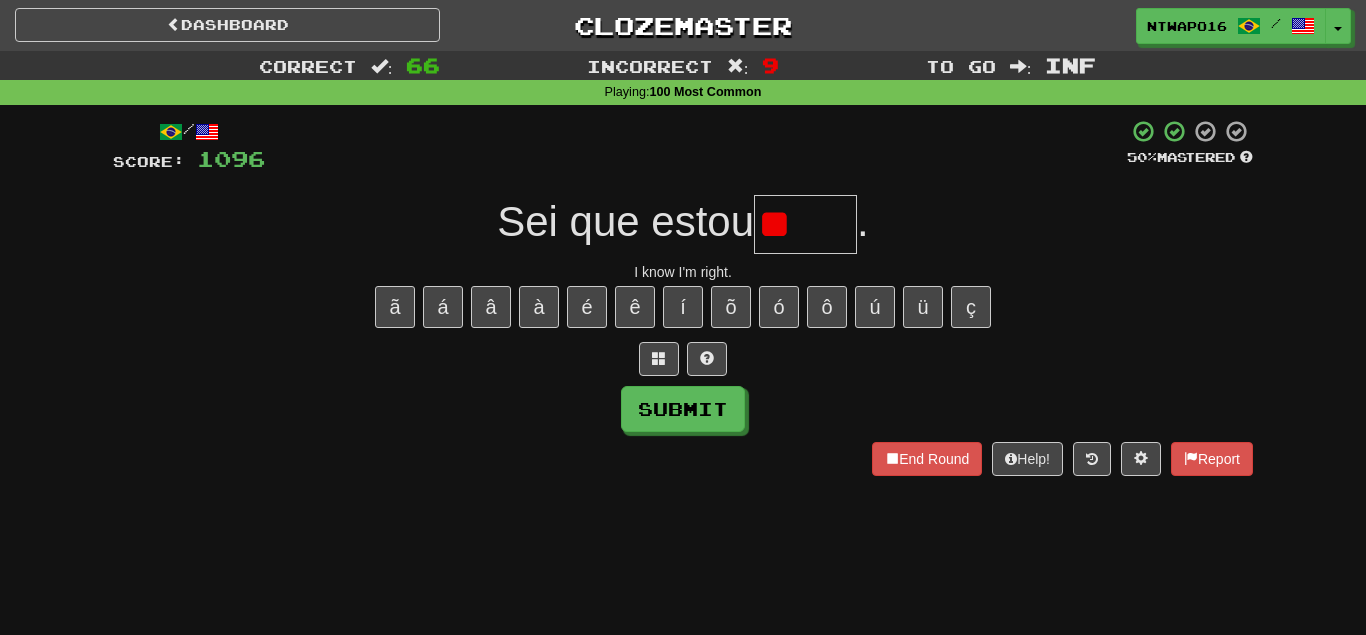 type on "*" 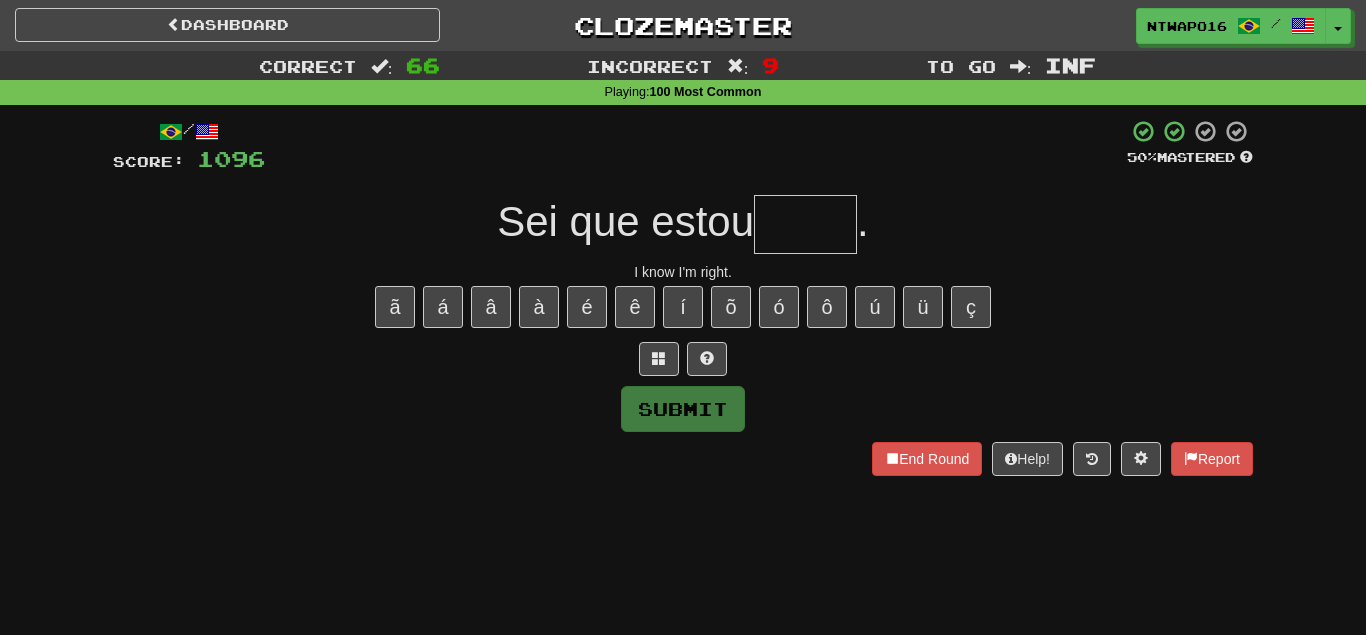 type on "*****" 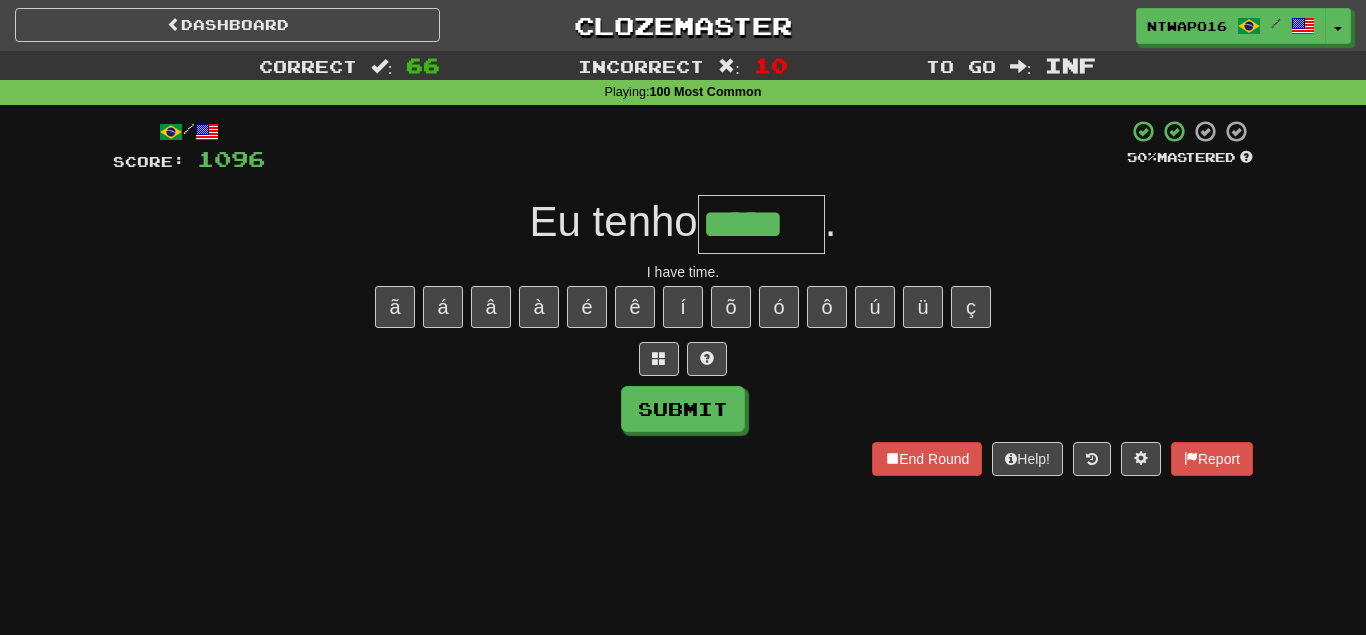 type on "*****" 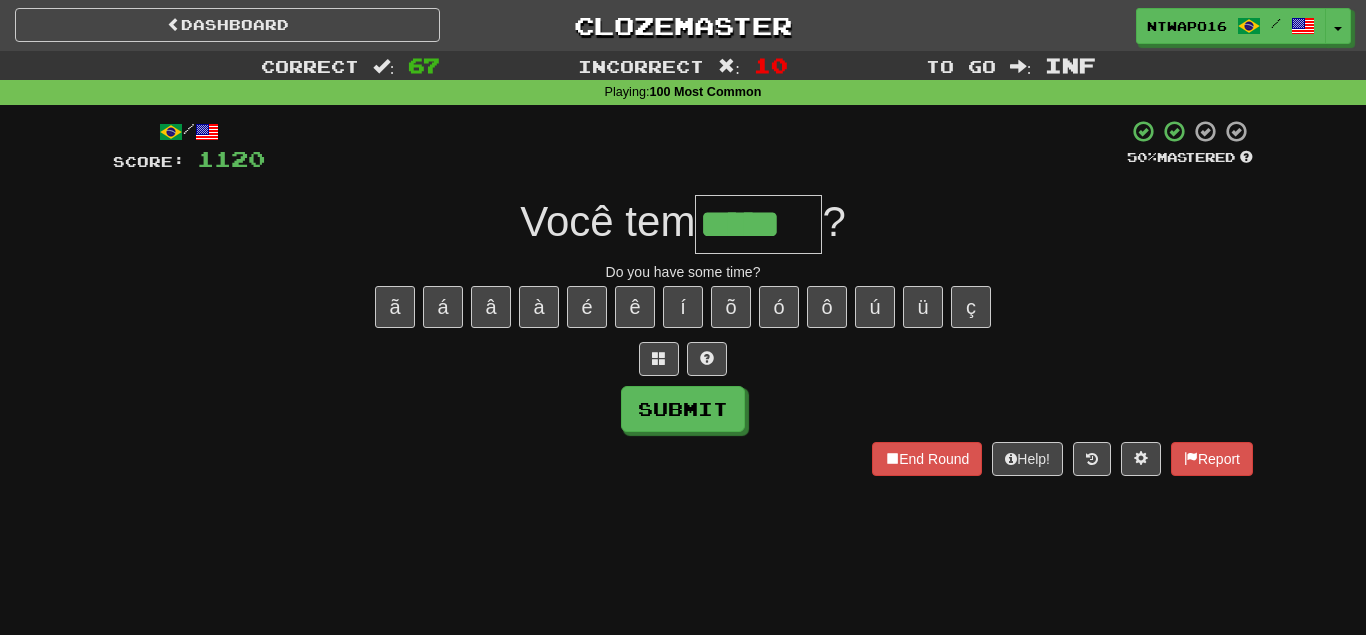 type on "*****" 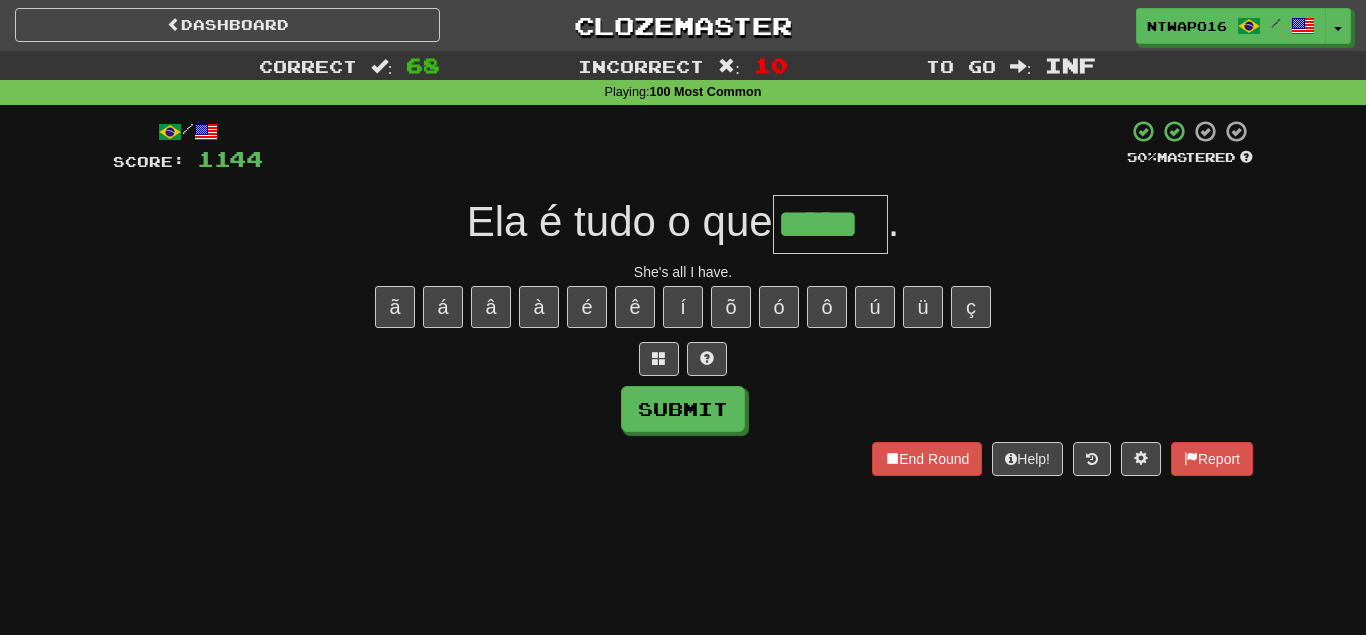 type on "*****" 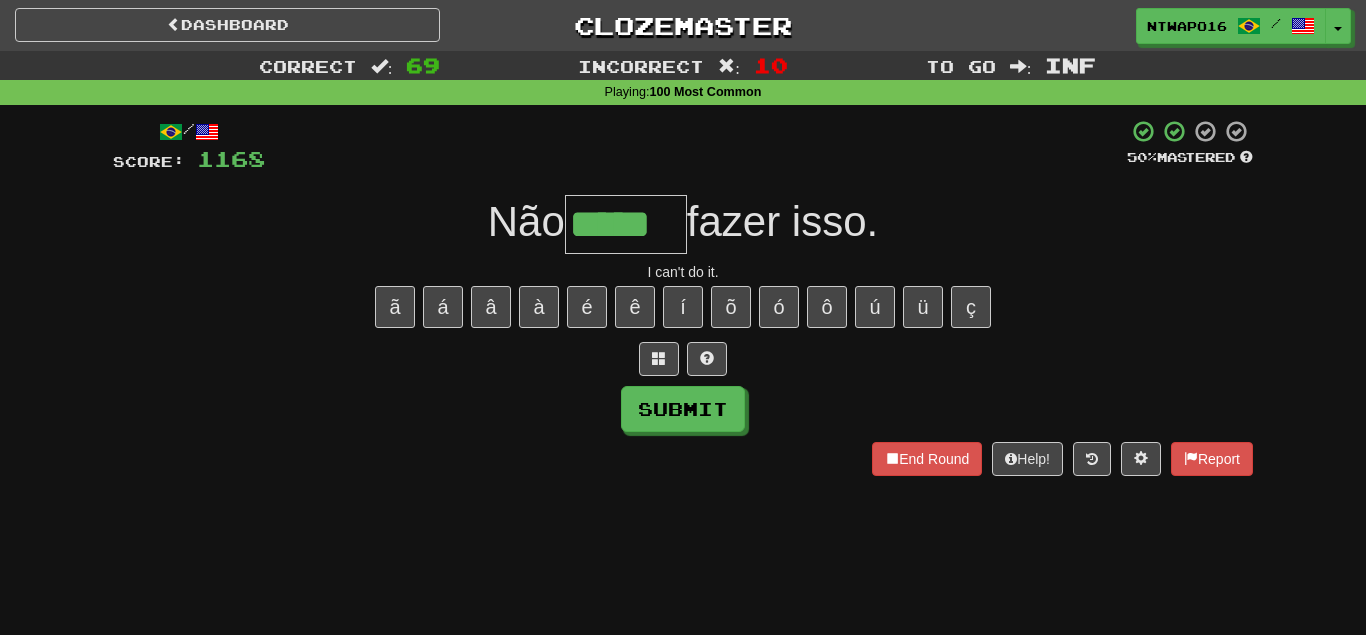 type on "*****" 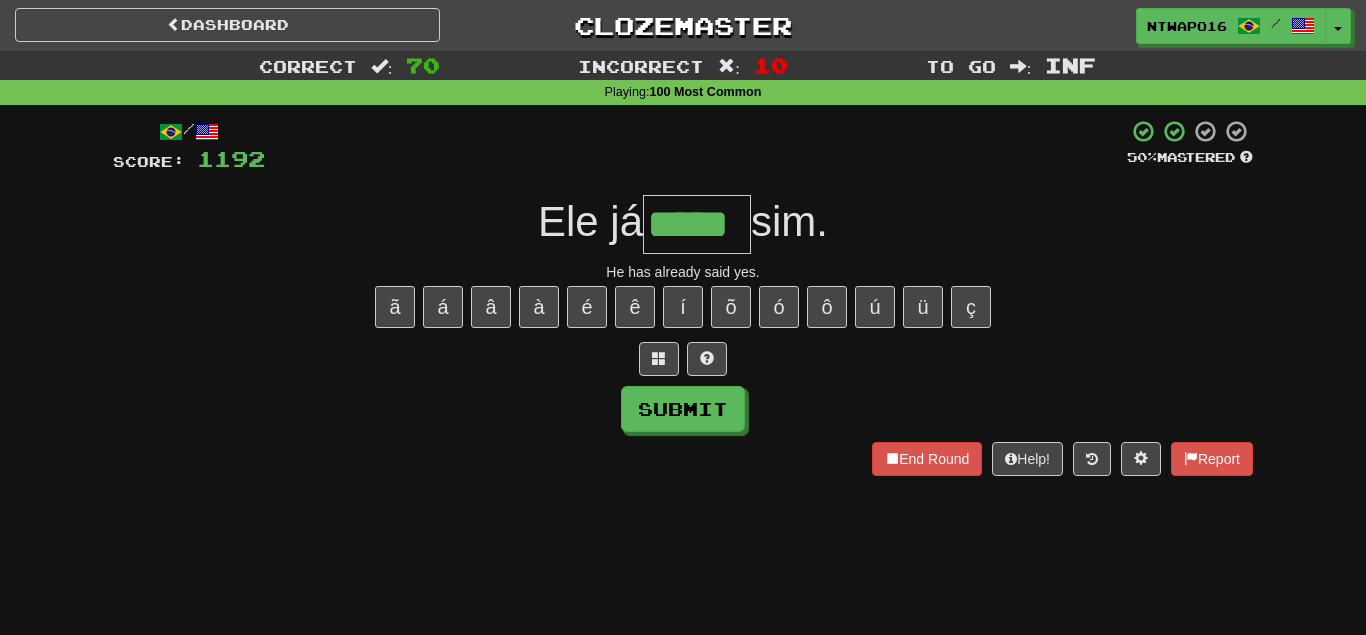 type on "*****" 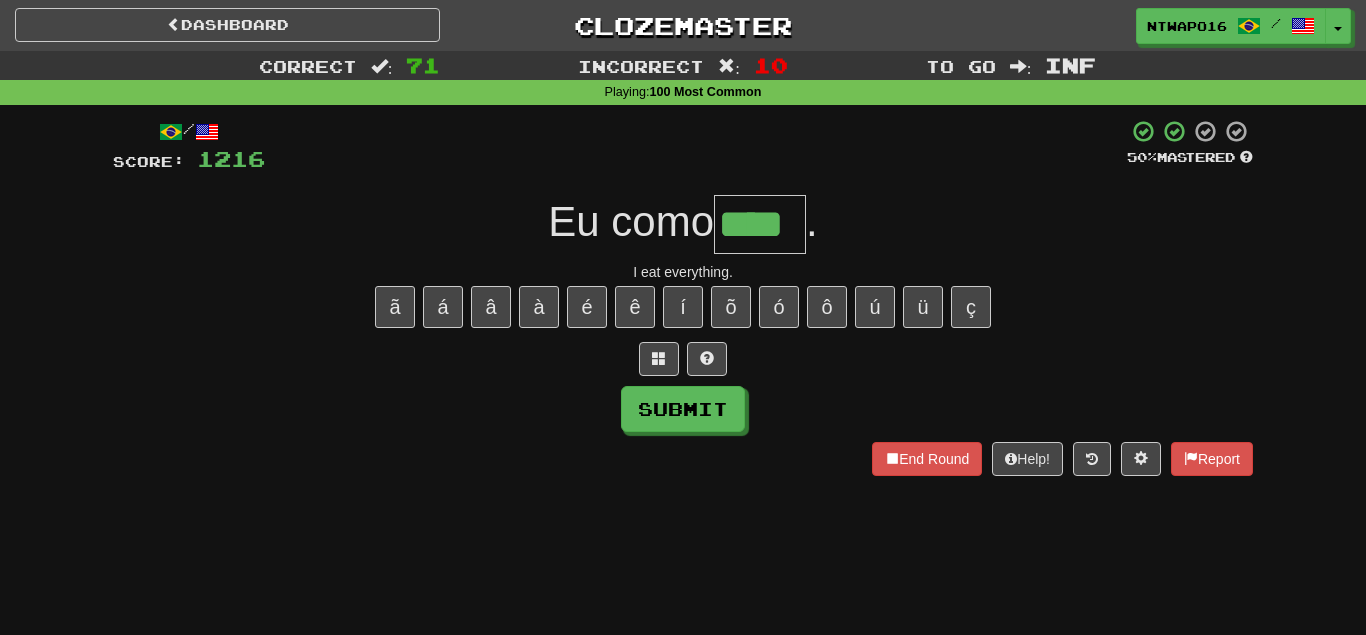 type on "****" 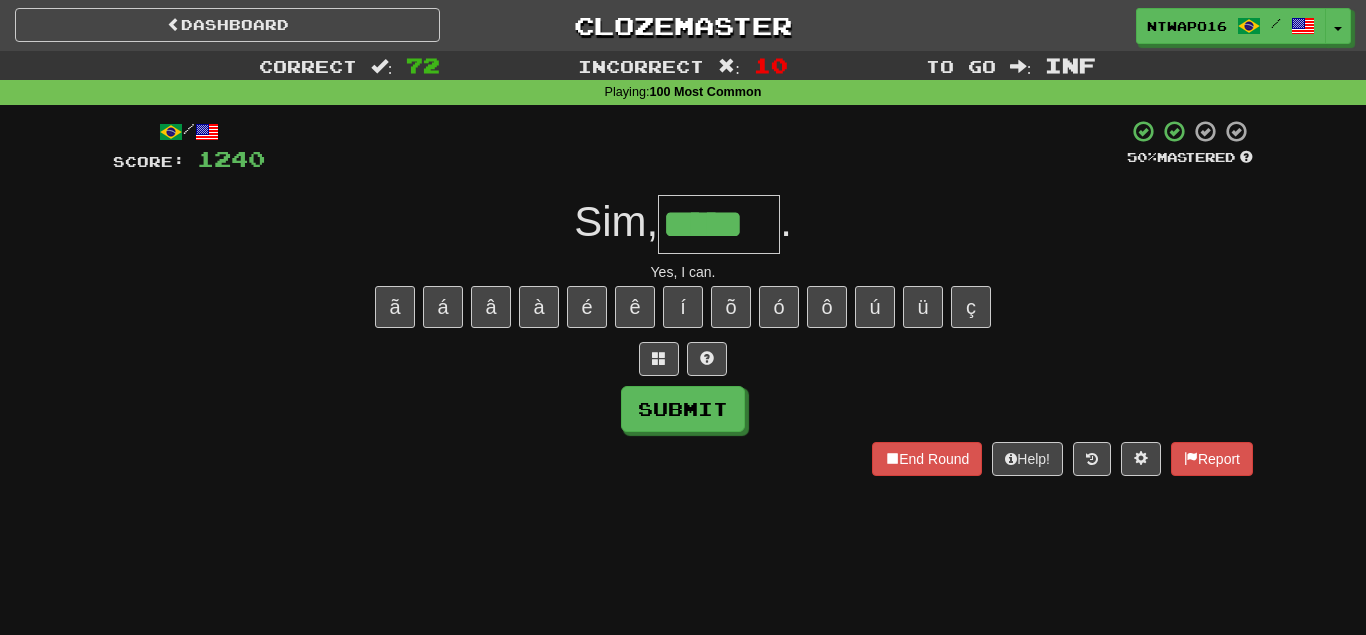 type on "*****" 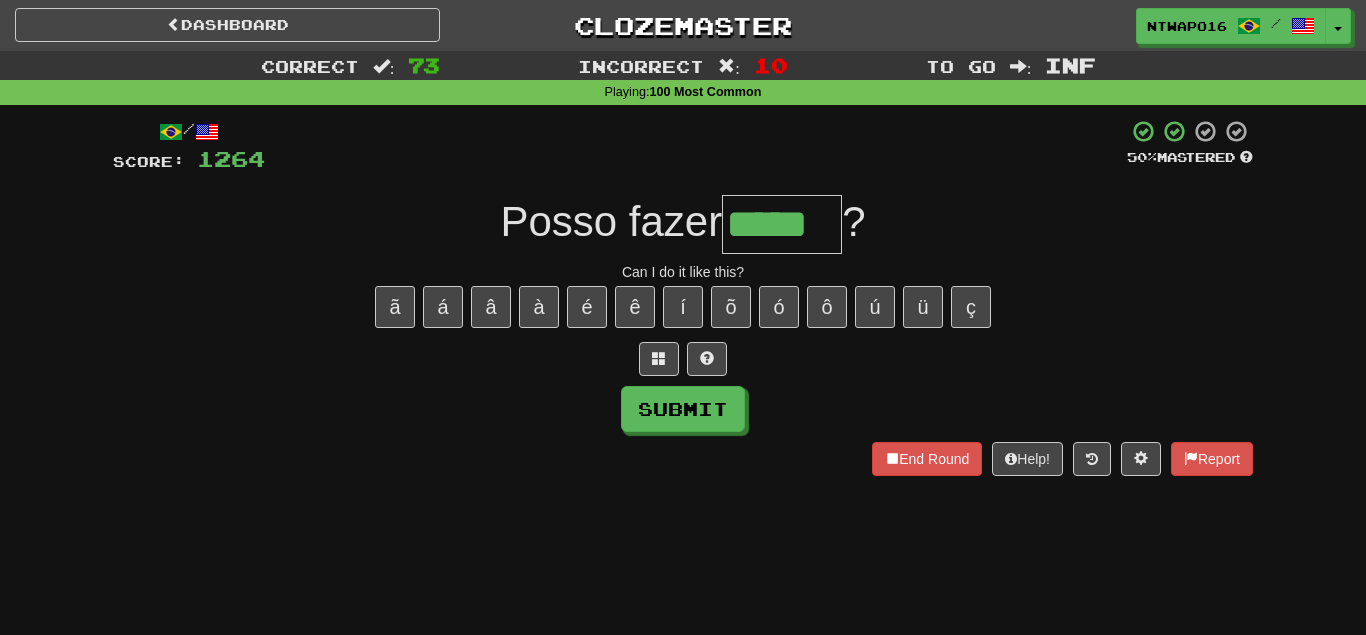 type on "*****" 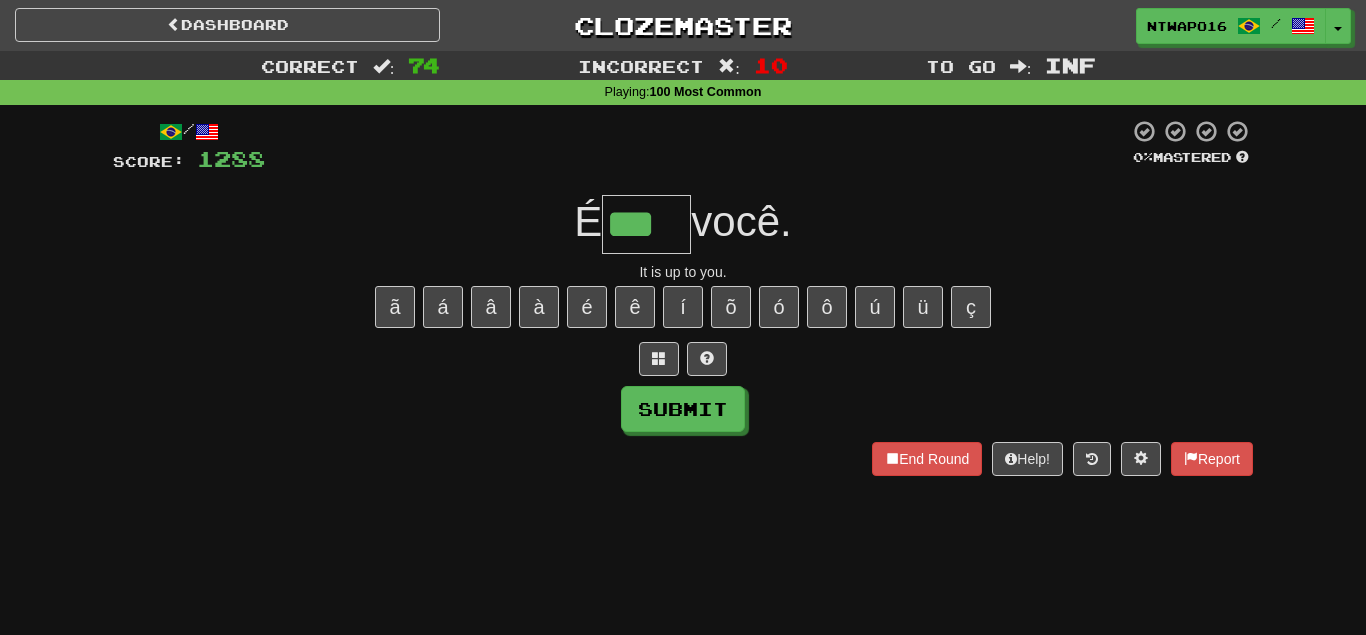 type on "***" 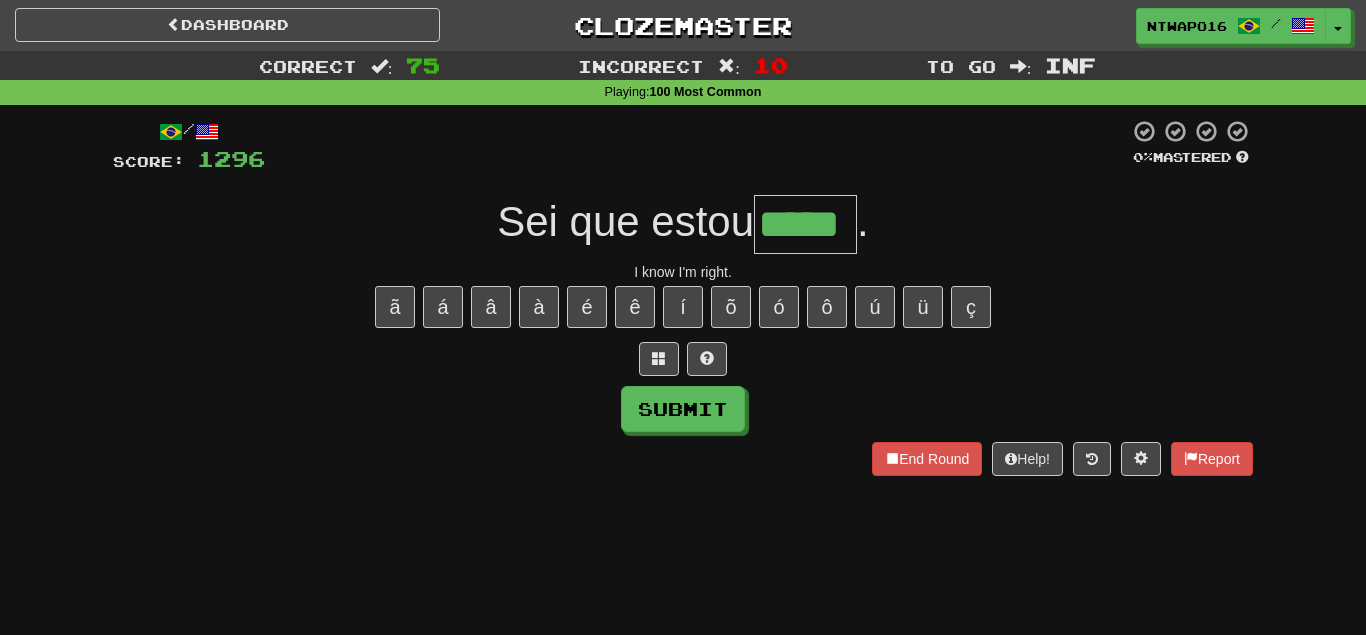 type on "*****" 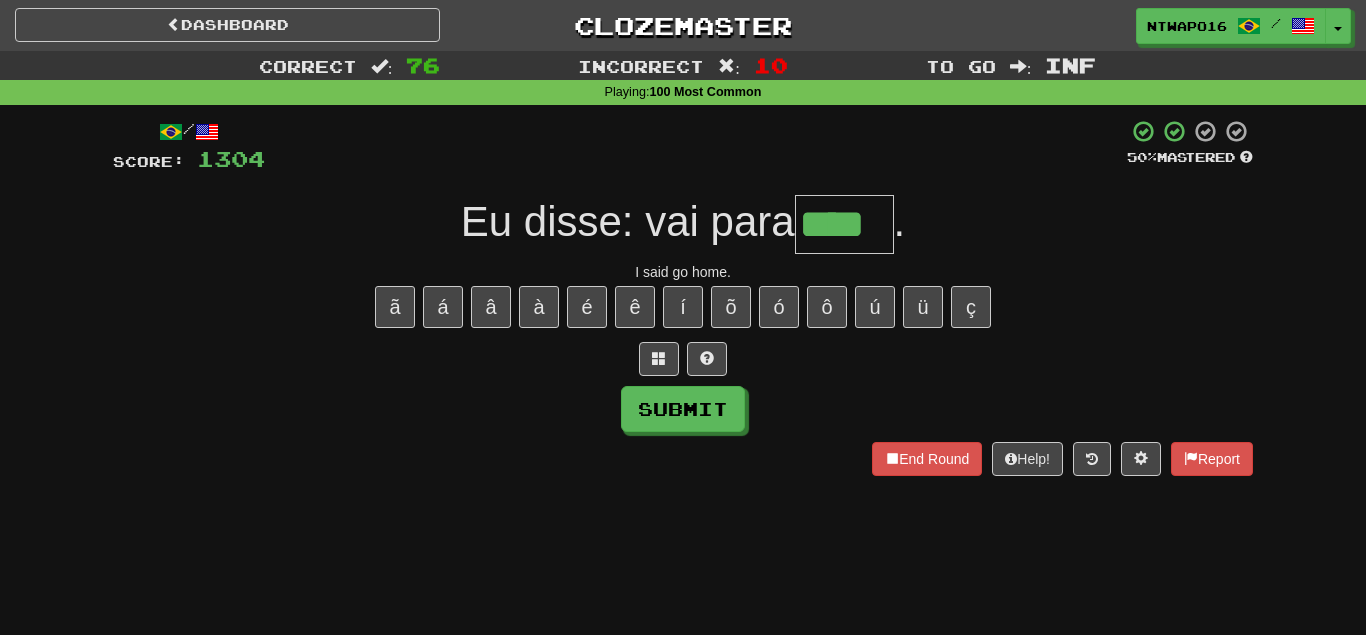 type on "****" 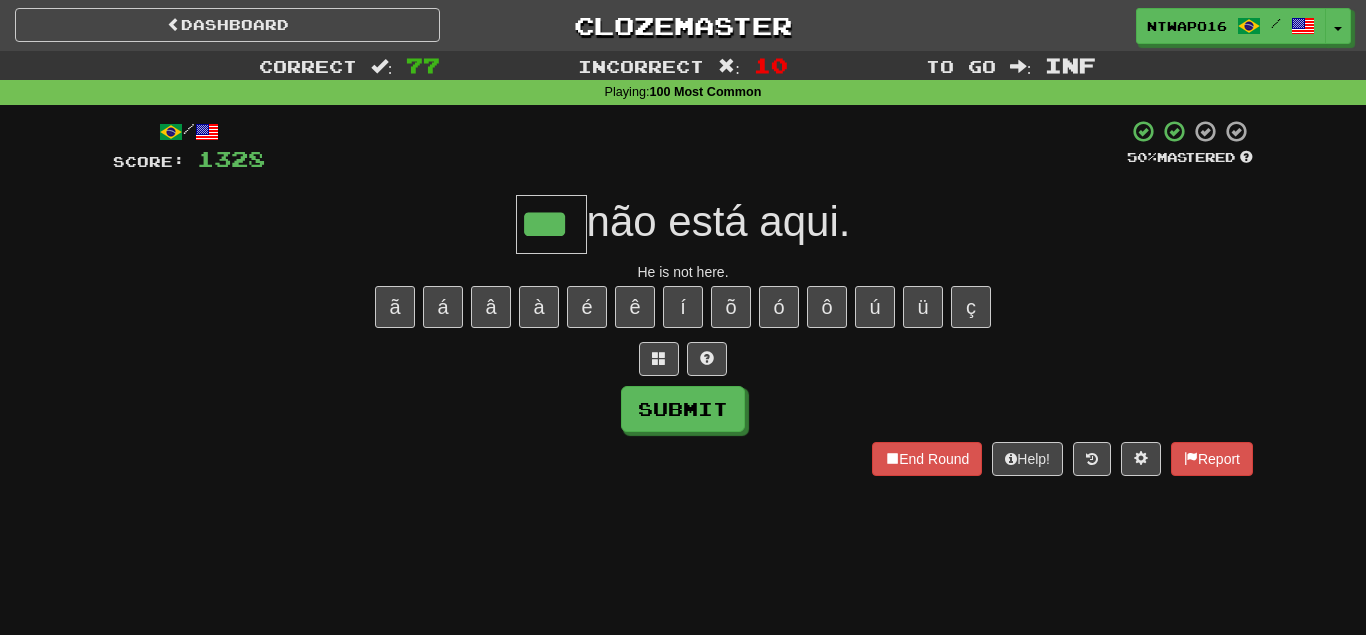 type on "***" 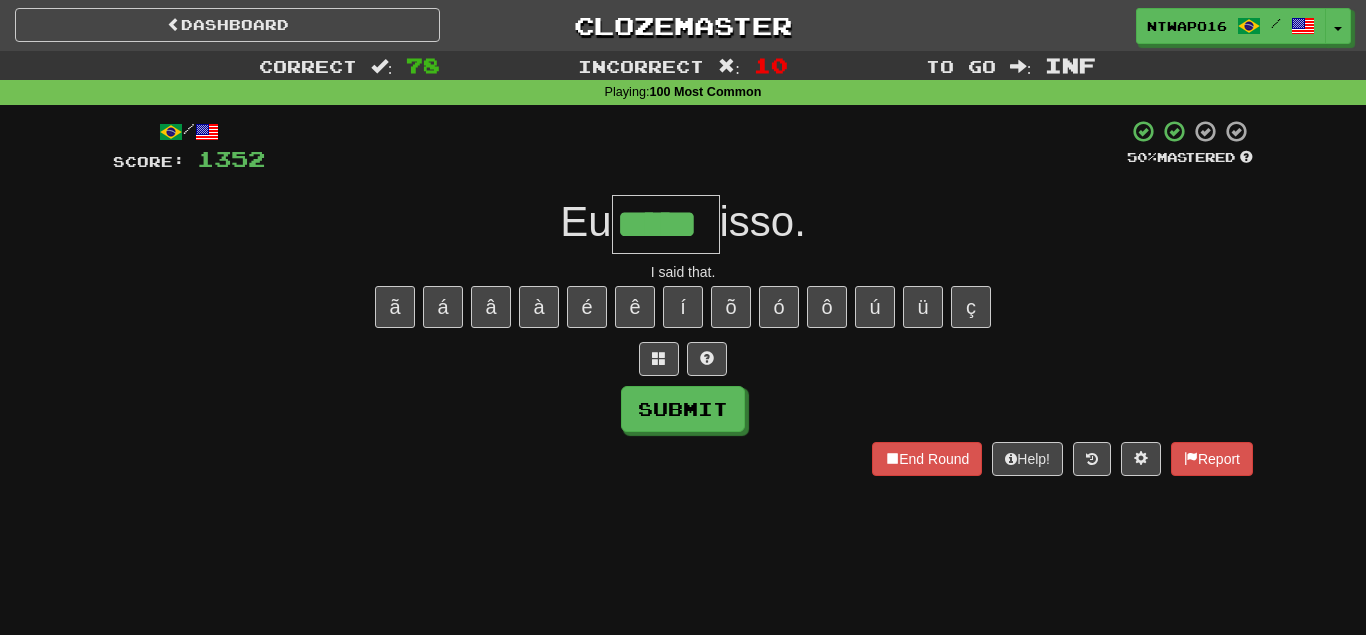 type on "*****" 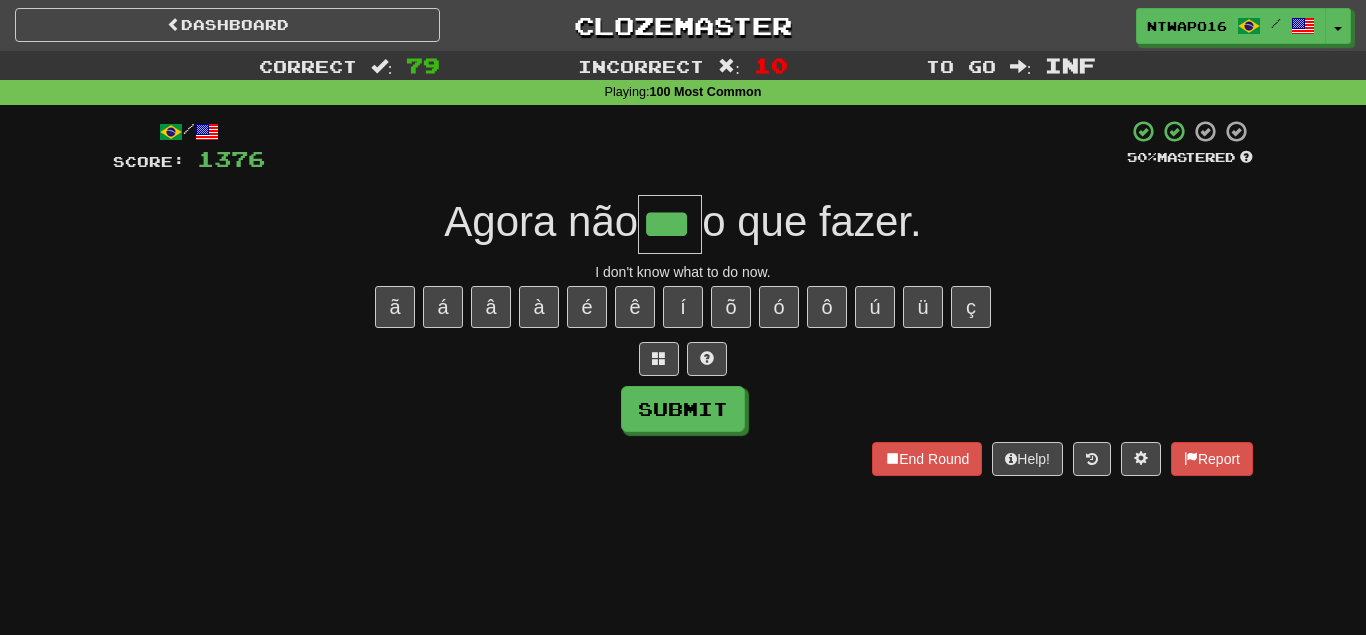 type on "***" 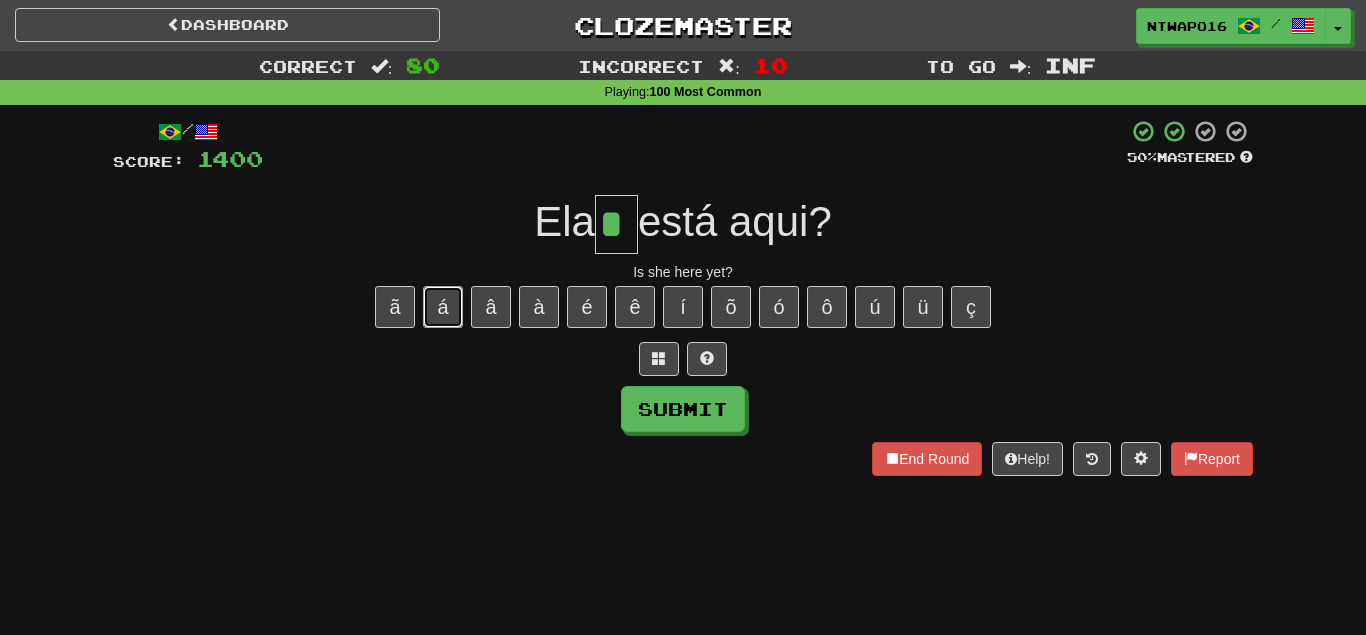 click on "á" at bounding box center [443, 307] 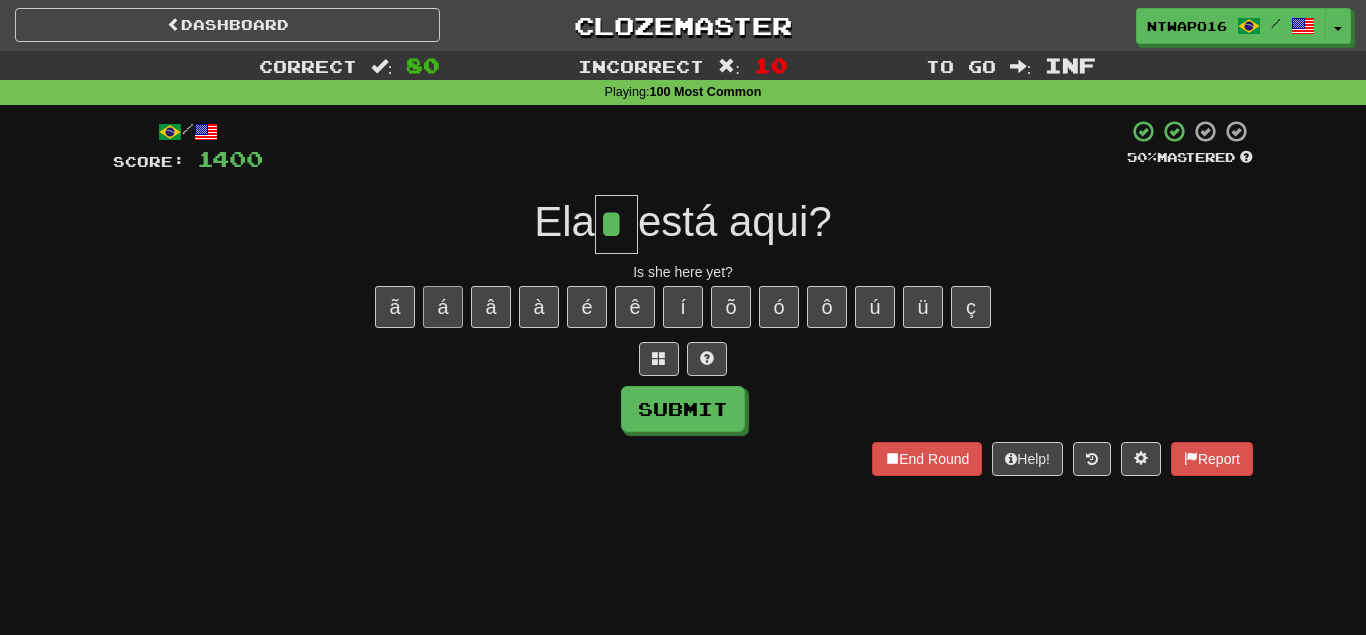 type on "**" 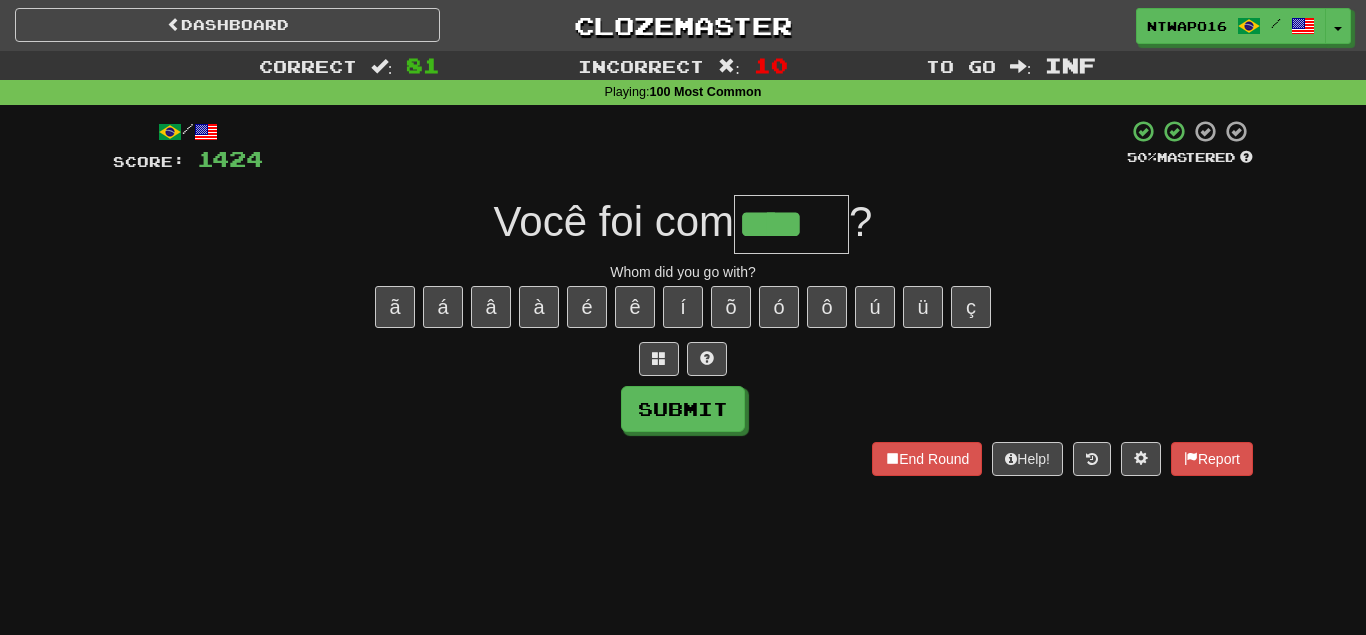 type on "****" 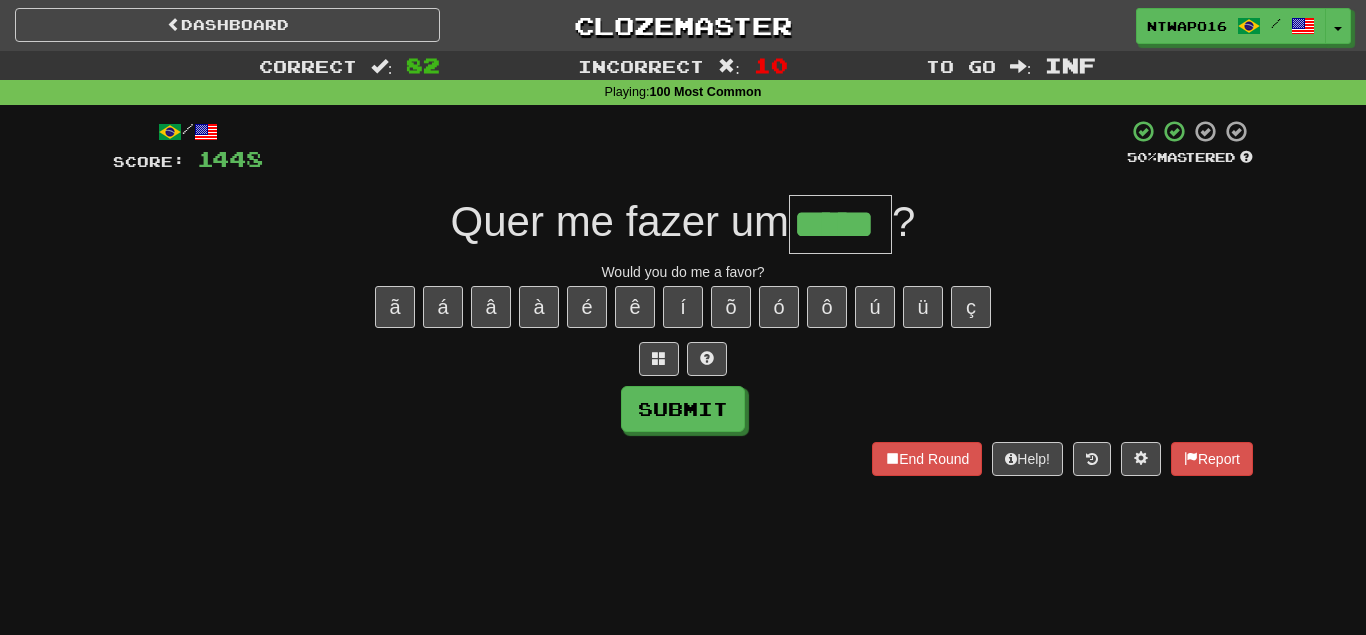 type on "*****" 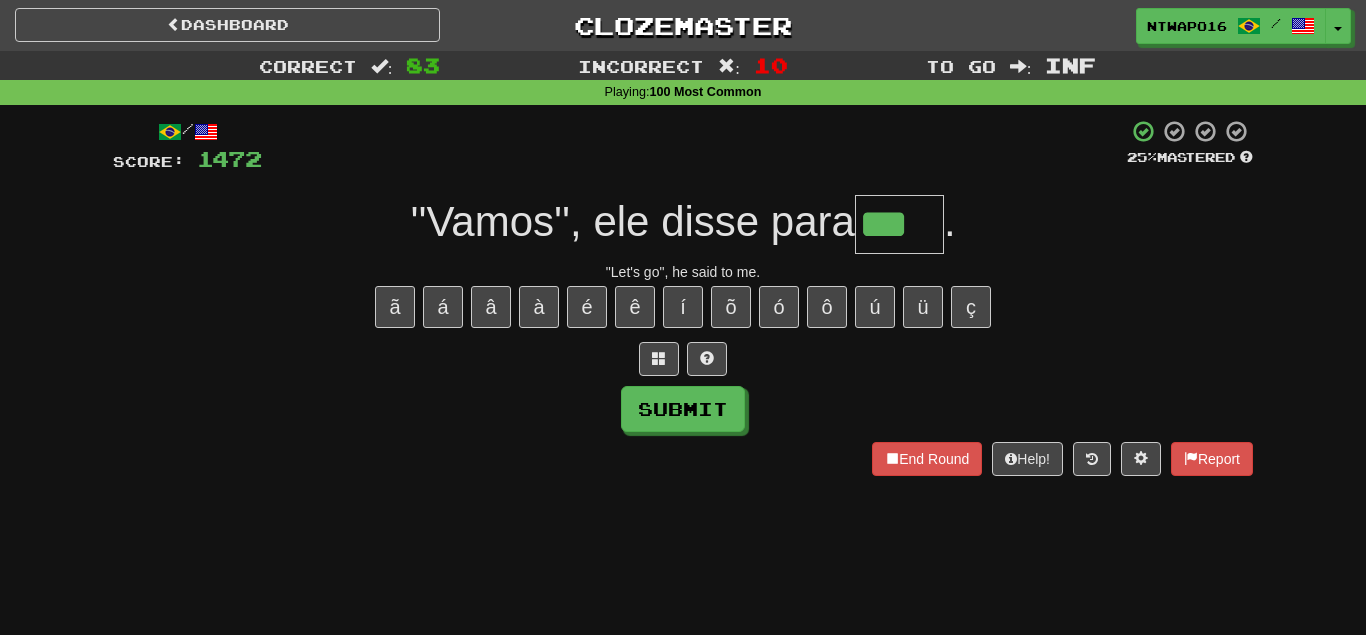 type on "***" 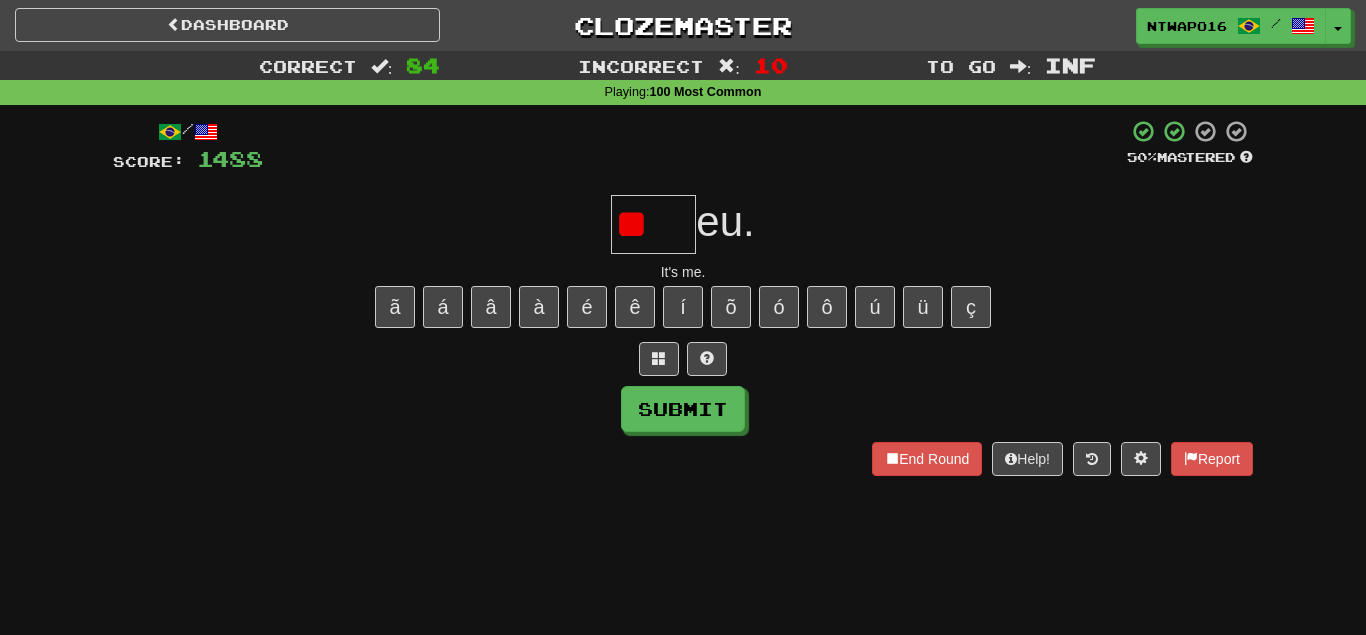 type on "*" 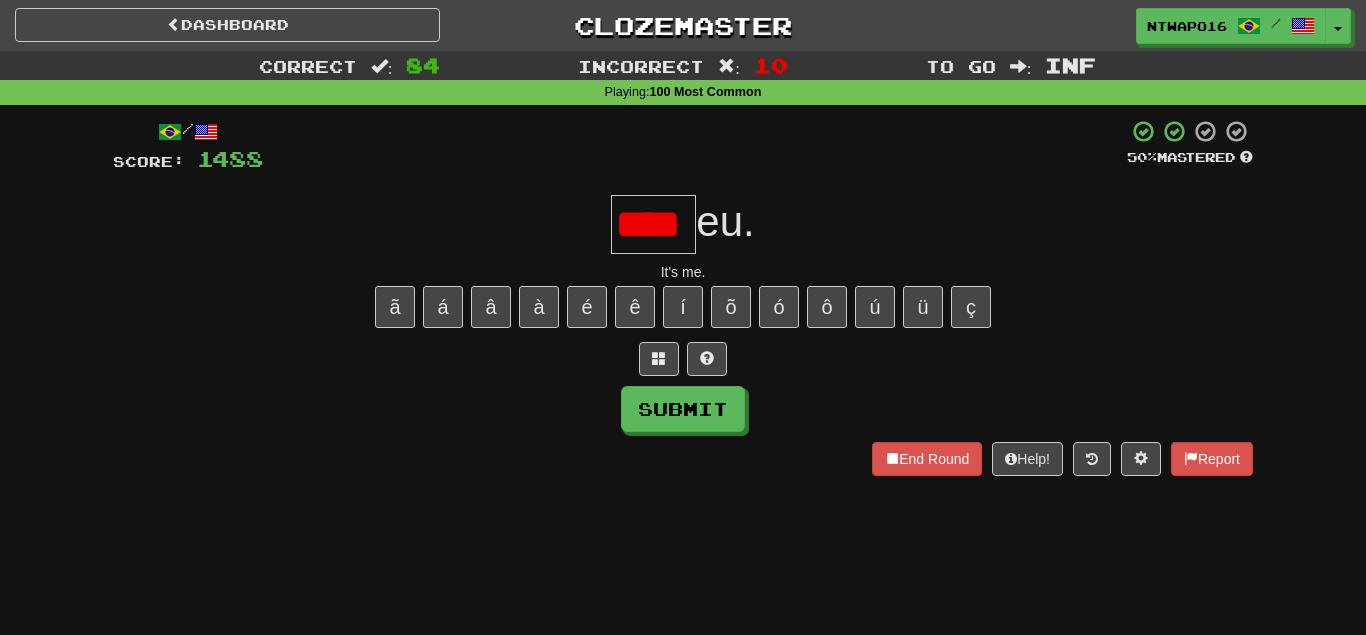 scroll, scrollTop: 0, scrollLeft: 1, axis: horizontal 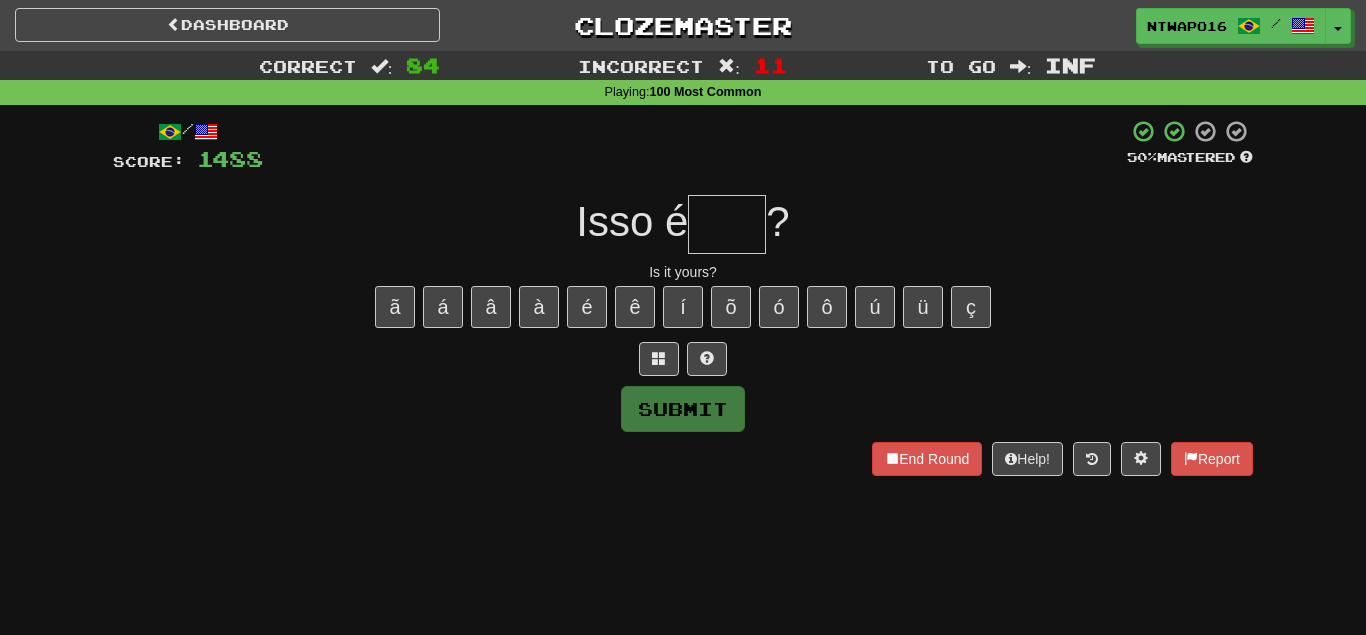 type on "*" 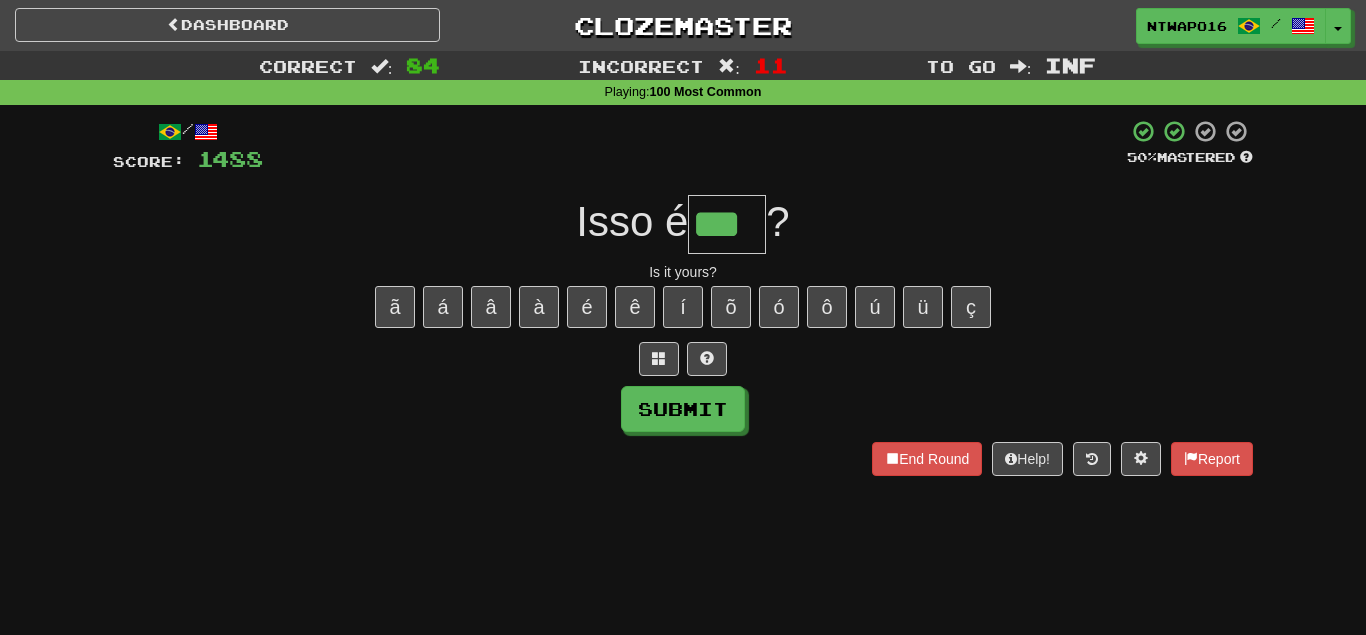 type on "***" 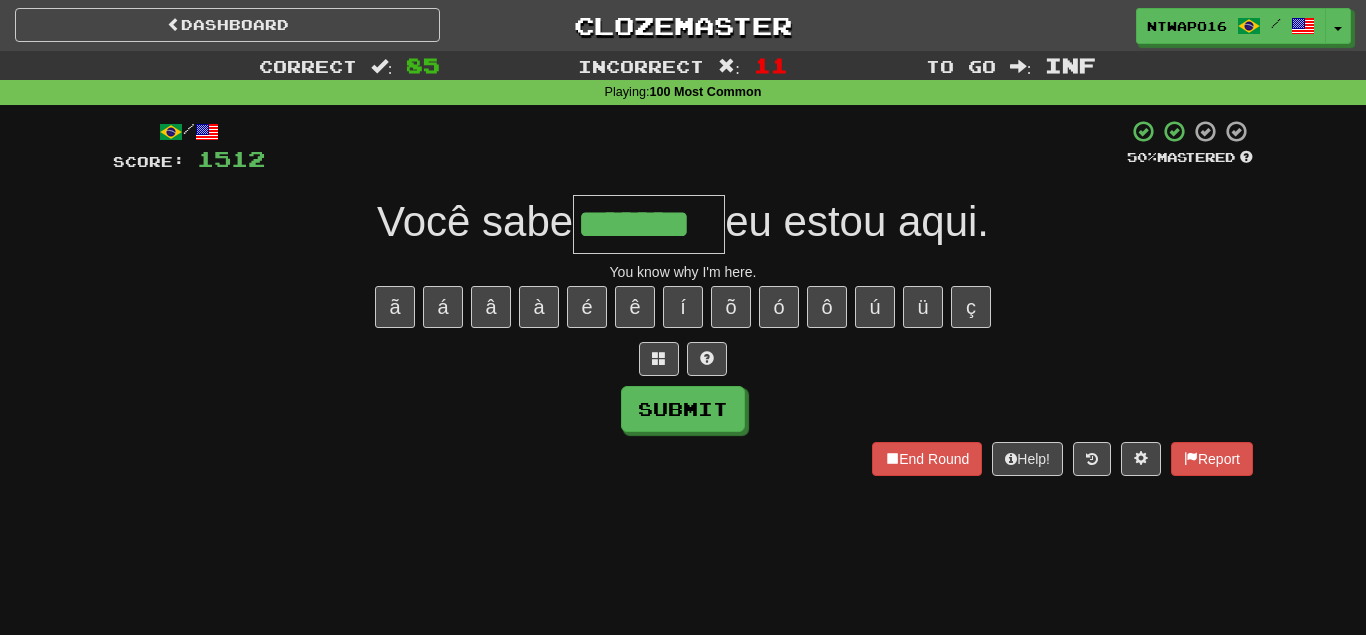 type on "*******" 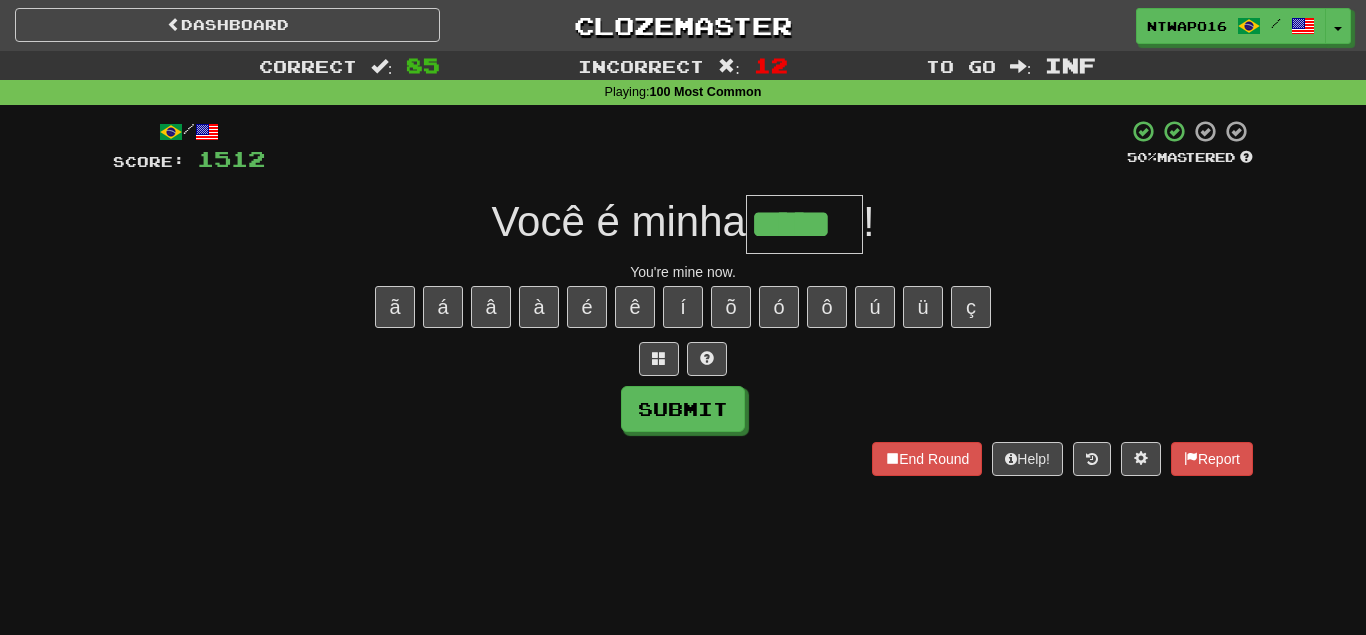 type on "*****" 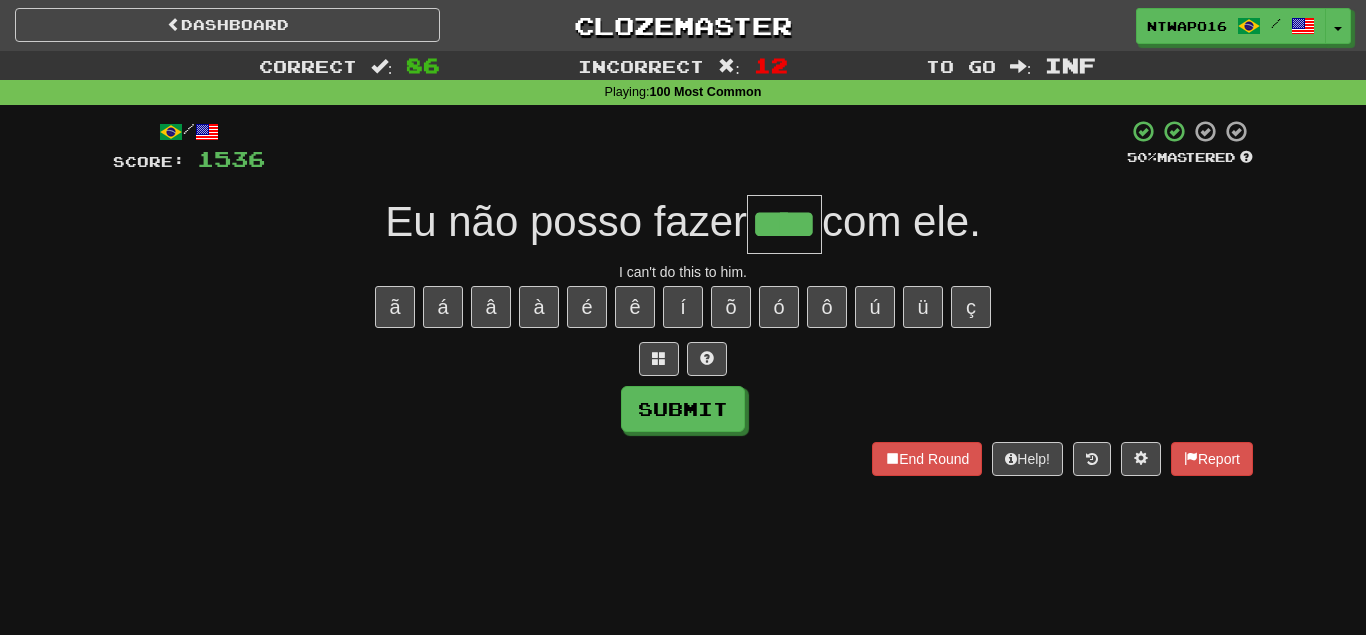 type on "****" 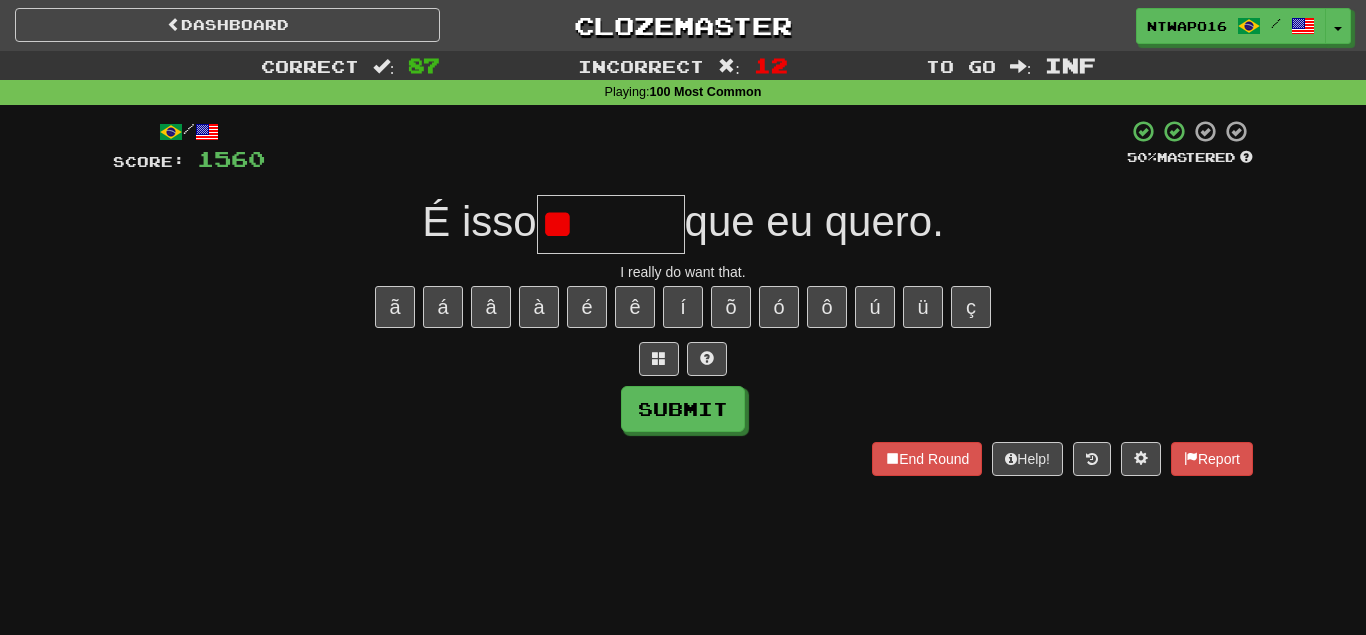 type on "*" 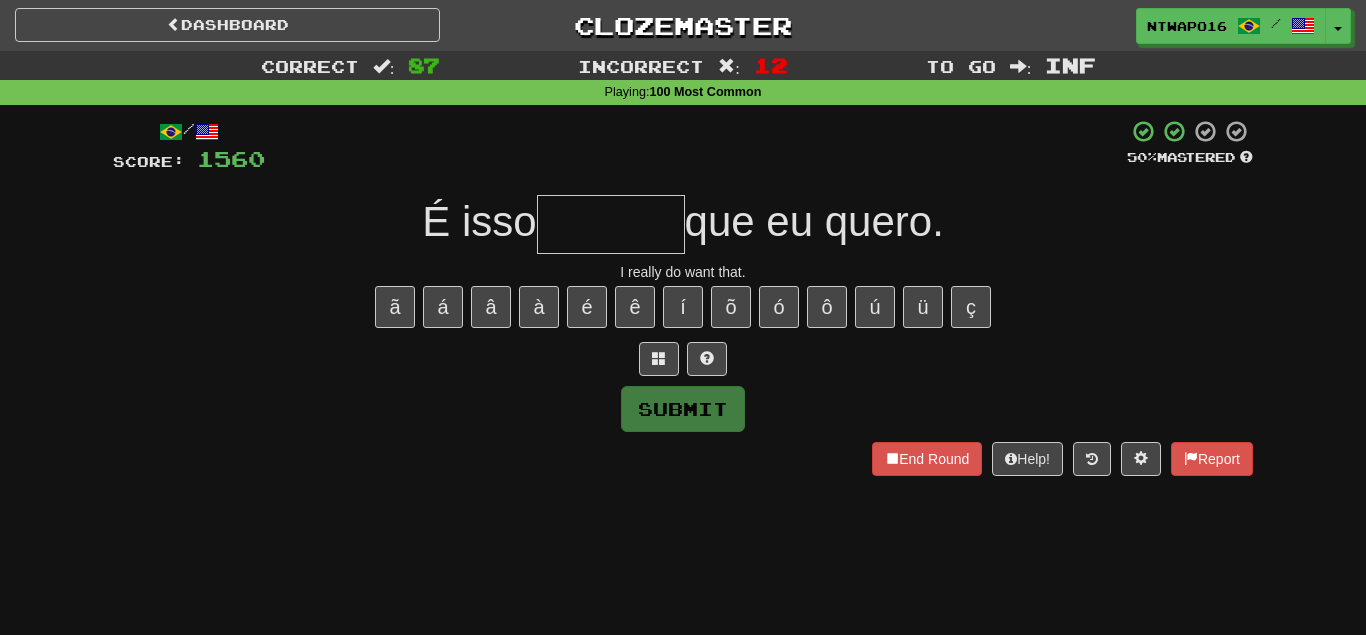 type on "*" 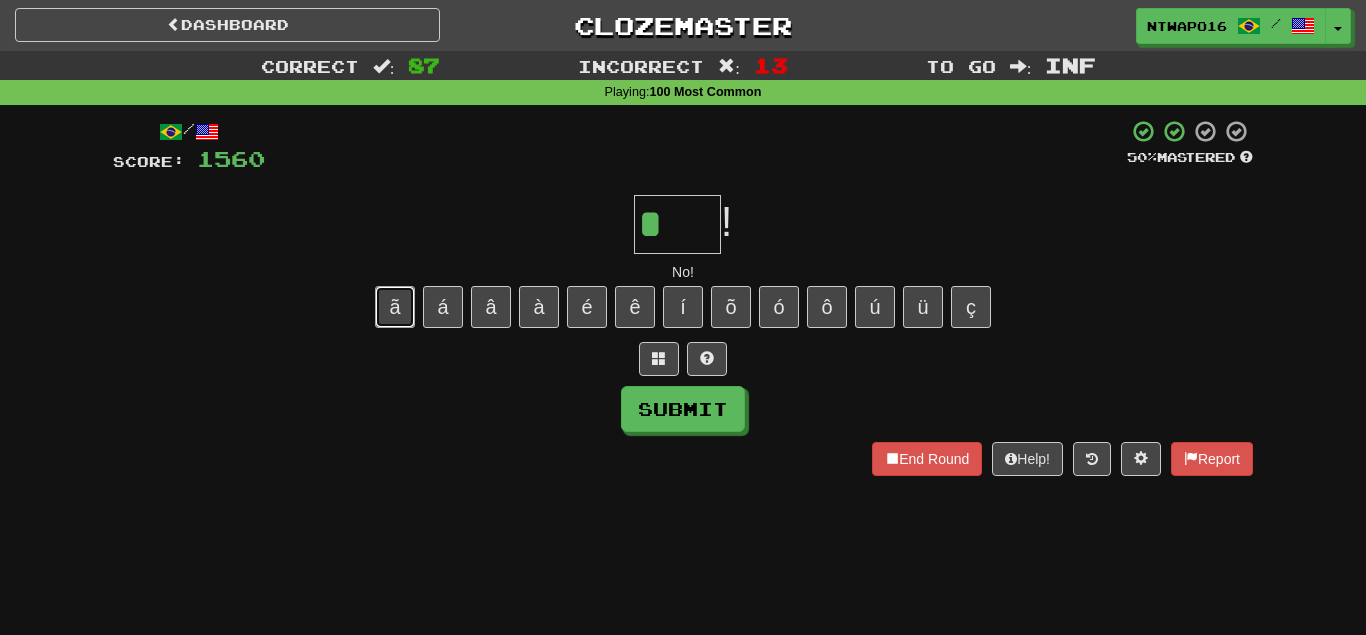 click on "ã" at bounding box center (395, 307) 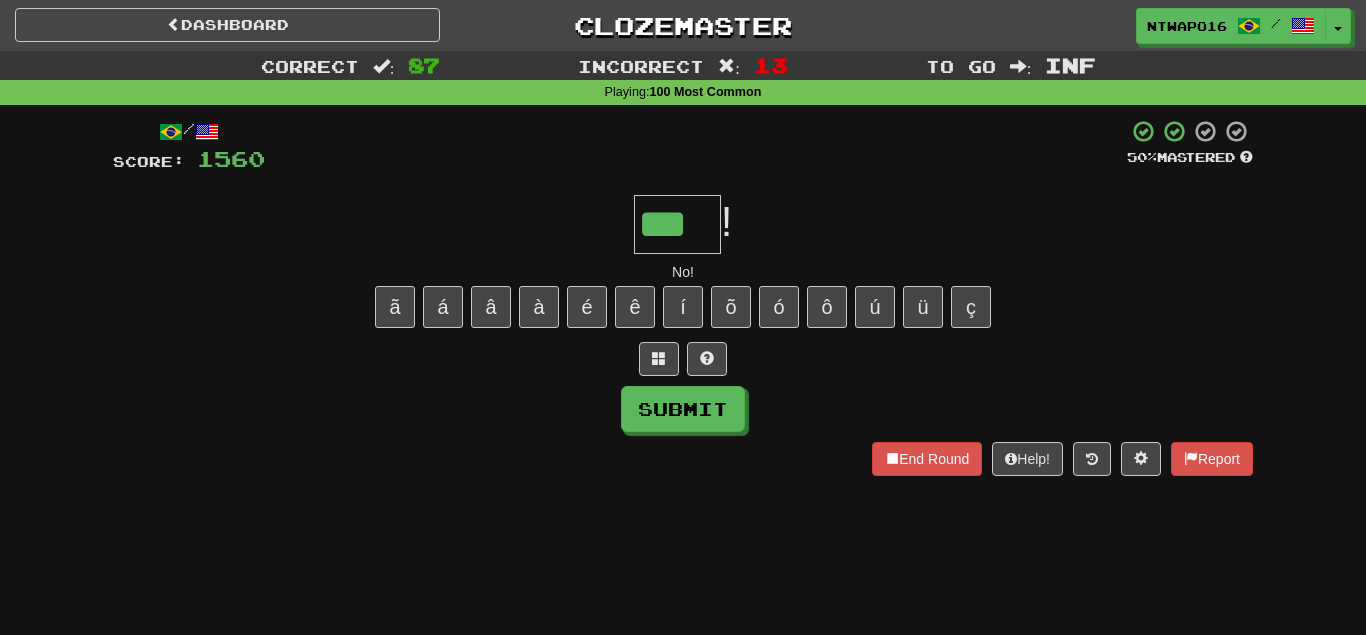 type on "***" 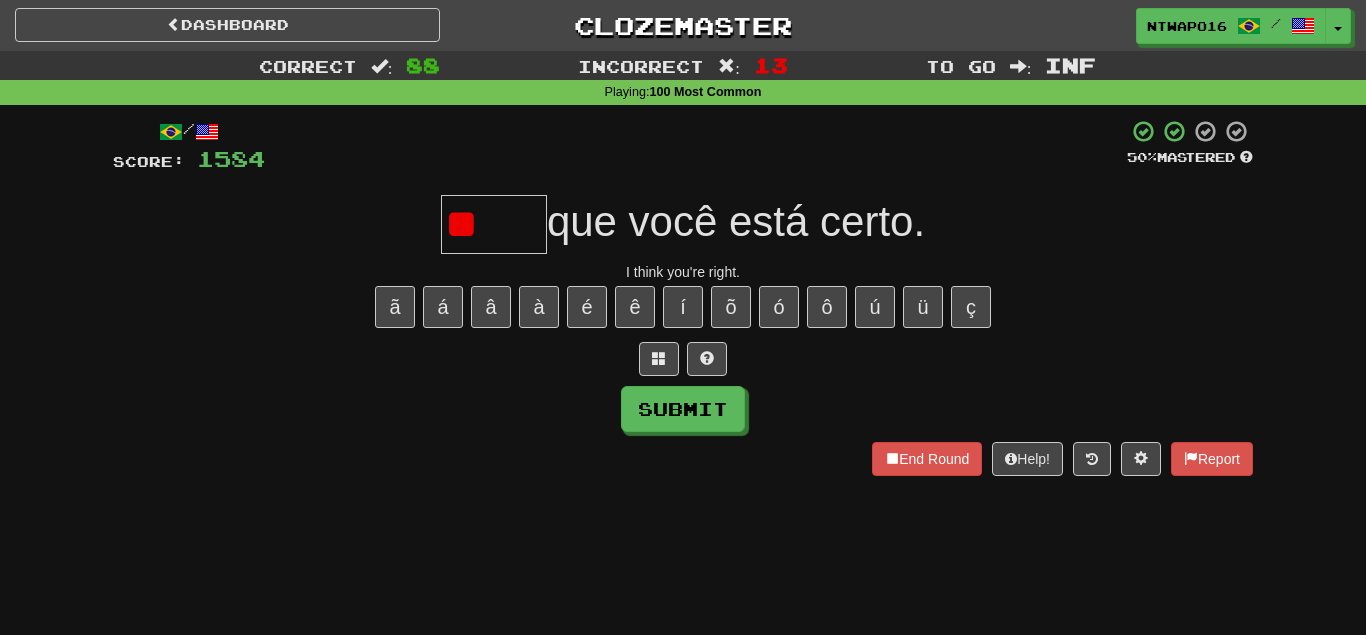 type on "*" 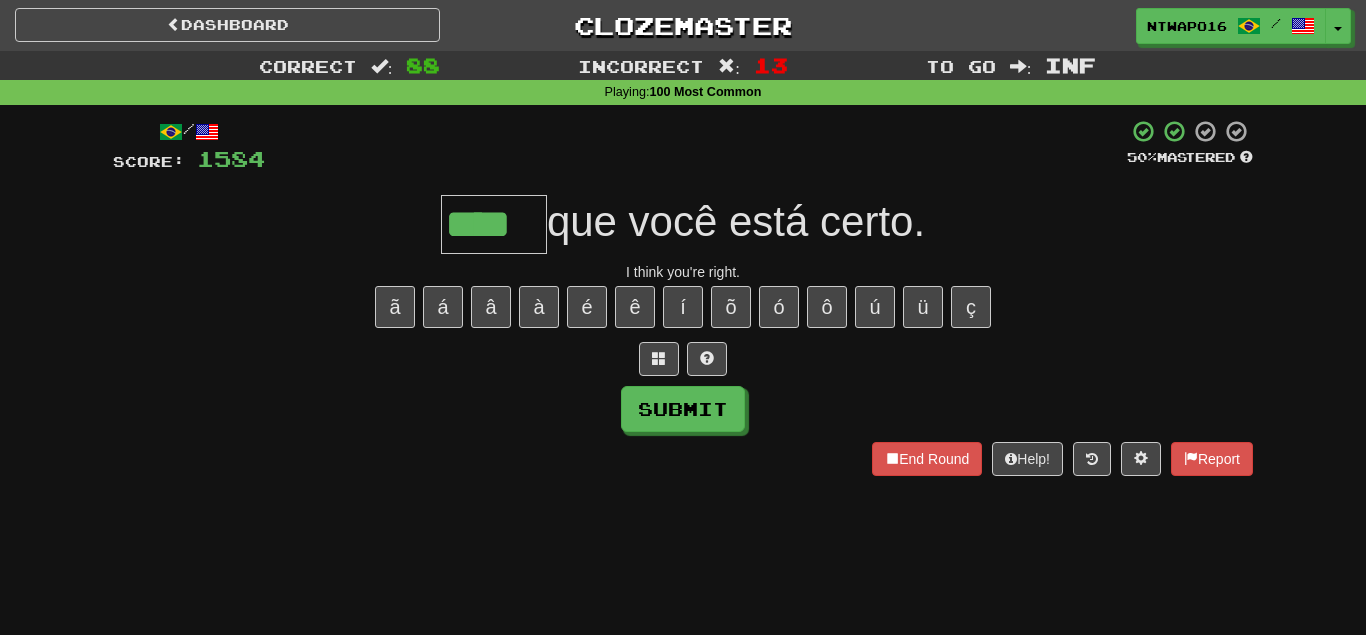 type on "****" 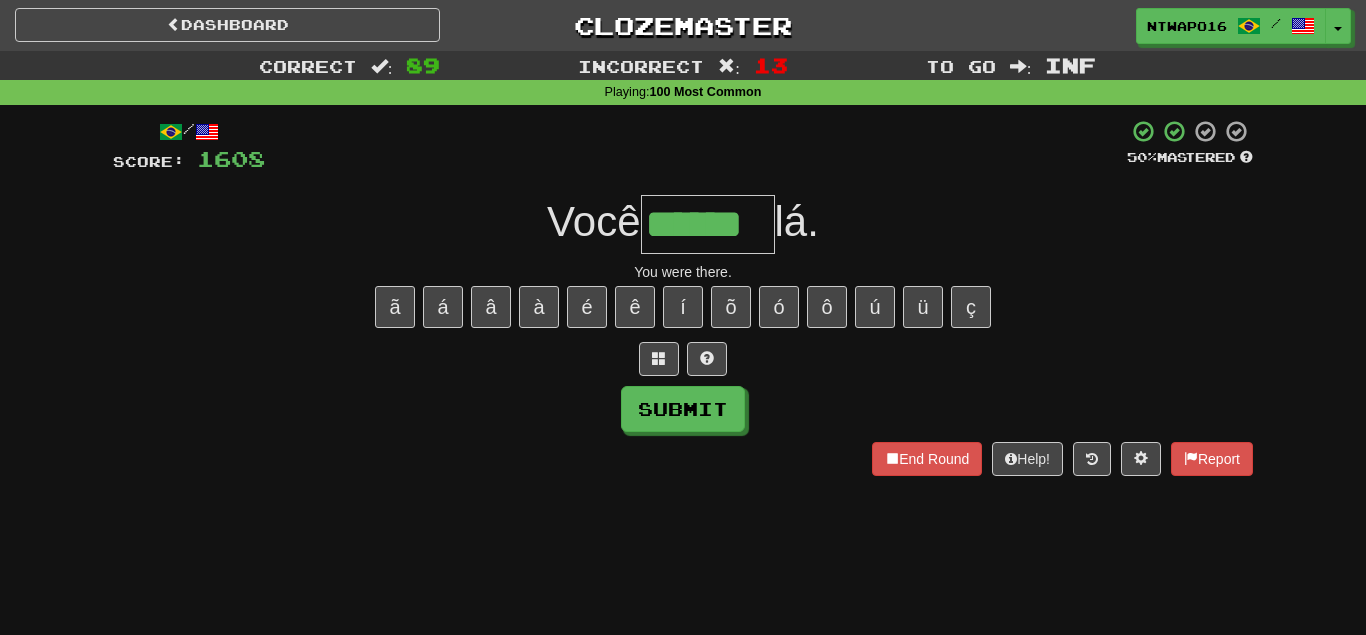 type on "******" 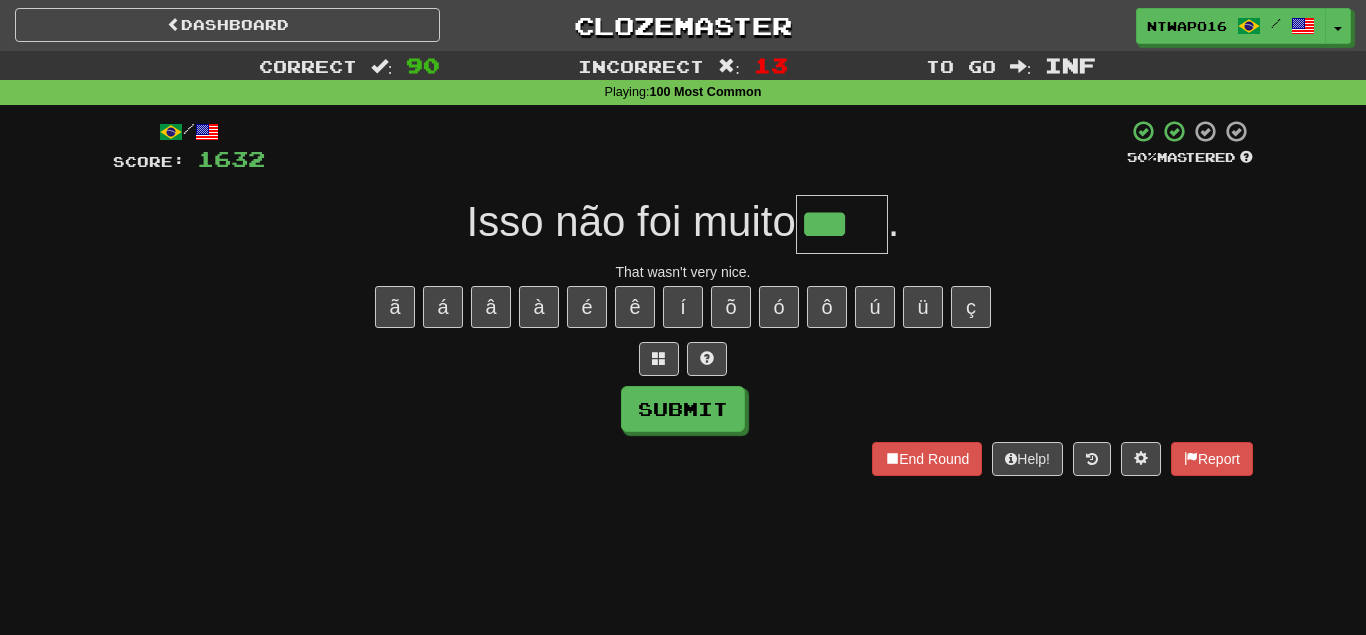 type on "***" 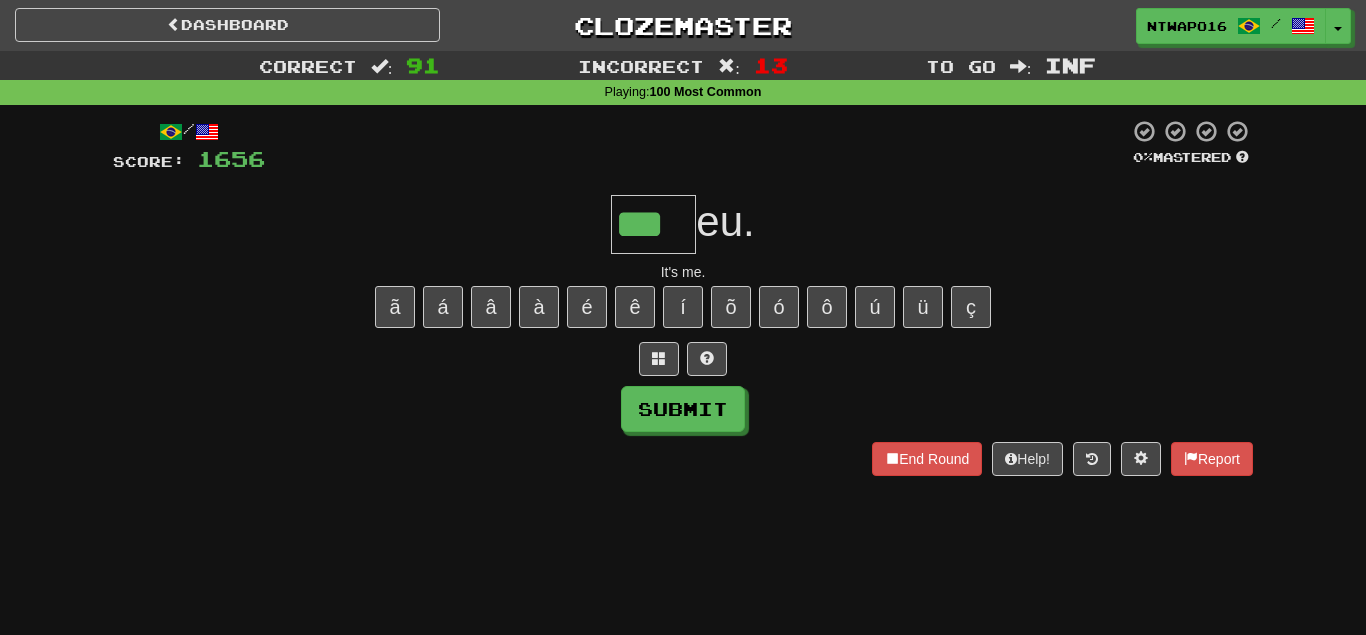 type on "***" 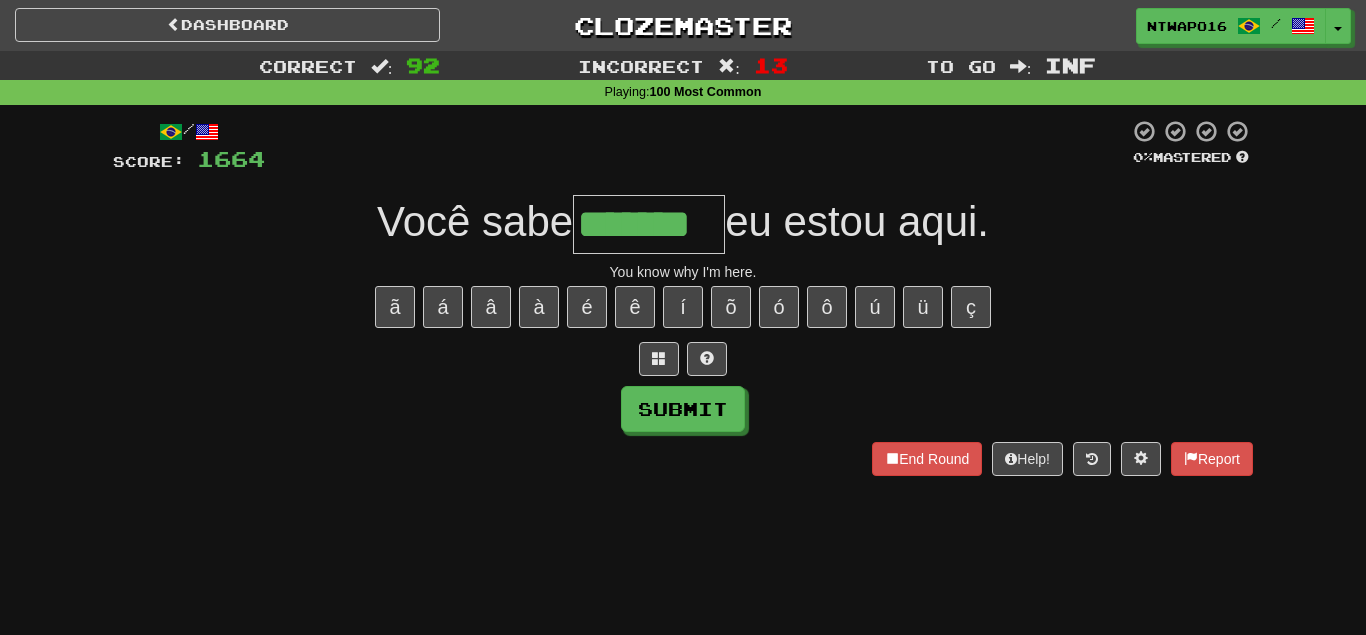 type on "*******" 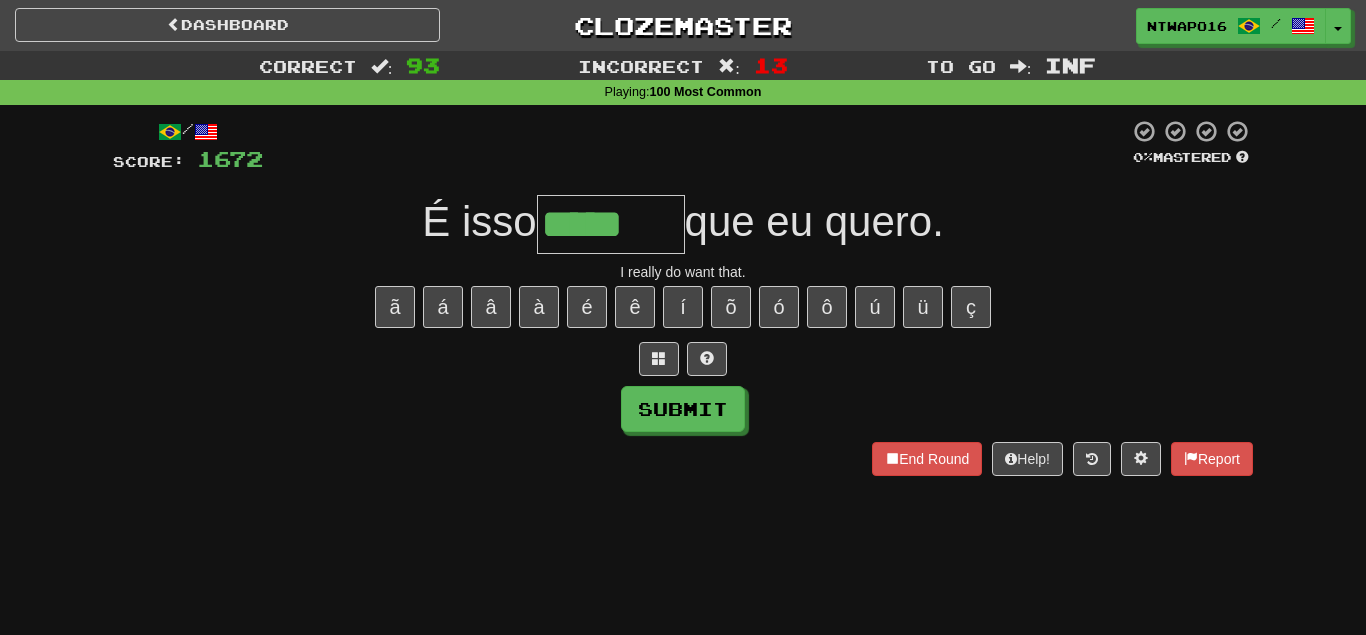 type on "*****" 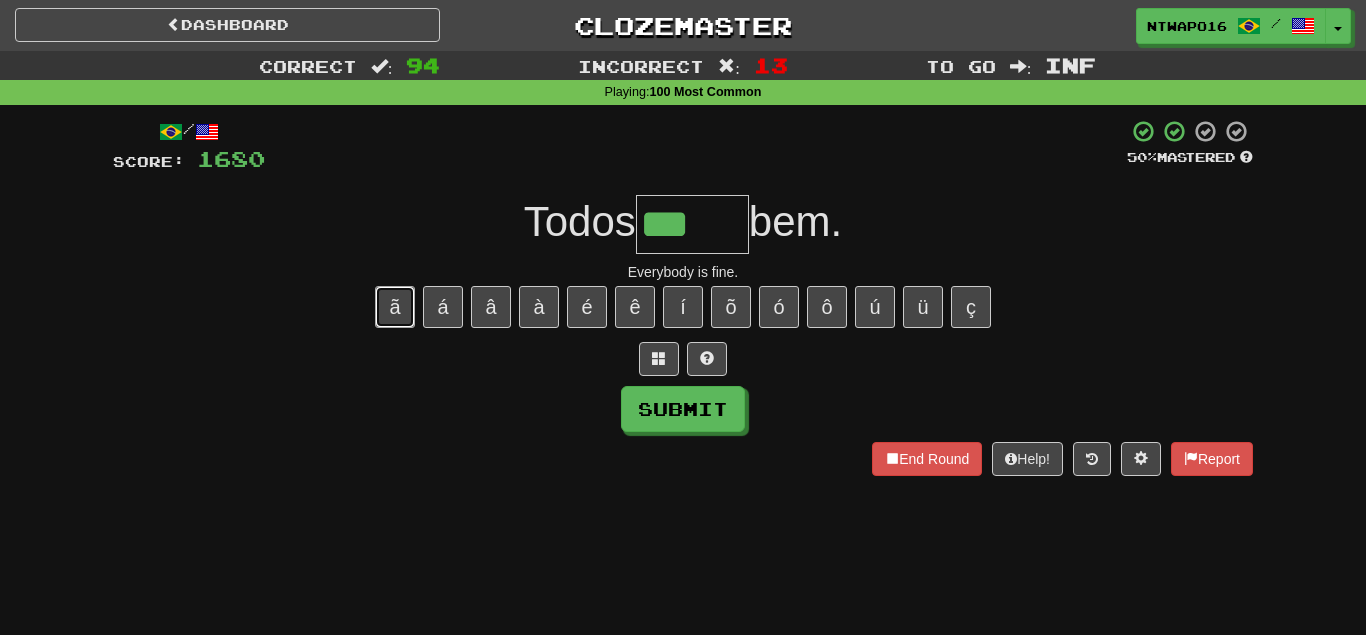click on "ã" at bounding box center [395, 307] 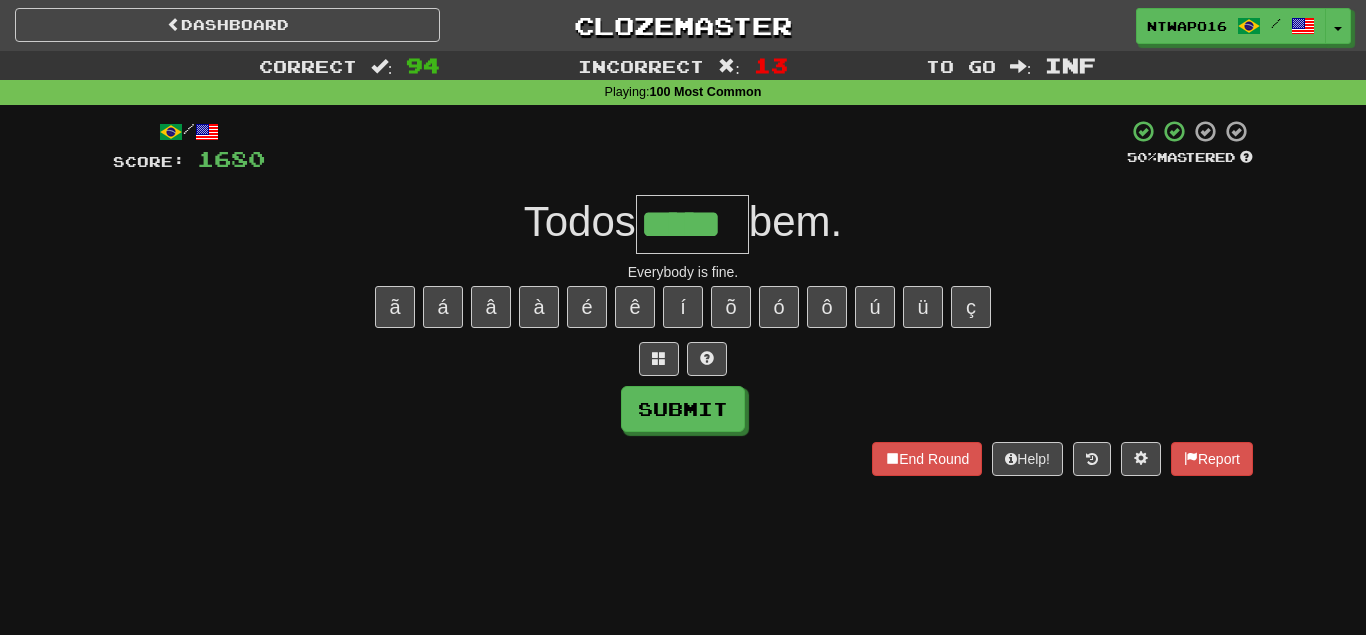 type on "*****" 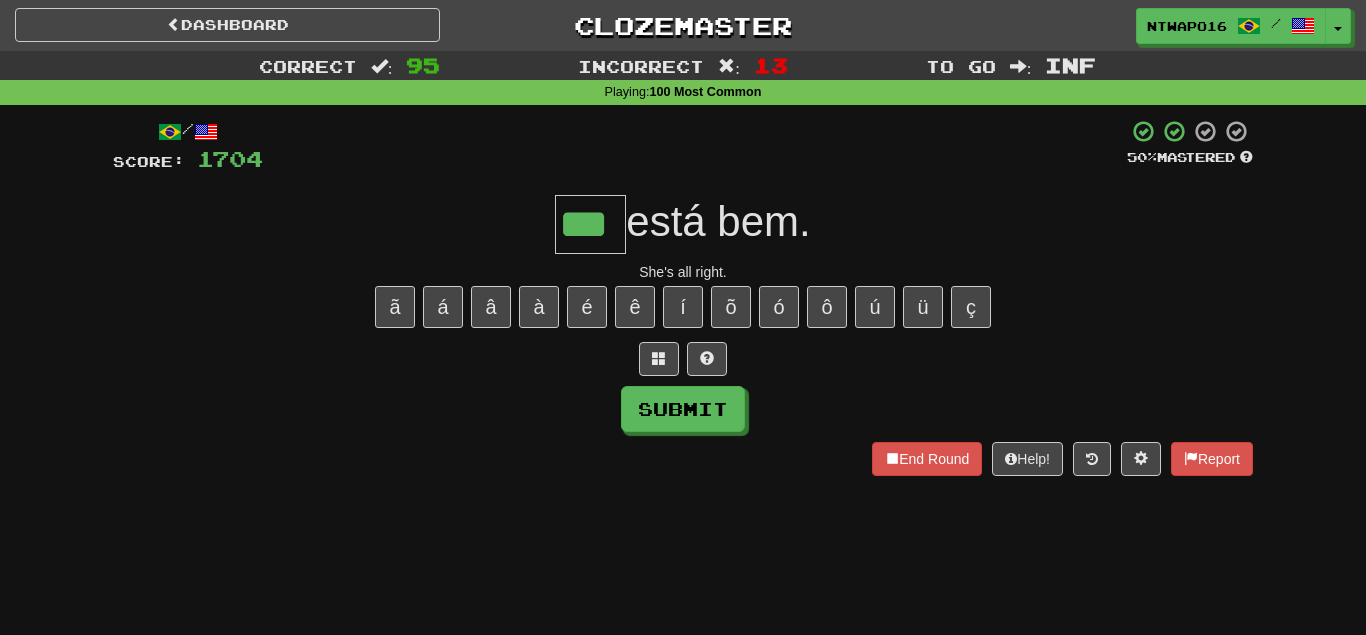type on "***" 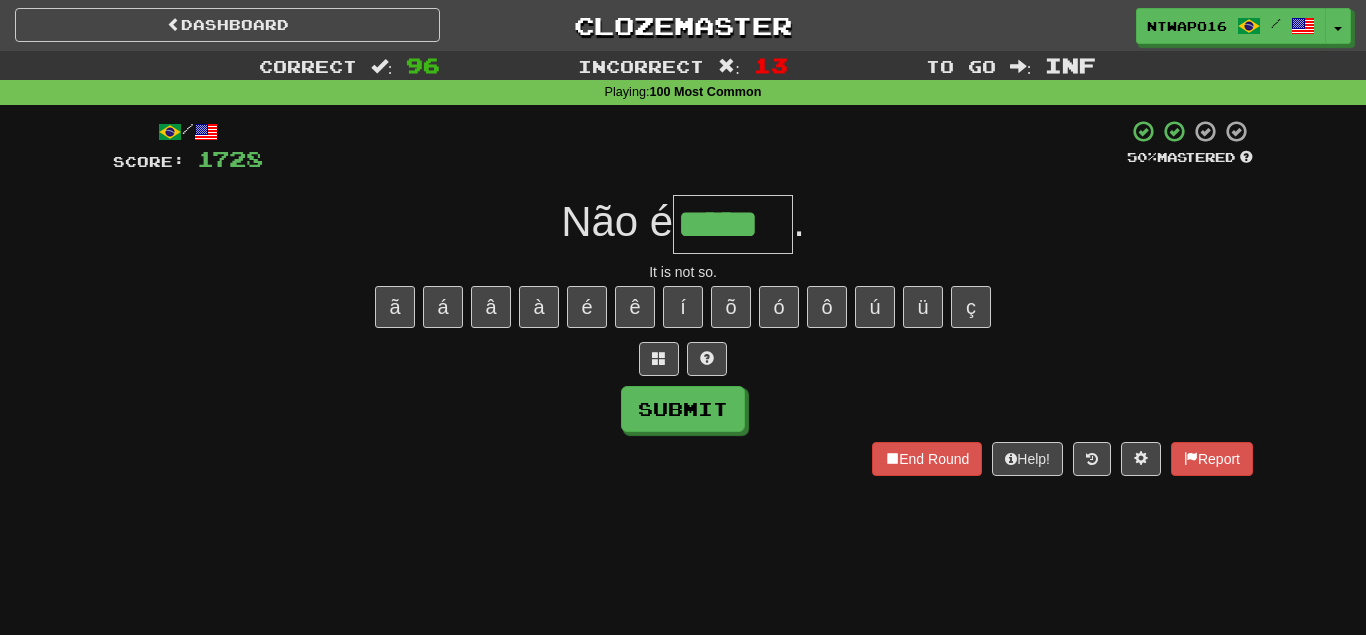 type on "*****" 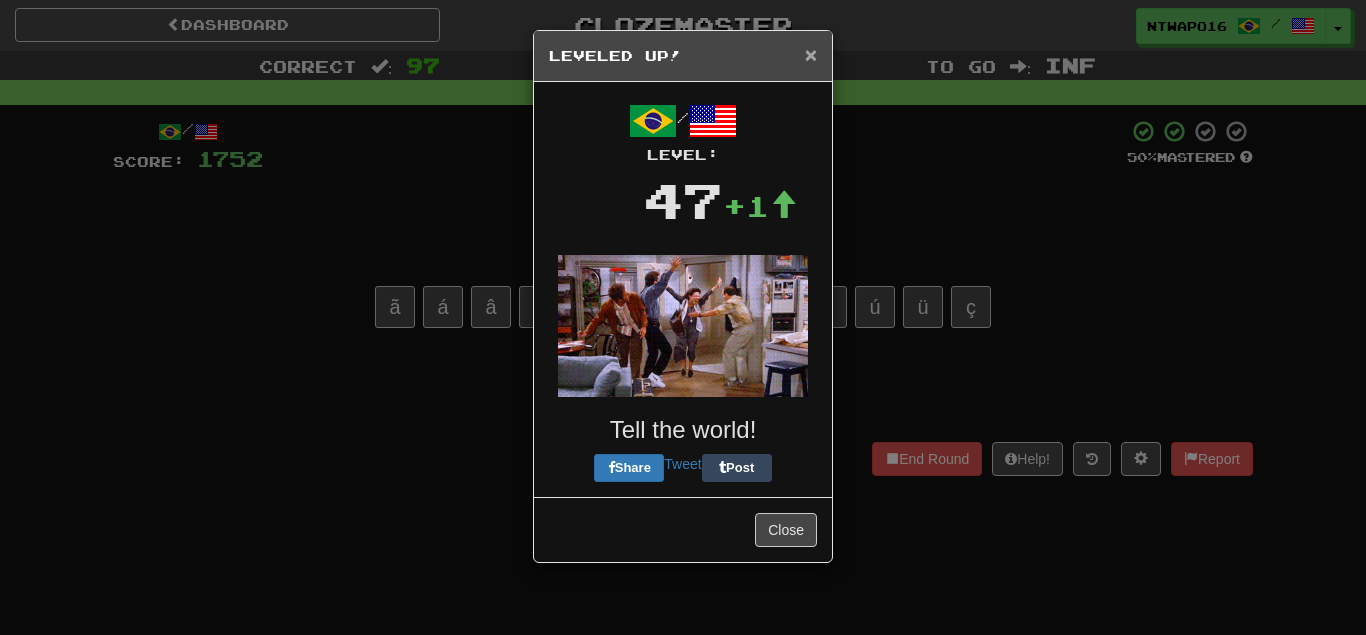 click on "×" at bounding box center (811, 54) 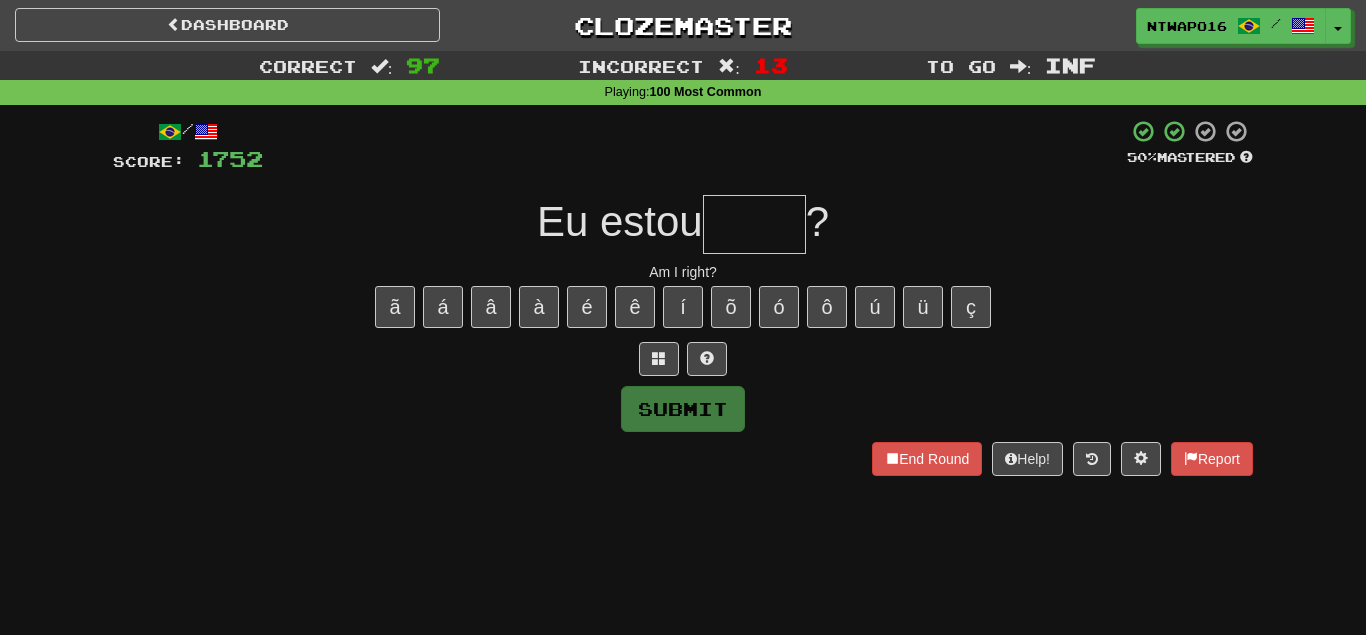 click at bounding box center (754, 224) 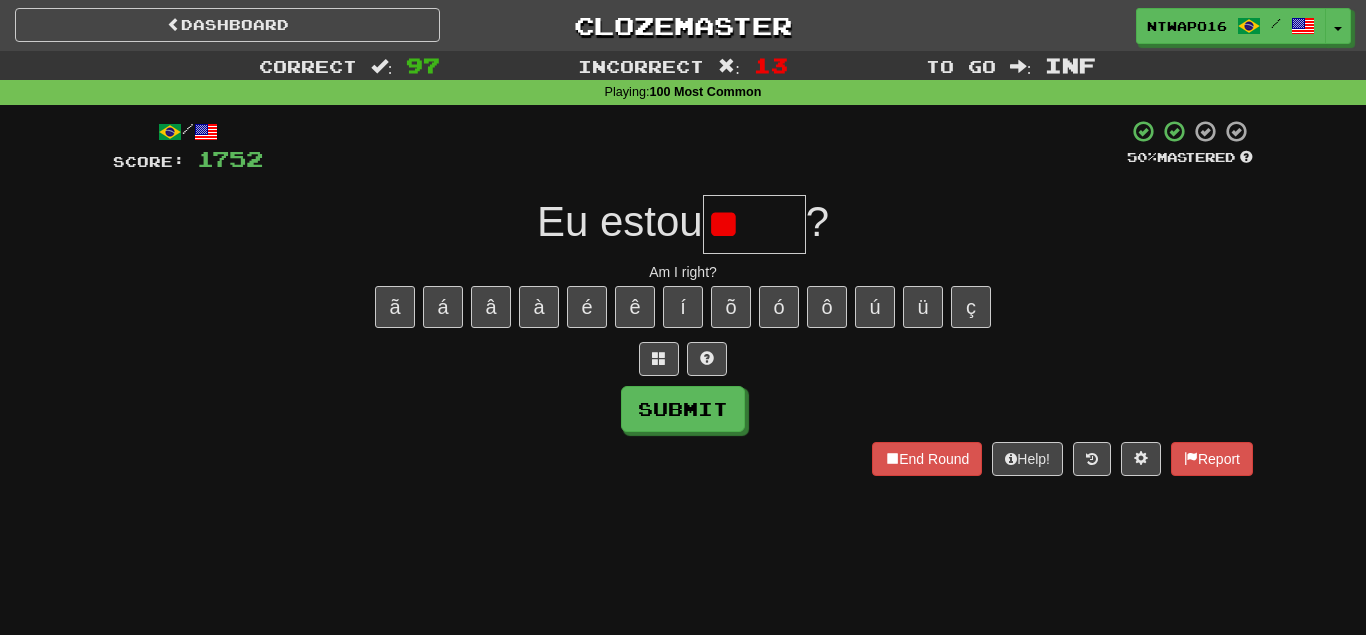 type on "*" 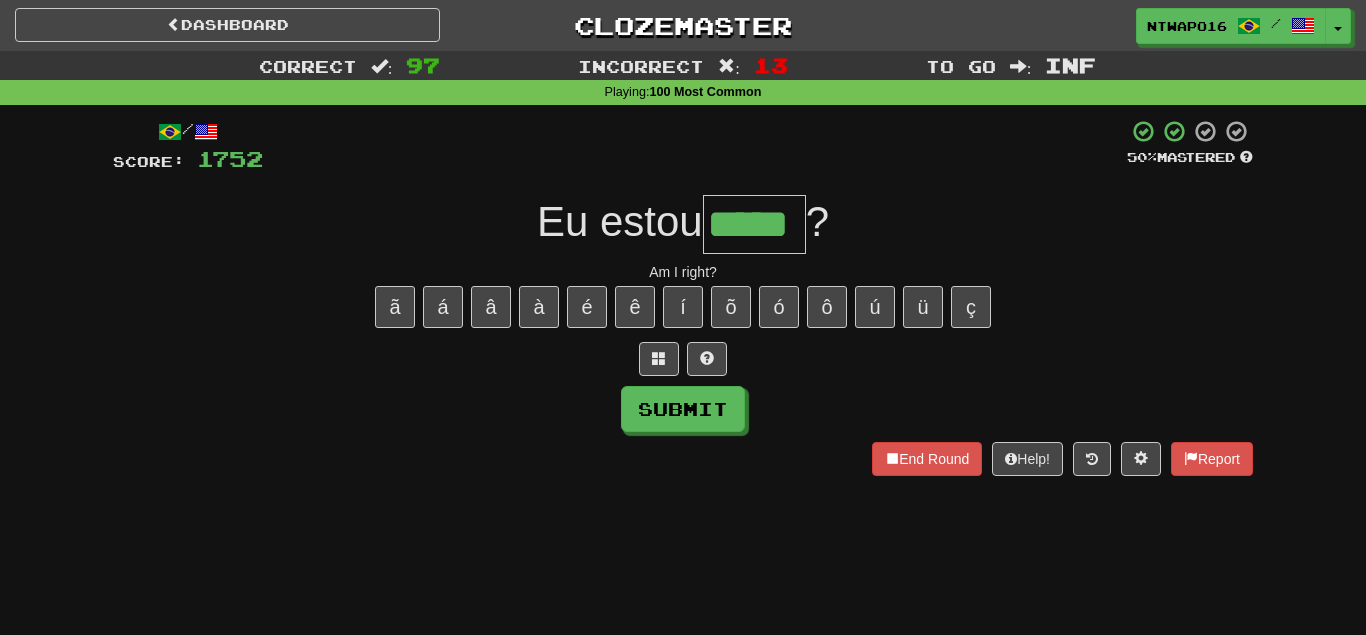 type on "*****" 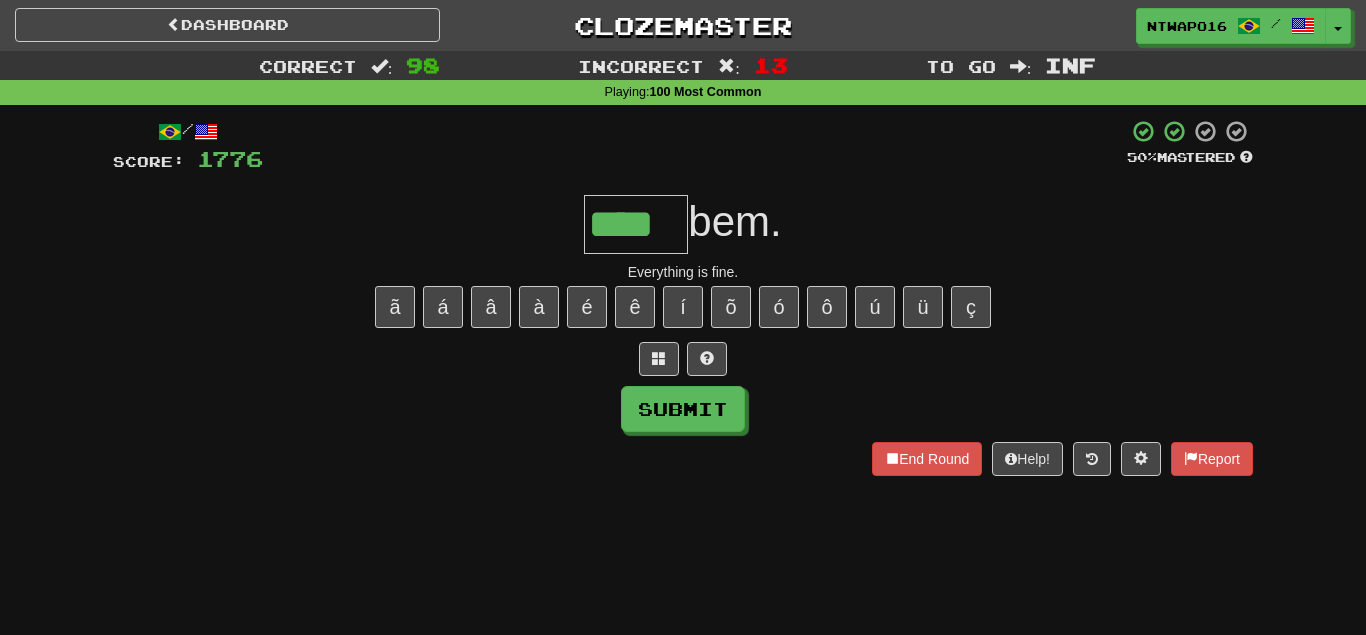 type on "****" 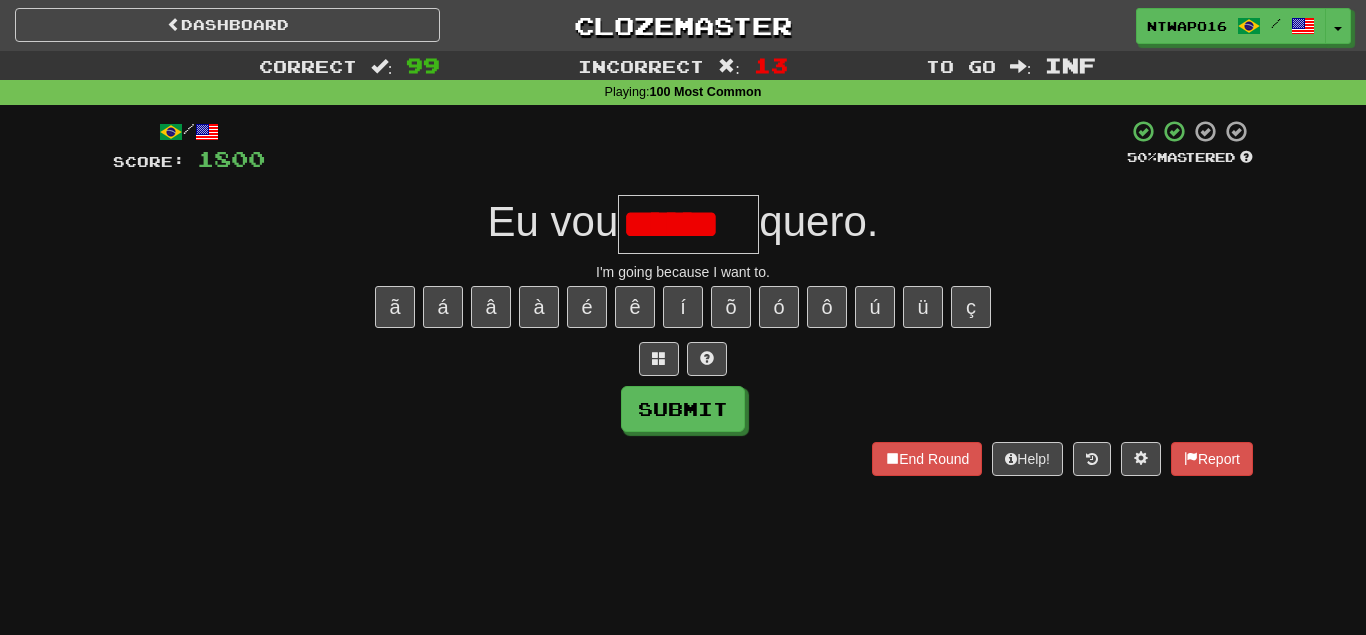 scroll, scrollTop: 0, scrollLeft: 0, axis: both 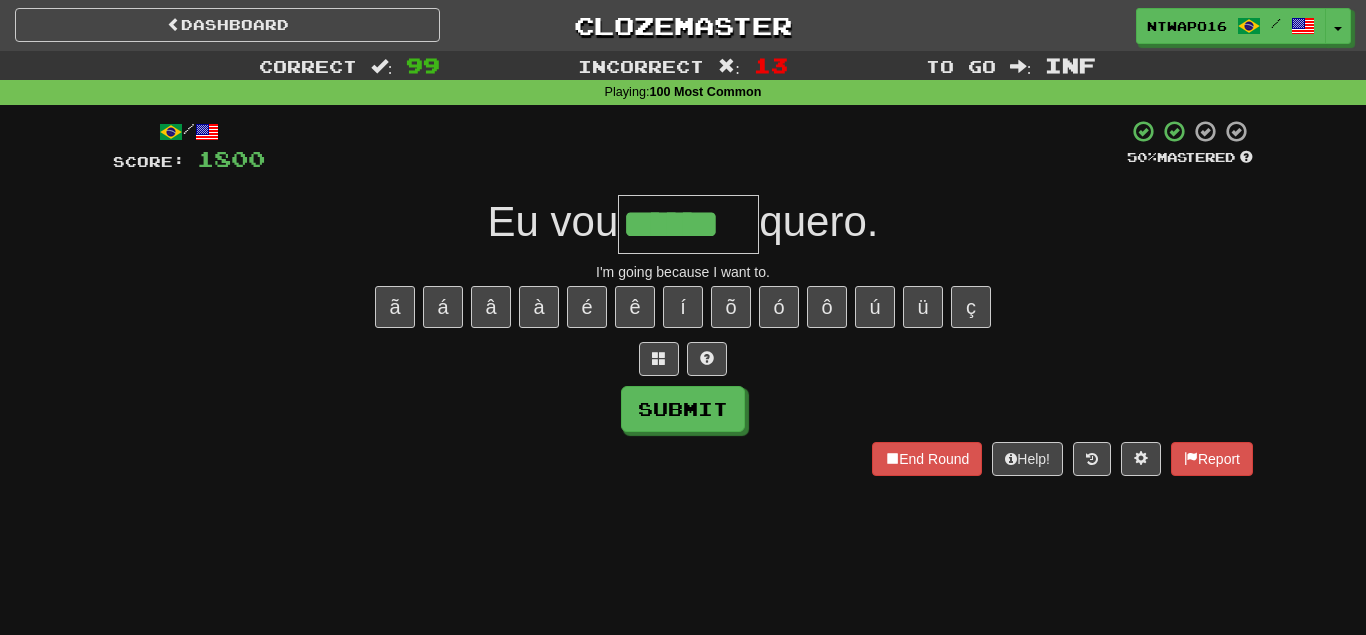 type on "******" 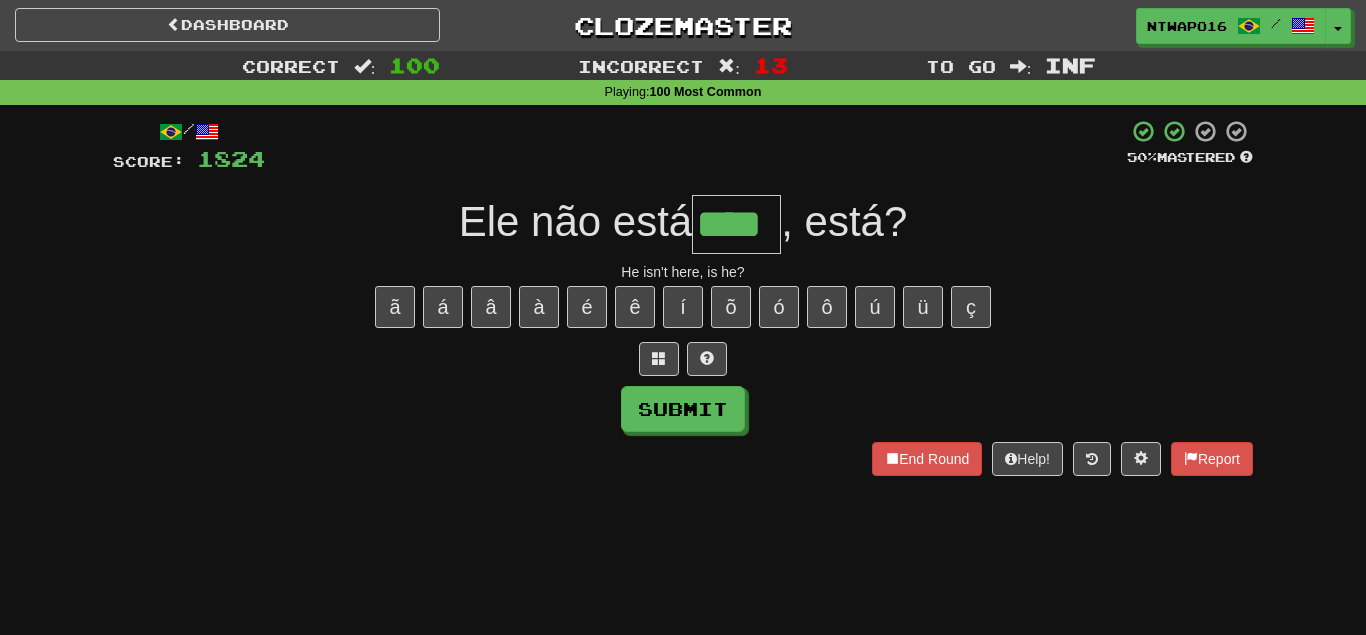 type on "****" 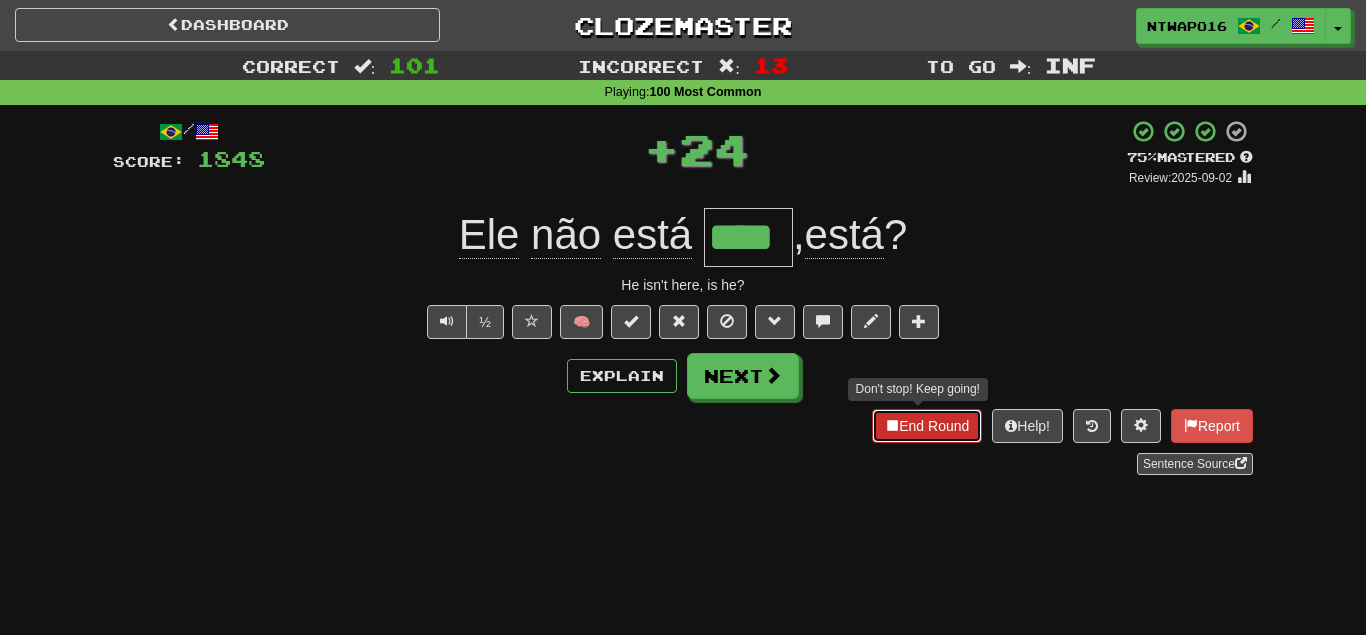 click on "End Round" at bounding box center (927, 426) 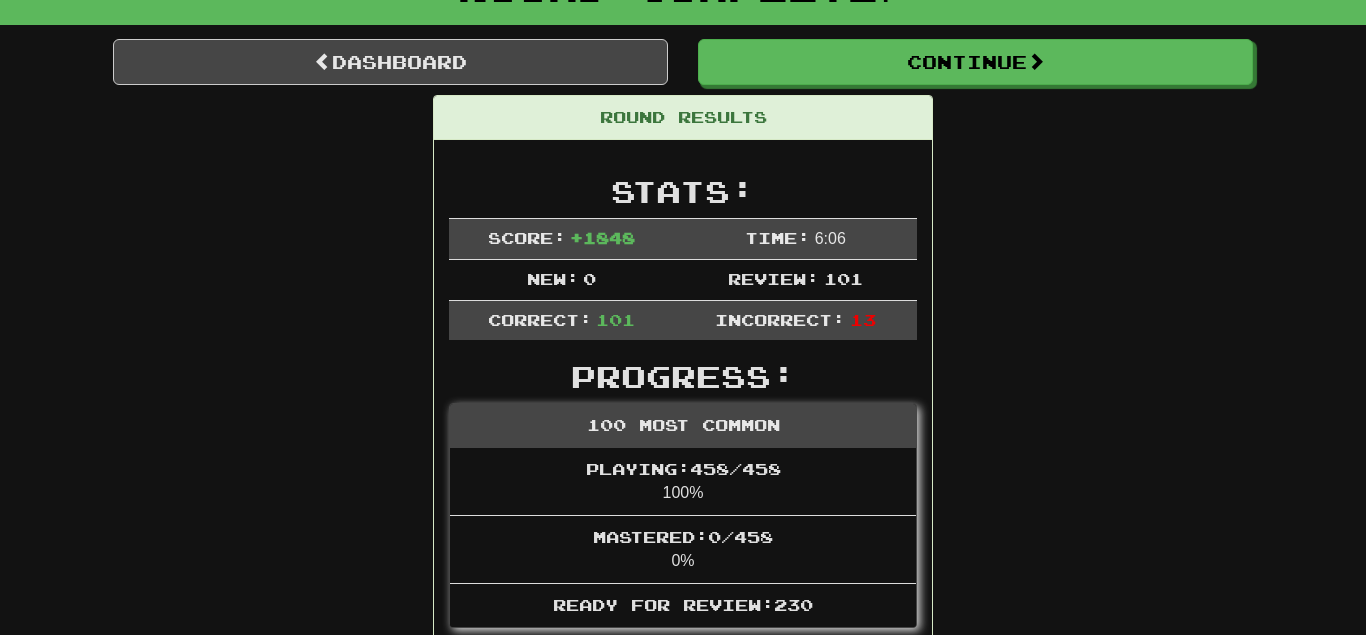 scroll, scrollTop: 204, scrollLeft: 0, axis: vertical 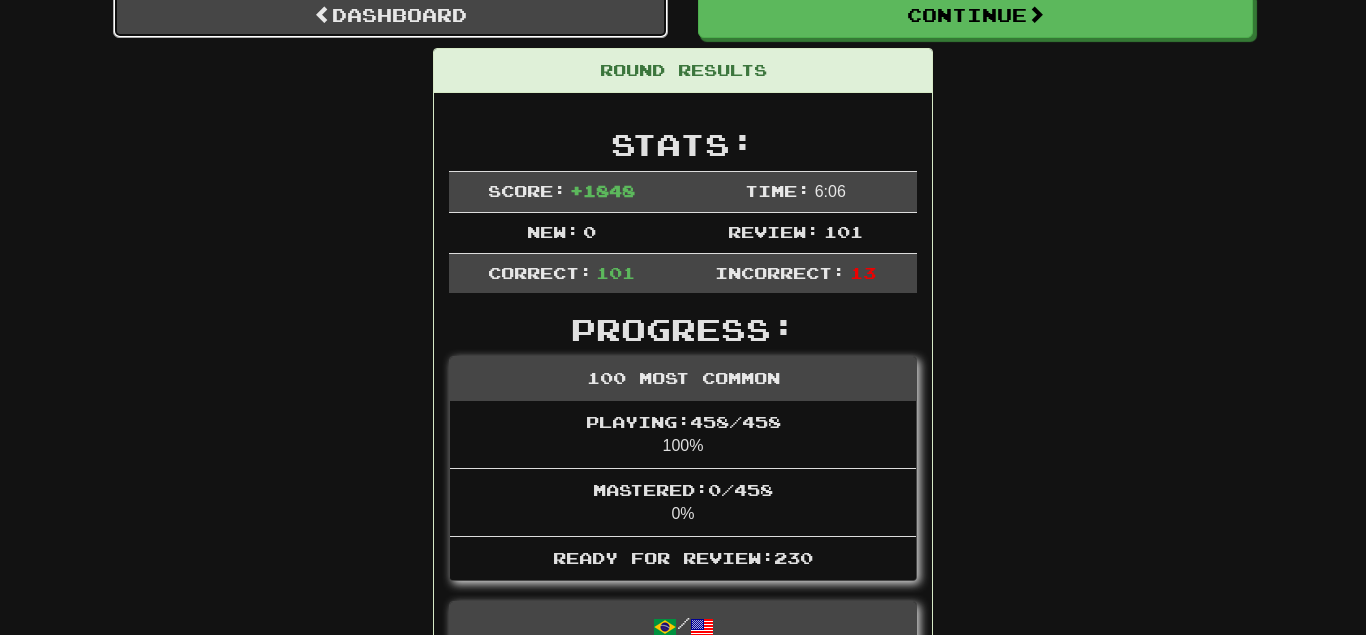 click on "Dashboard" at bounding box center [390, 15] 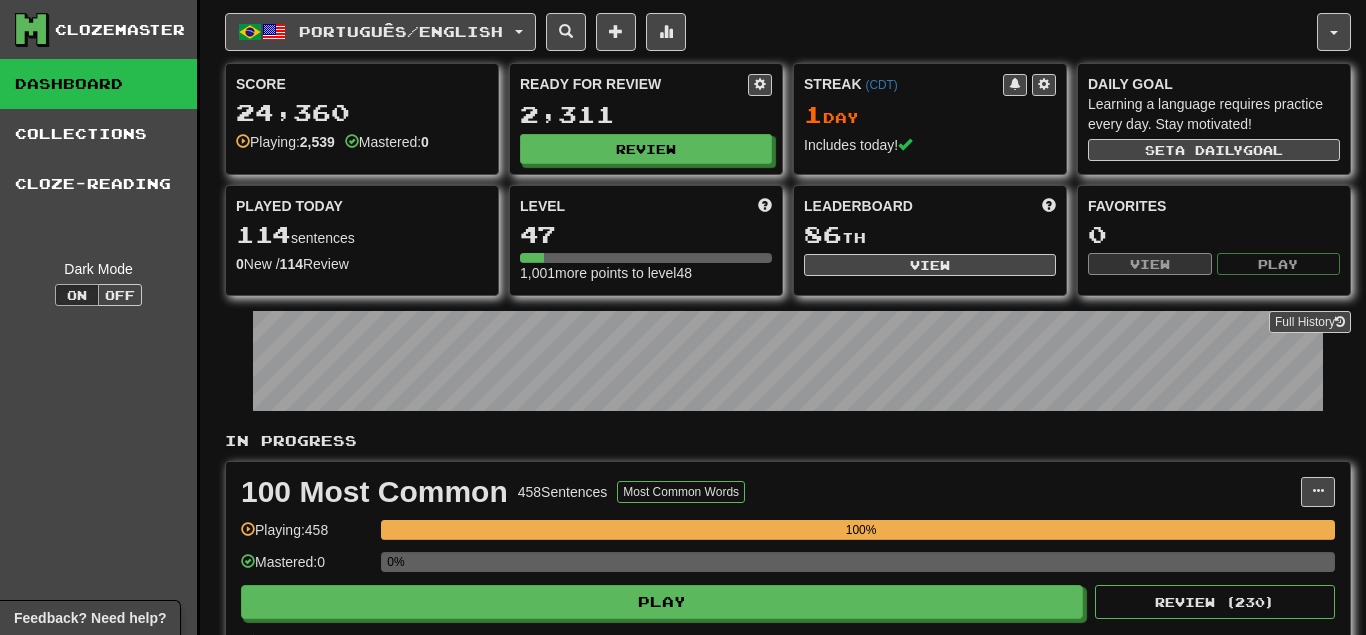 scroll, scrollTop: 0, scrollLeft: 0, axis: both 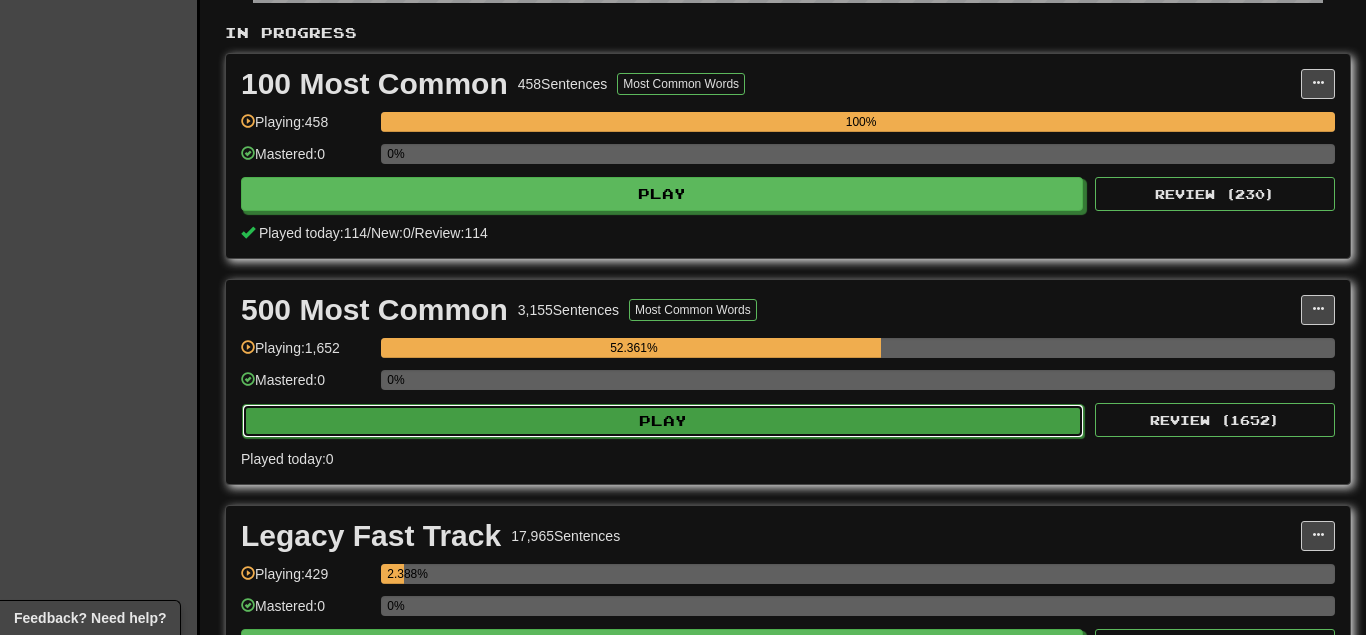 click on "Play" at bounding box center (663, 421) 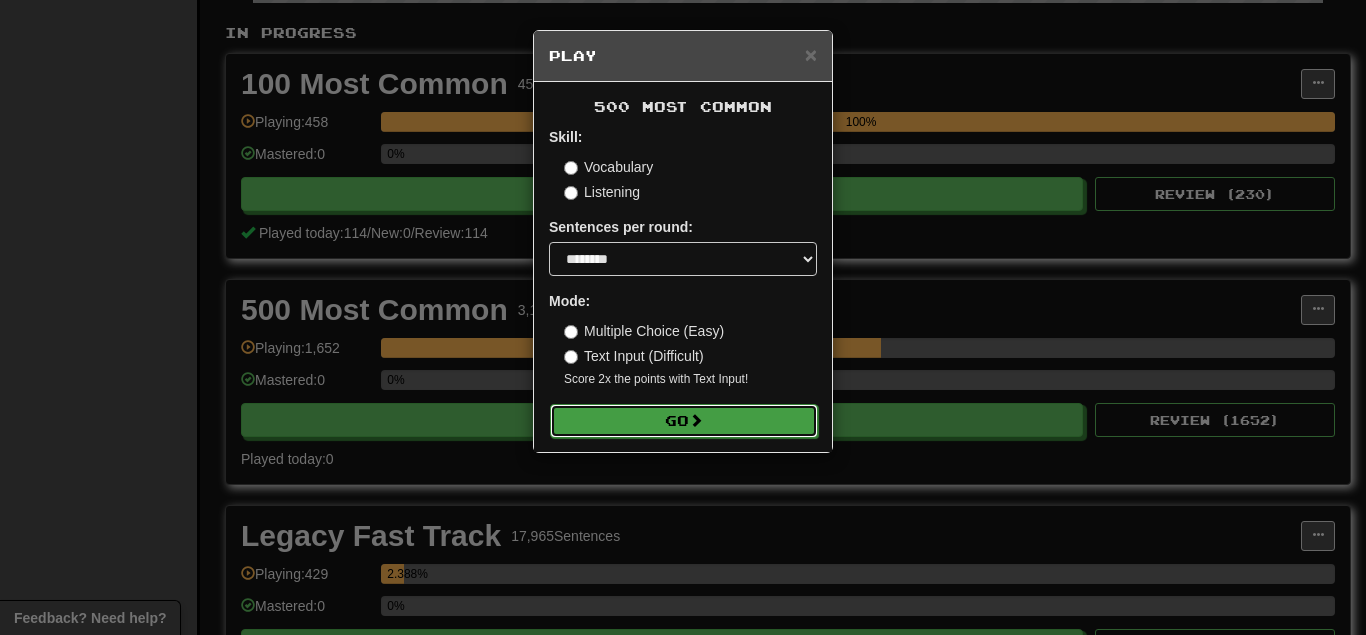 click on "Go" at bounding box center (684, 421) 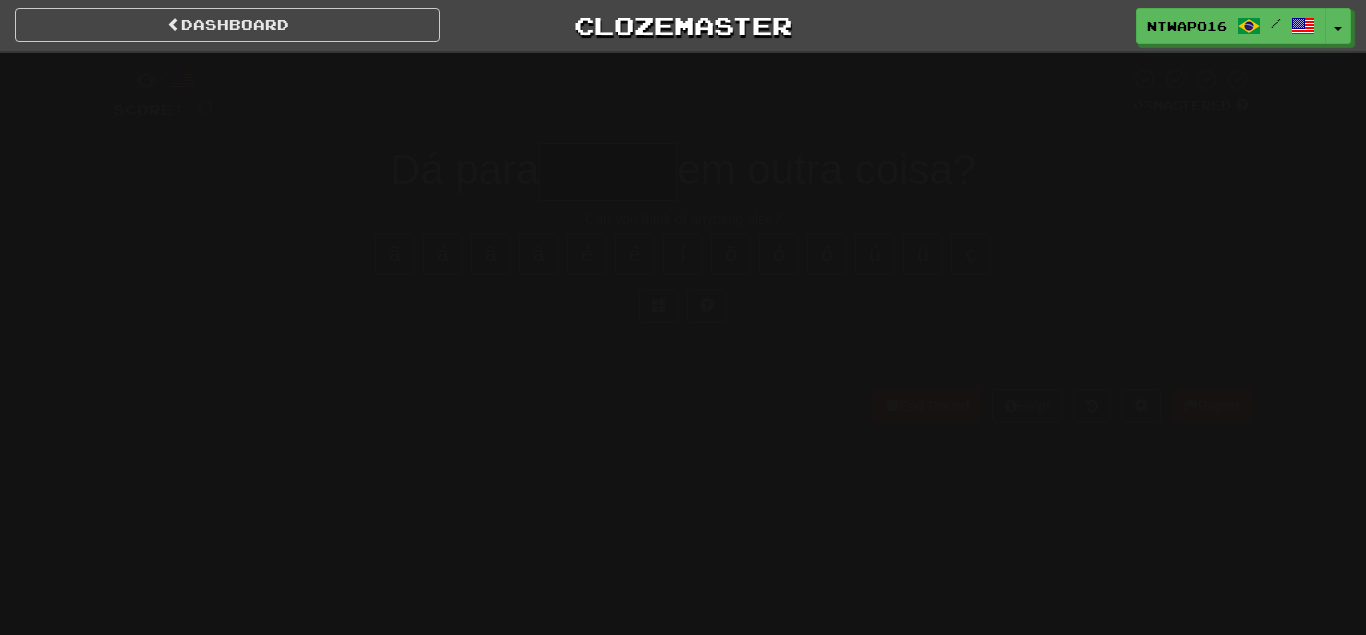 scroll, scrollTop: 0, scrollLeft: 0, axis: both 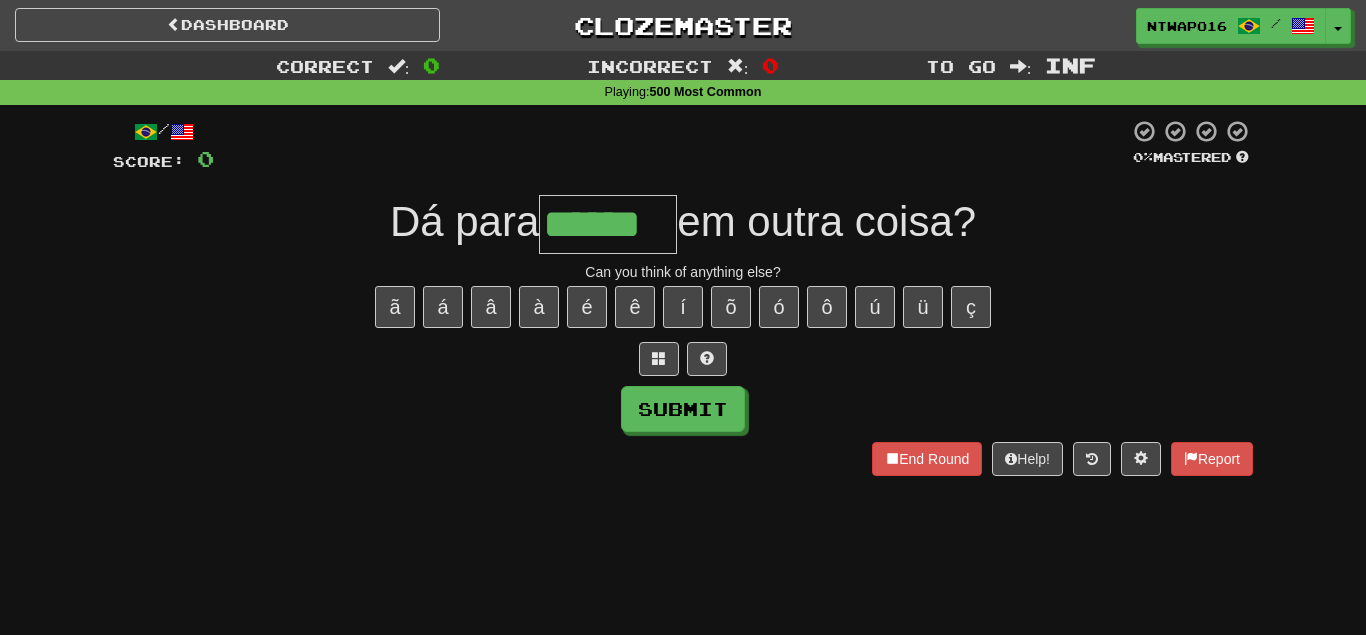 type on "******" 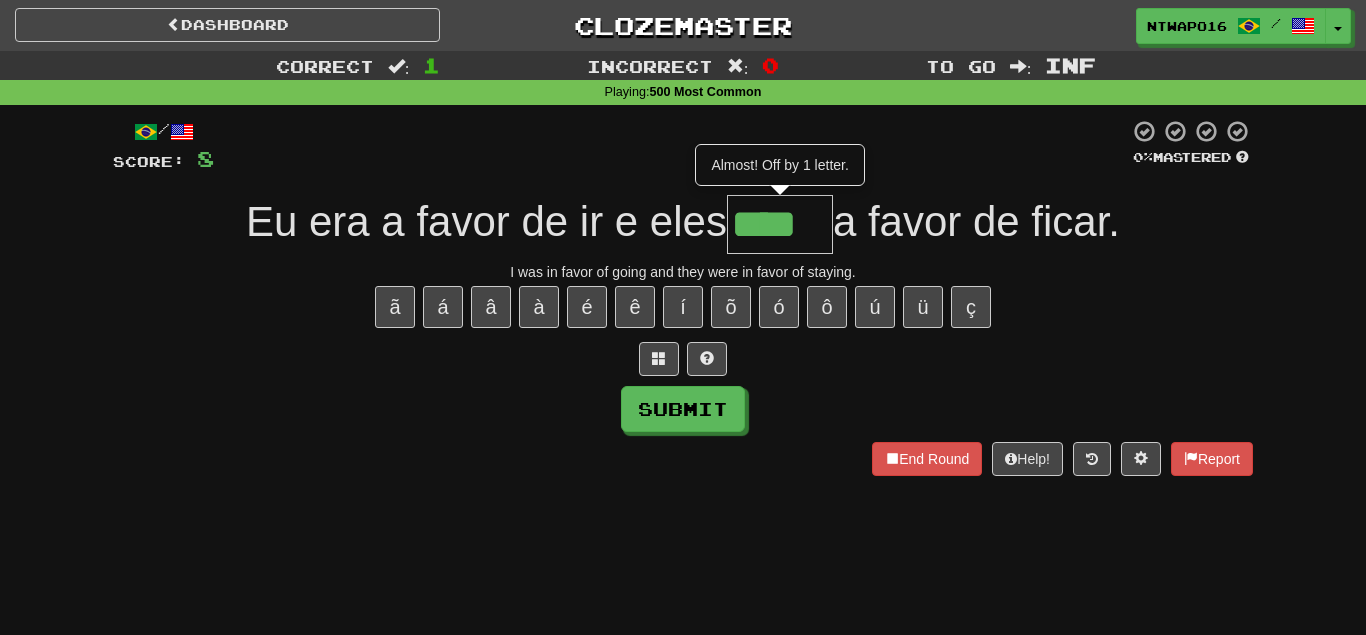 type on "****" 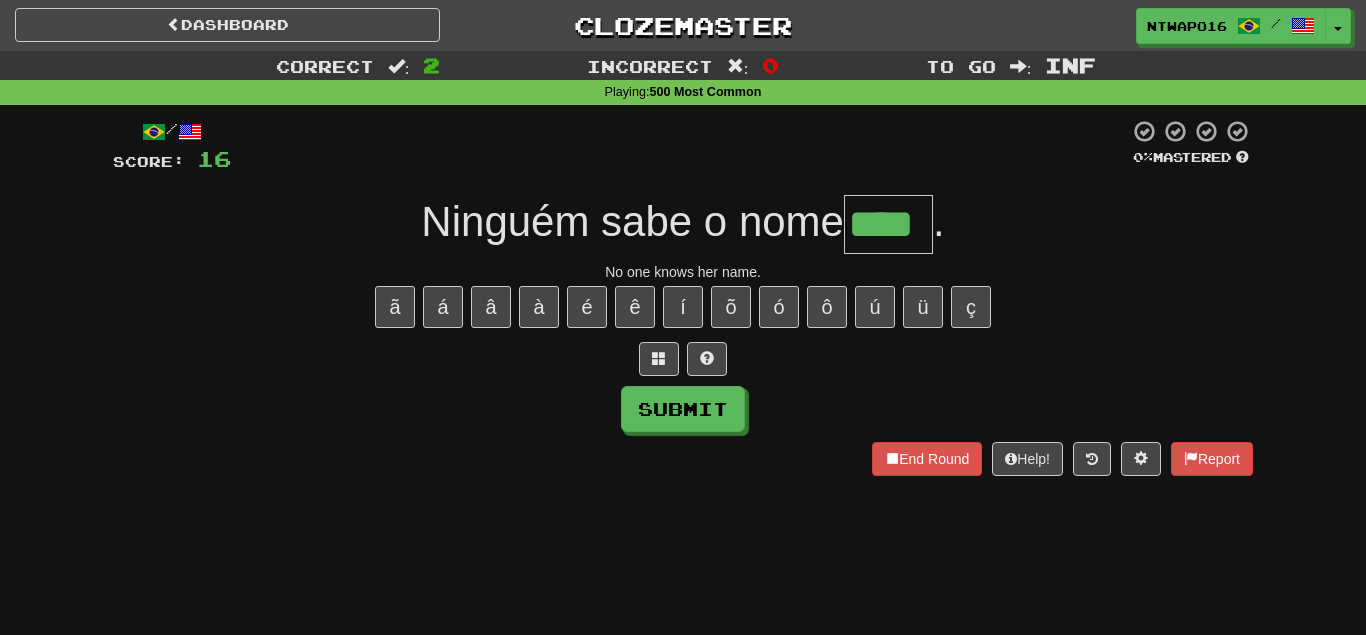type on "****" 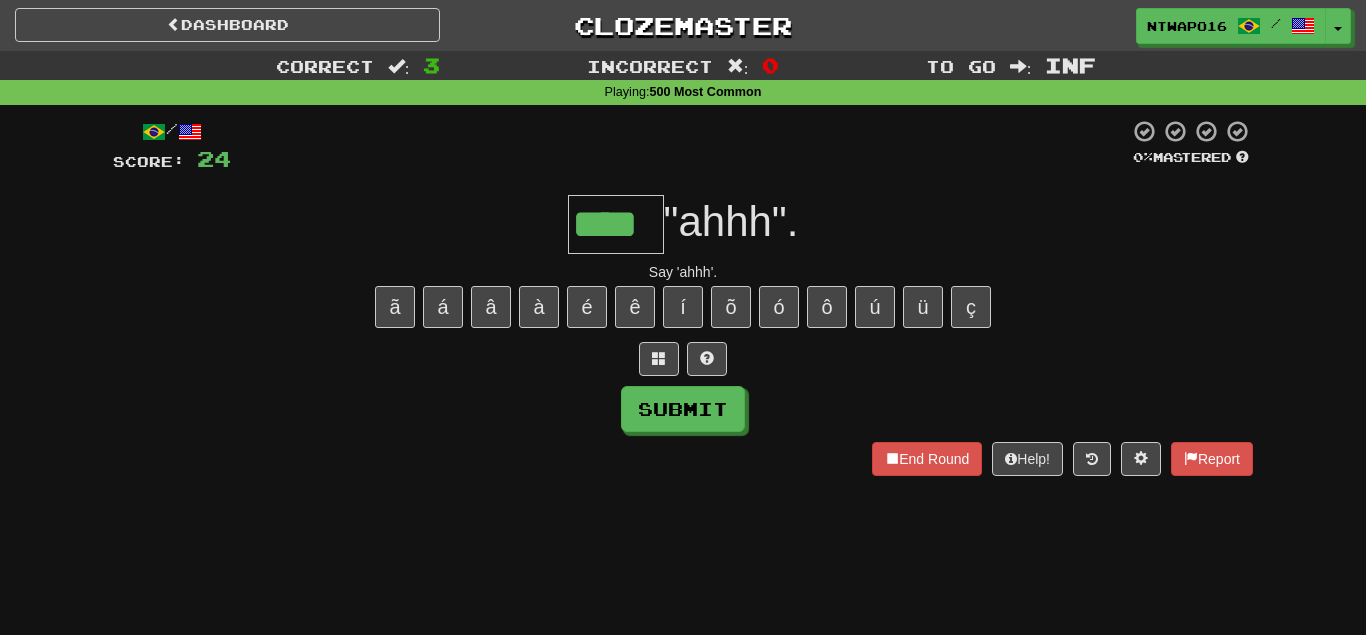 type on "****" 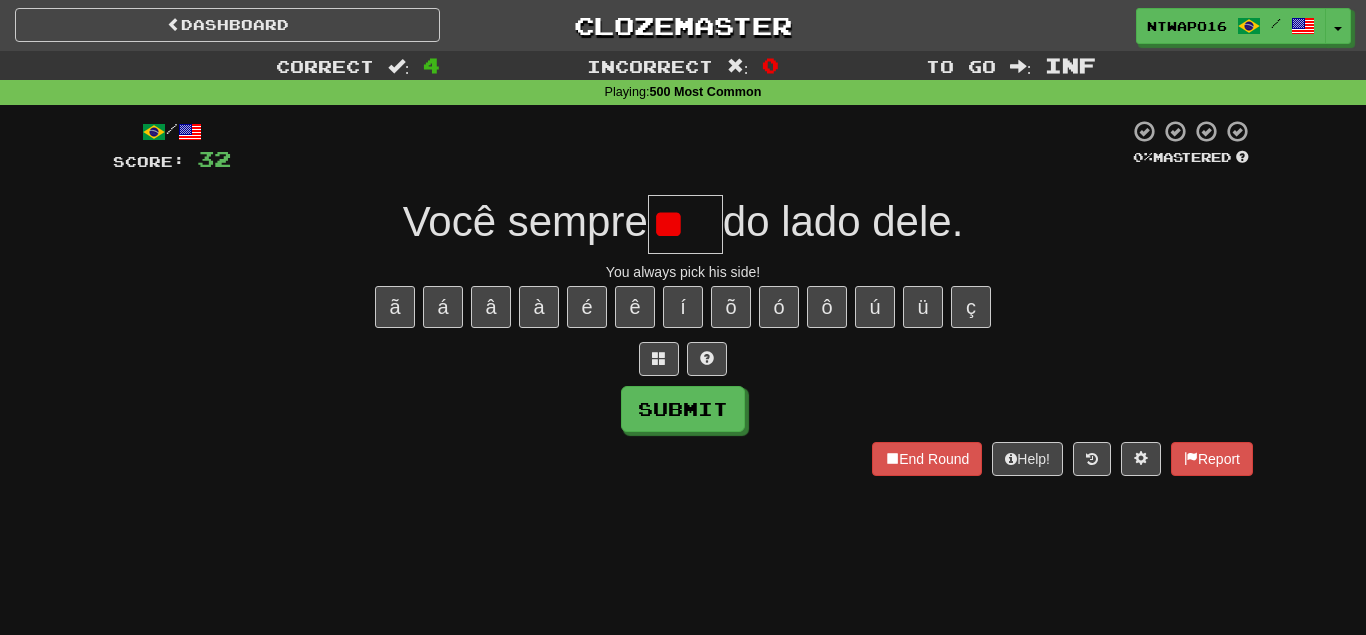 scroll, scrollTop: 0, scrollLeft: 0, axis: both 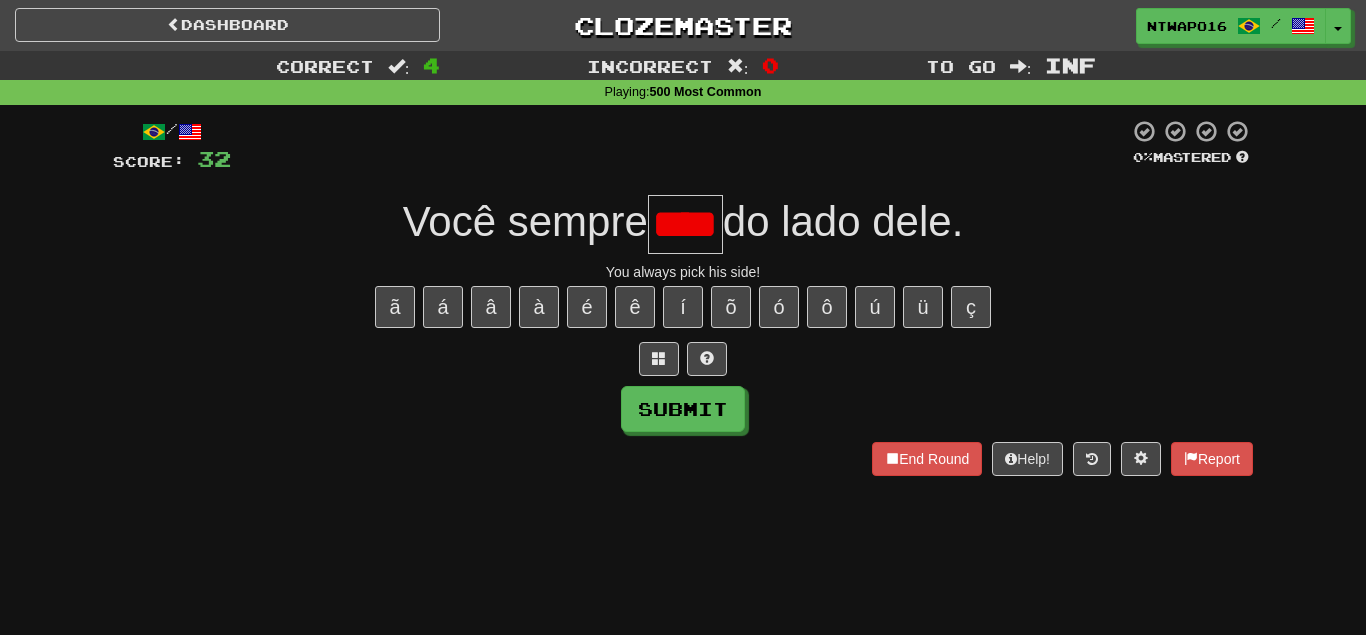 type on "****" 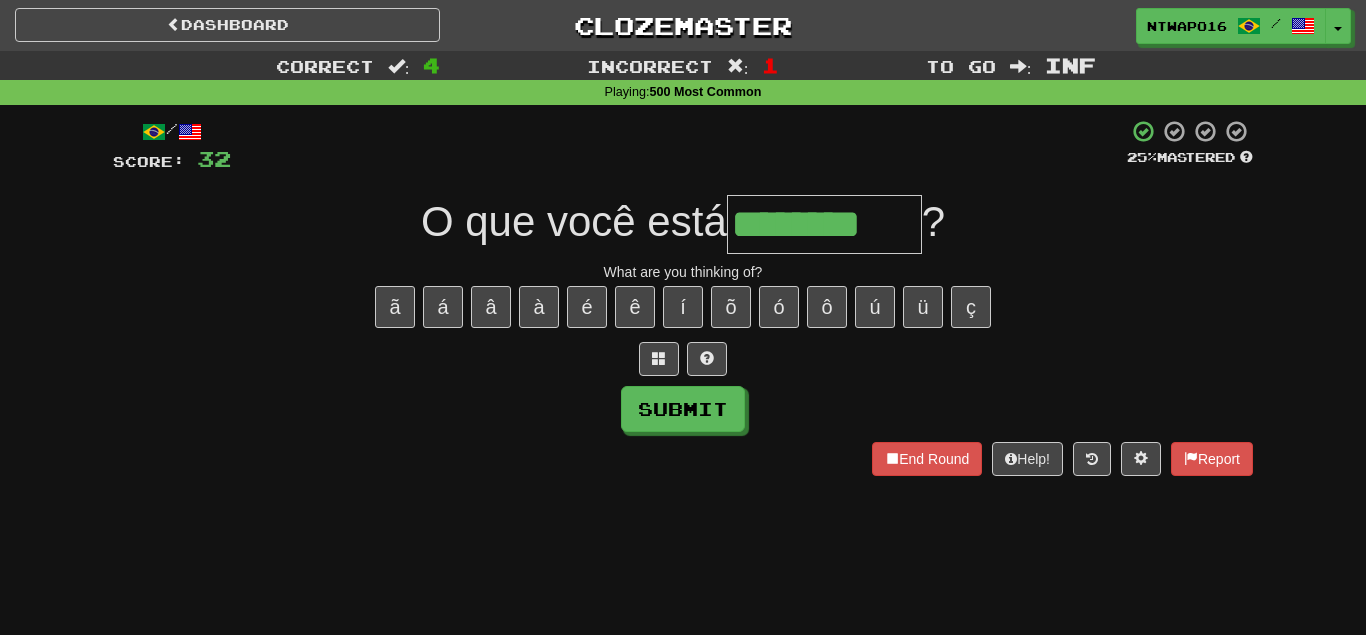 type on "********" 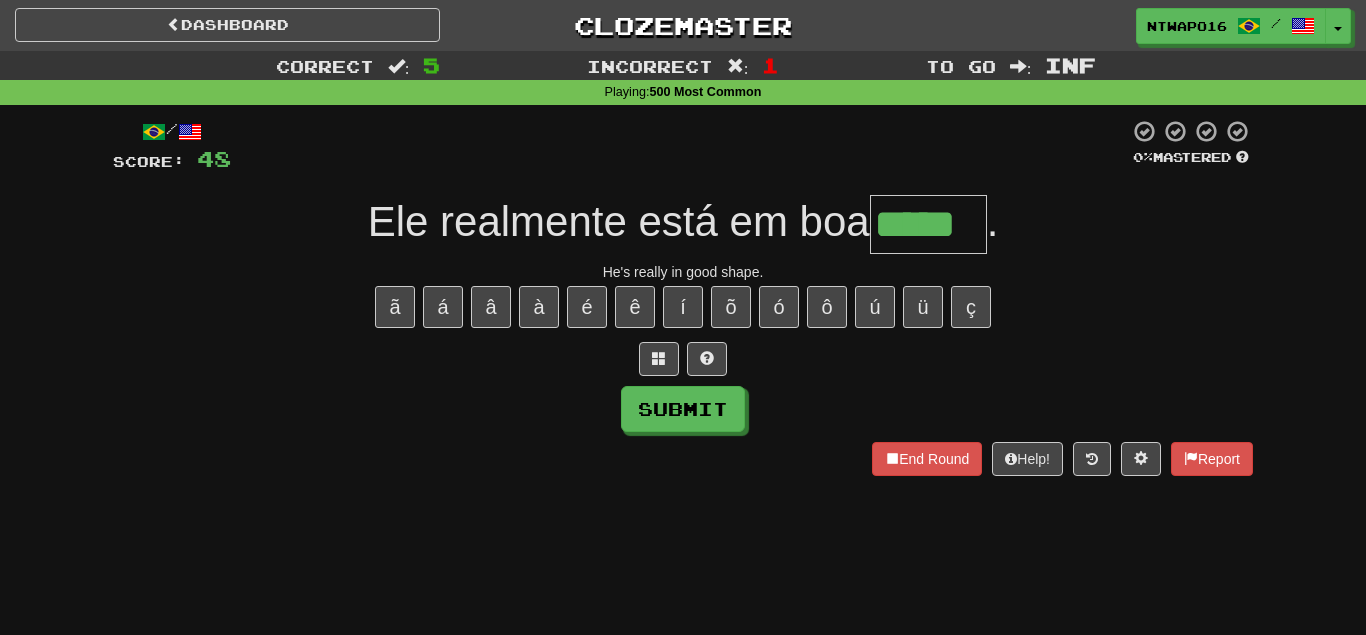 type on "*****" 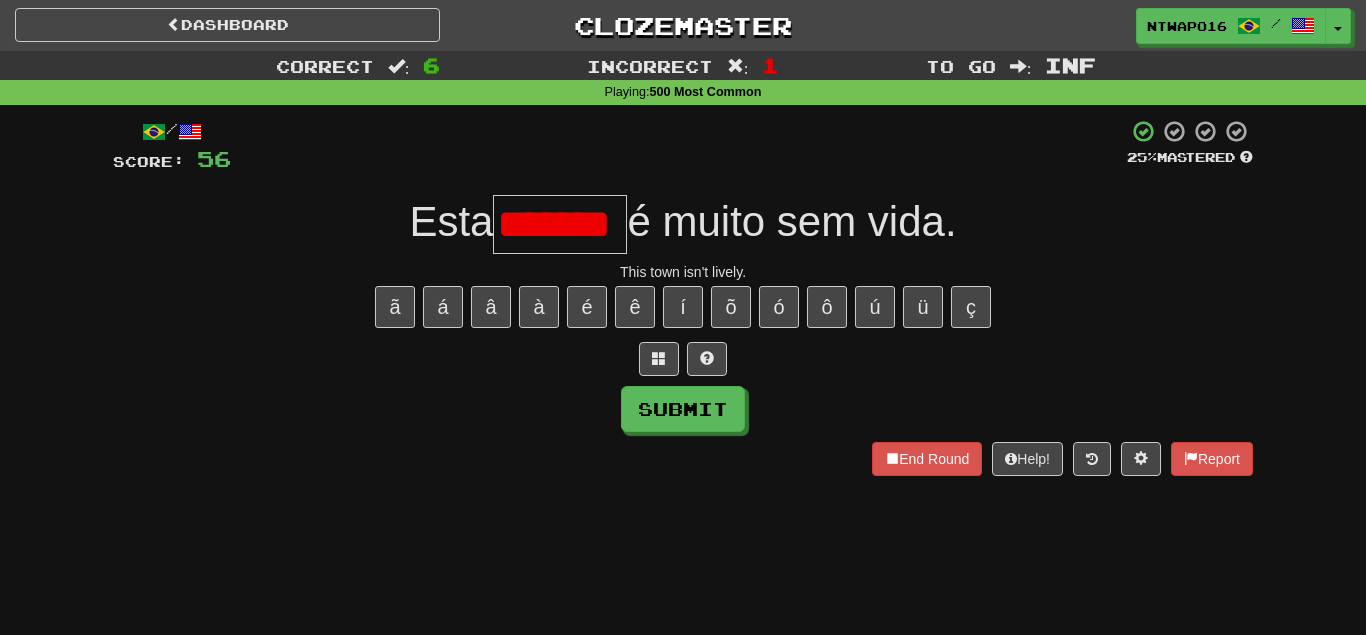 scroll, scrollTop: 0, scrollLeft: 22, axis: horizontal 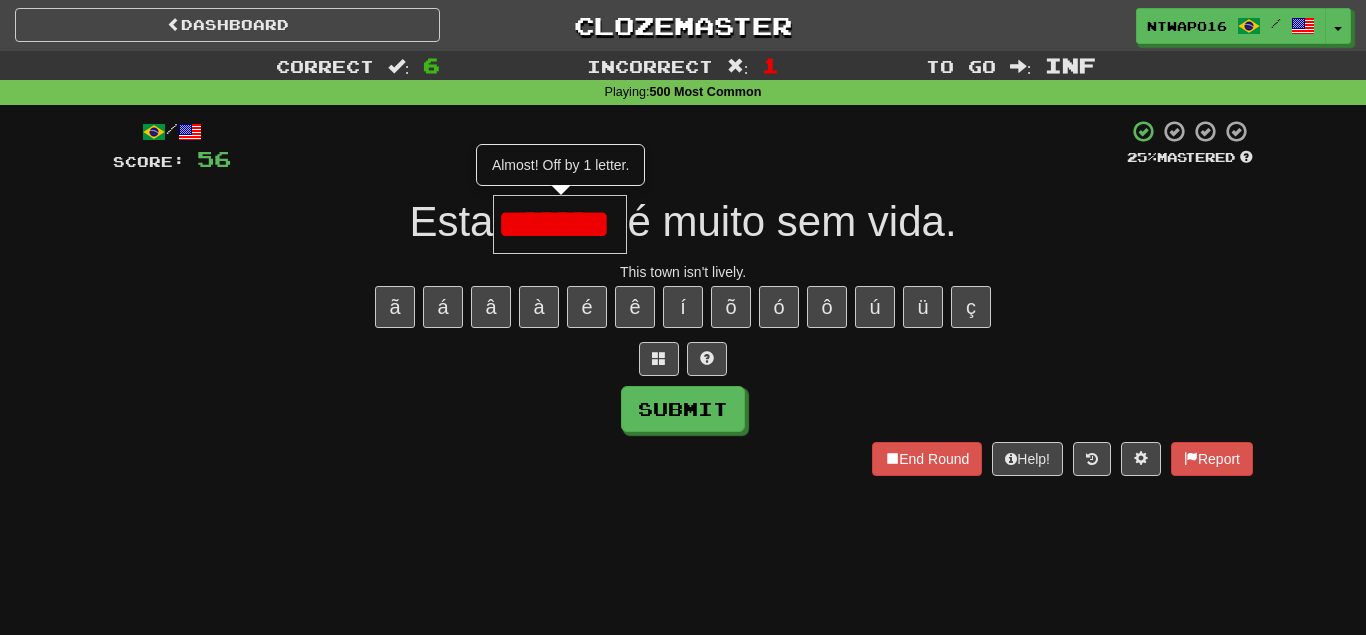 type on "******" 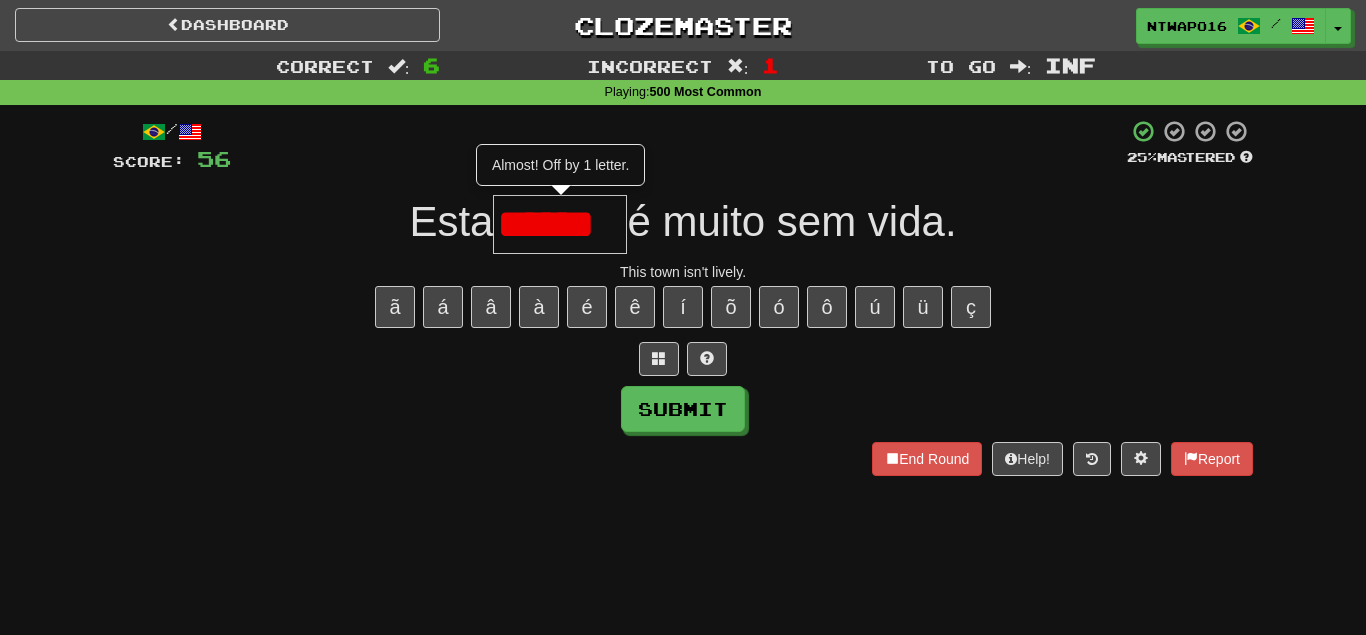 scroll, scrollTop: 0, scrollLeft: 0, axis: both 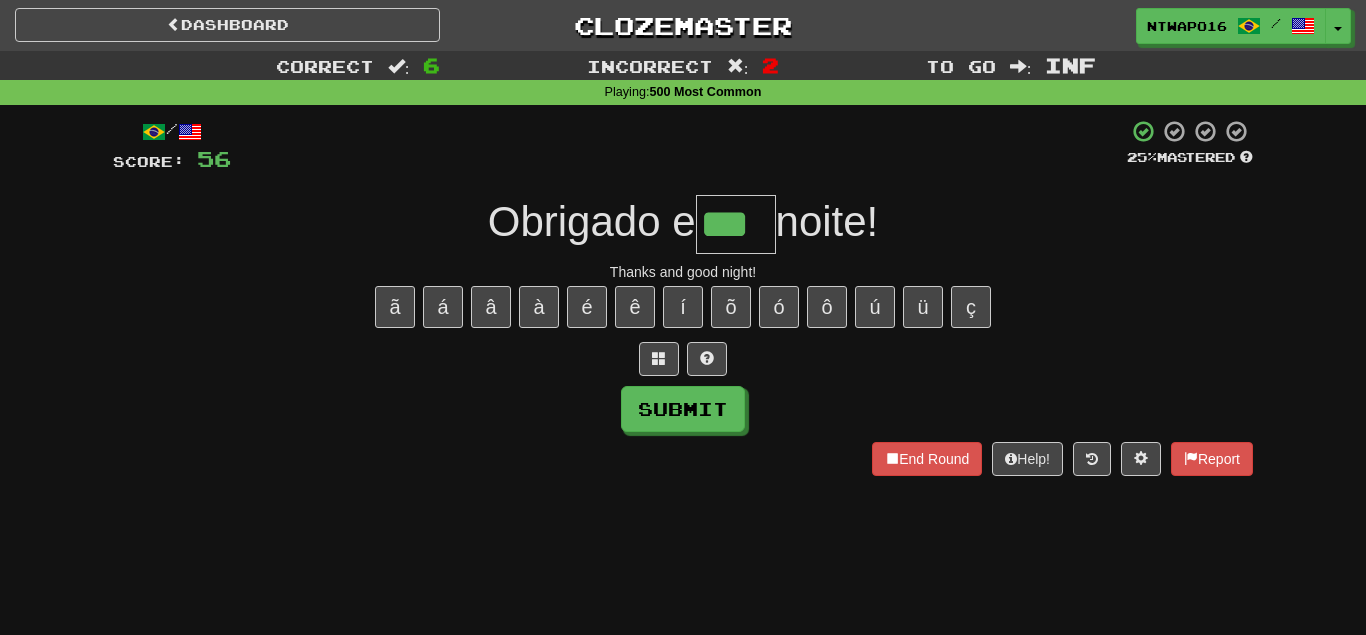 type on "***" 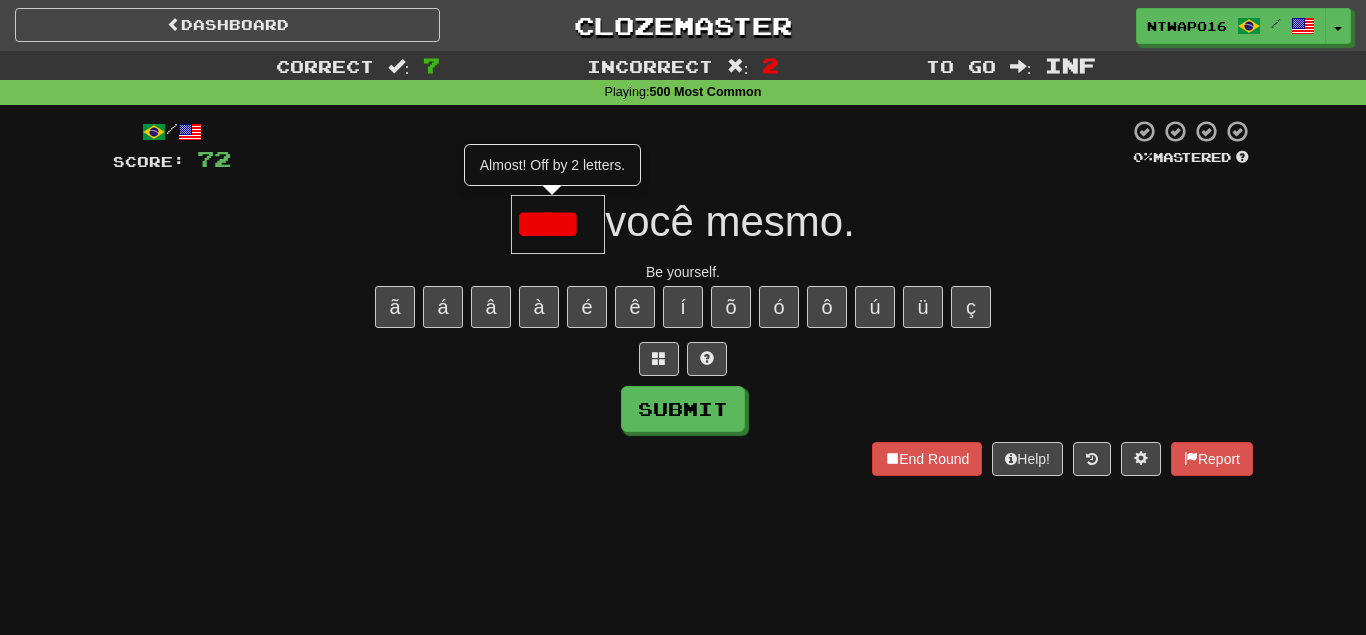 type on "****" 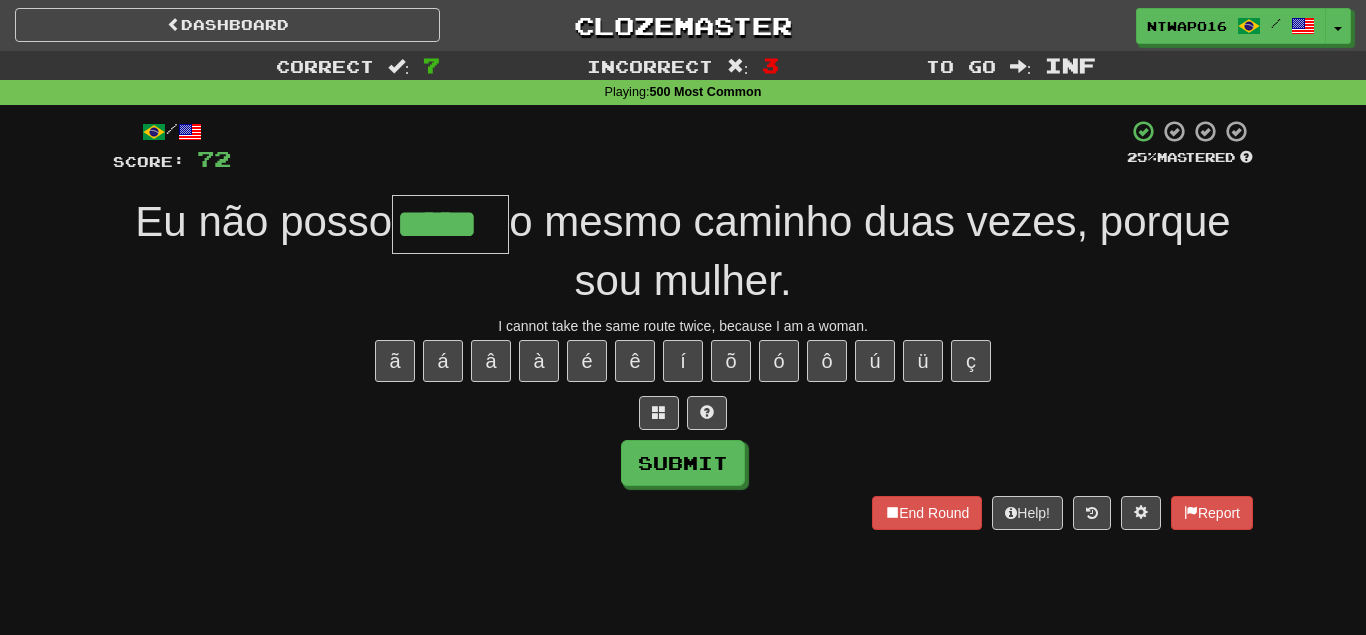 type on "*****" 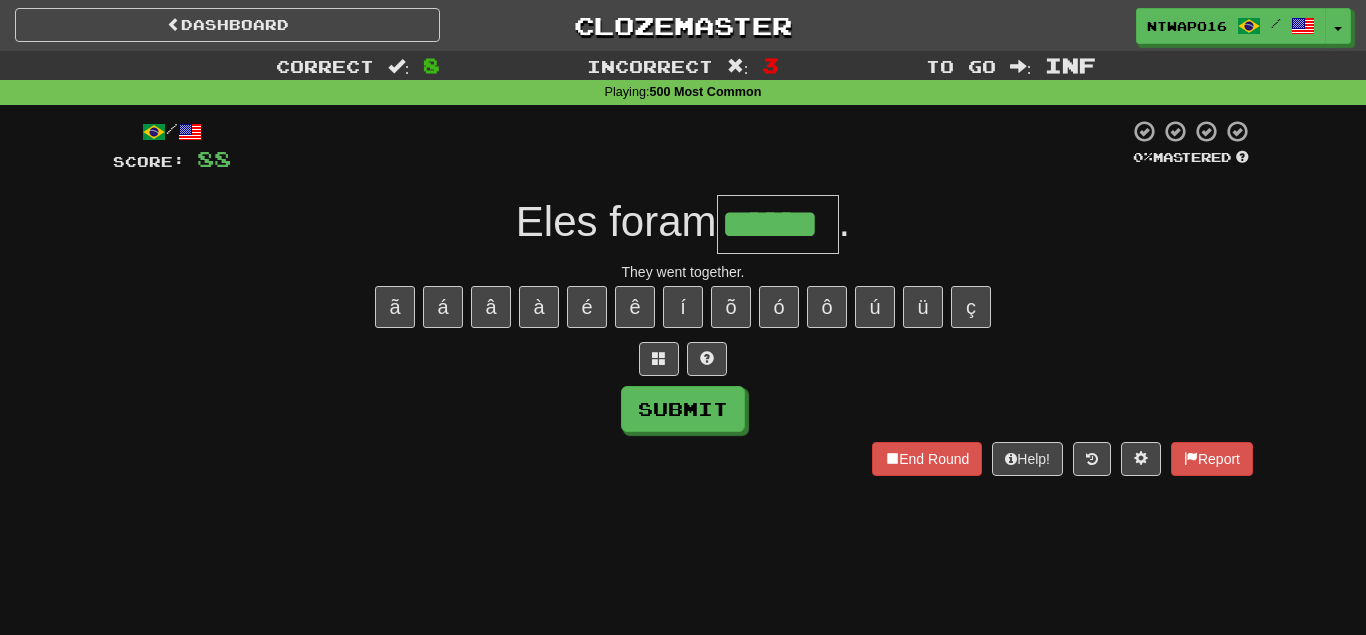 type on "******" 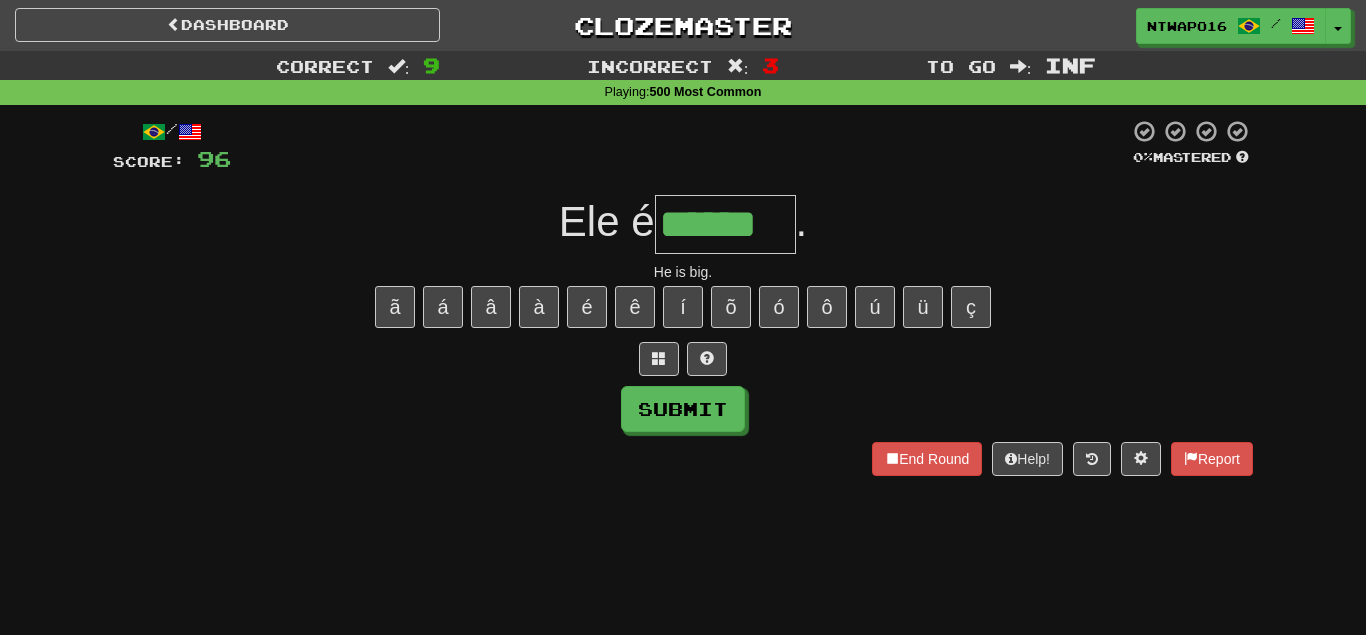 type on "******" 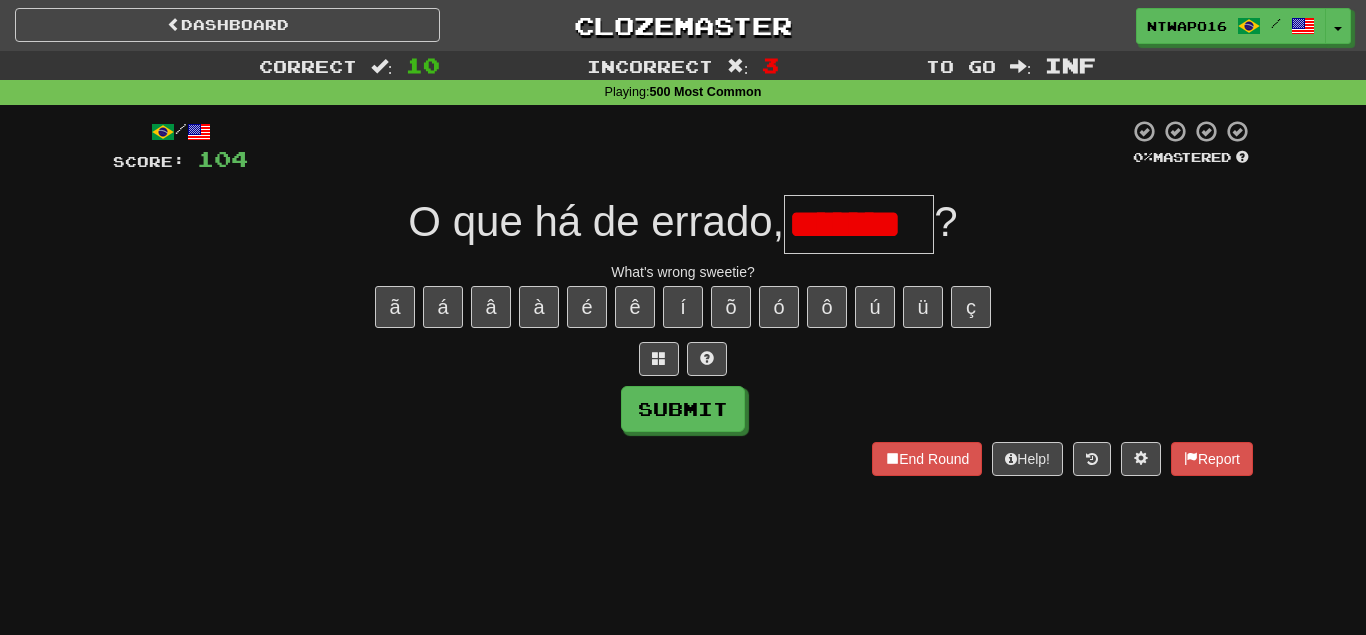 type on "*******" 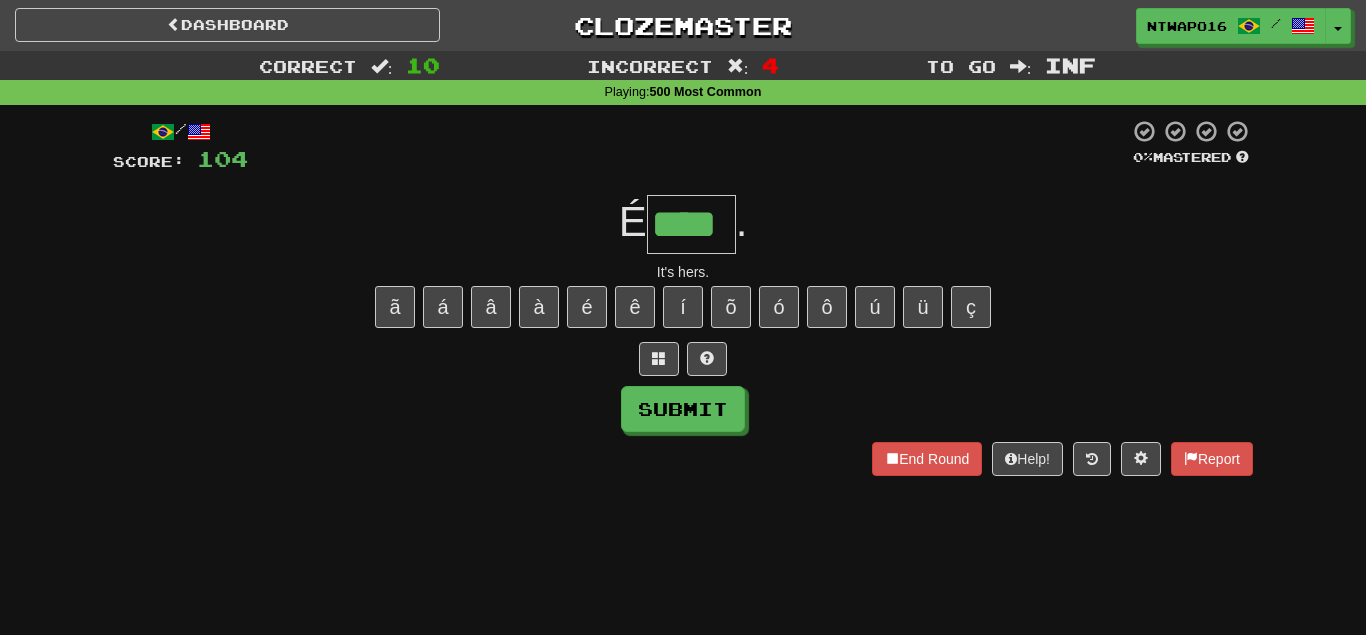 type on "****" 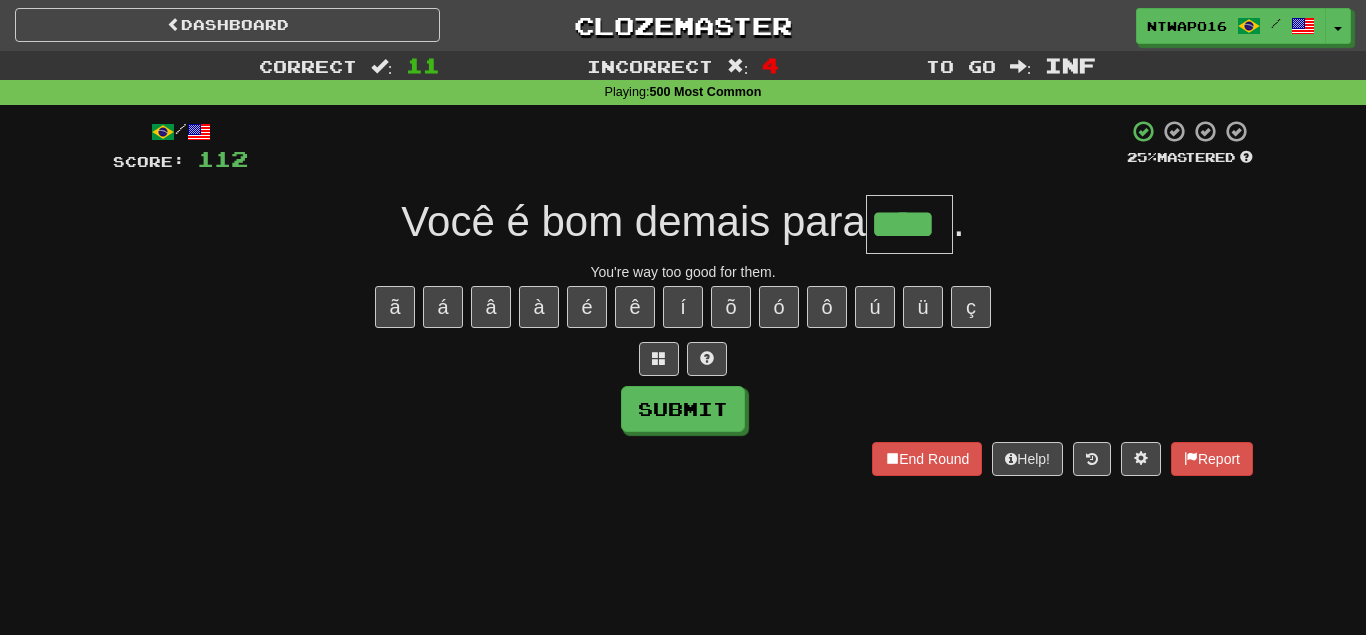 type on "****" 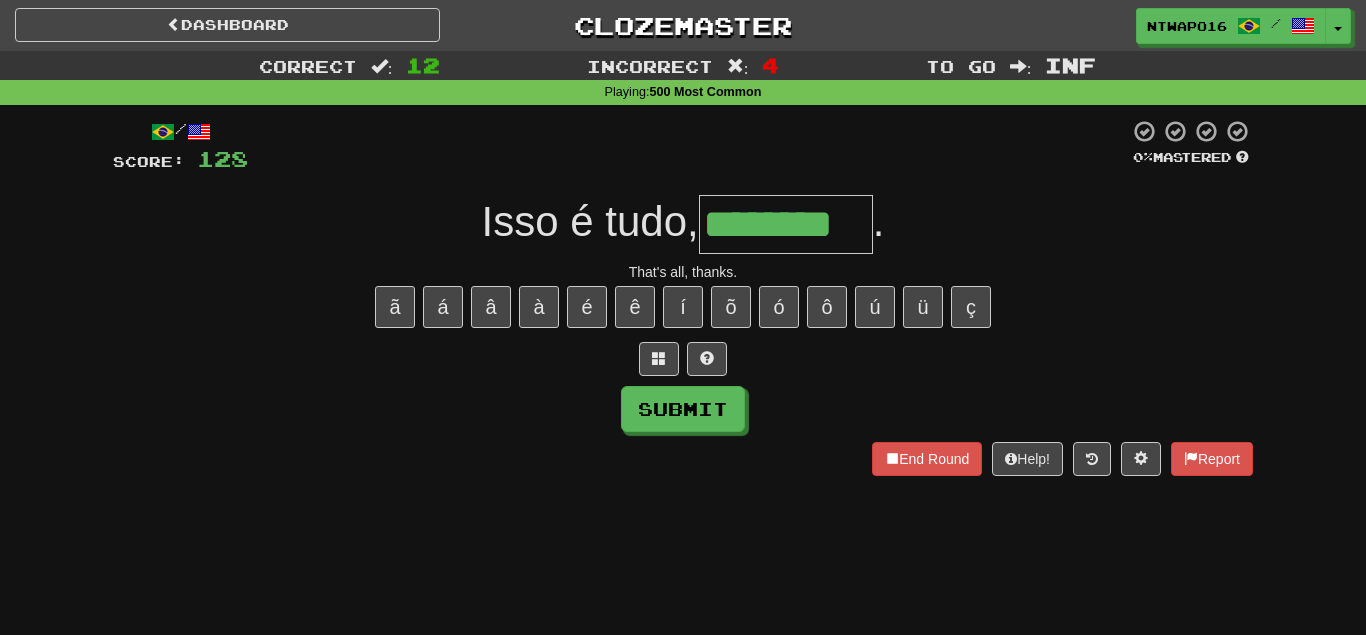 type on "********" 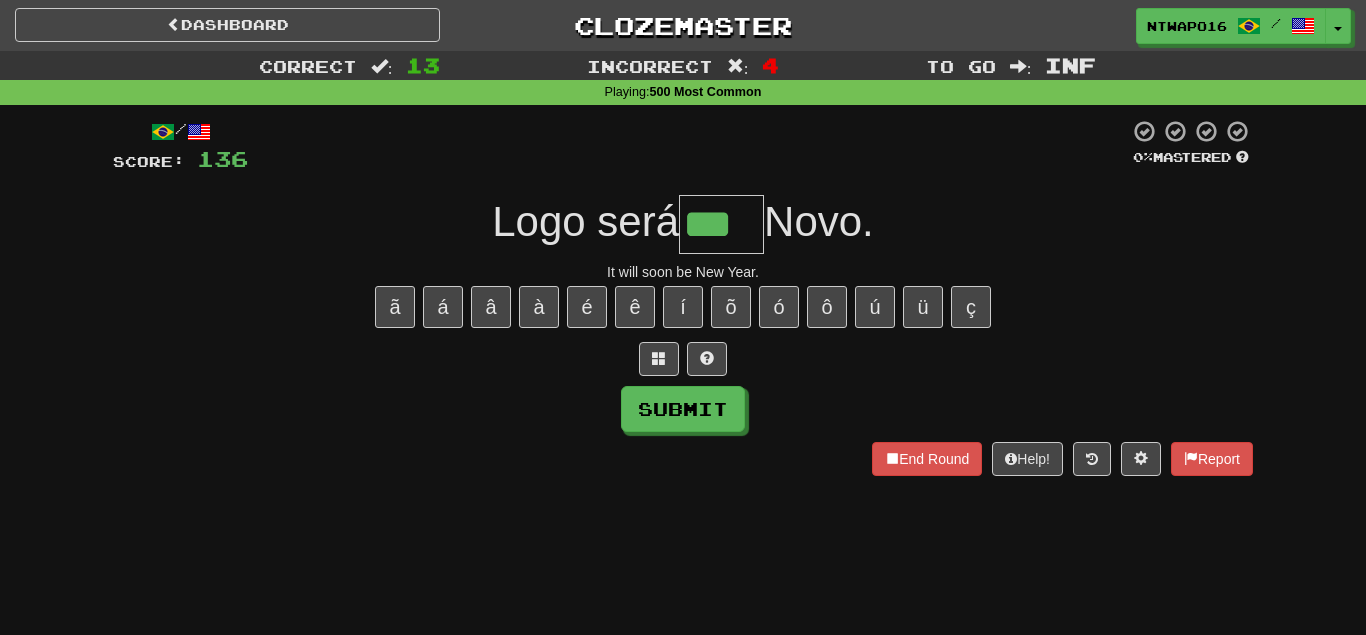 type on "***" 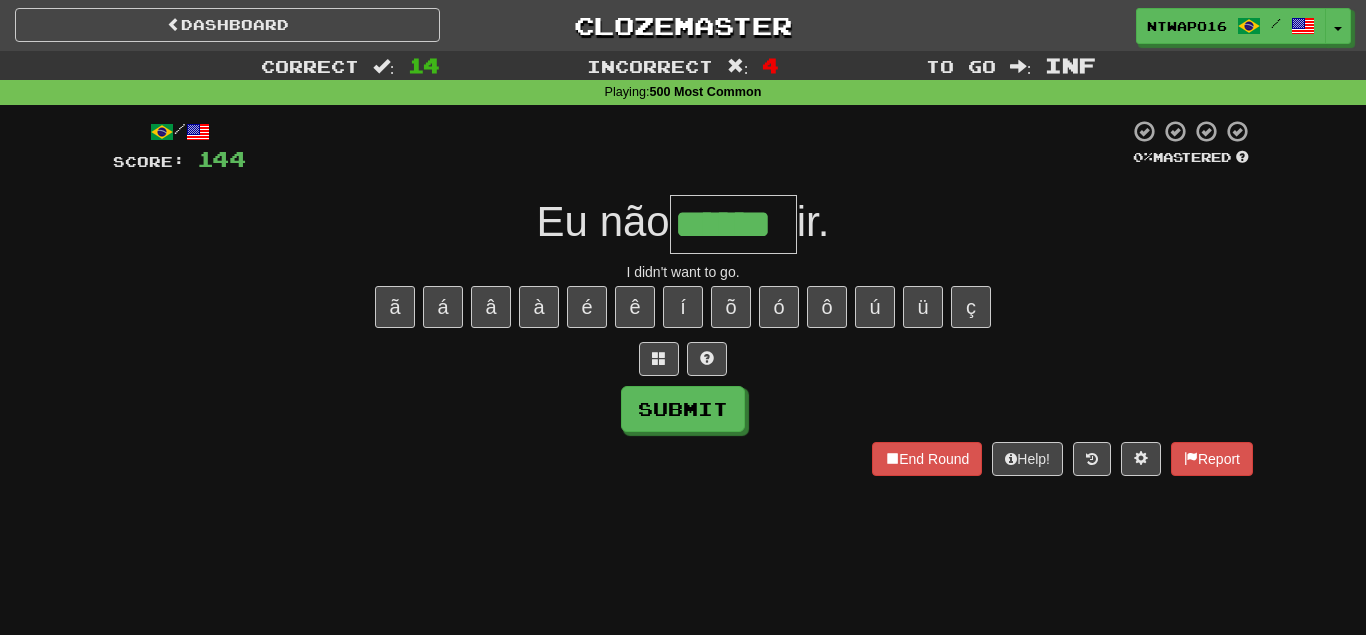 type on "******" 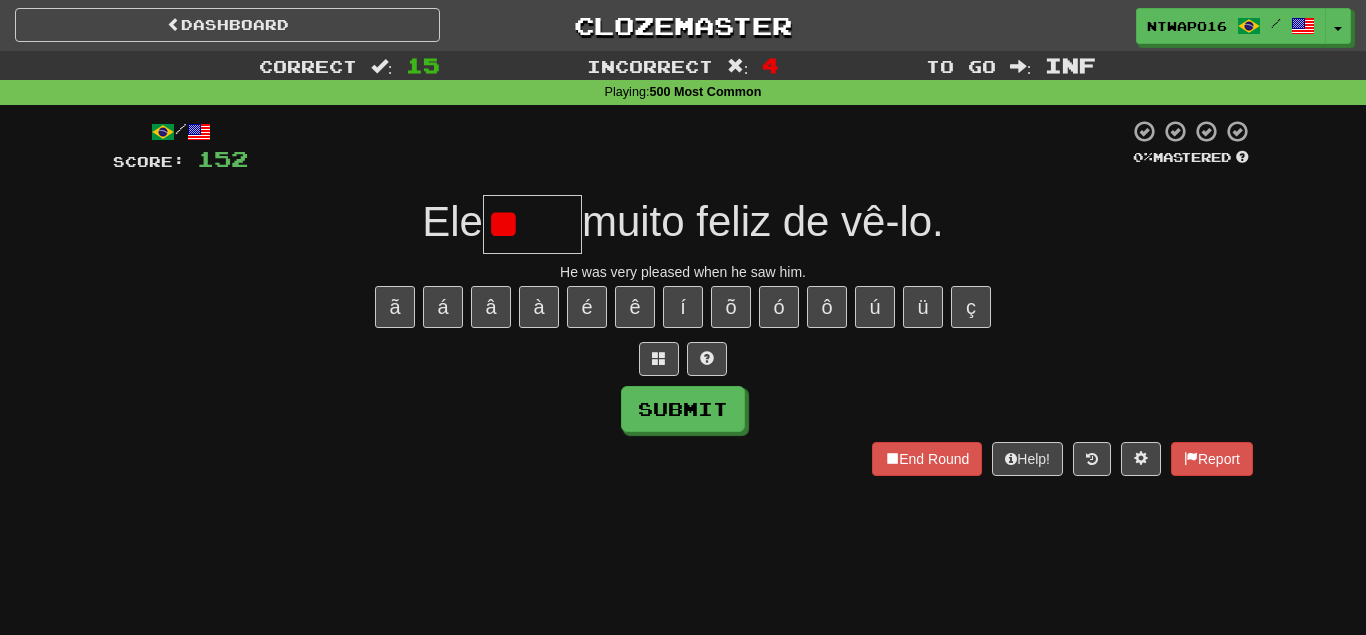 type on "*" 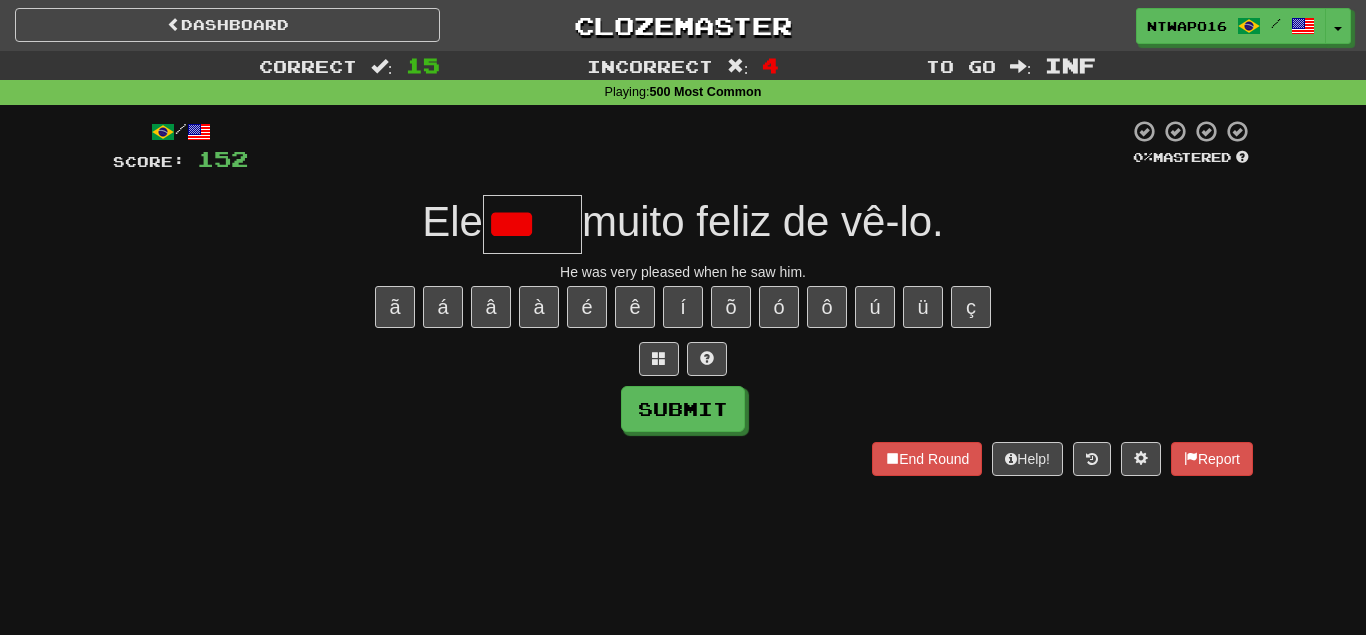 type on "*****" 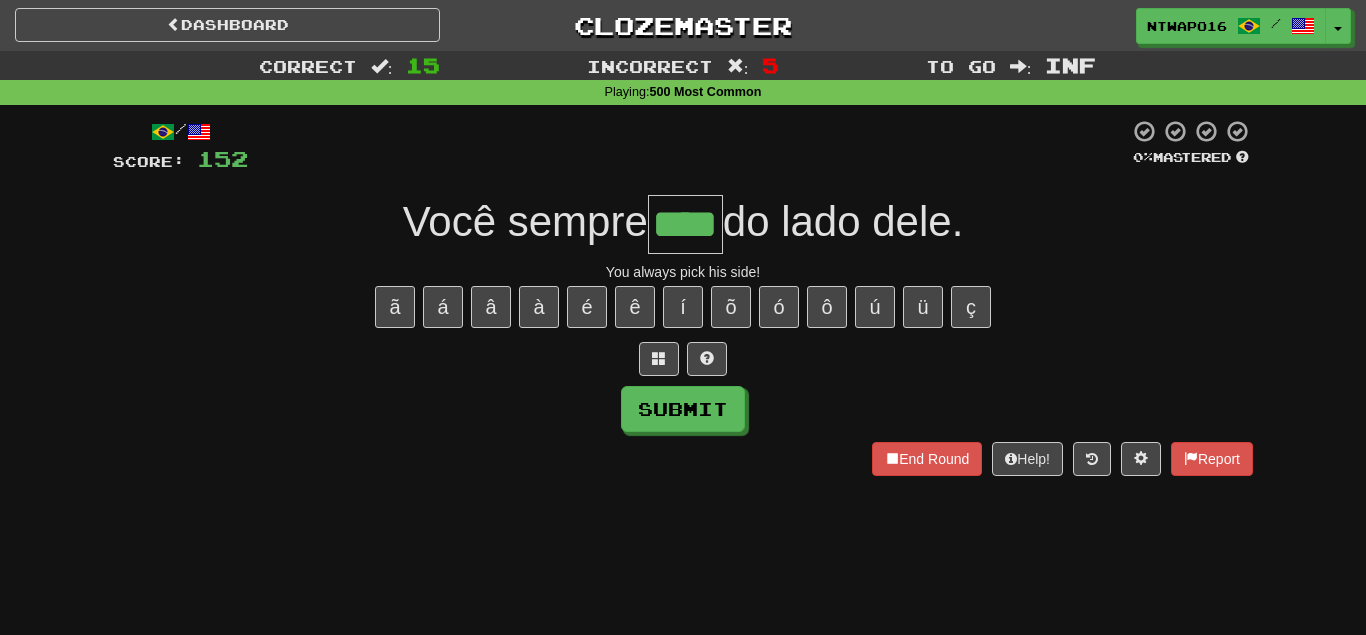 type on "****" 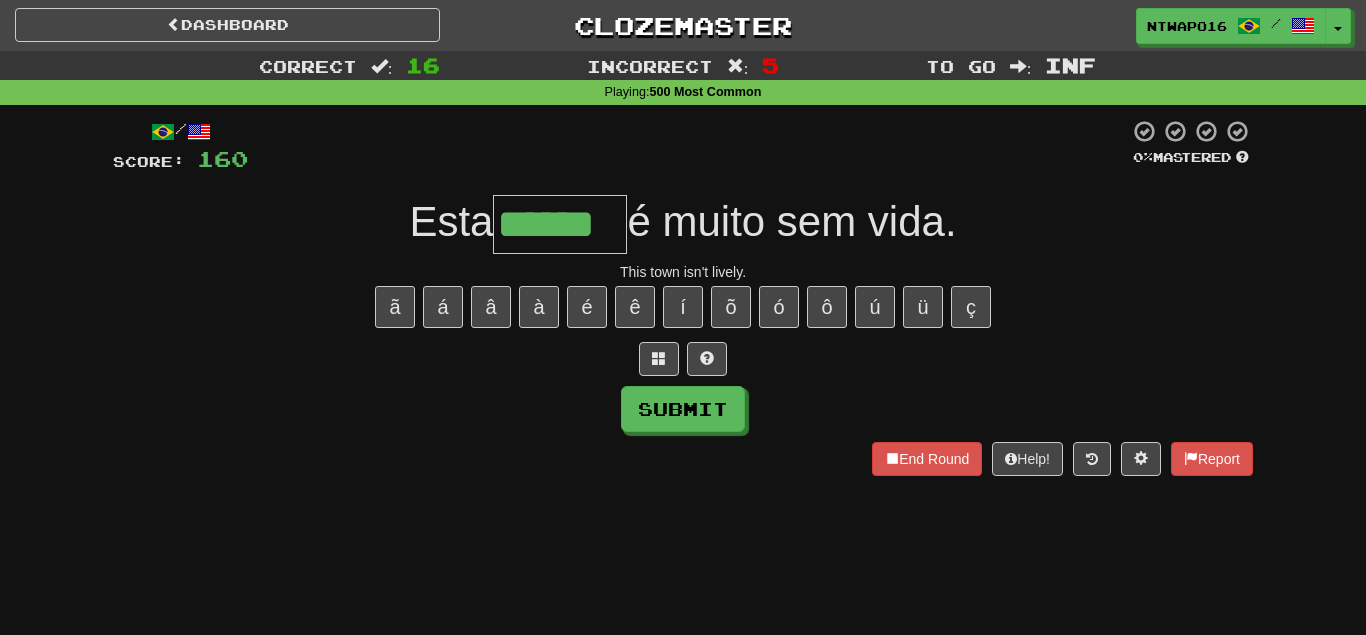 type on "******" 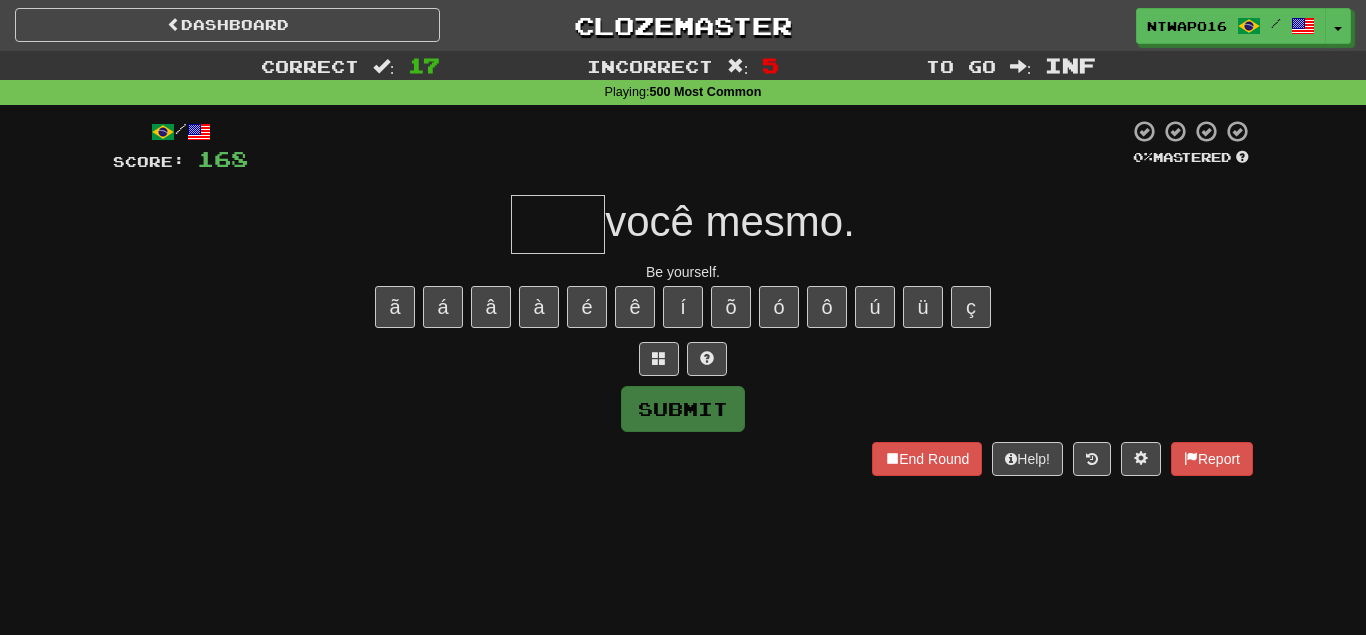 type on "*" 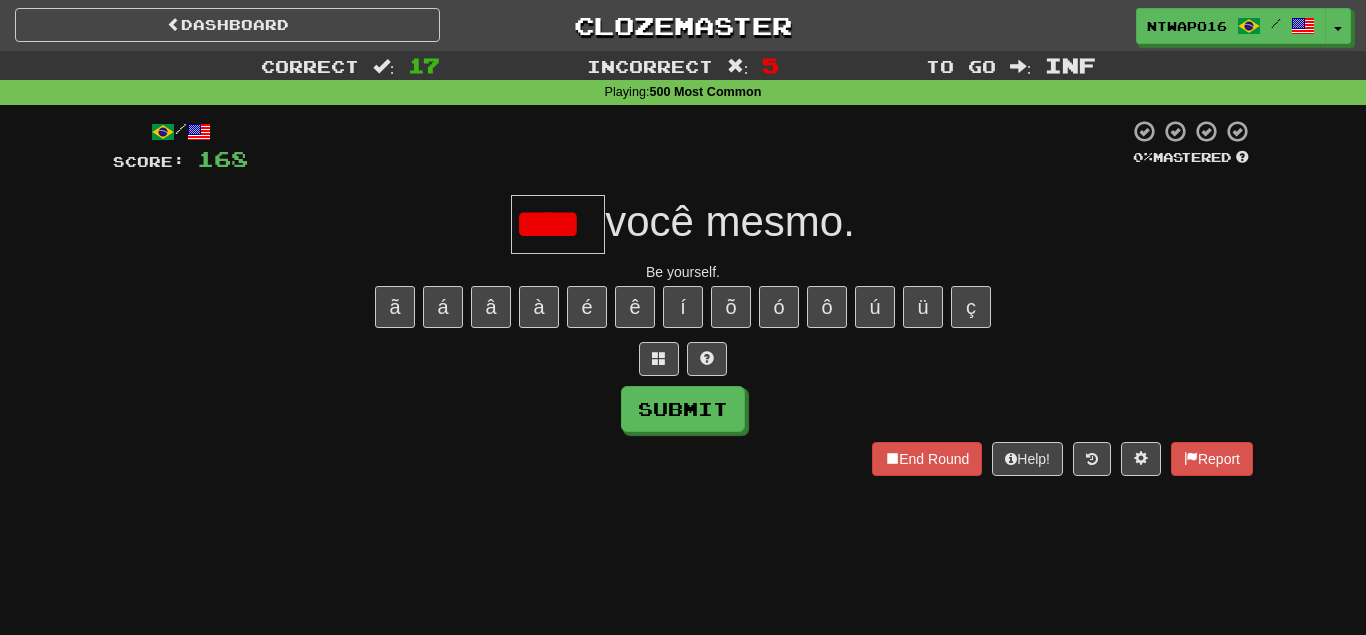 type on "****" 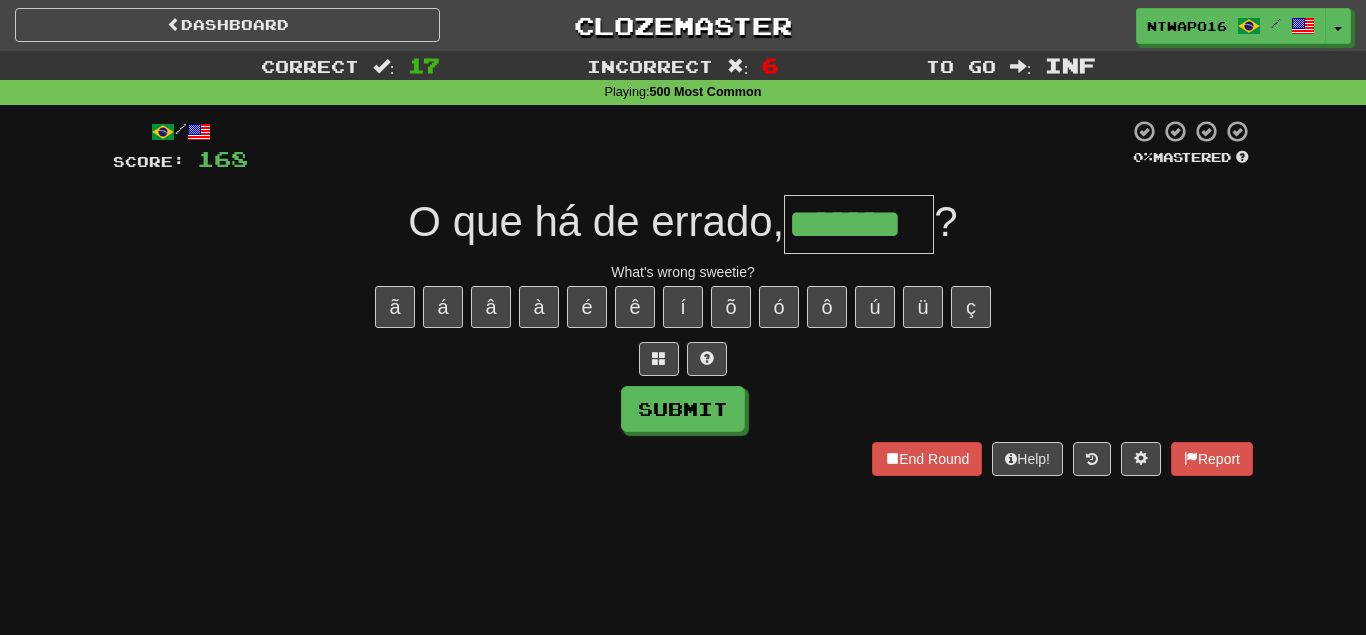 type on "*******" 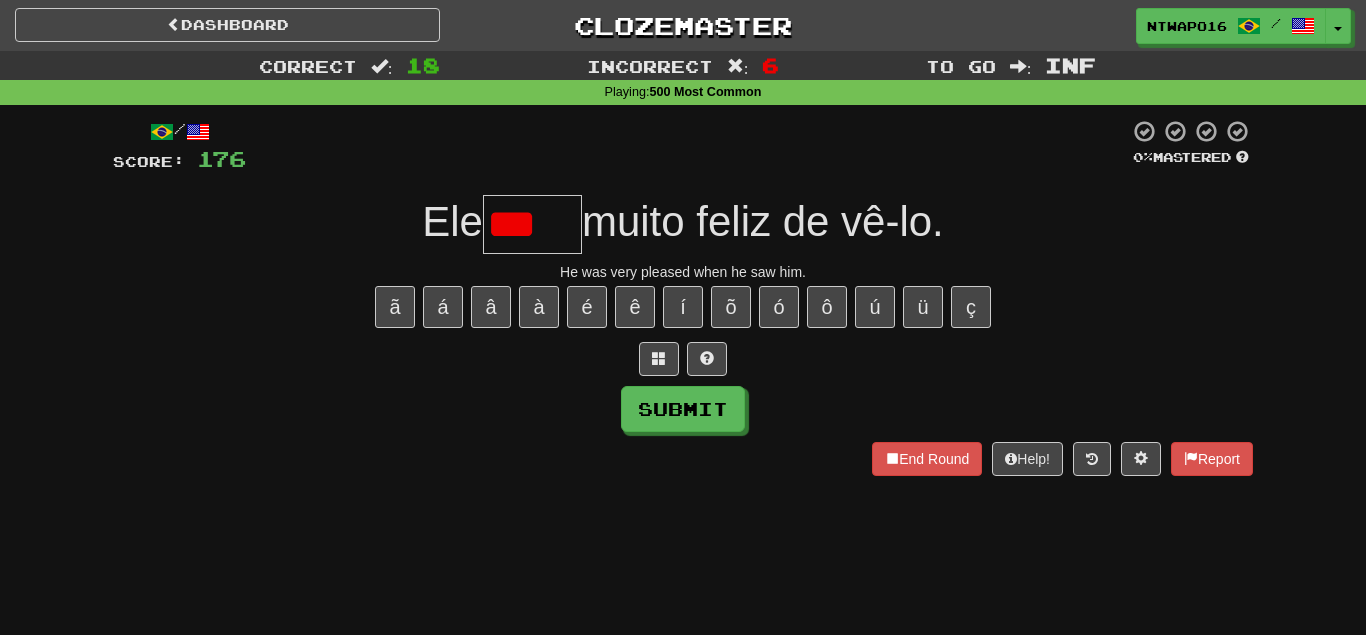 scroll, scrollTop: 0, scrollLeft: 0, axis: both 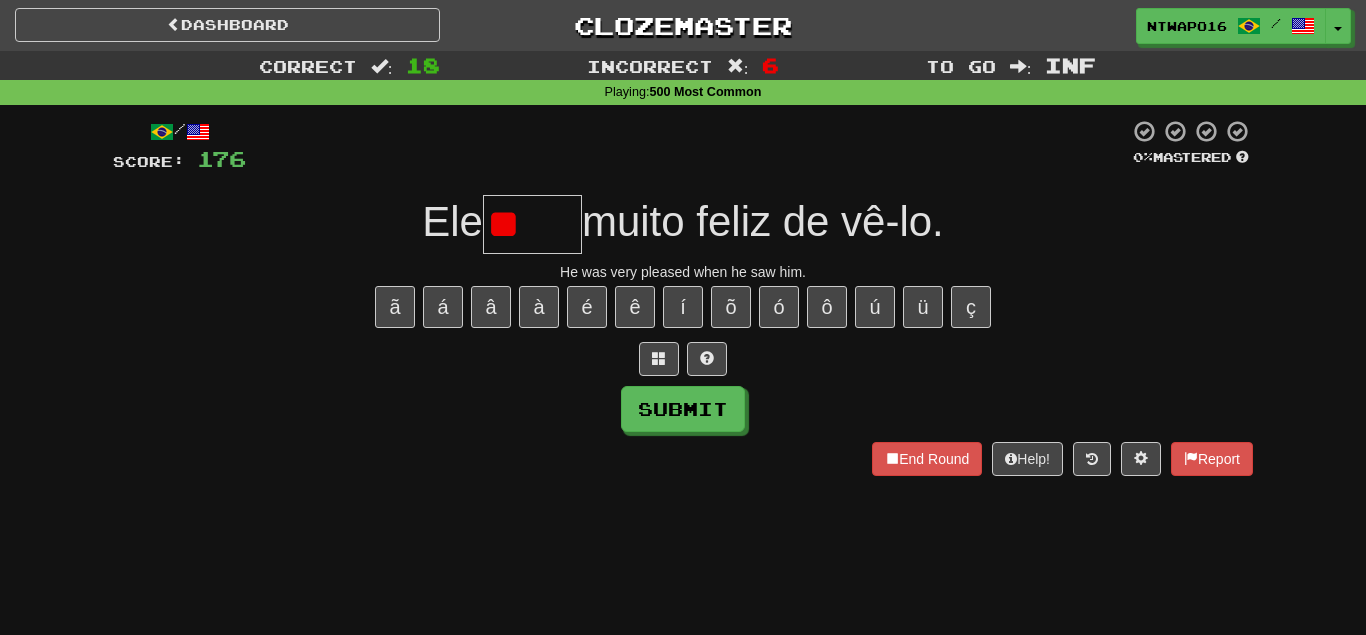 type on "*" 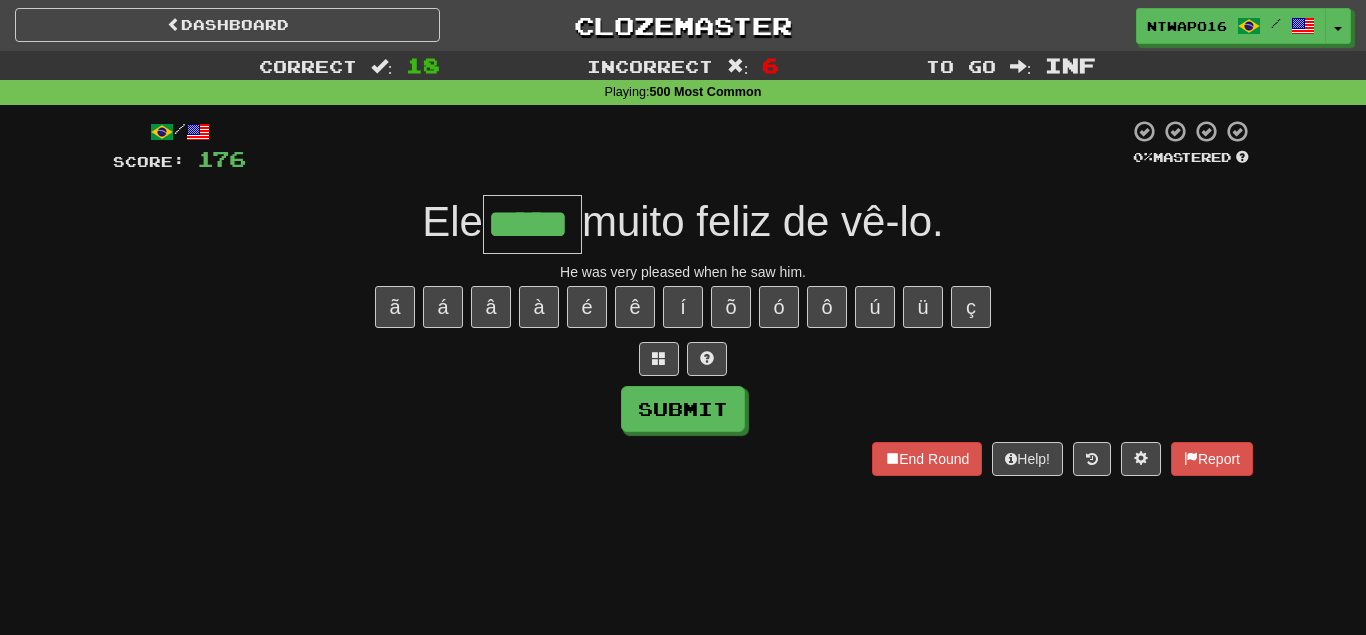 type on "*****" 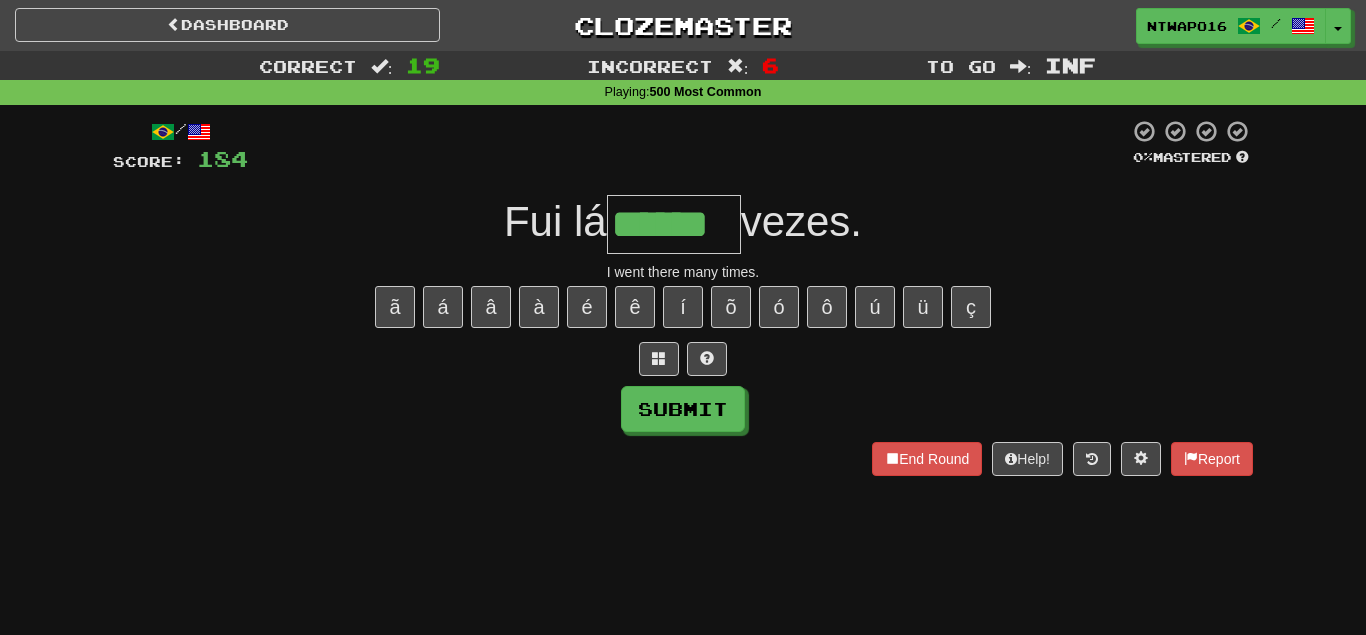 type on "******" 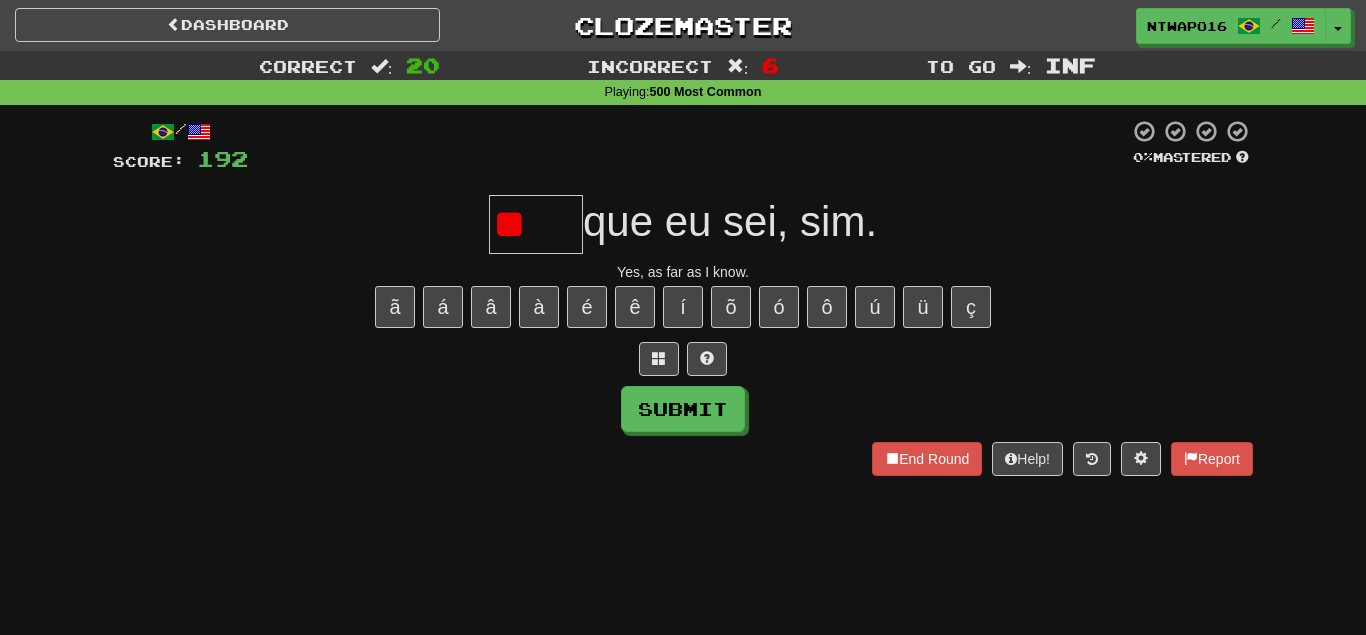type on "*" 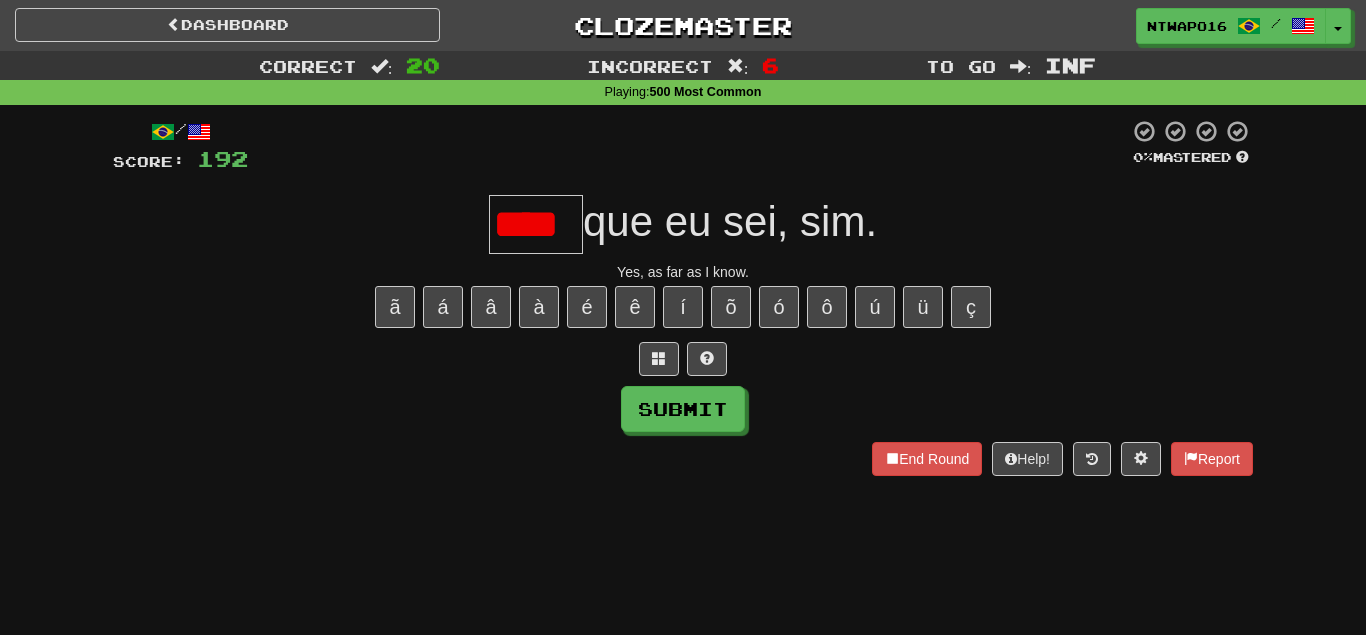 scroll, scrollTop: 0, scrollLeft: 5, axis: horizontal 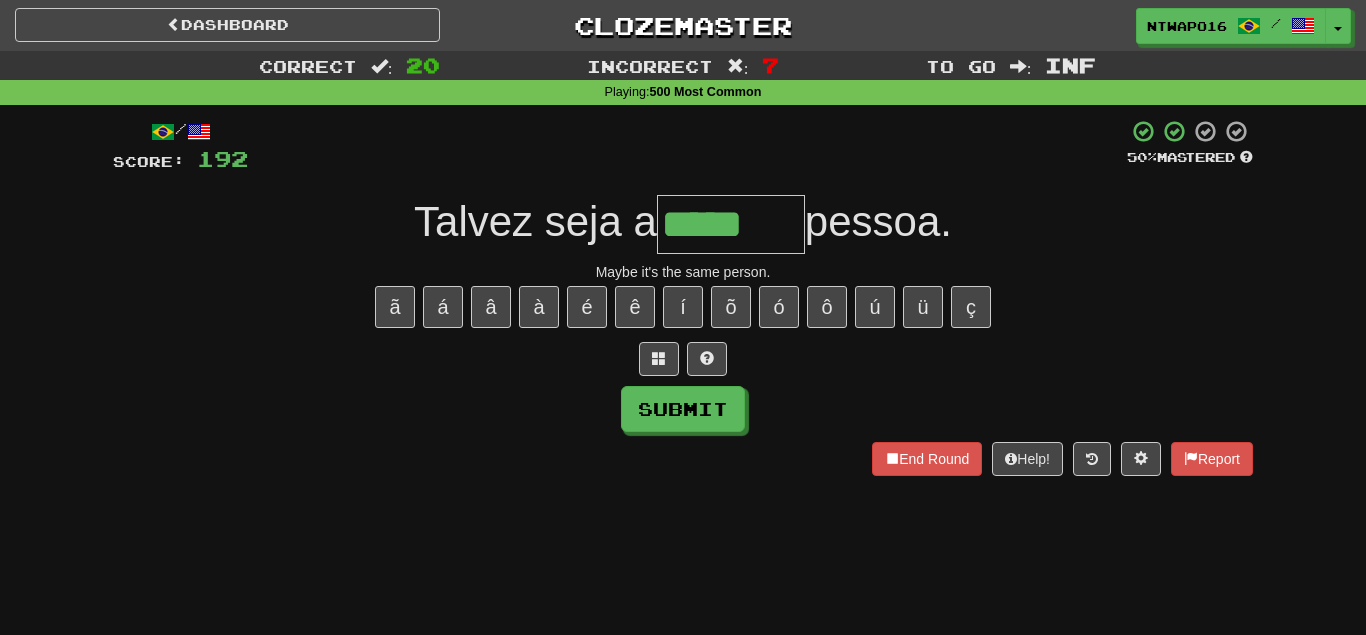 type on "*****" 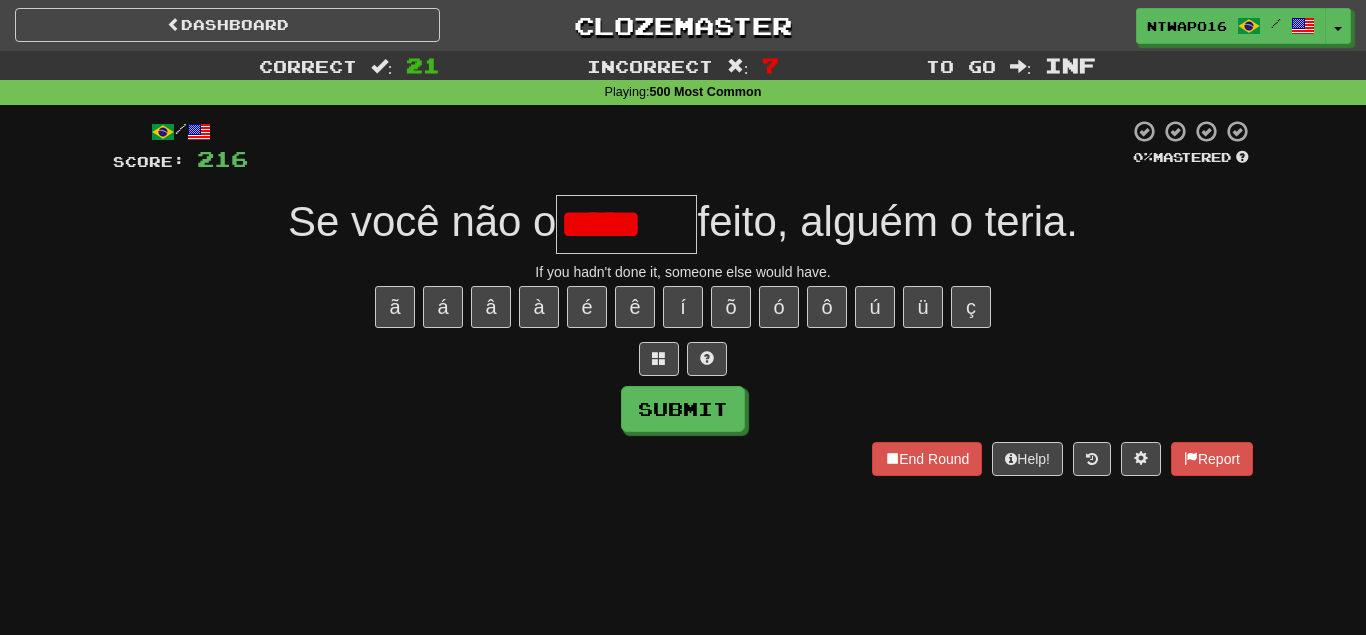 type on "*******" 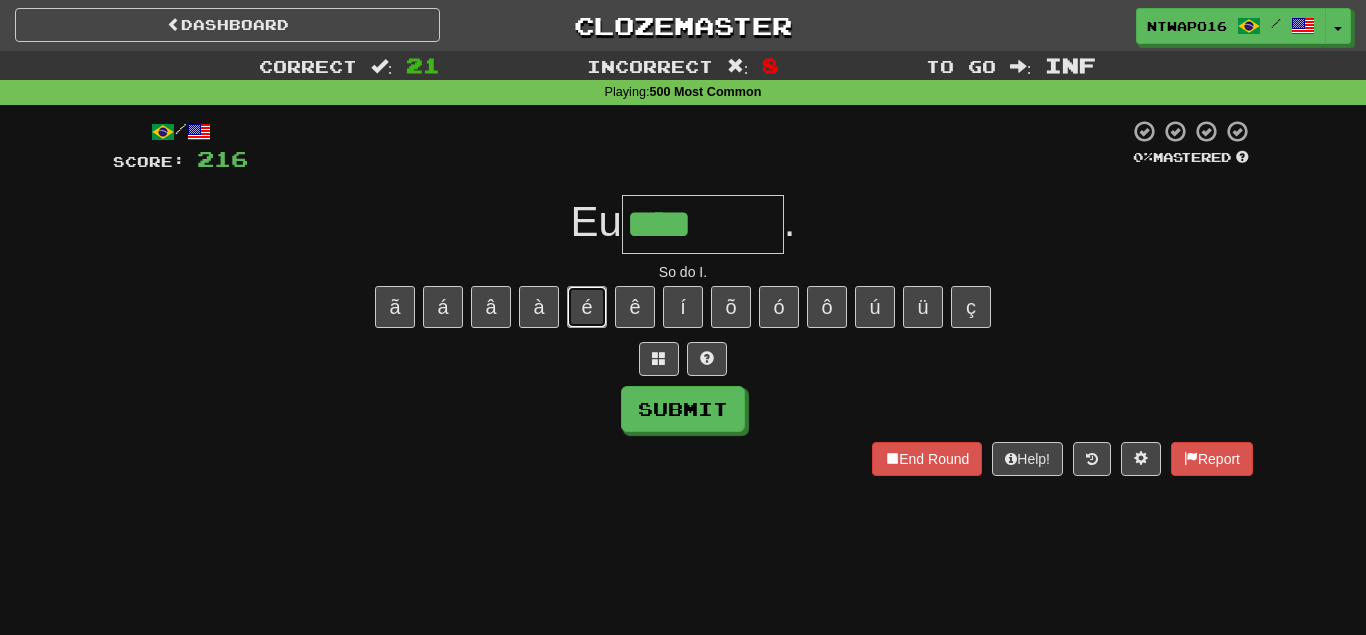 click on "é" at bounding box center (587, 307) 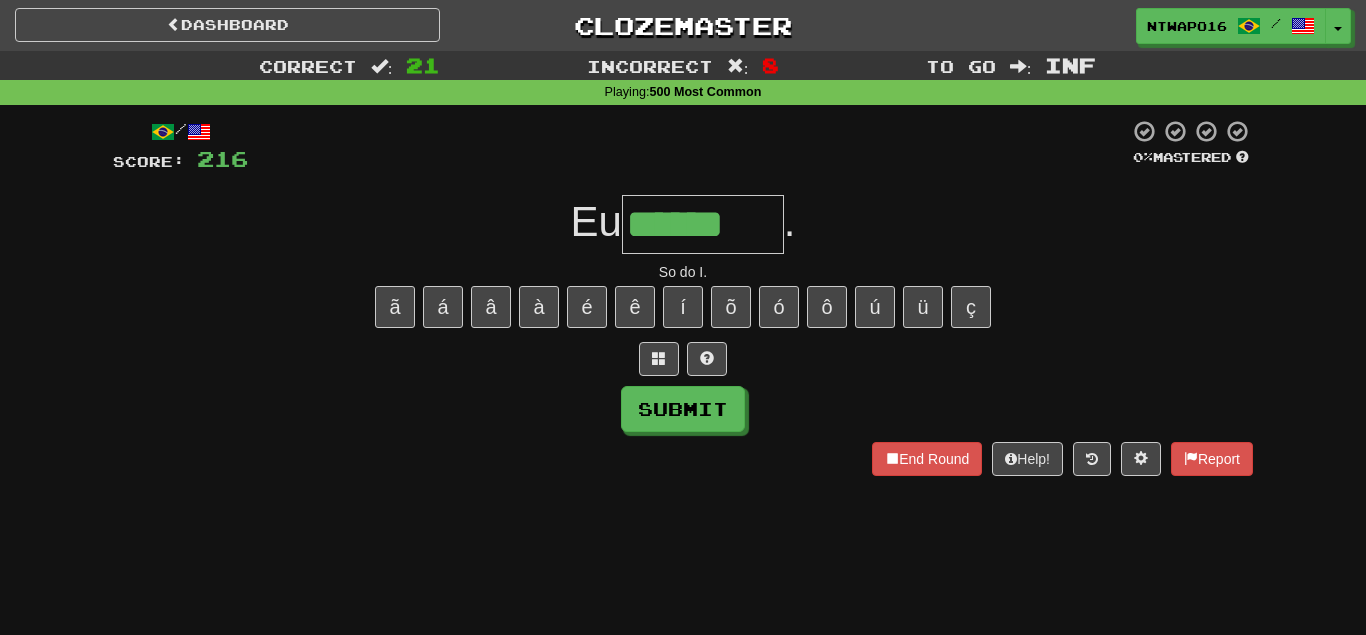 type on "******" 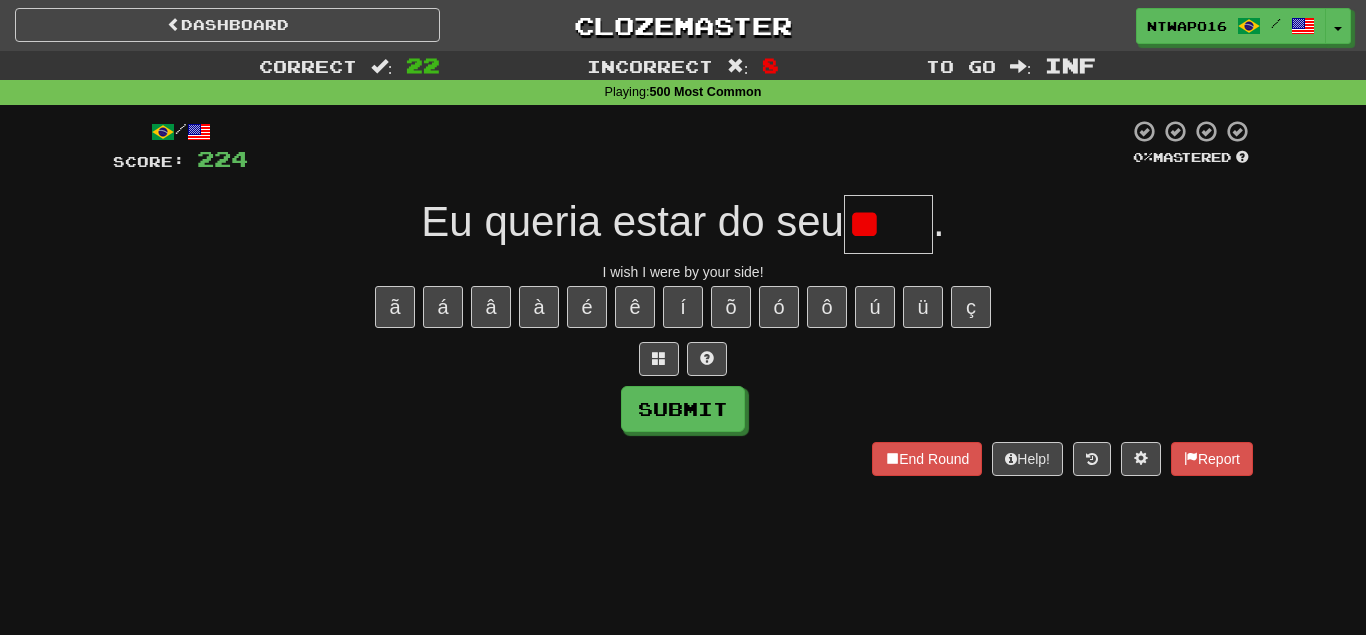 type on "*" 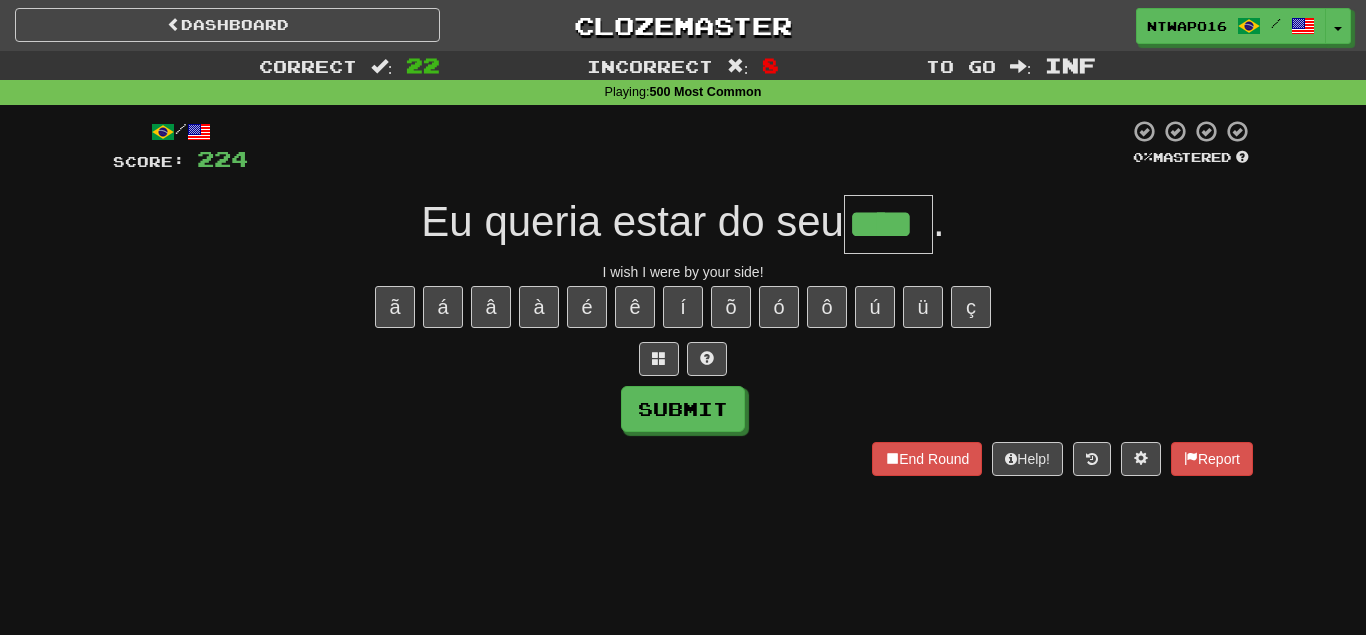 type on "****" 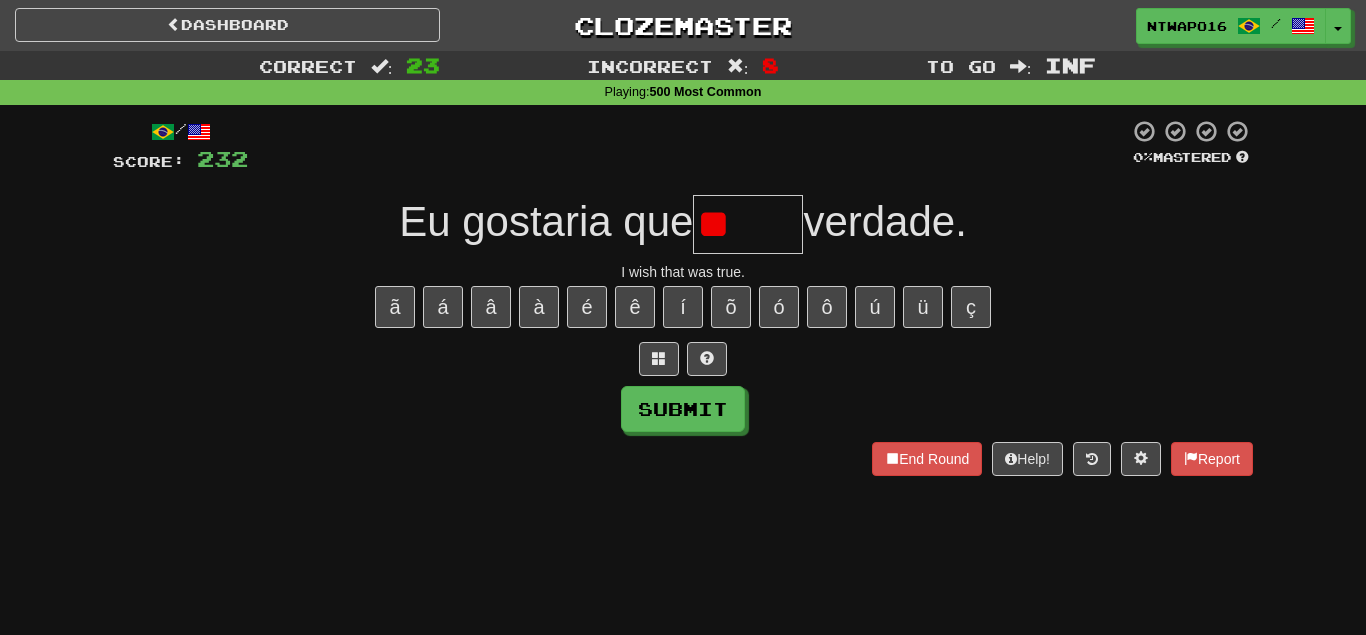 type on "*" 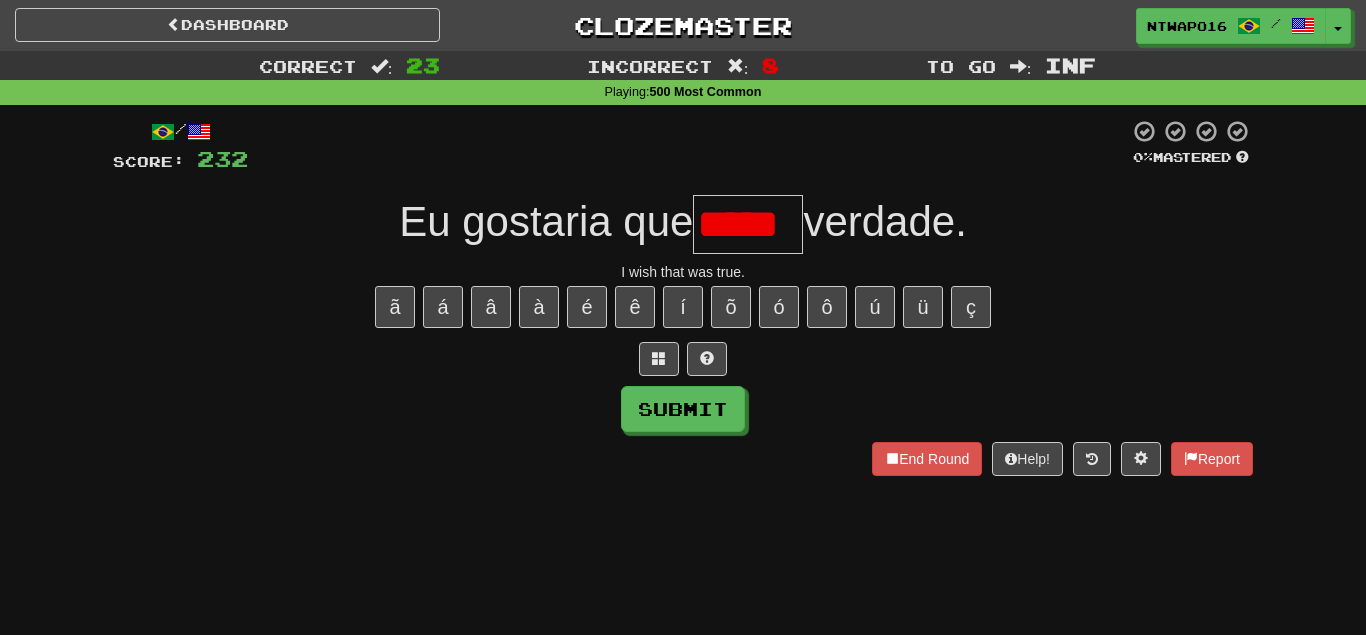 type on "*****" 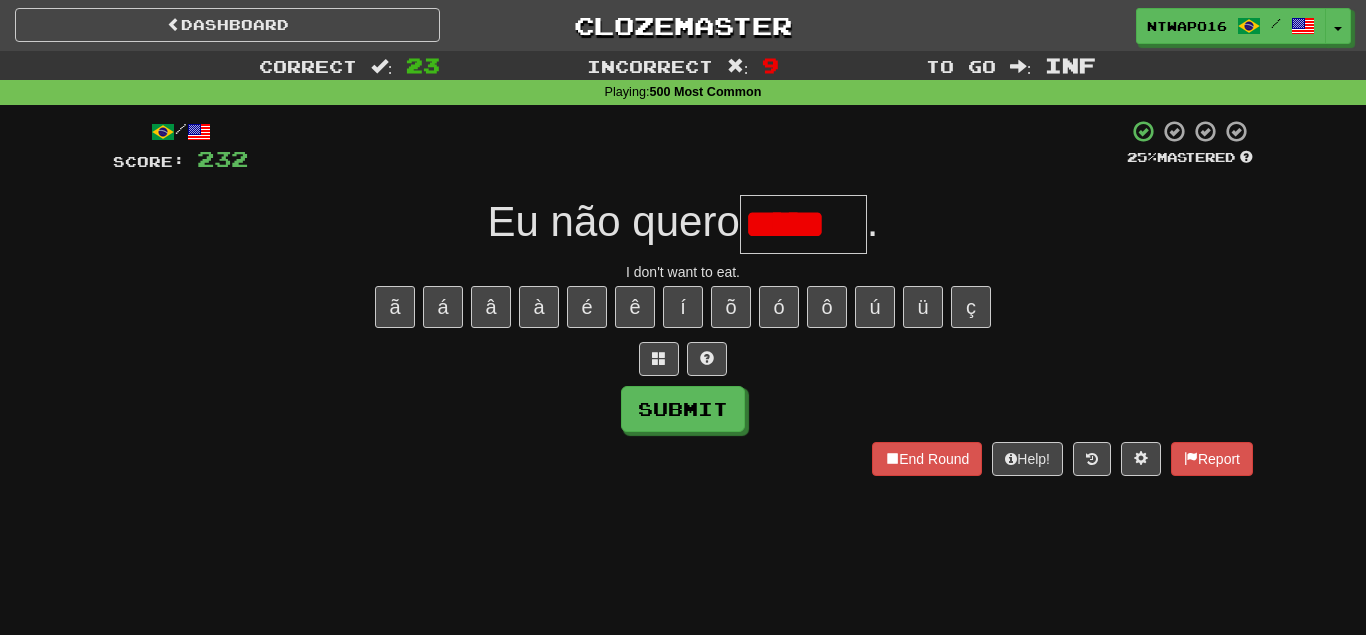 scroll, scrollTop: 0, scrollLeft: 0, axis: both 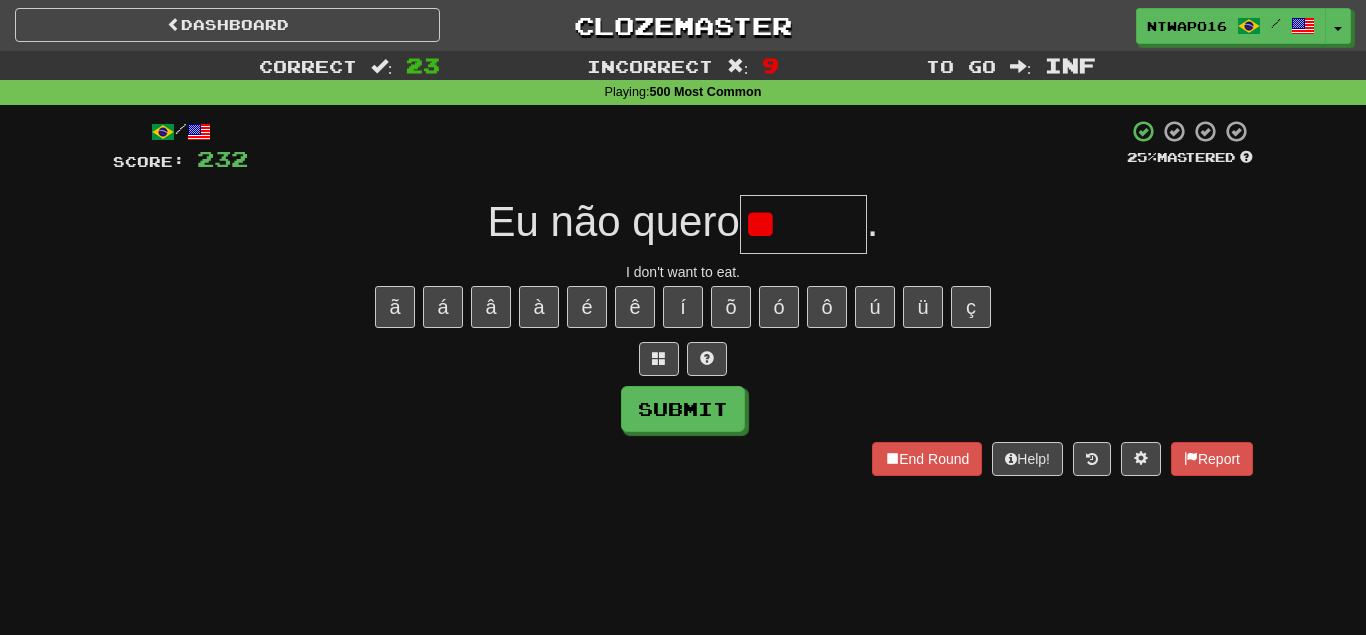 type on "*" 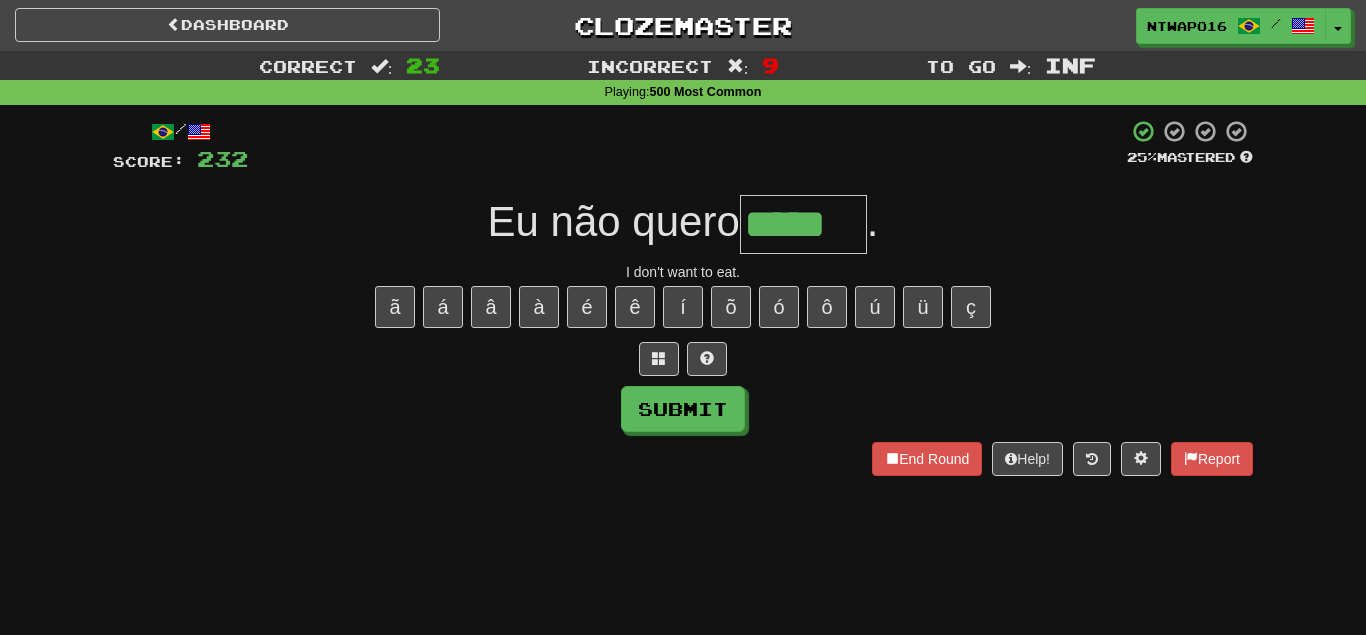 type on "*****" 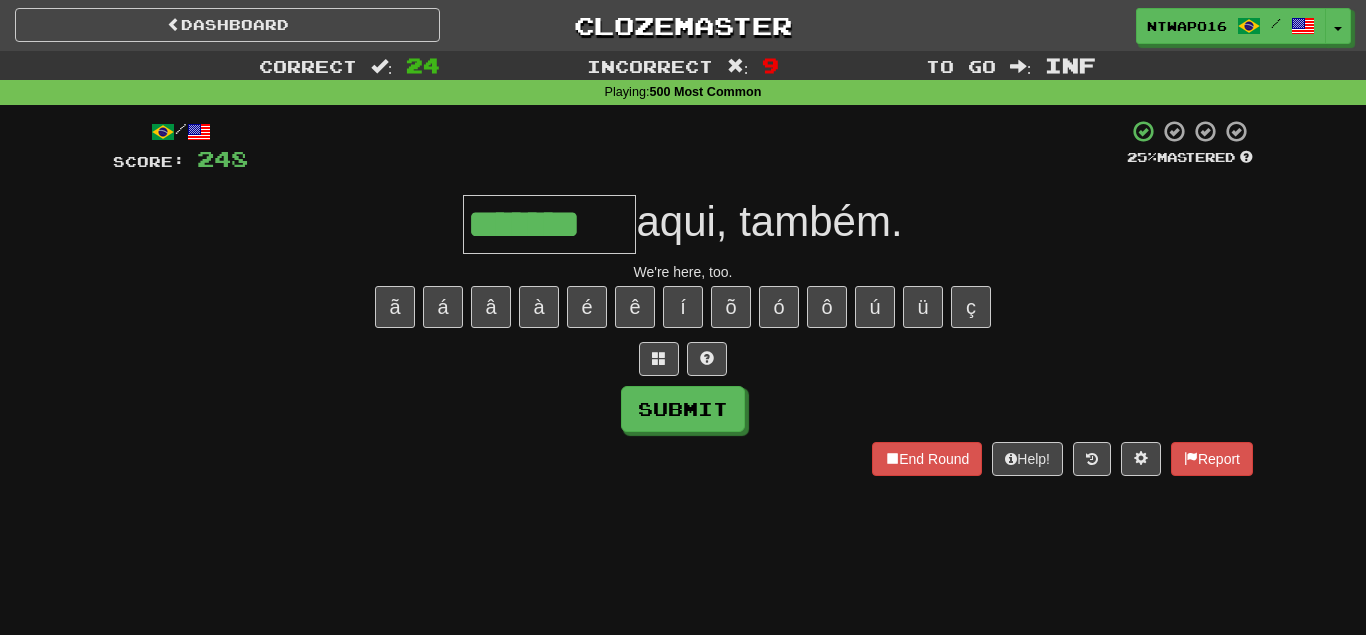 type on "*******" 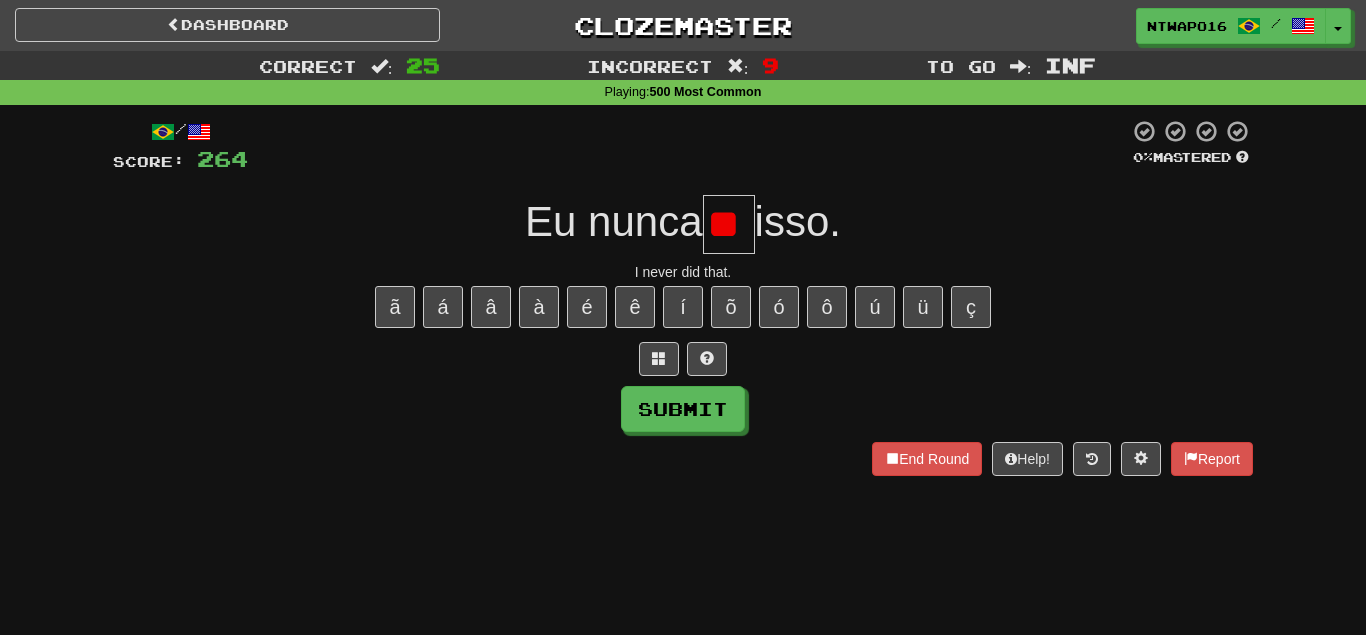 scroll, scrollTop: 0, scrollLeft: 0, axis: both 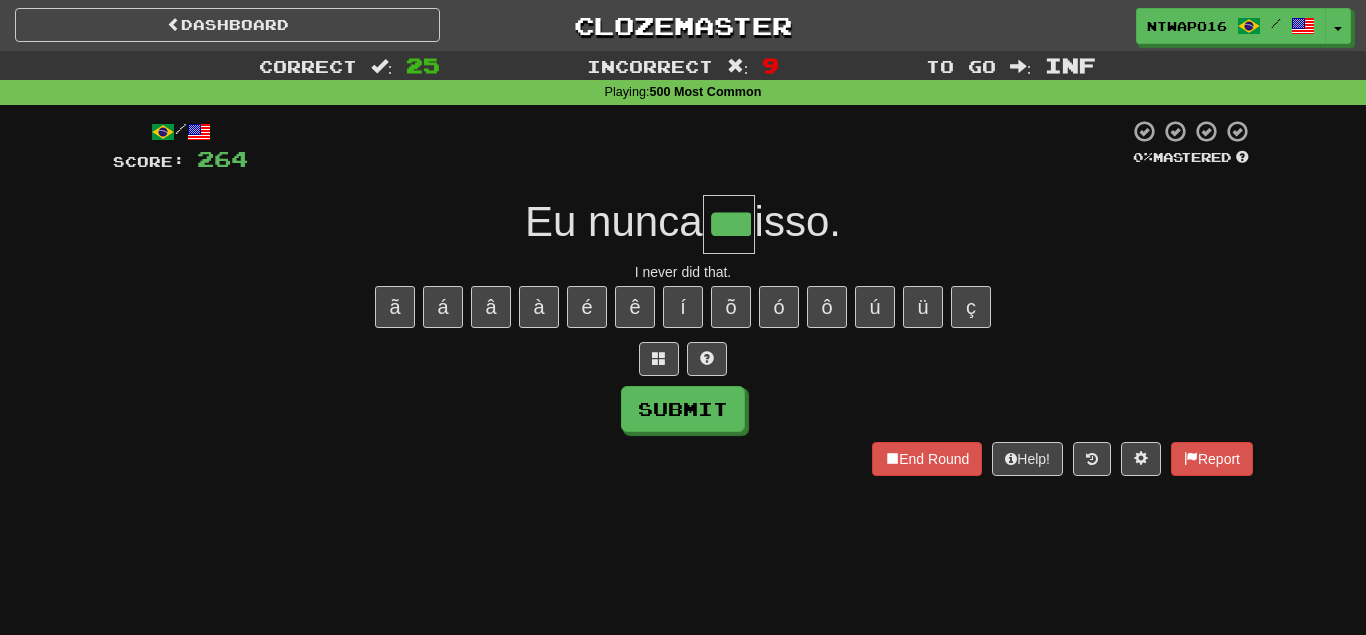 type on "***" 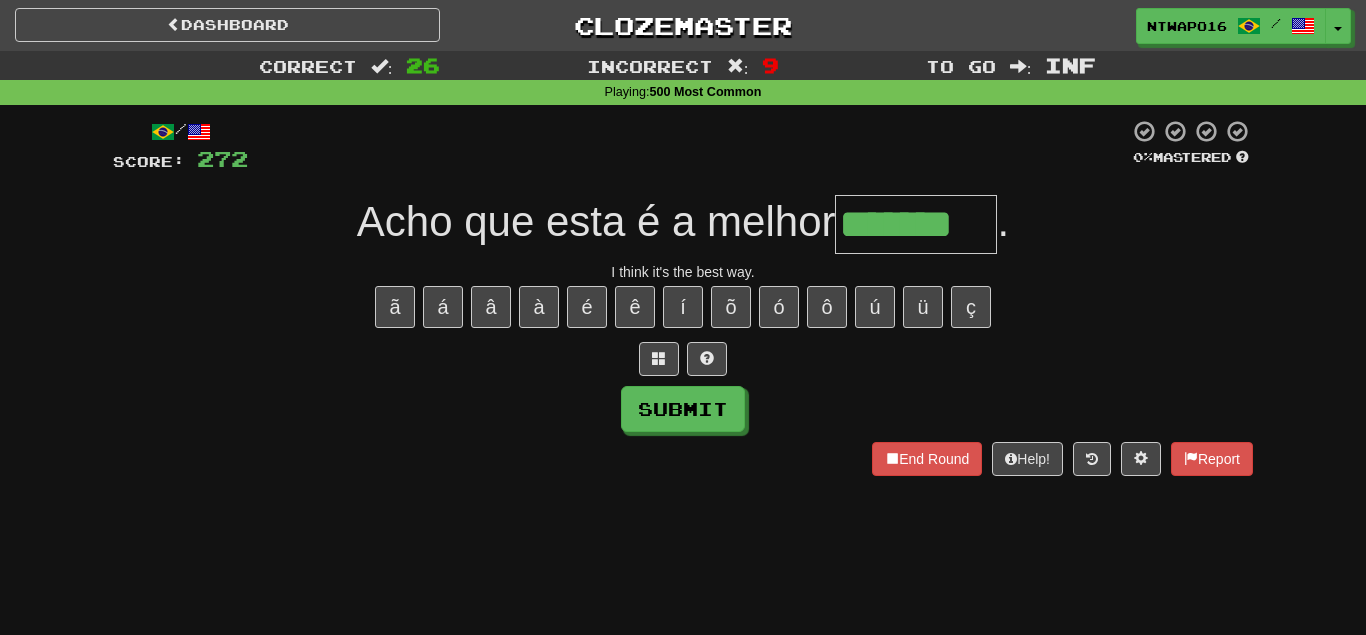 type on "*******" 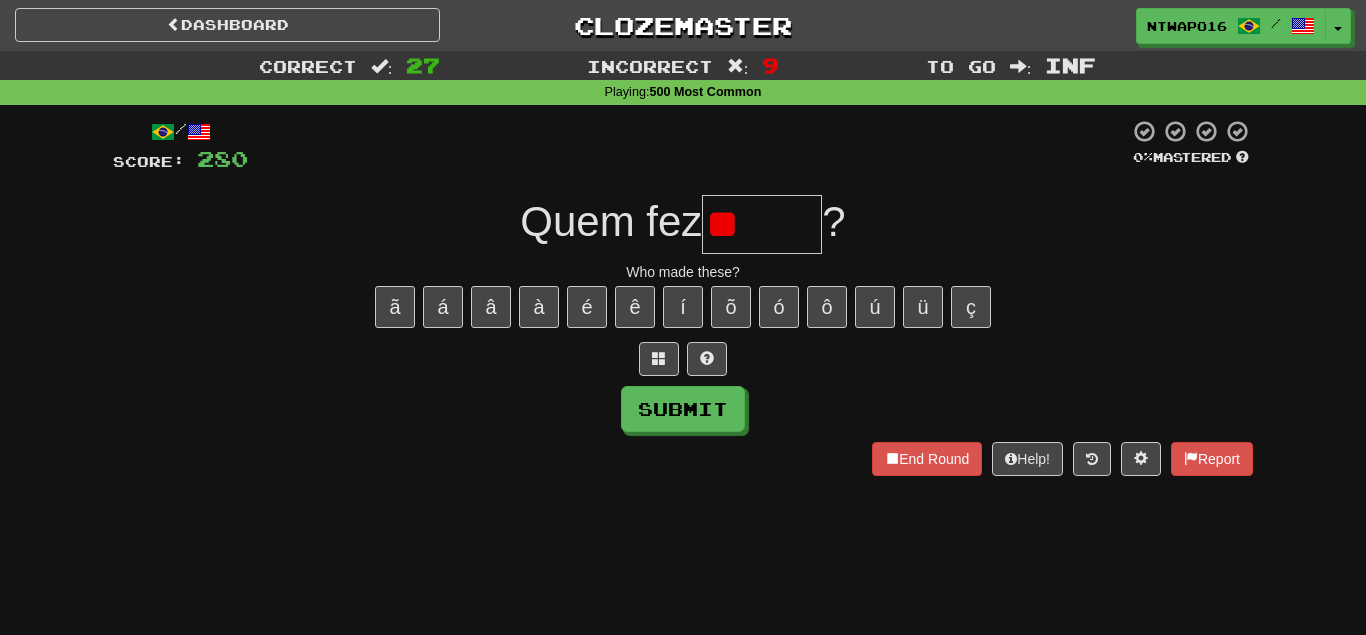 type on "*" 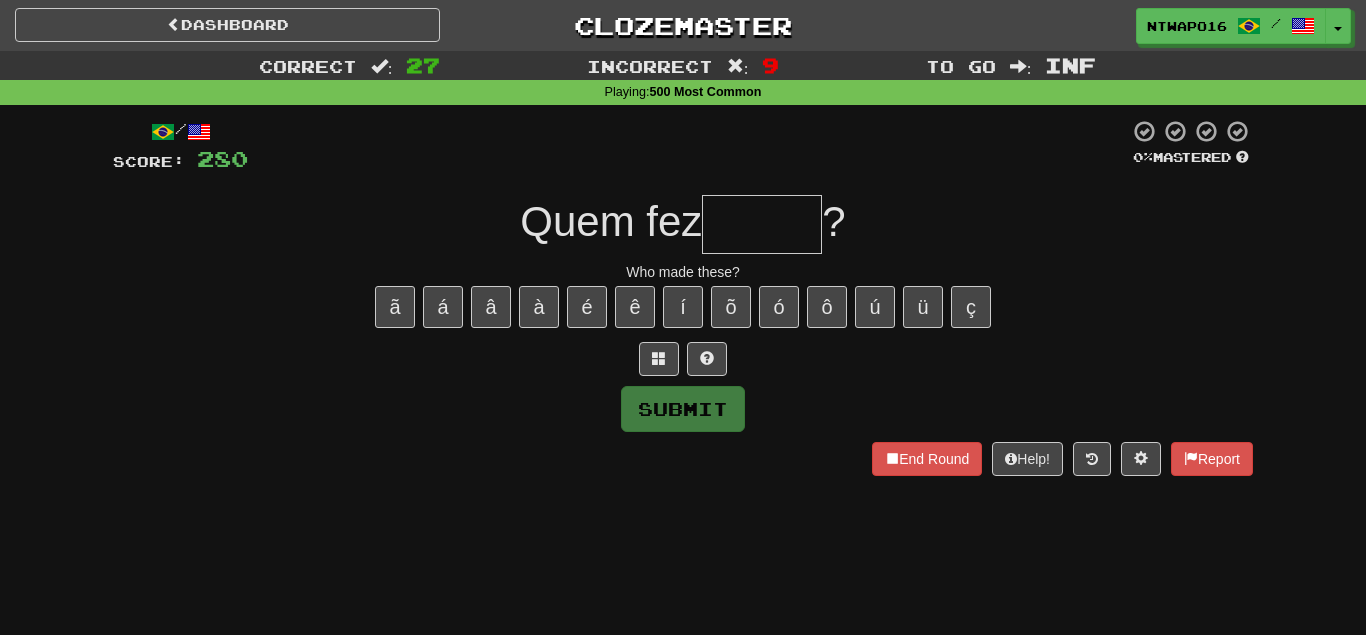 type on "*****" 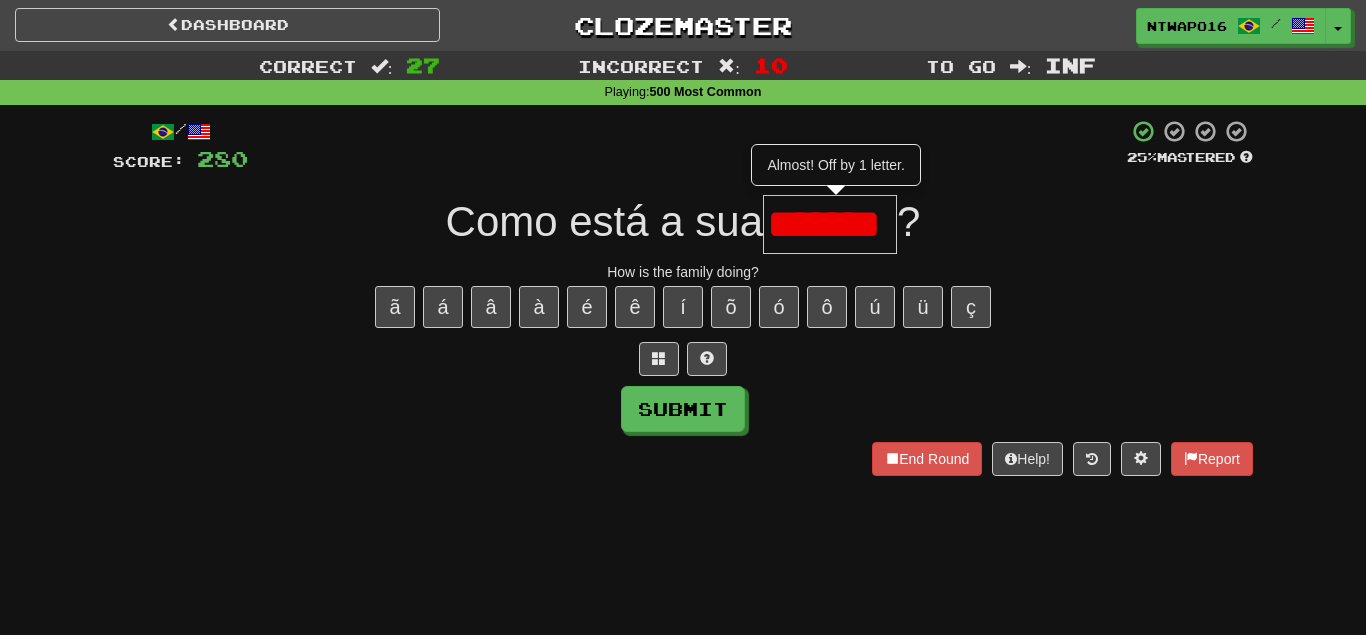 type on "*******" 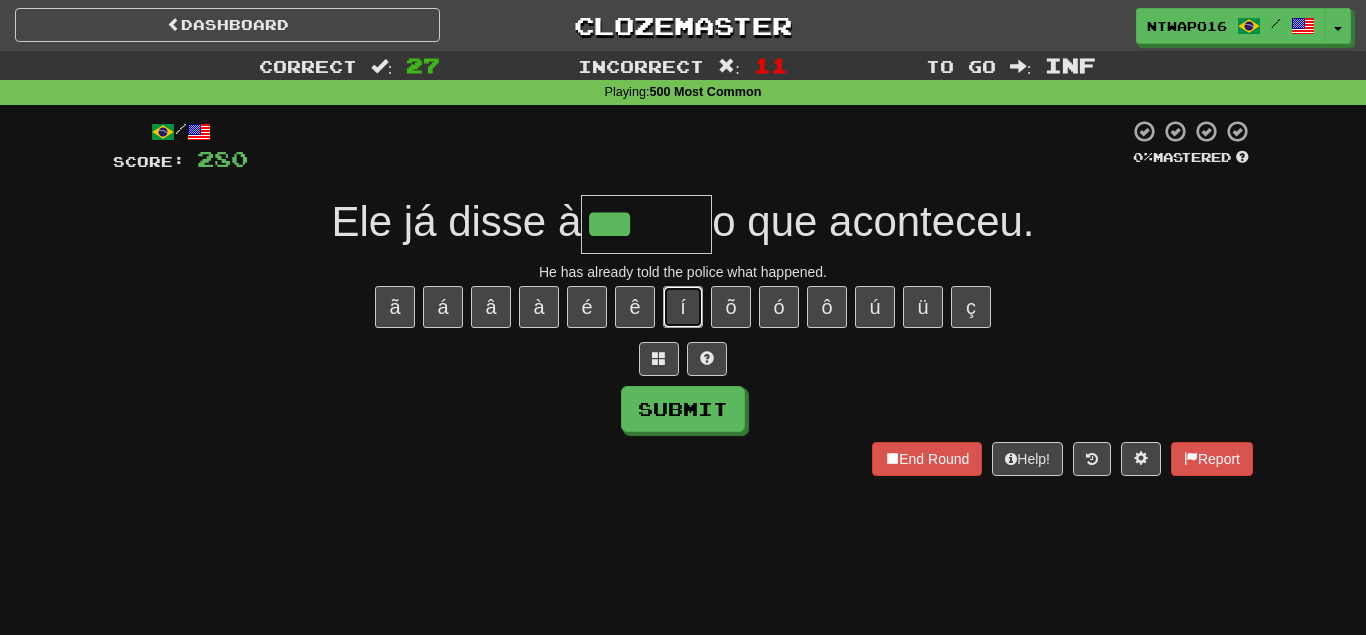 click on "í" at bounding box center [683, 307] 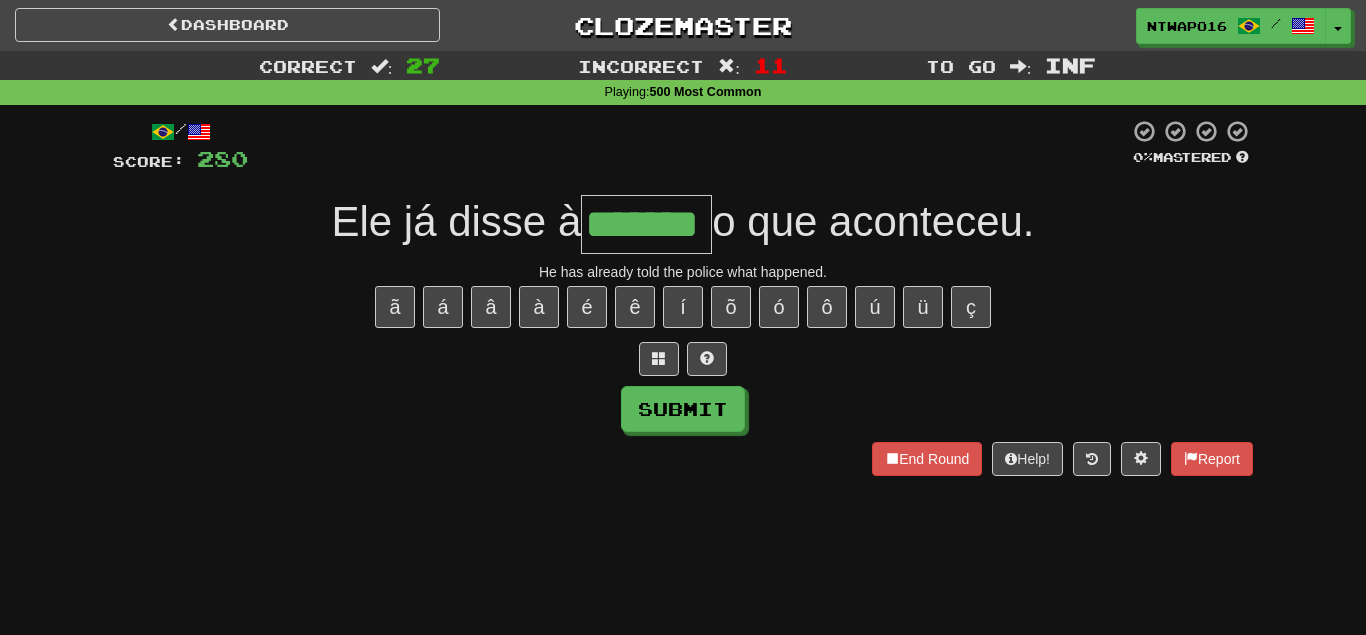 type on "*******" 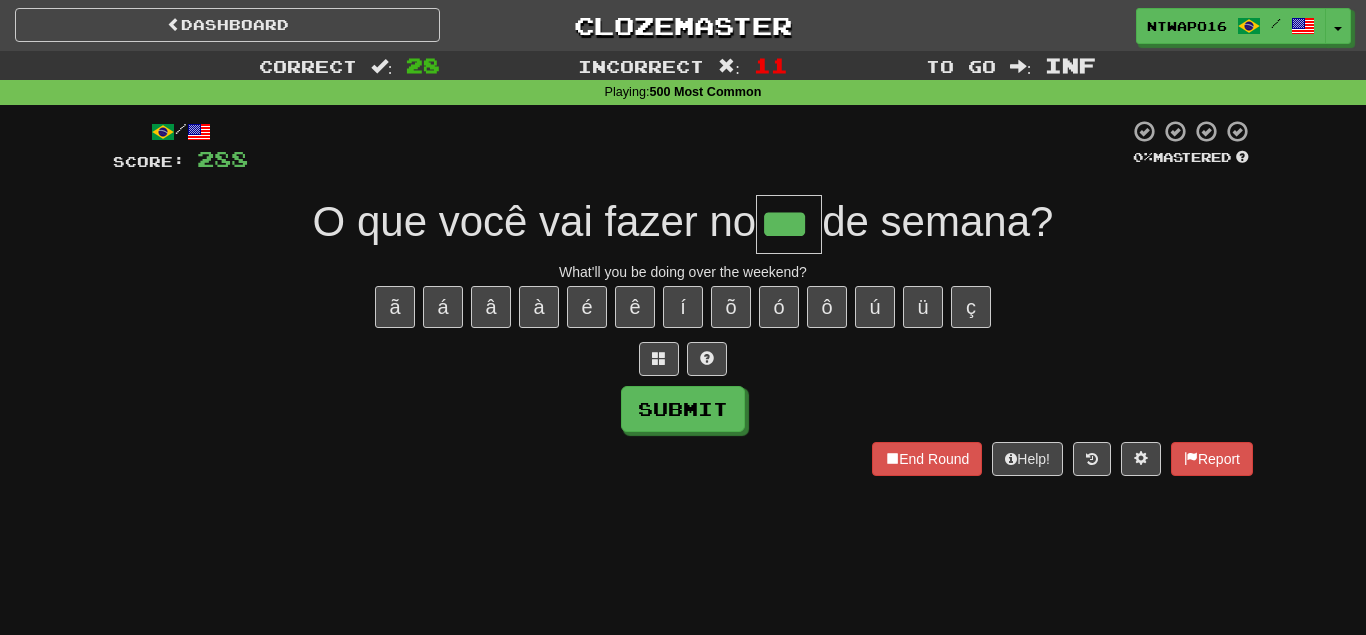 type on "***" 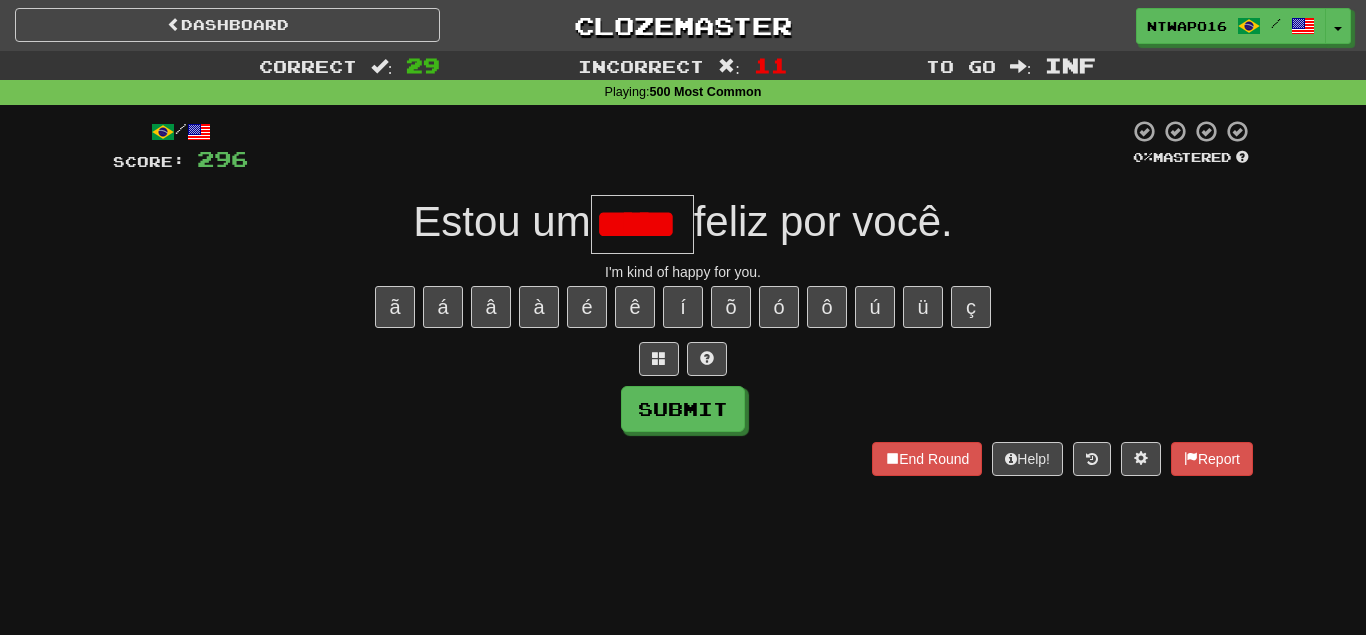 type on "*****" 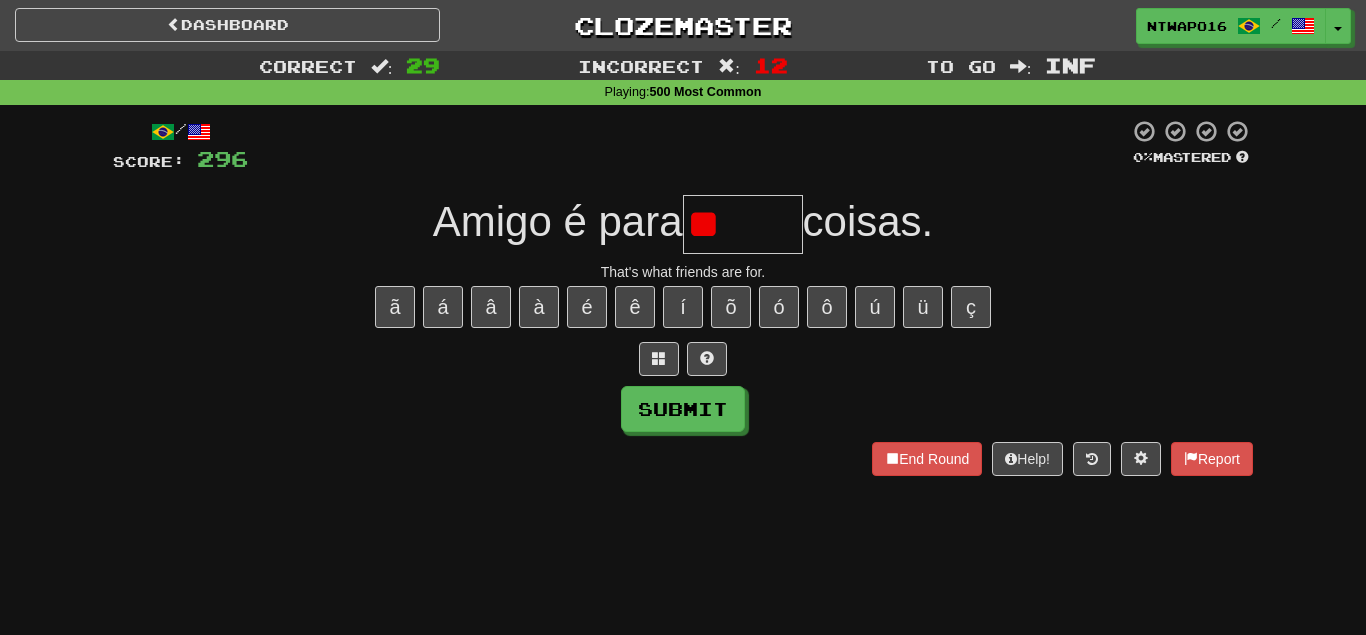 type on "*" 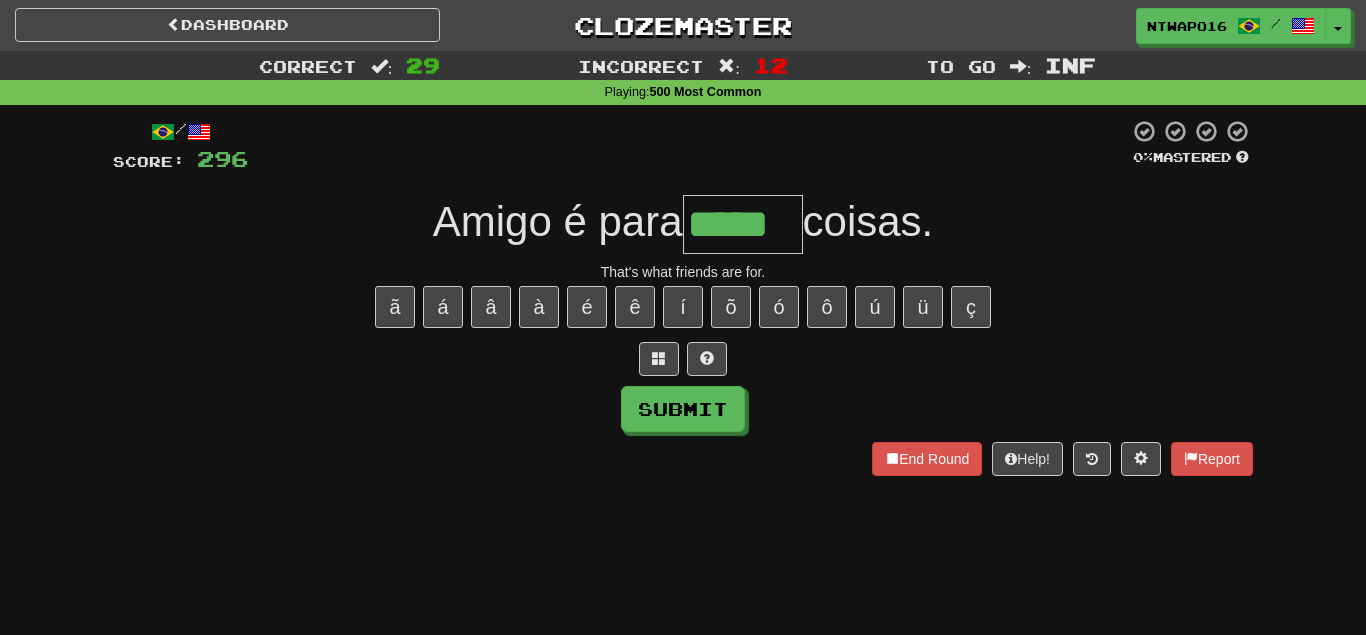type on "*****" 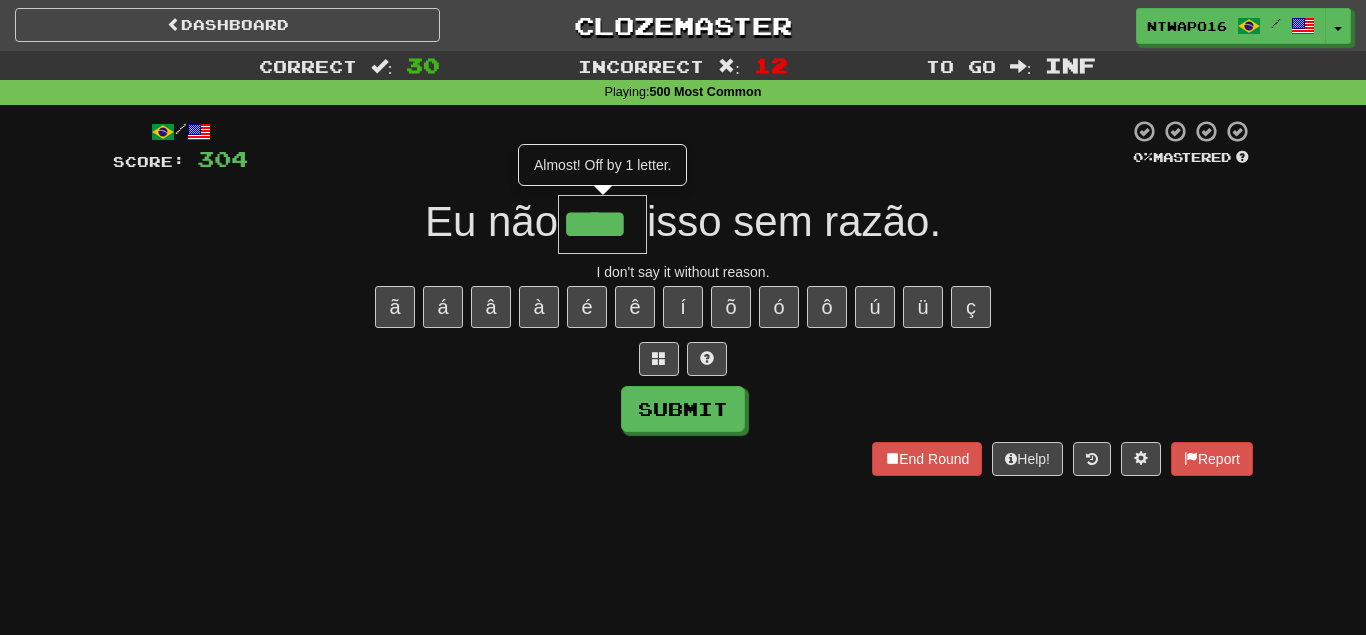 type on "****" 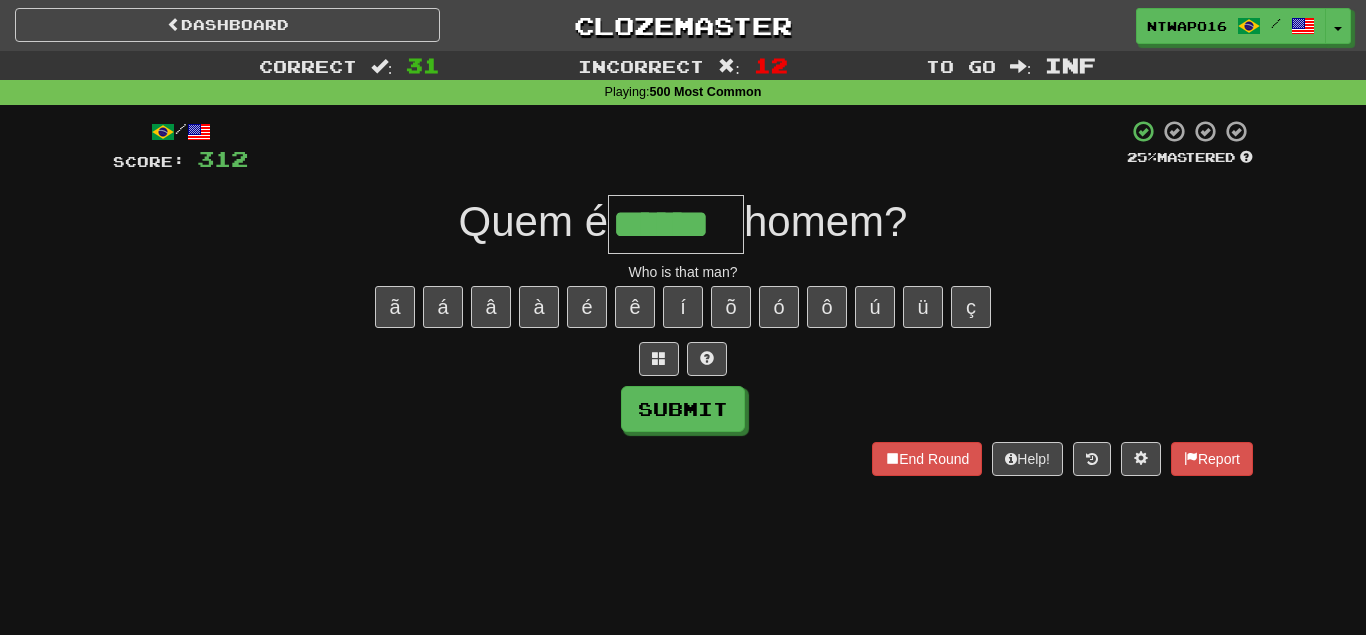 type on "******" 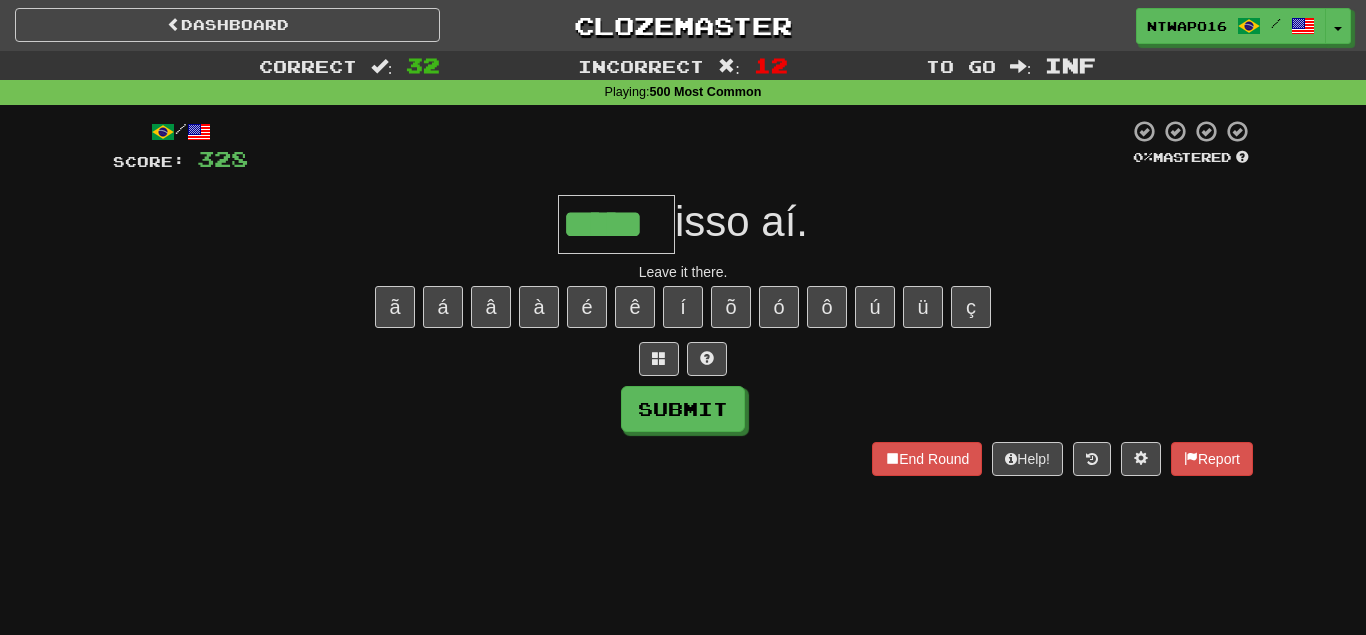 type on "*****" 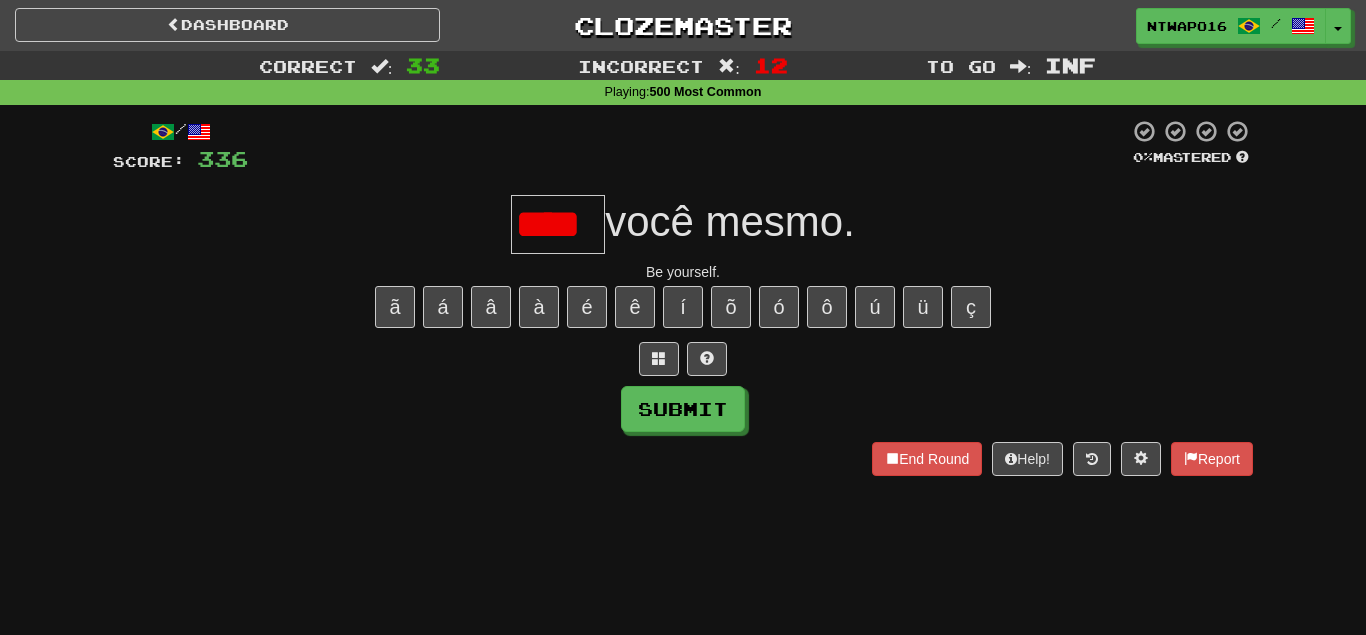 type on "****" 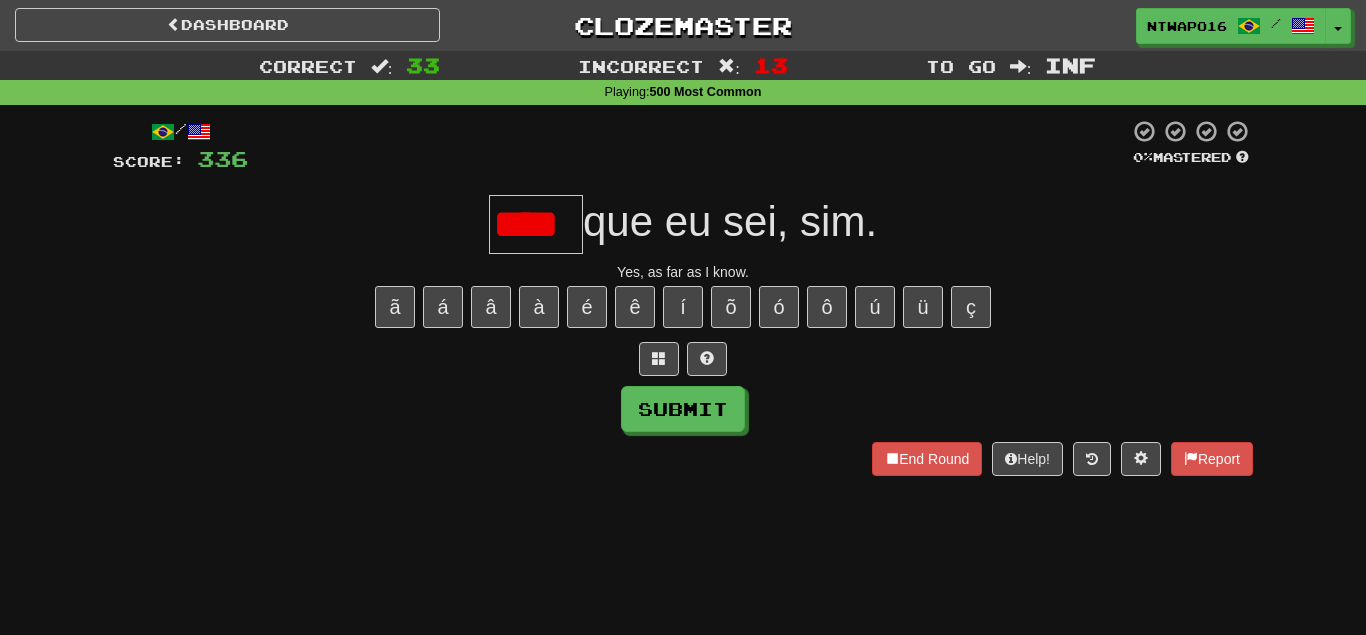 scroll, scrollTop: 0, scrollLeft: 5, axis: horizontal 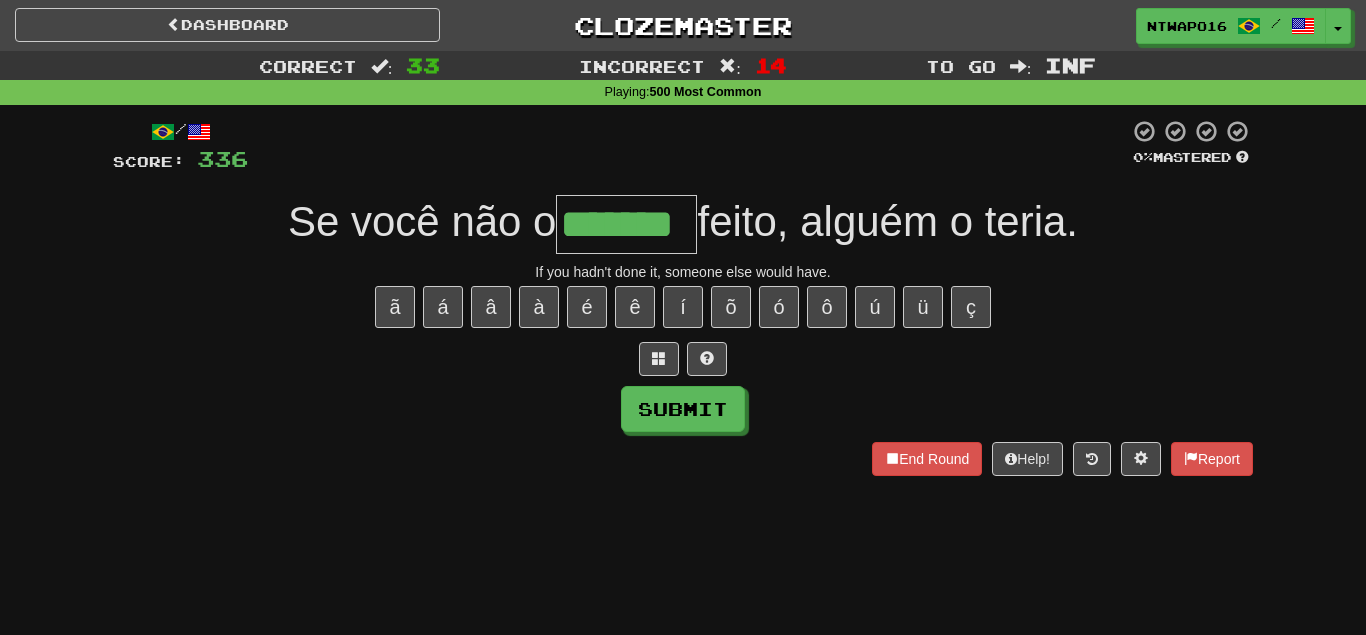type on "*******" 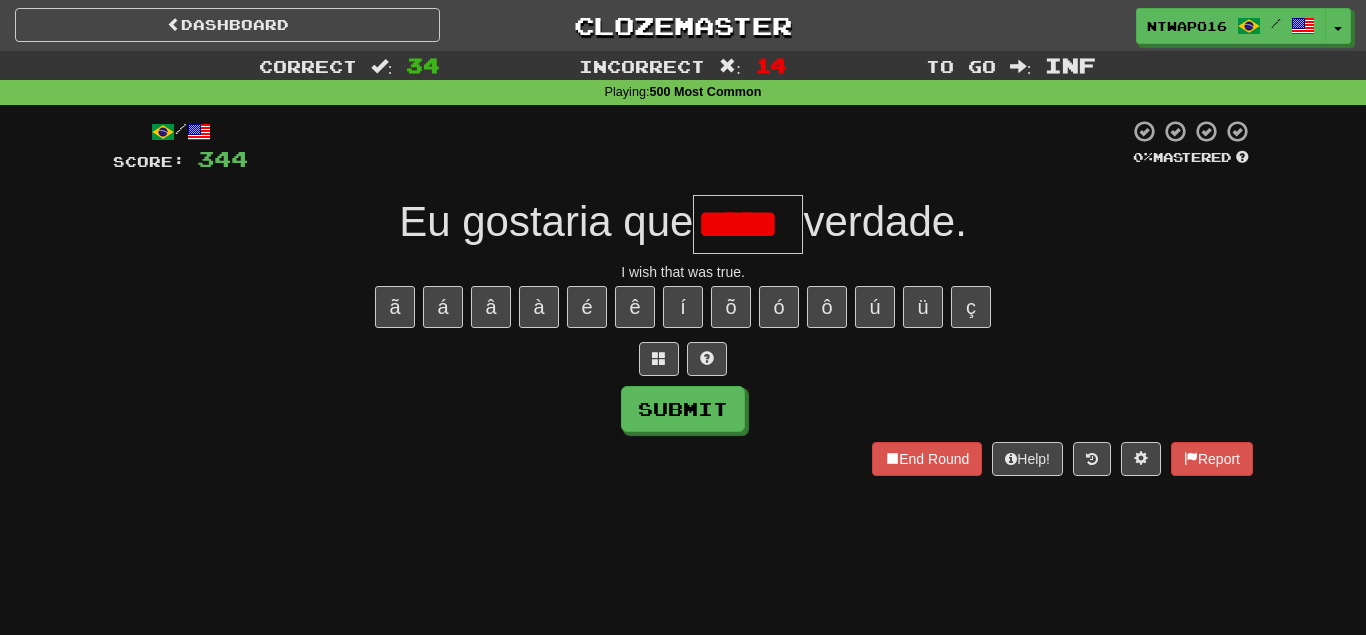 type on "*****" 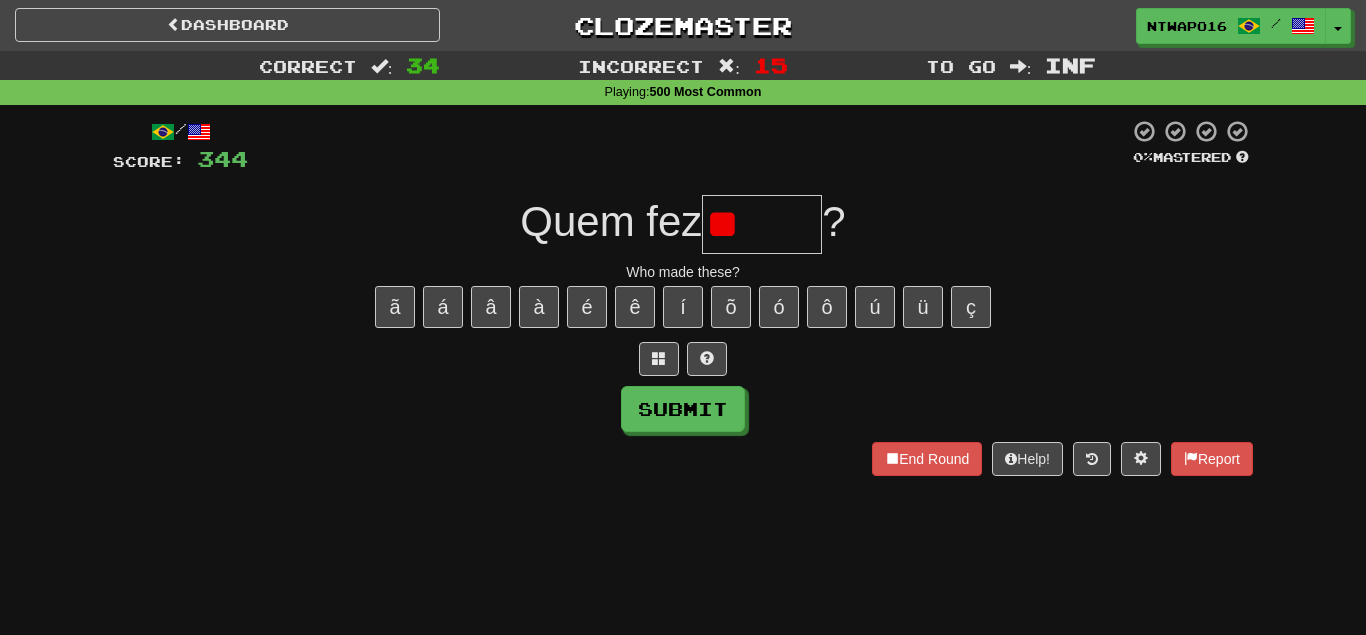 type on "*" 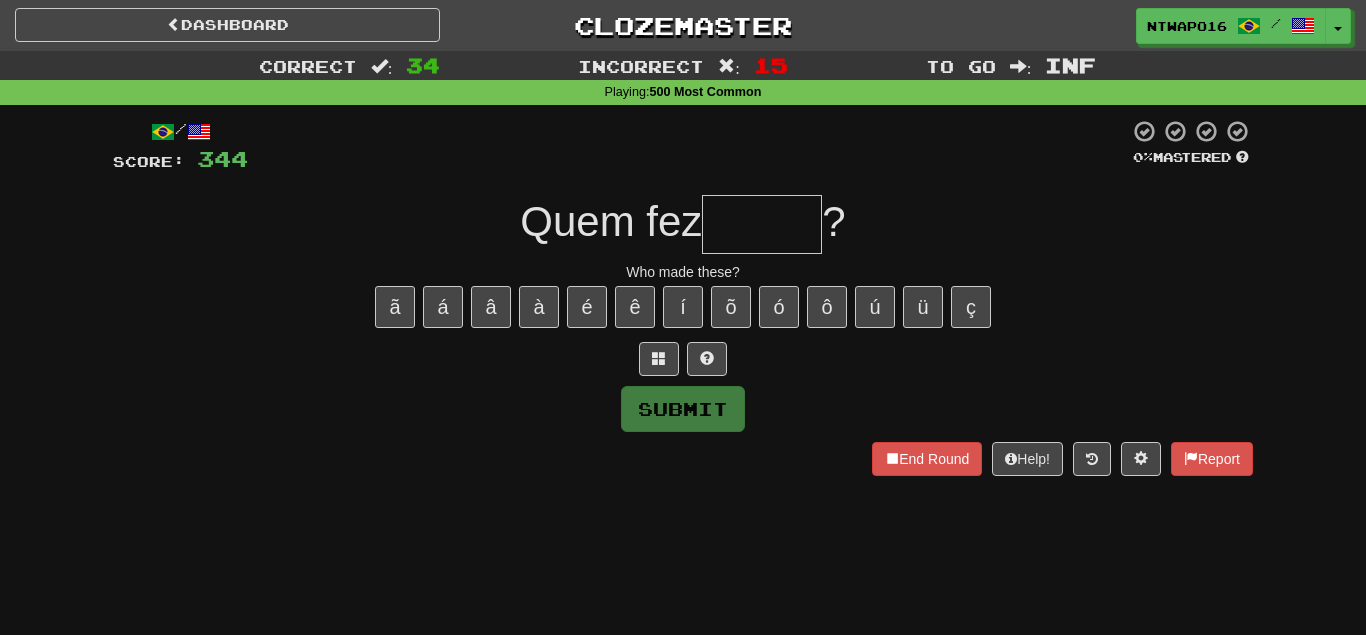 type on "*" 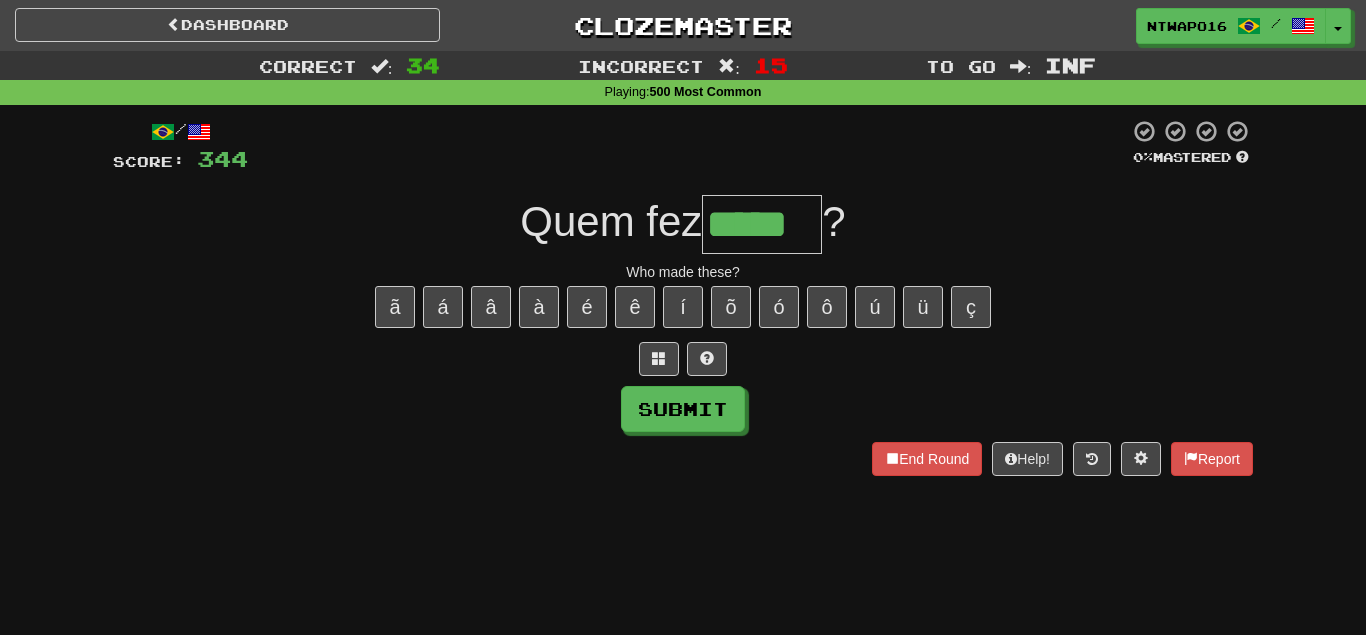 type on "*****" 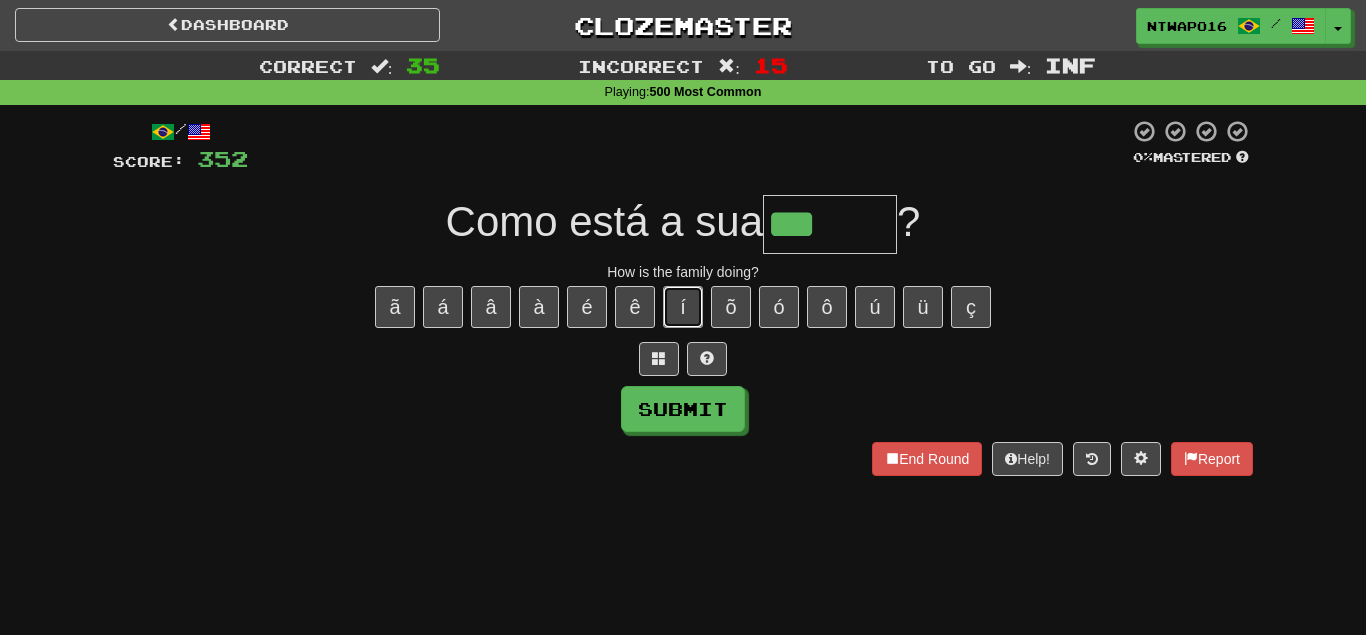 drag, startPoint x: 683, startPoint y: 306, endPoint x: 470, endPoint y: 423, distance: 243.01852 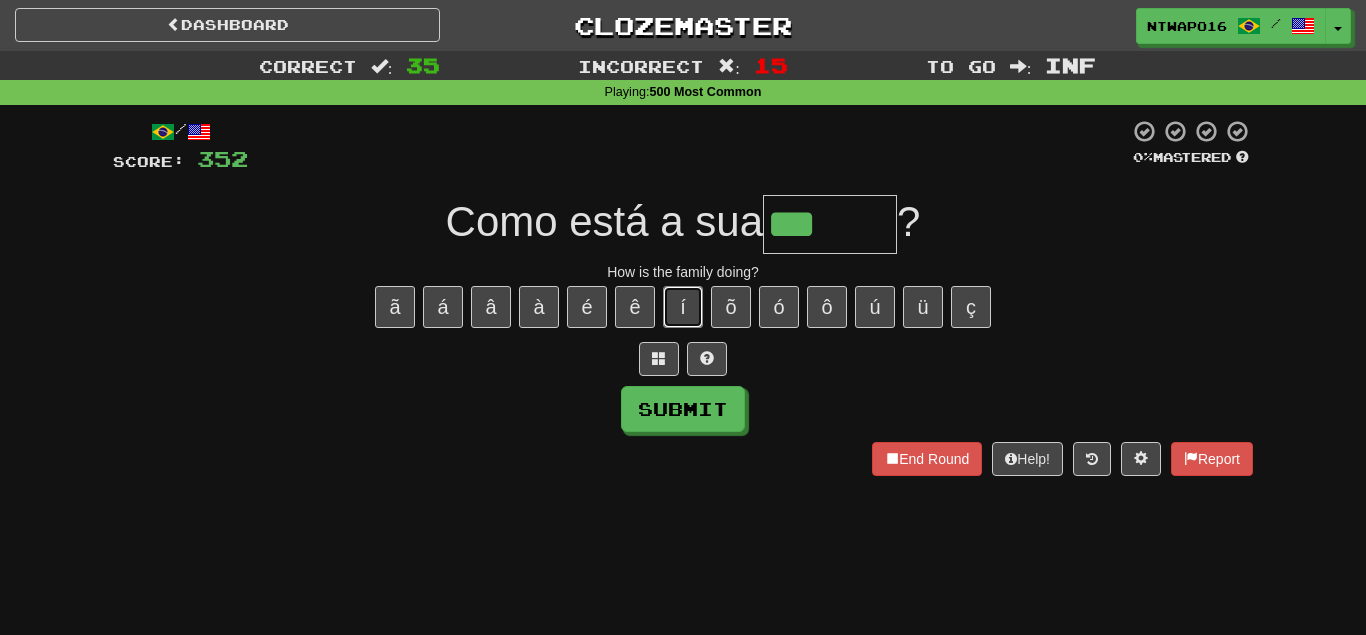 click on "í" at bounding box center (683, 307) 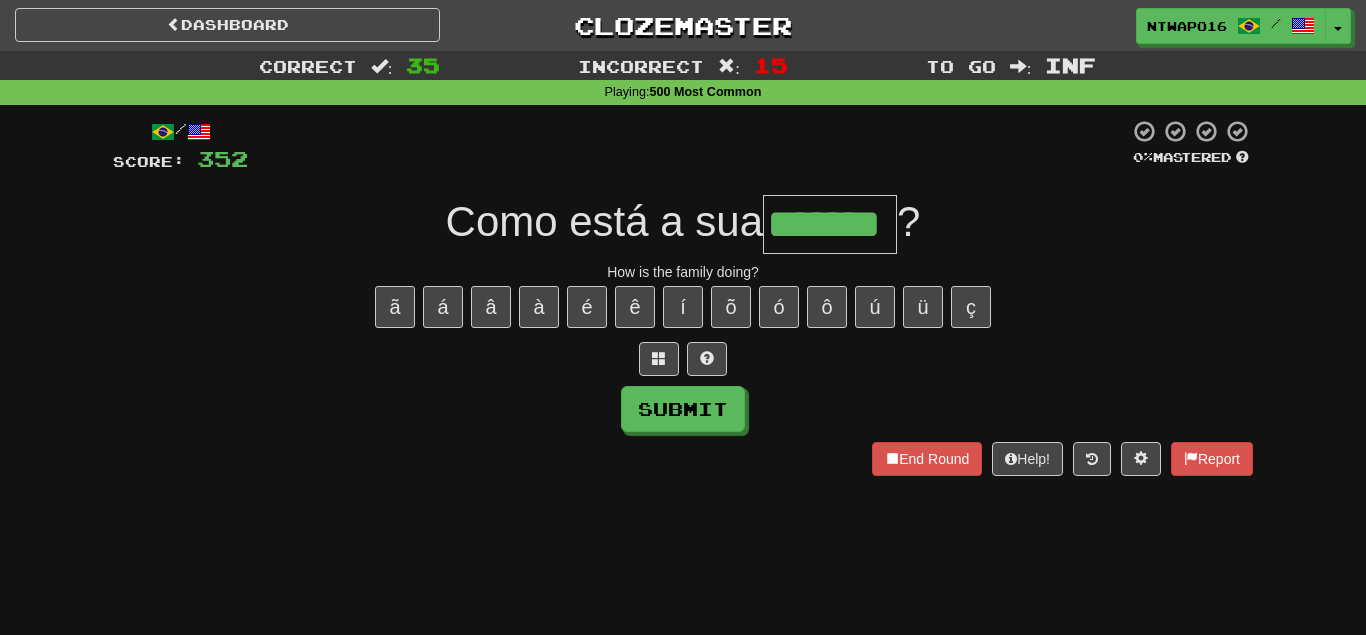 type on "*******" 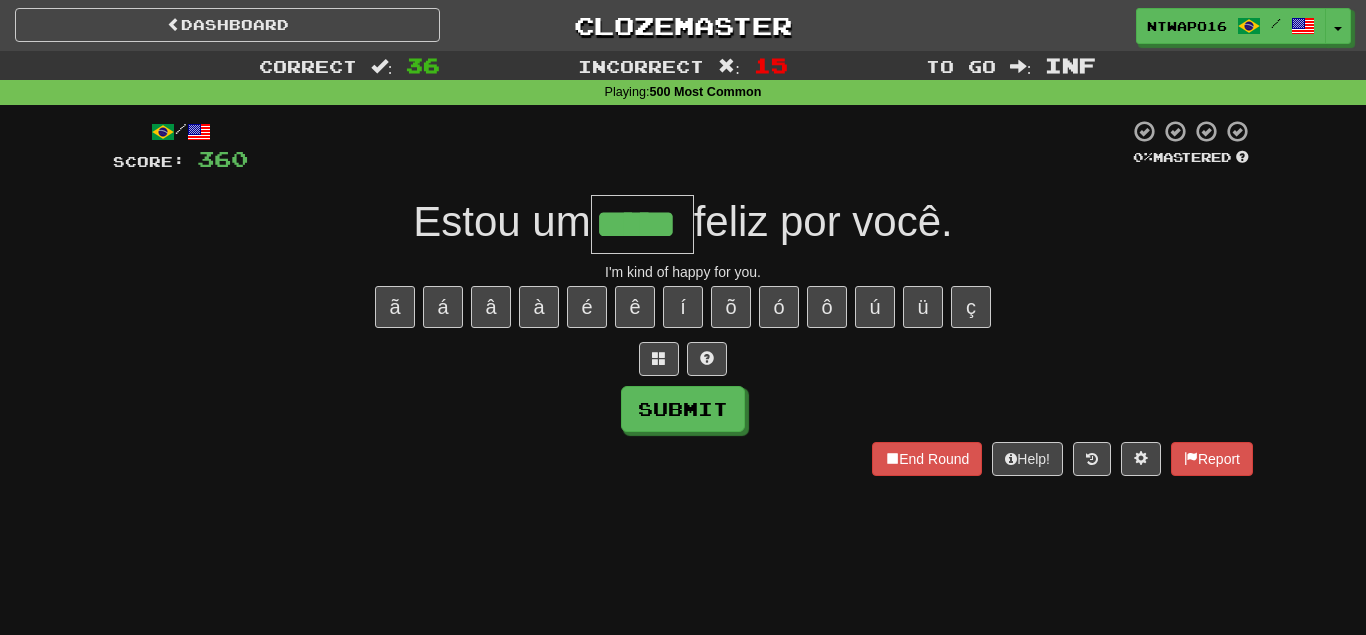 type on "*****" 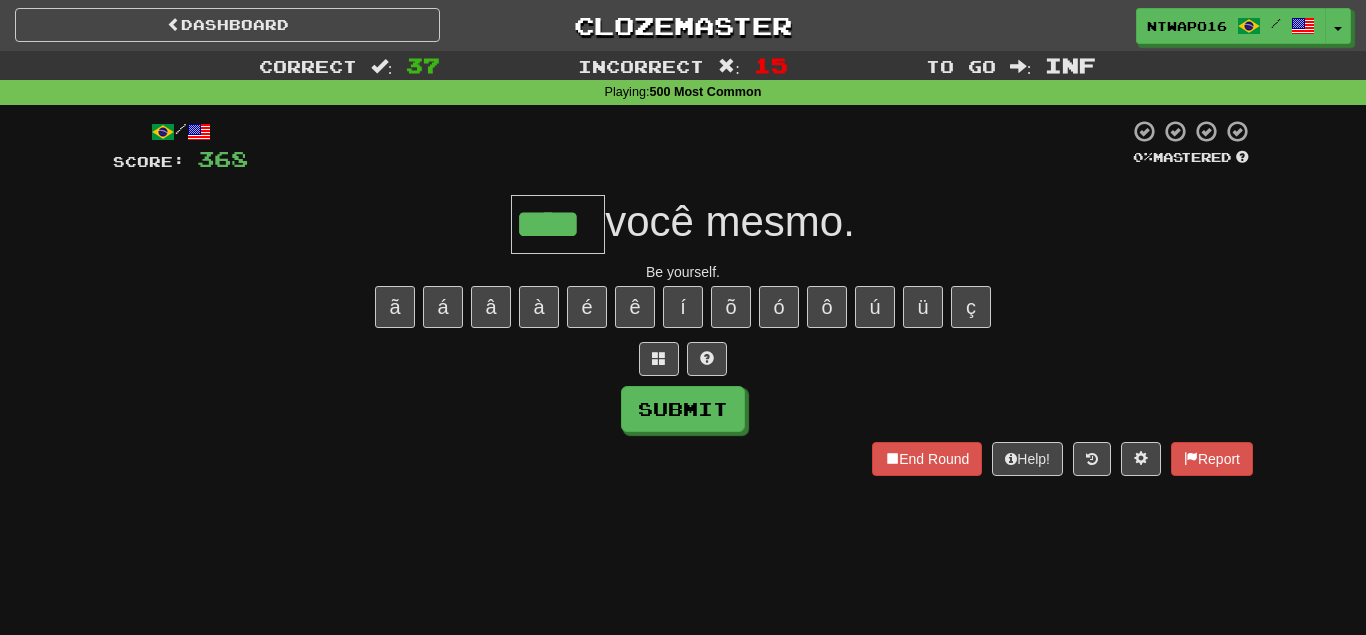 type on "****" 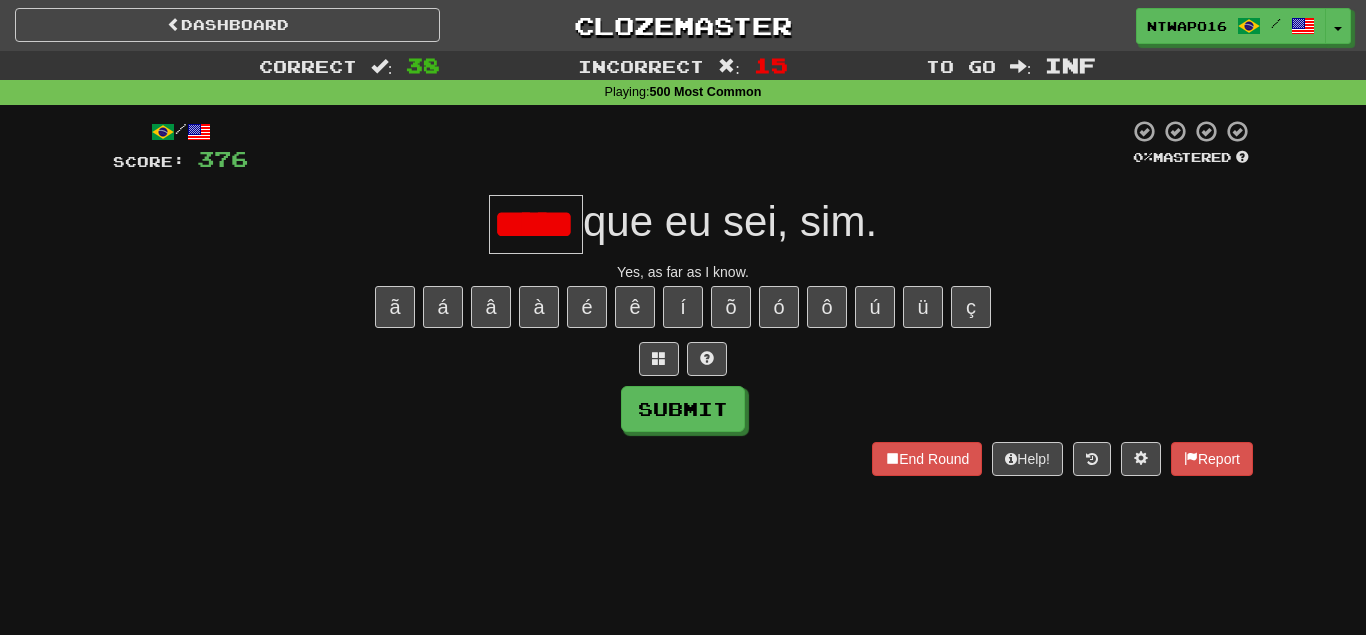 scroll, scrollTop: 0, scrollLeft: 8, axis: horizontal 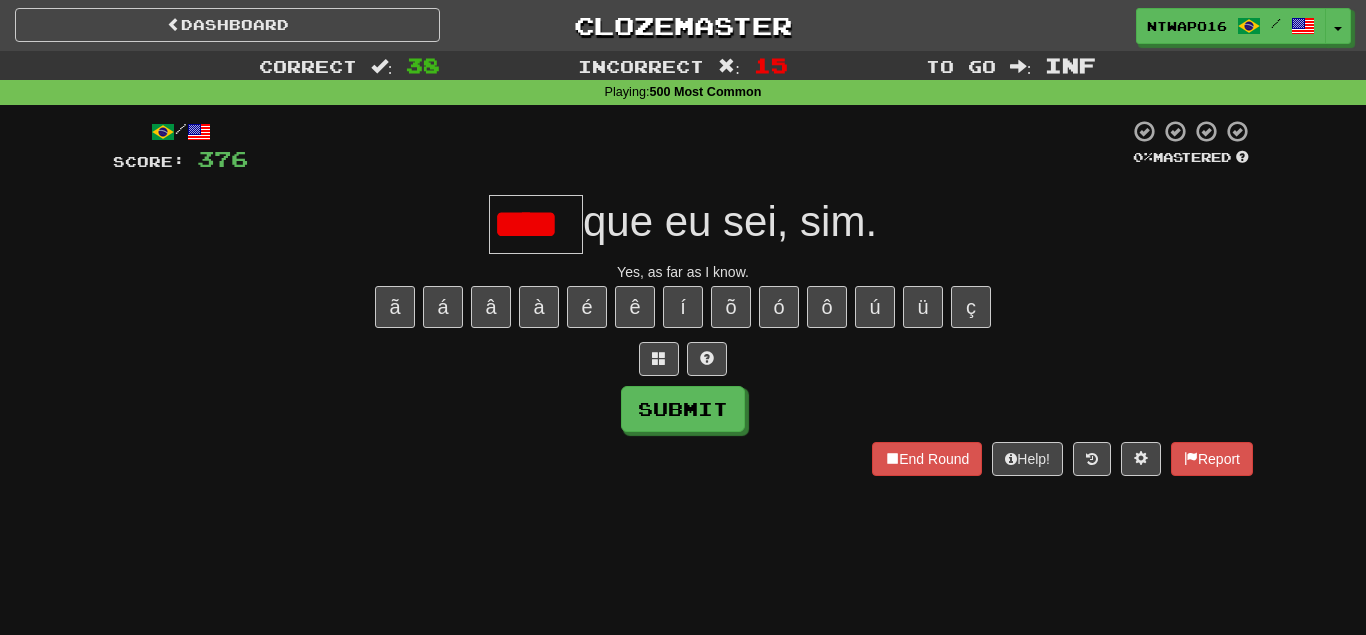 type on "****" 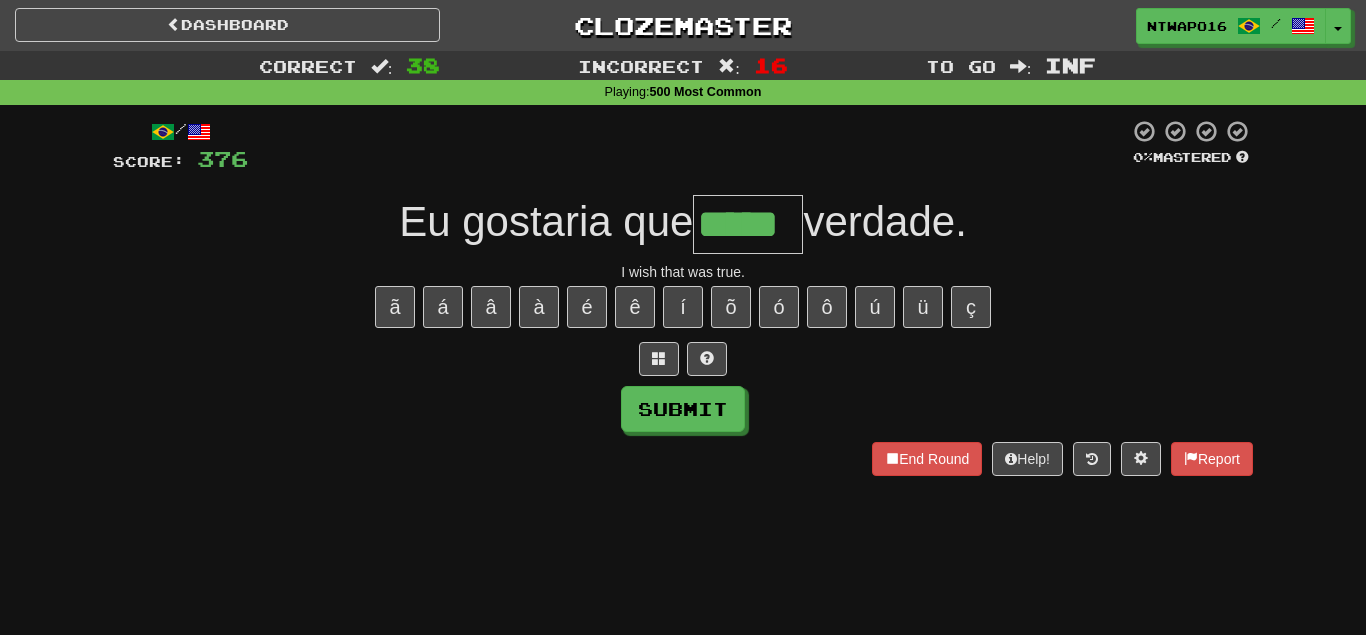 type on "*****" 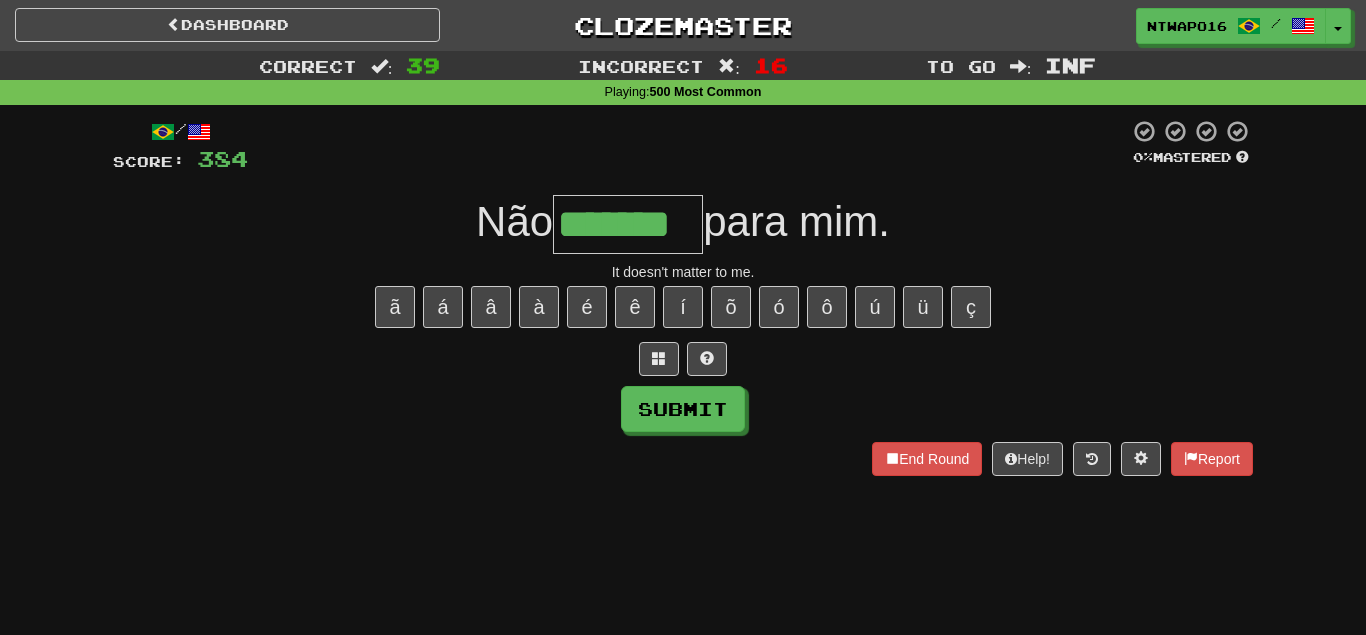 type on "*******" 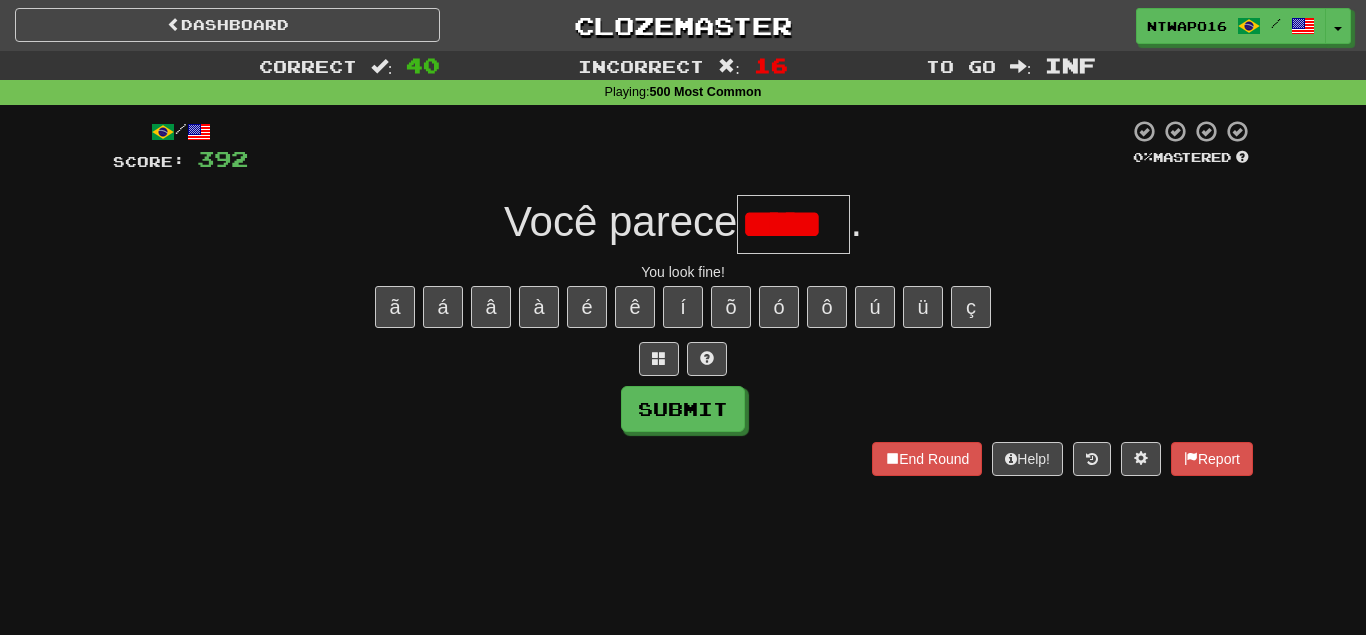 type on "*****" 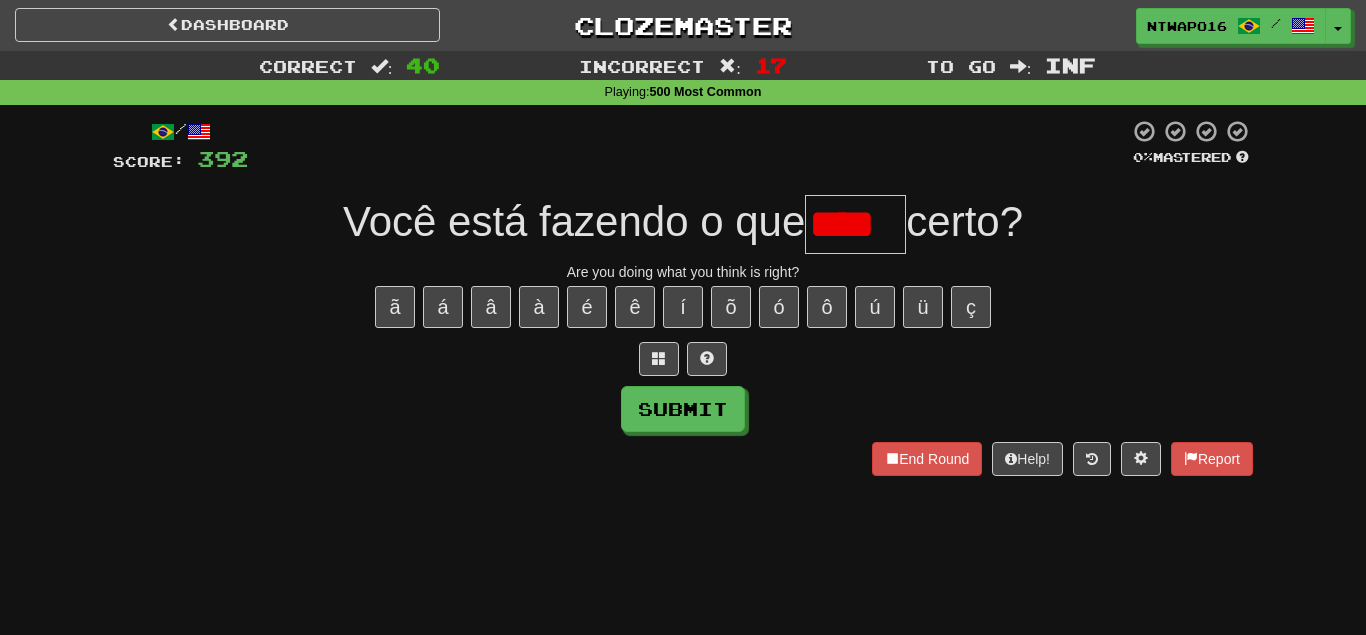 scroll, scrollTop: 0, scrollLeft: 0, axis: both 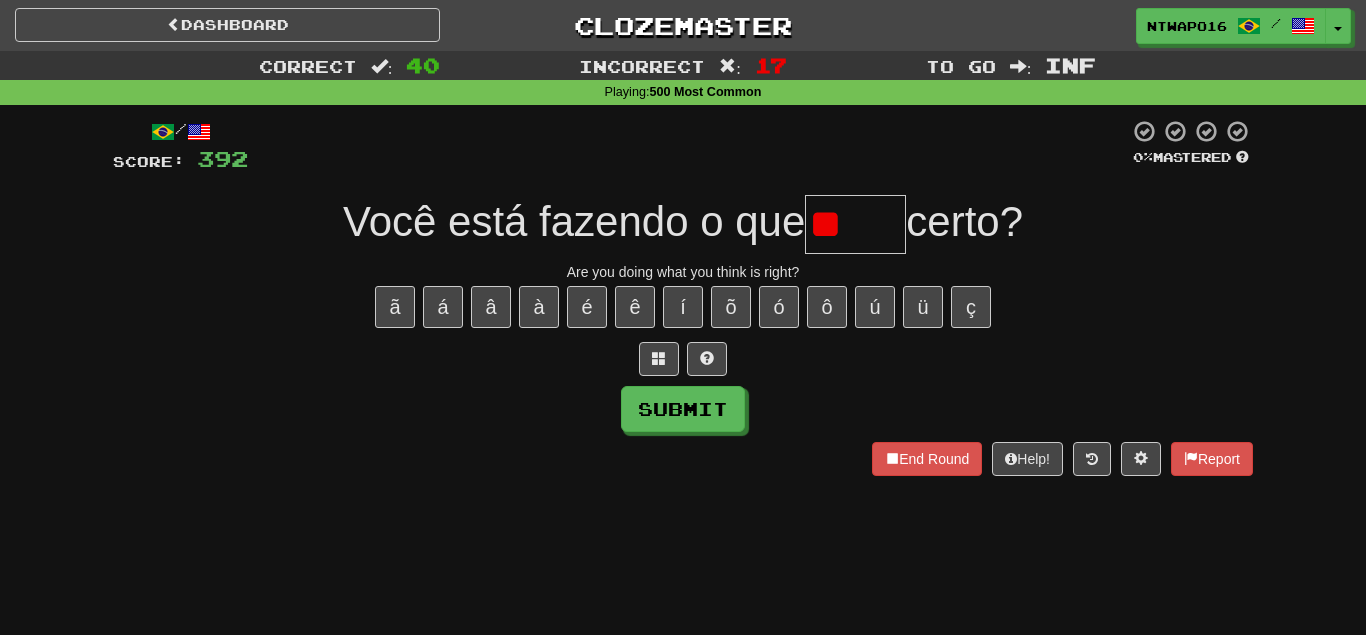 type on "*" 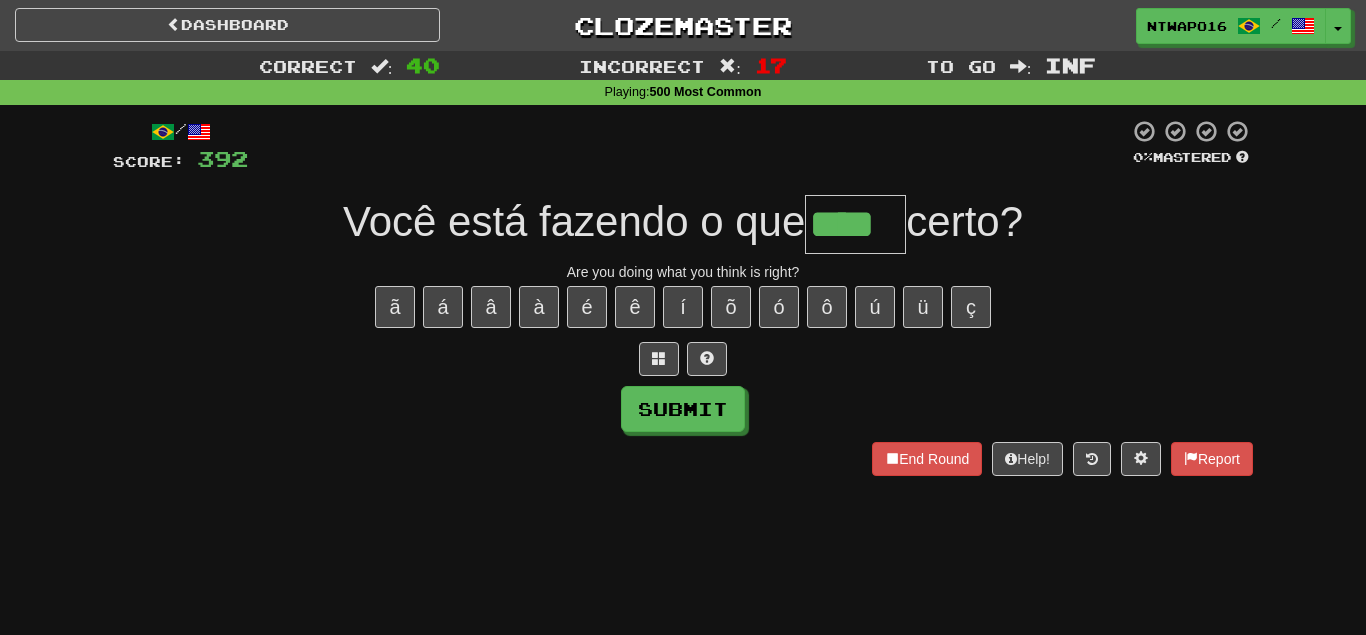 type on "****" 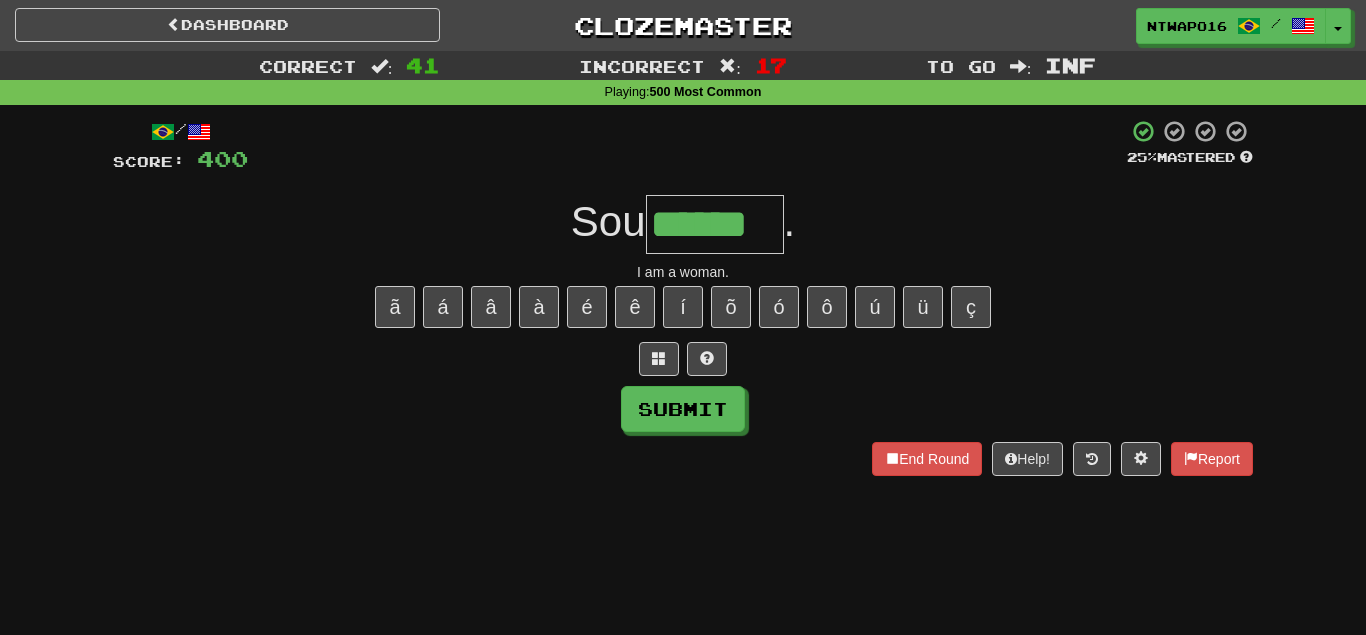 type on "******" 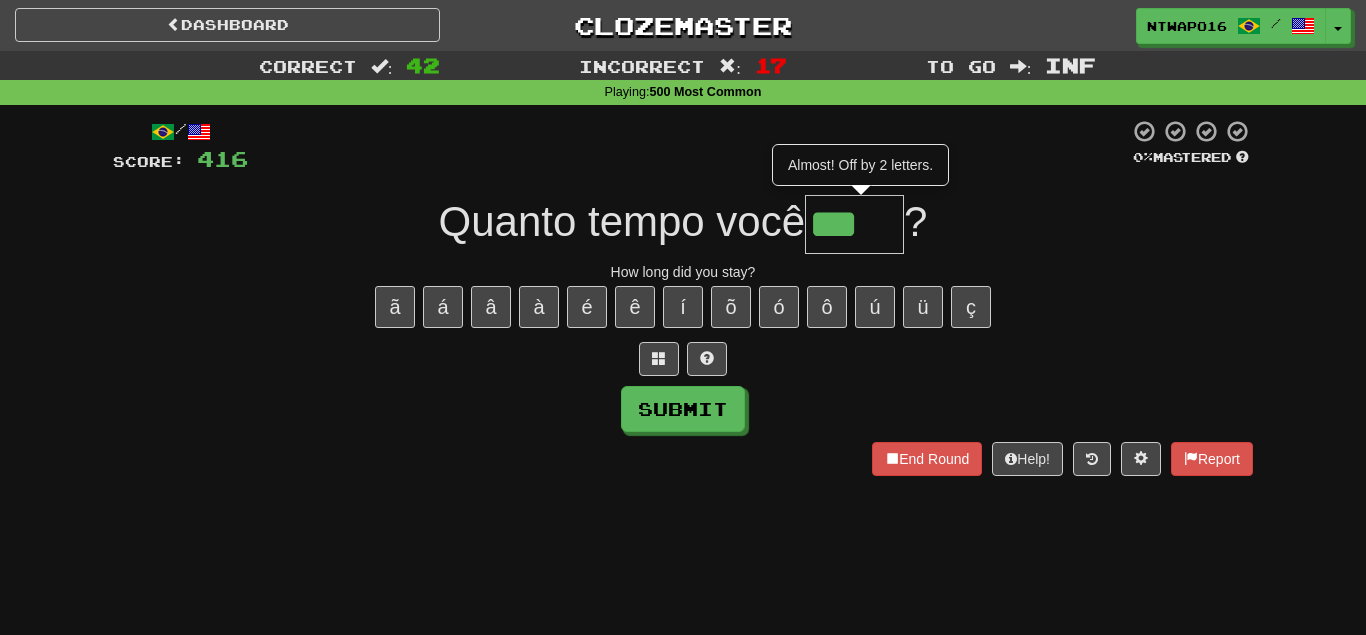 type on "*****" 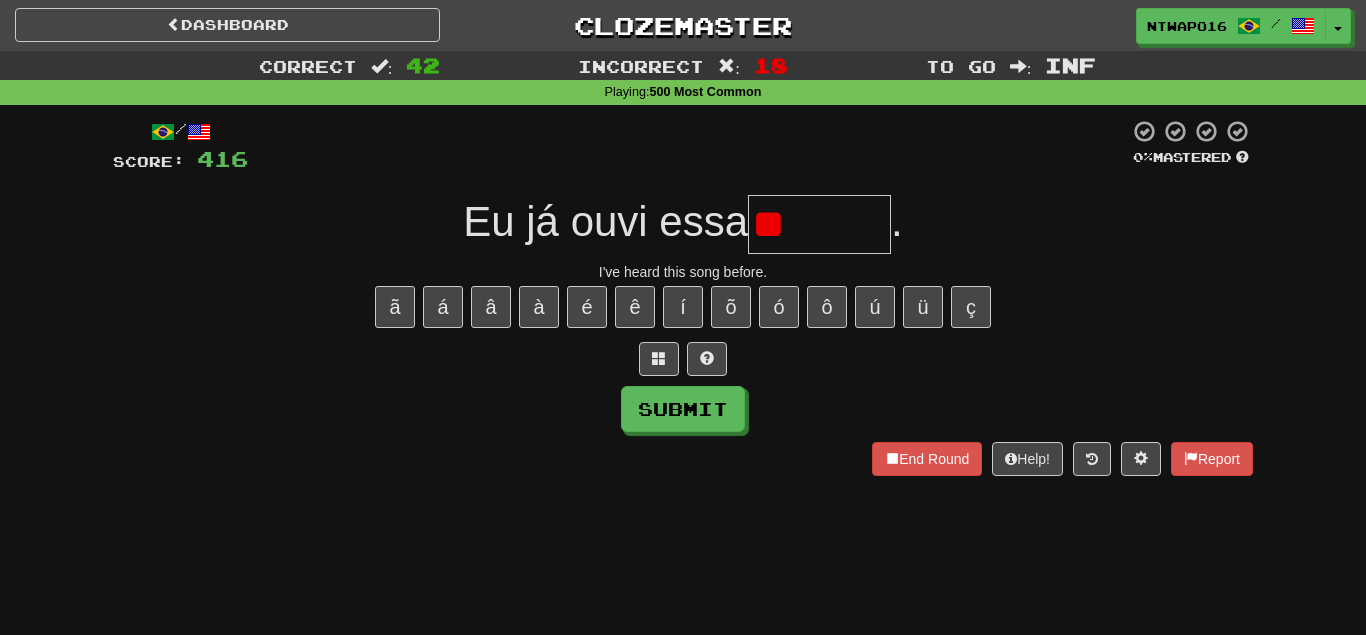 type on "*" 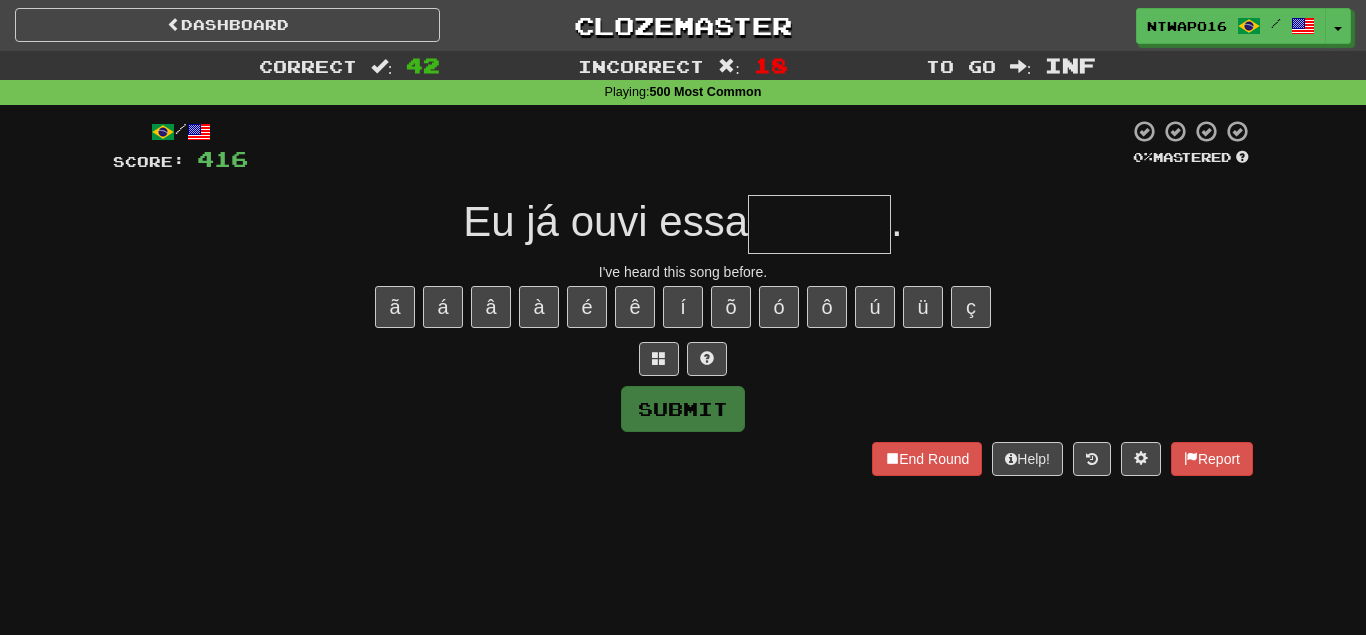 type on "******" 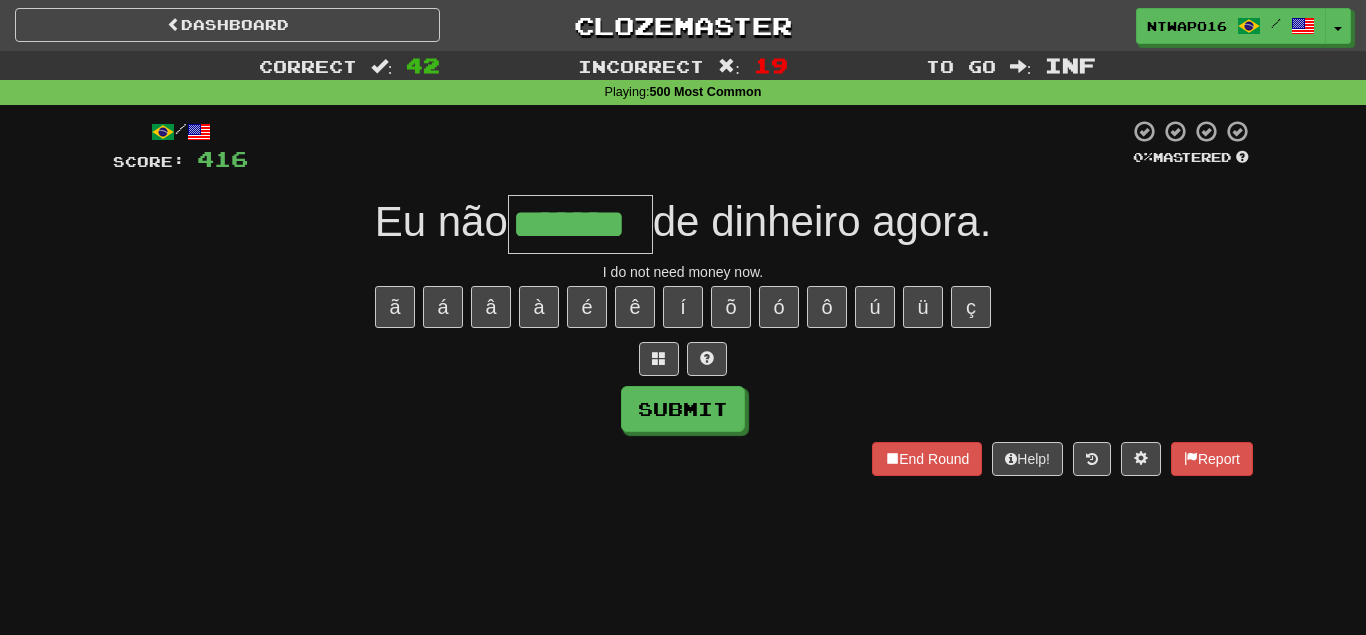 type on "*******" 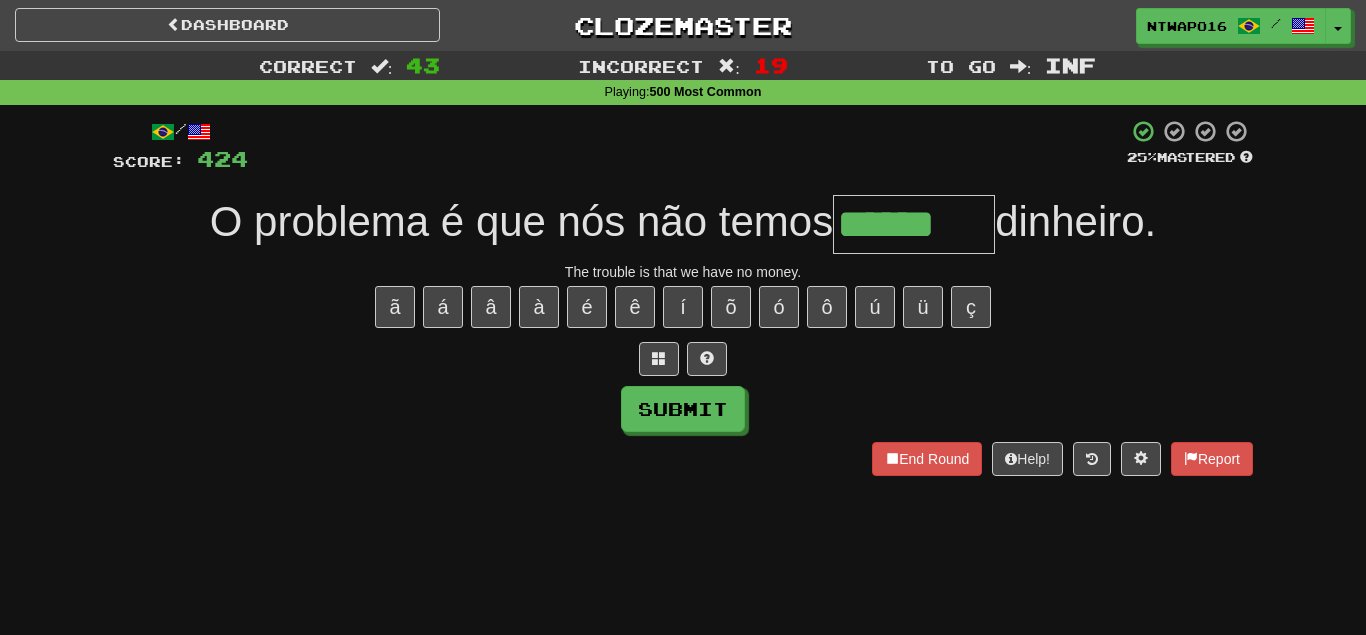 type on "******" 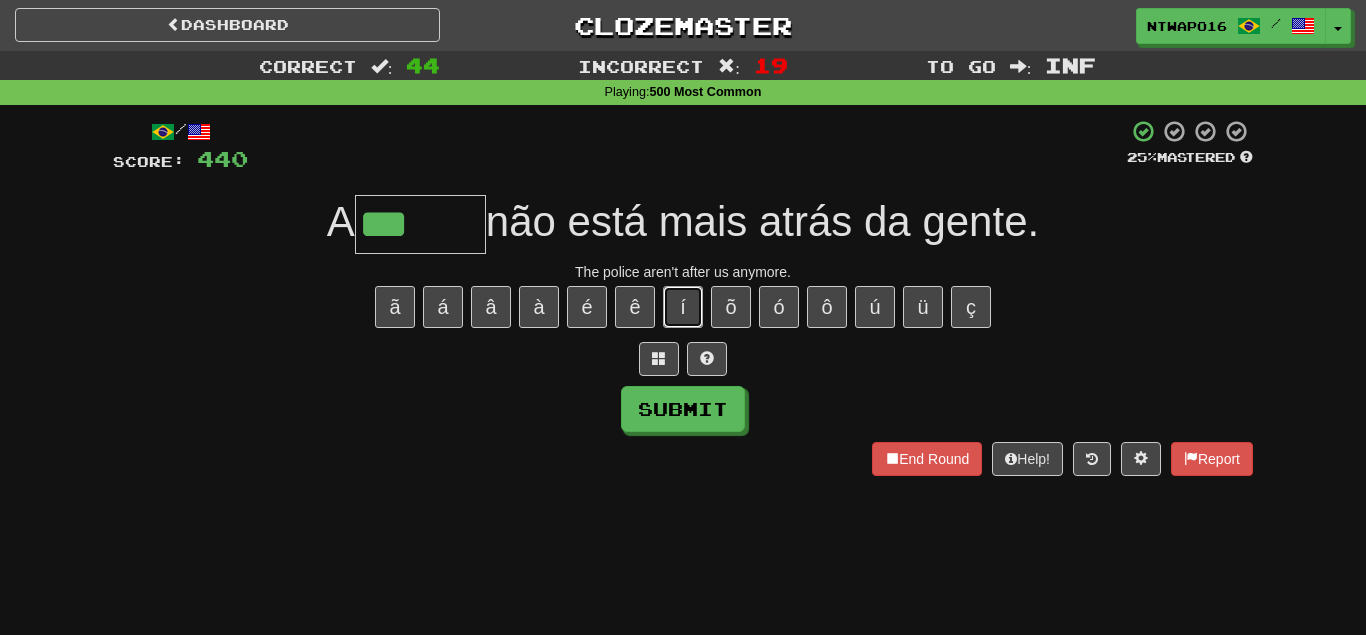 click on "í" at bounding box center [683, 307] 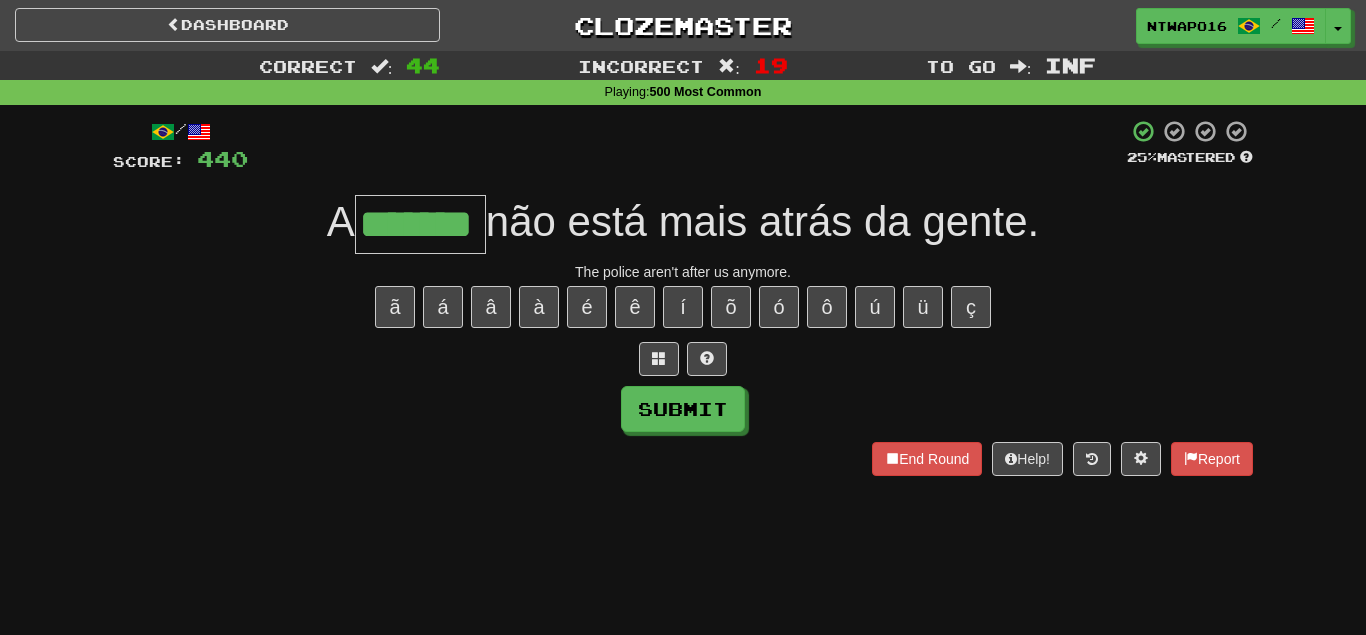 type on "*******" 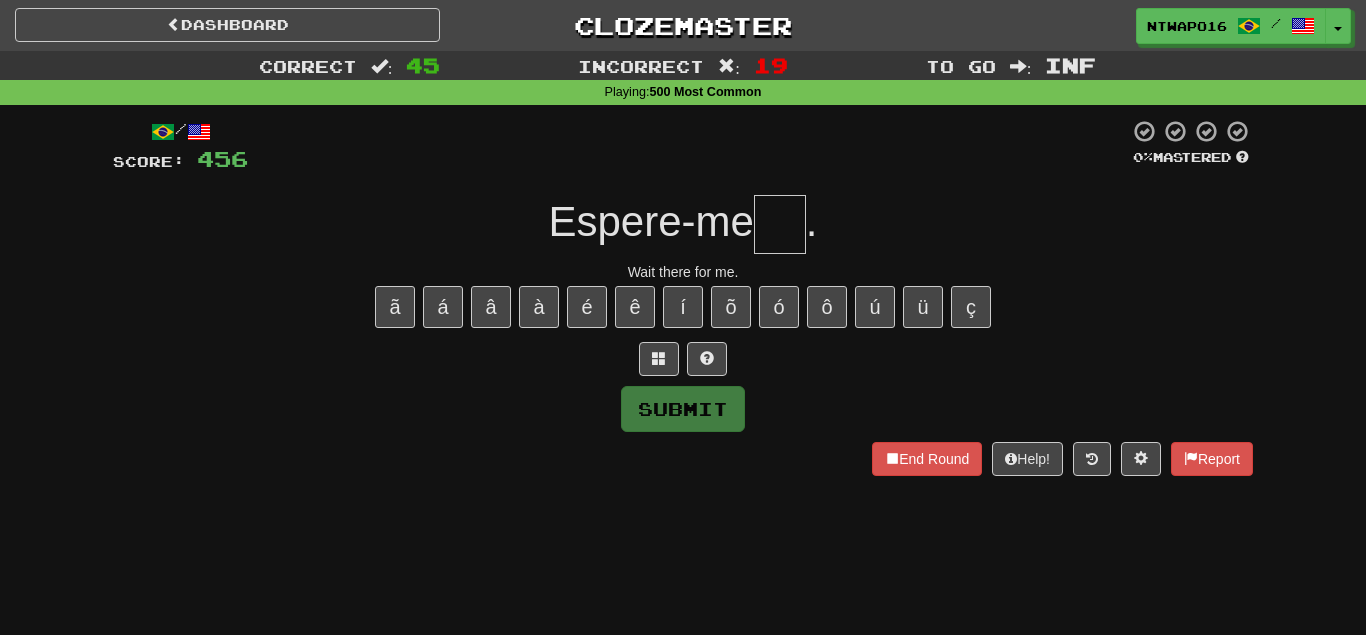 type on "*" 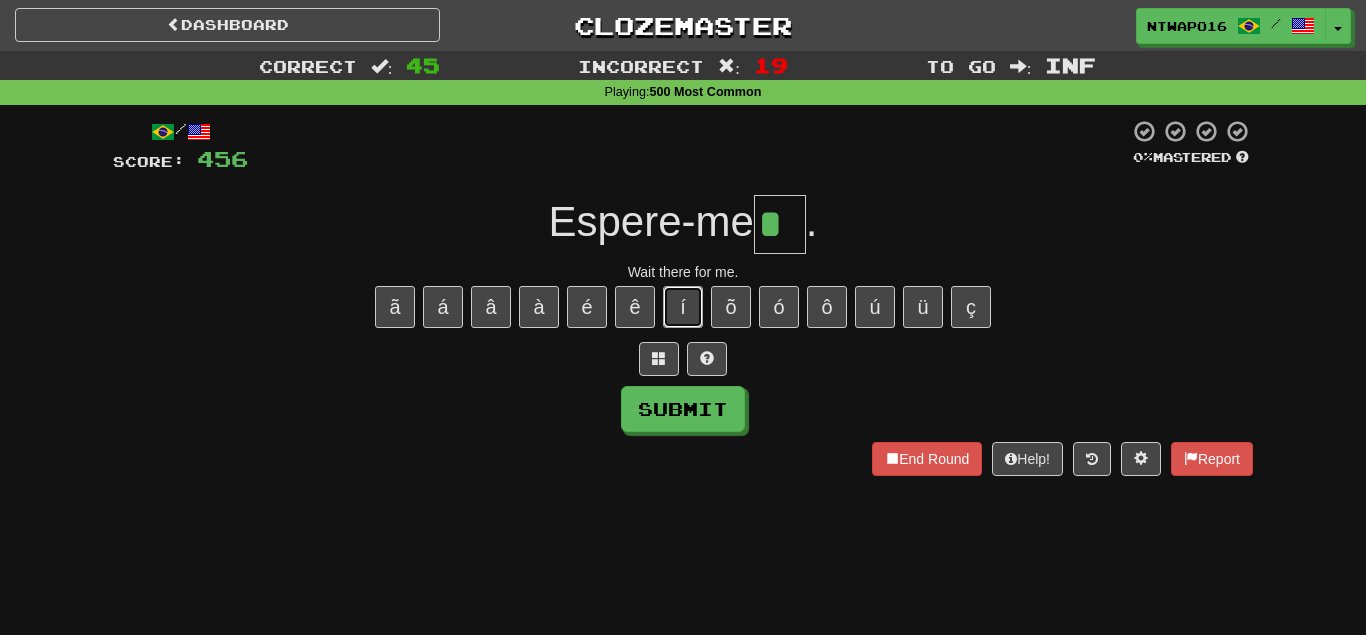 click on "í" at bounding box center (683, 307) 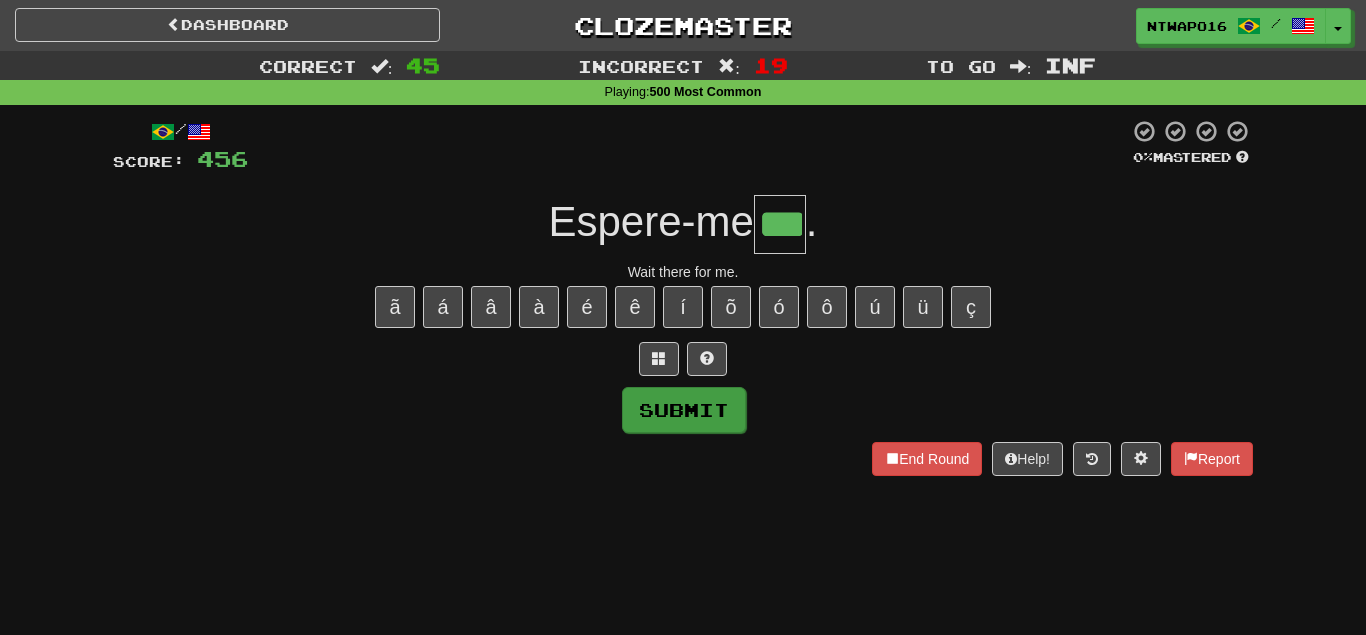 type on "***" 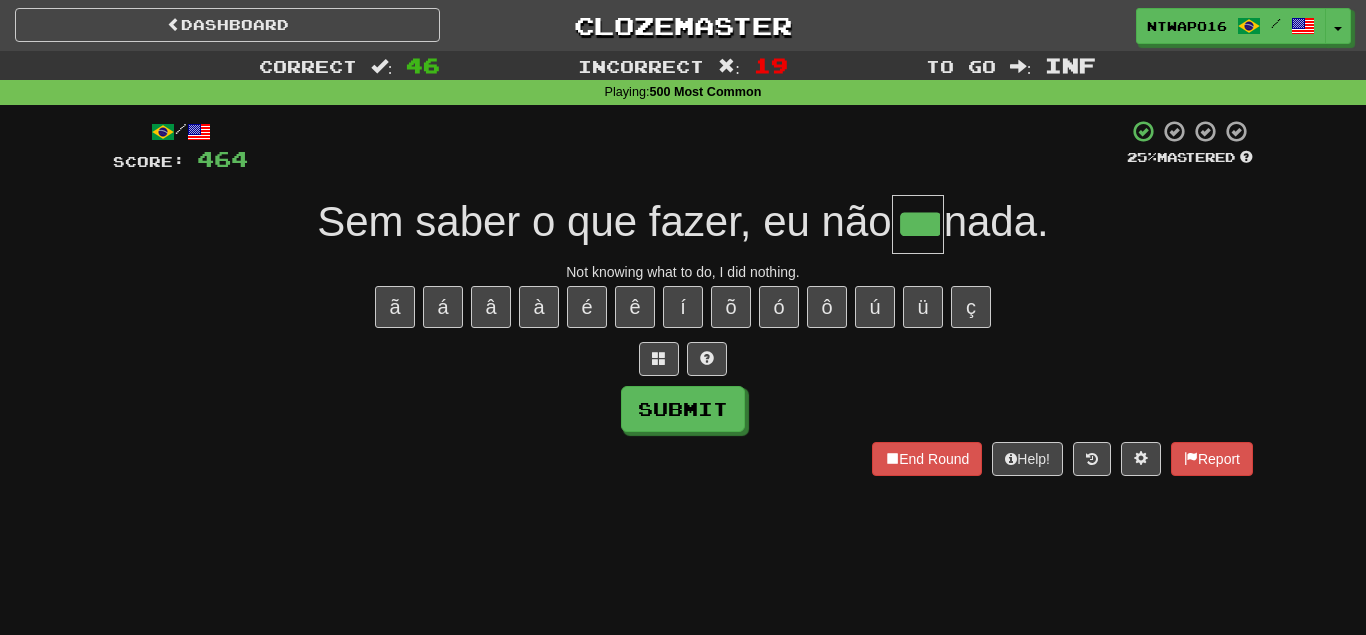 type on "***" 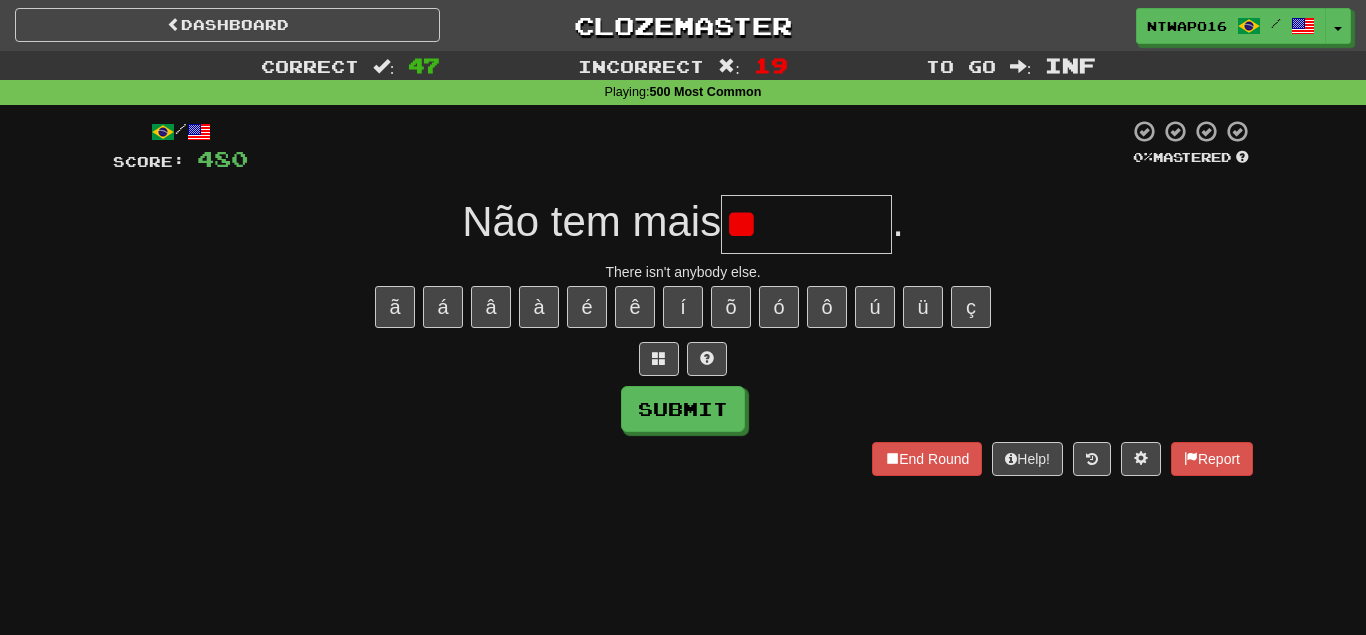 type on "*" 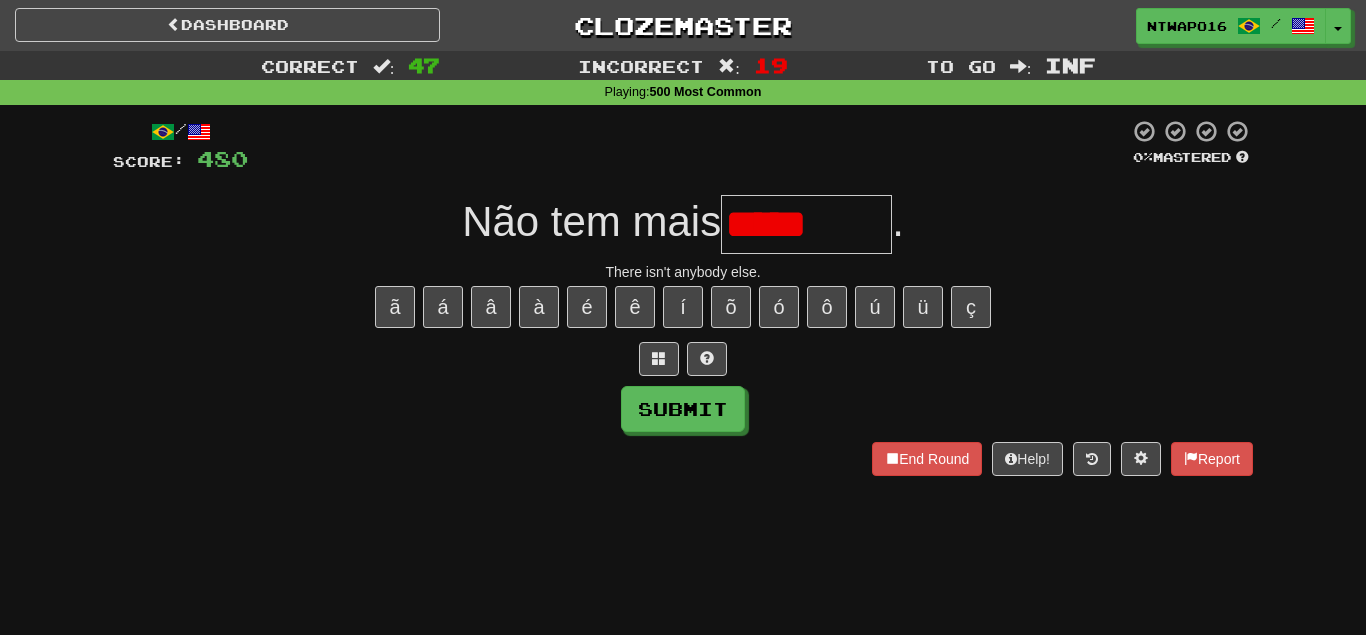 type on "*******" 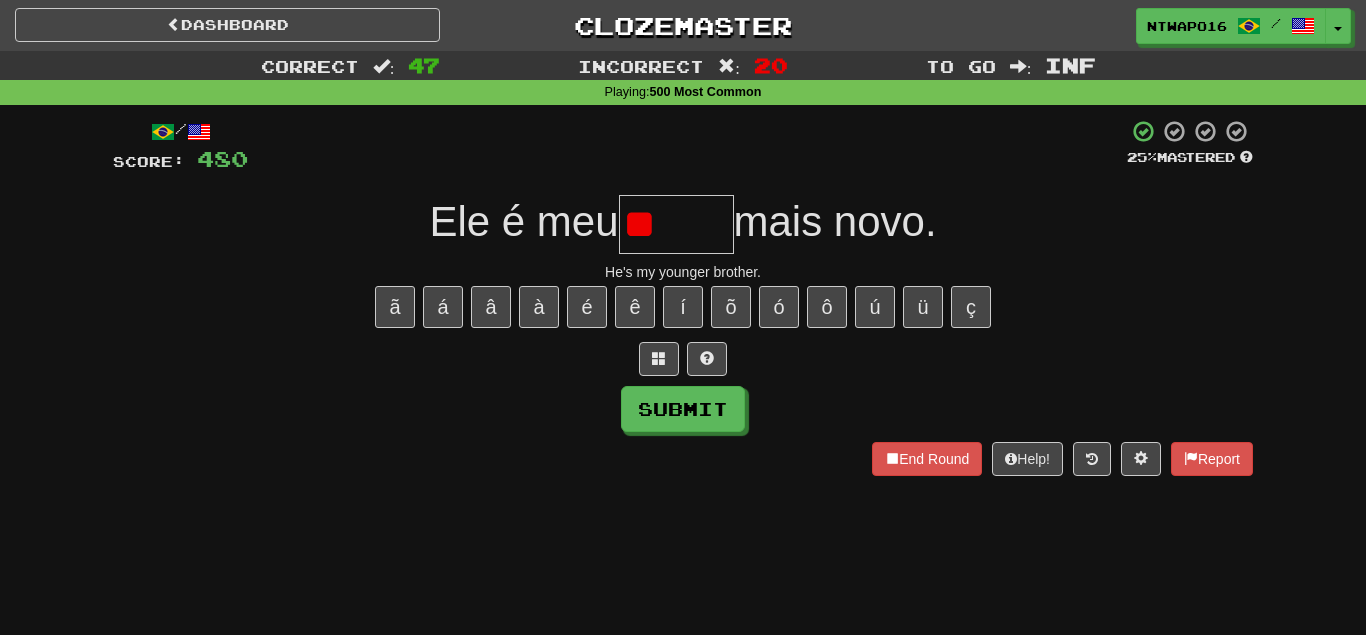 type on "*" 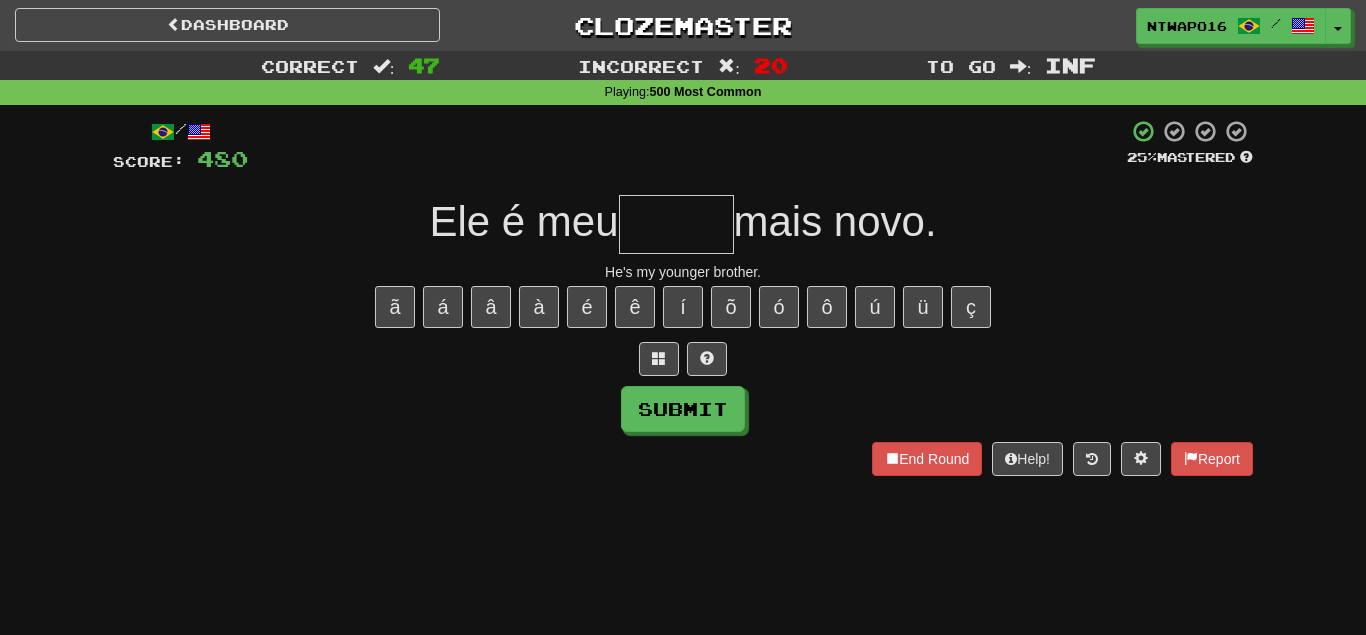 type on "*****" 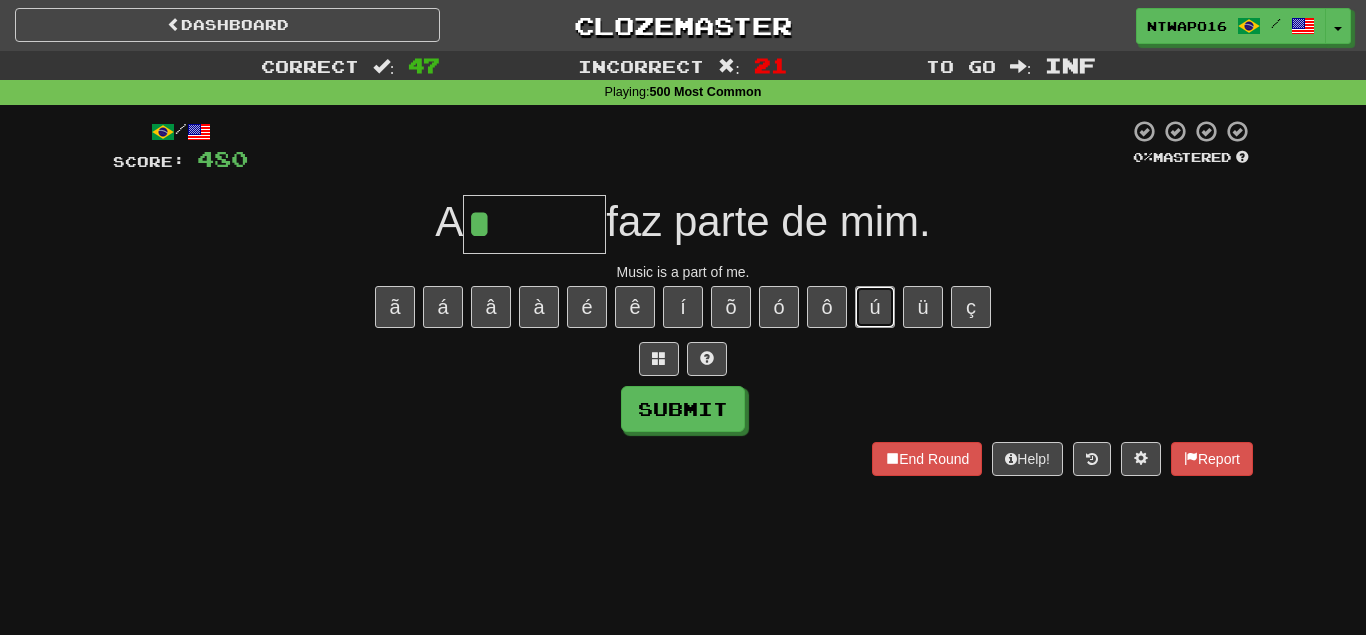 click on "ú" at bounding box center (875, 307) 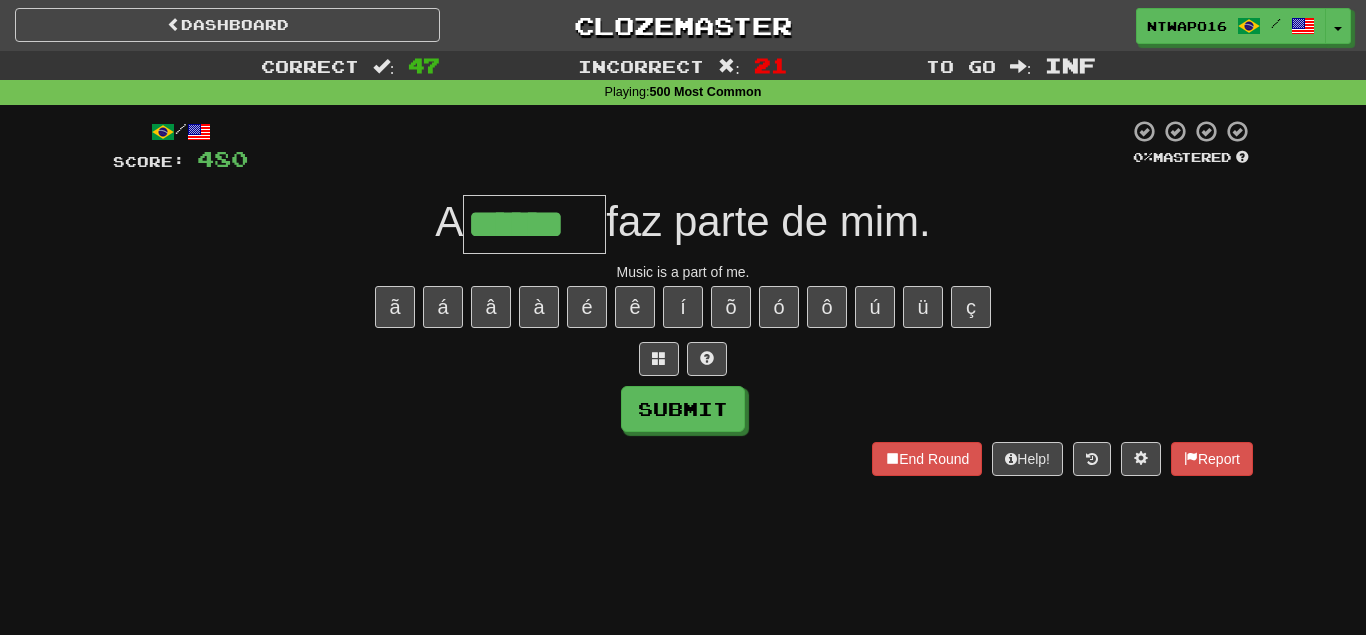type on "******" 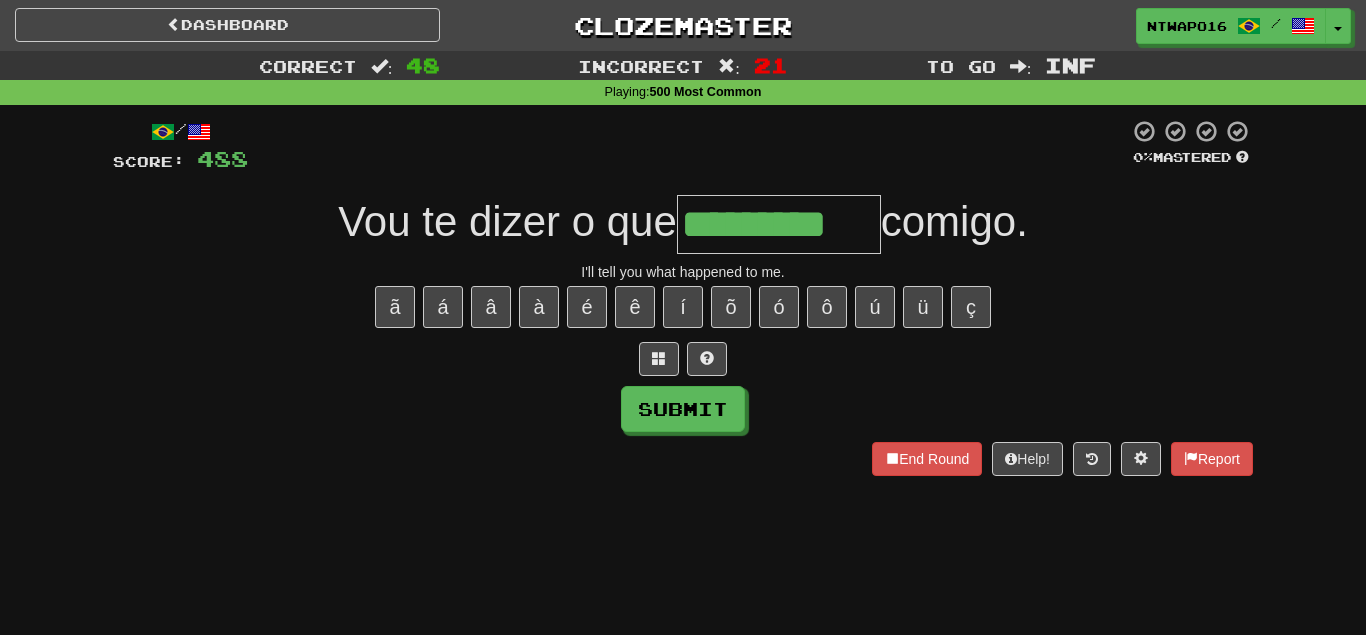 type on "*********" 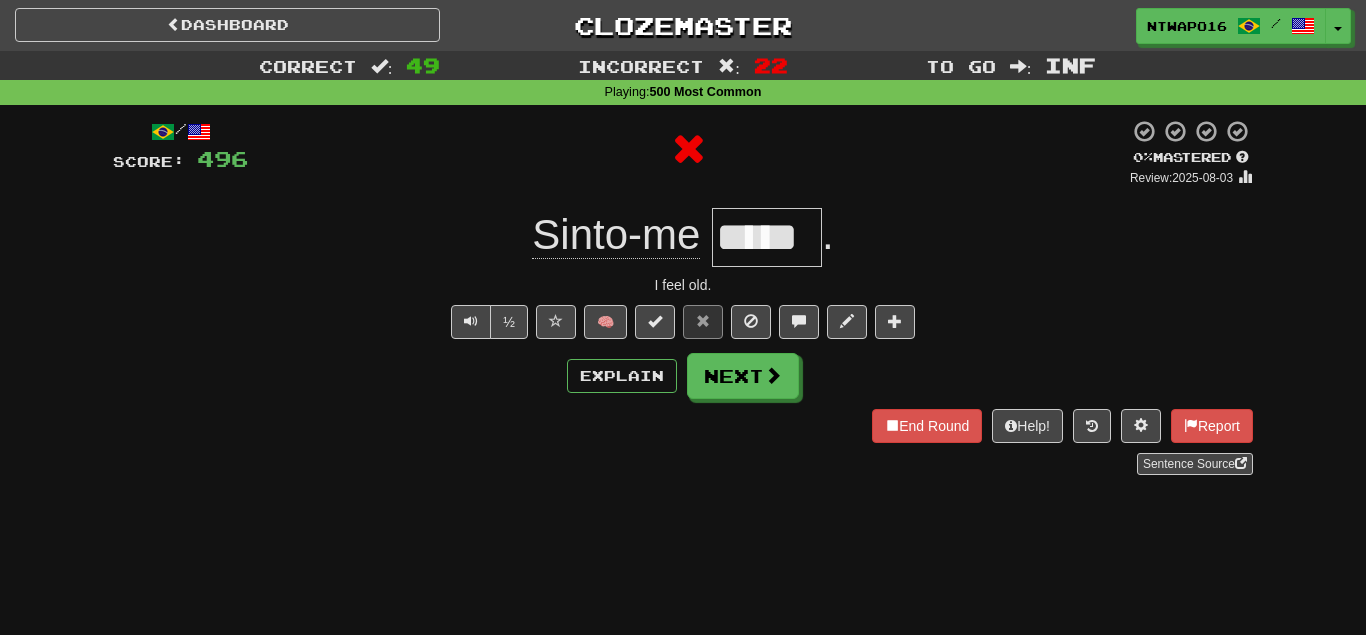 type on "*****" 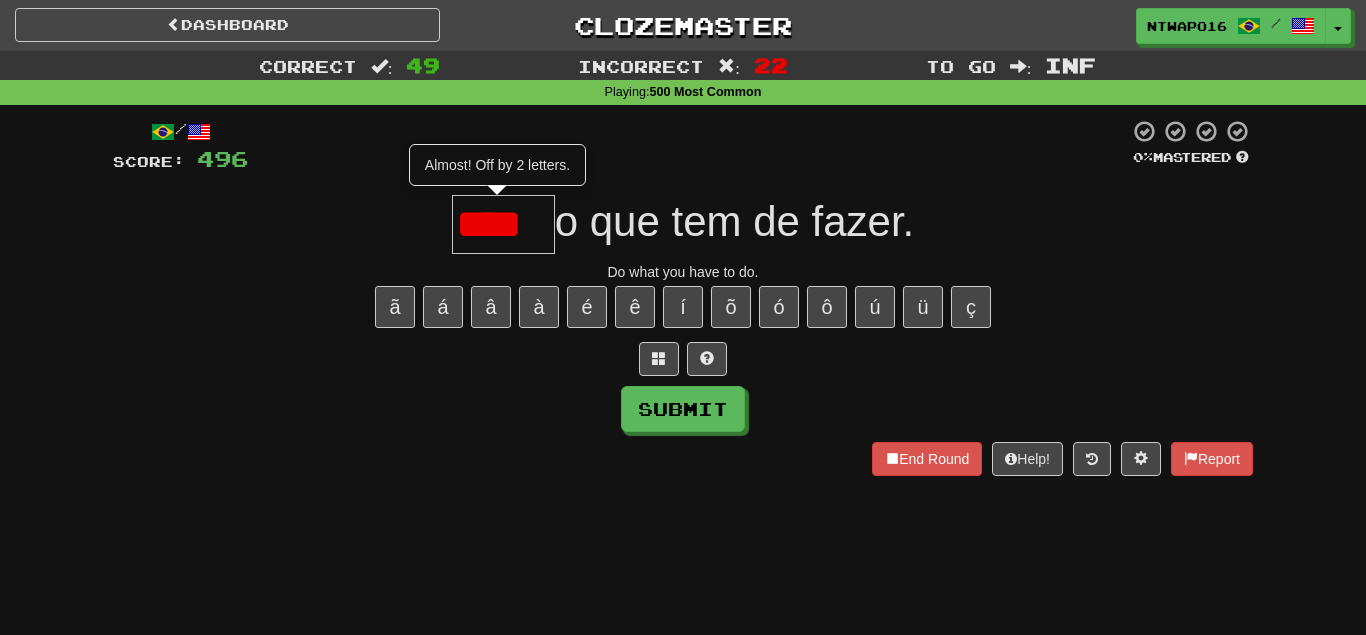 type on "****" 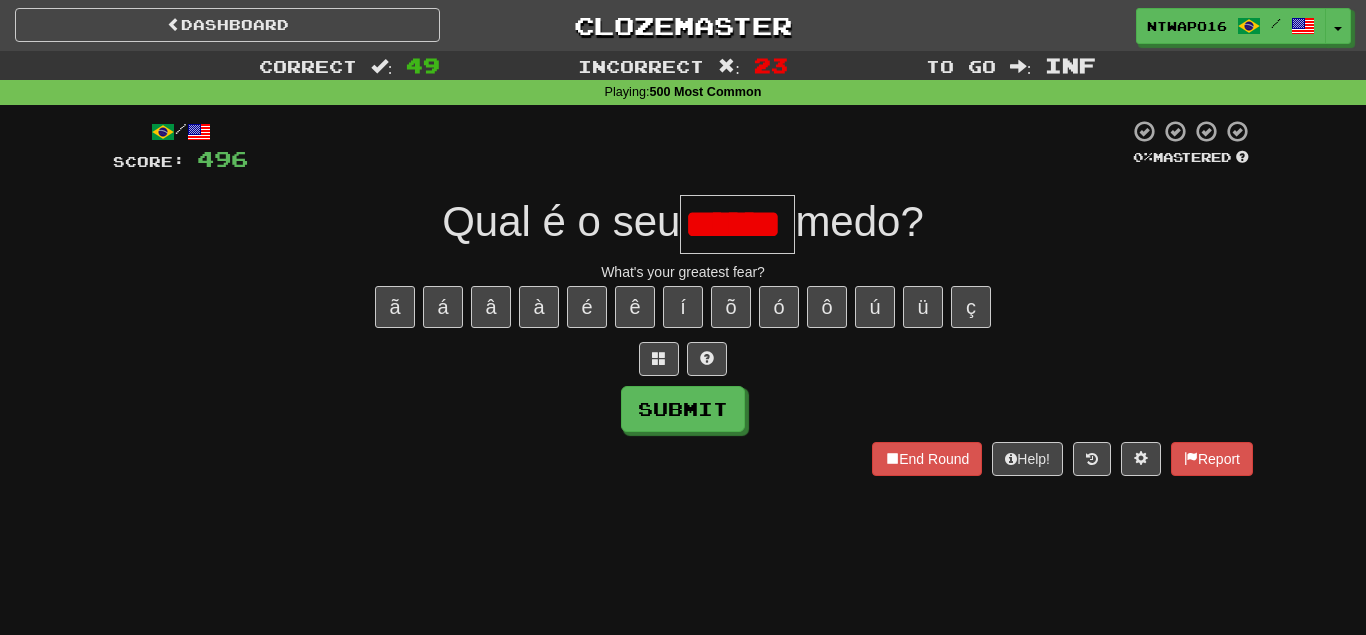scroll, scrollTop: 0, scrollLeft: 24, axis: horizontal 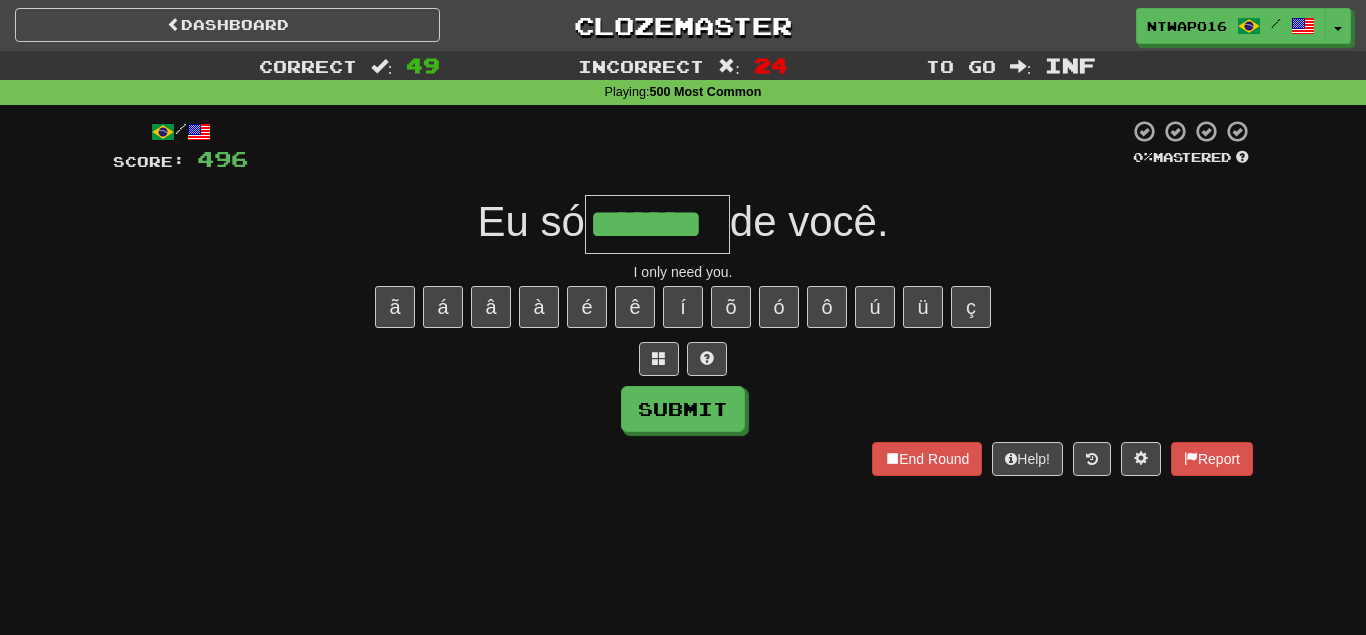 type on "*******" 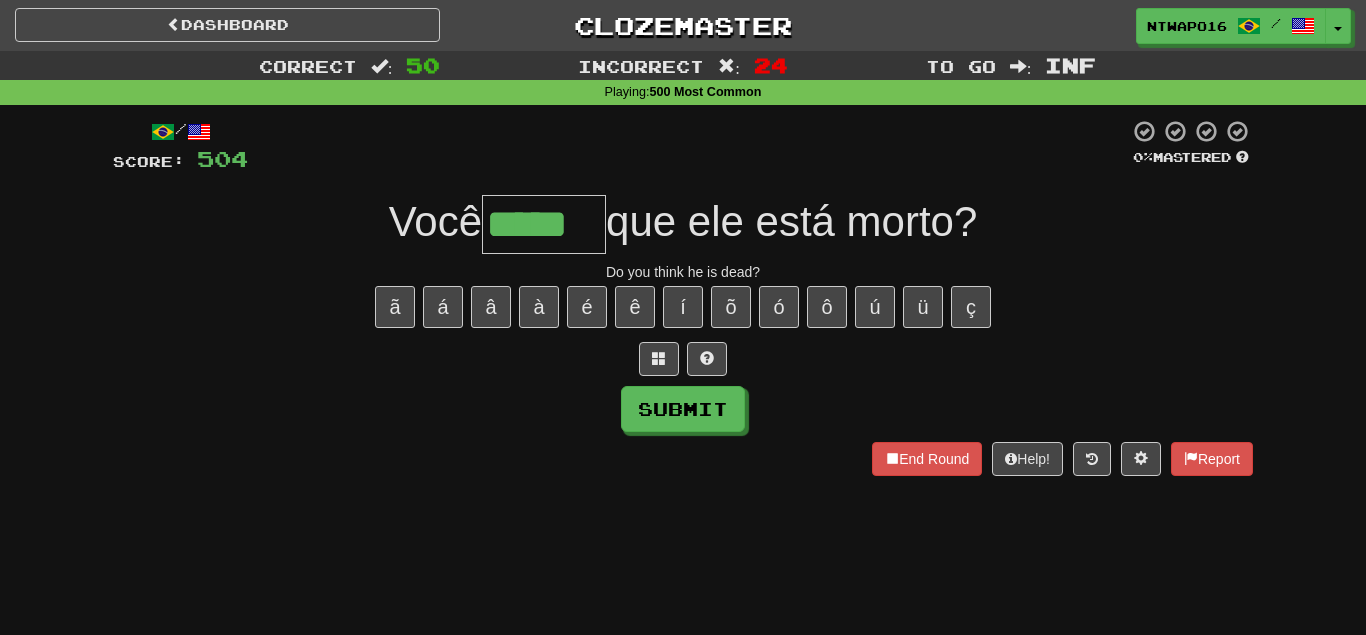 type on "*****" 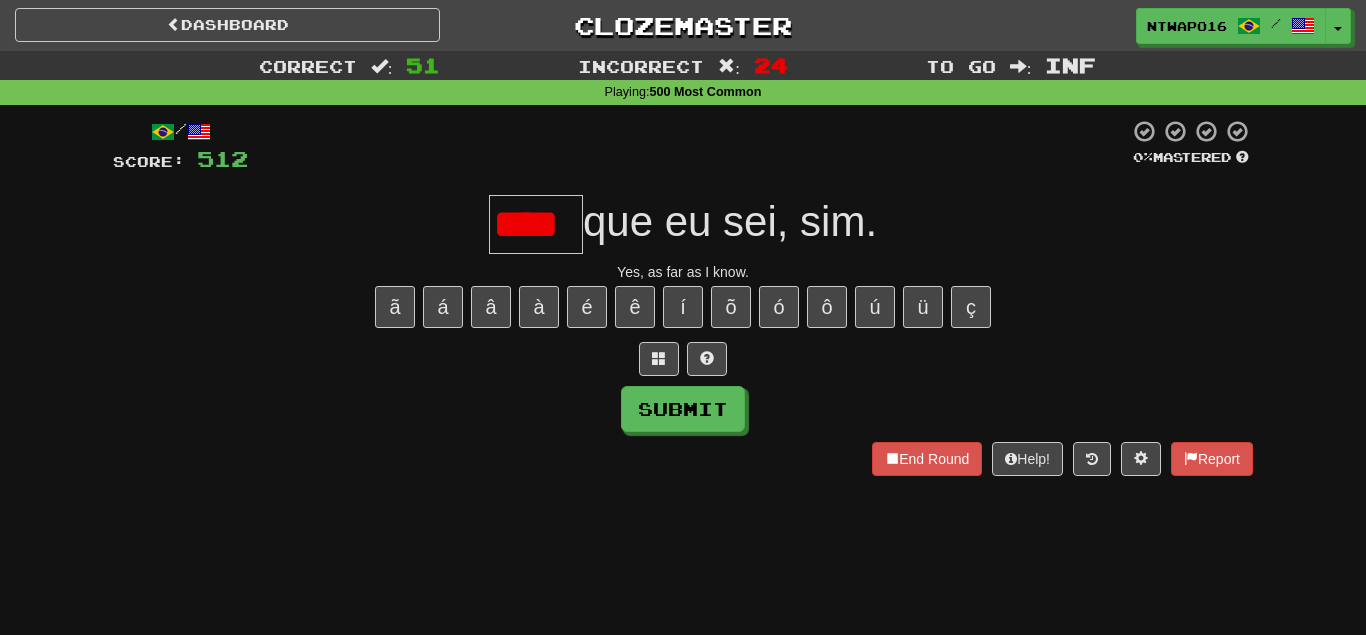 type on "****" 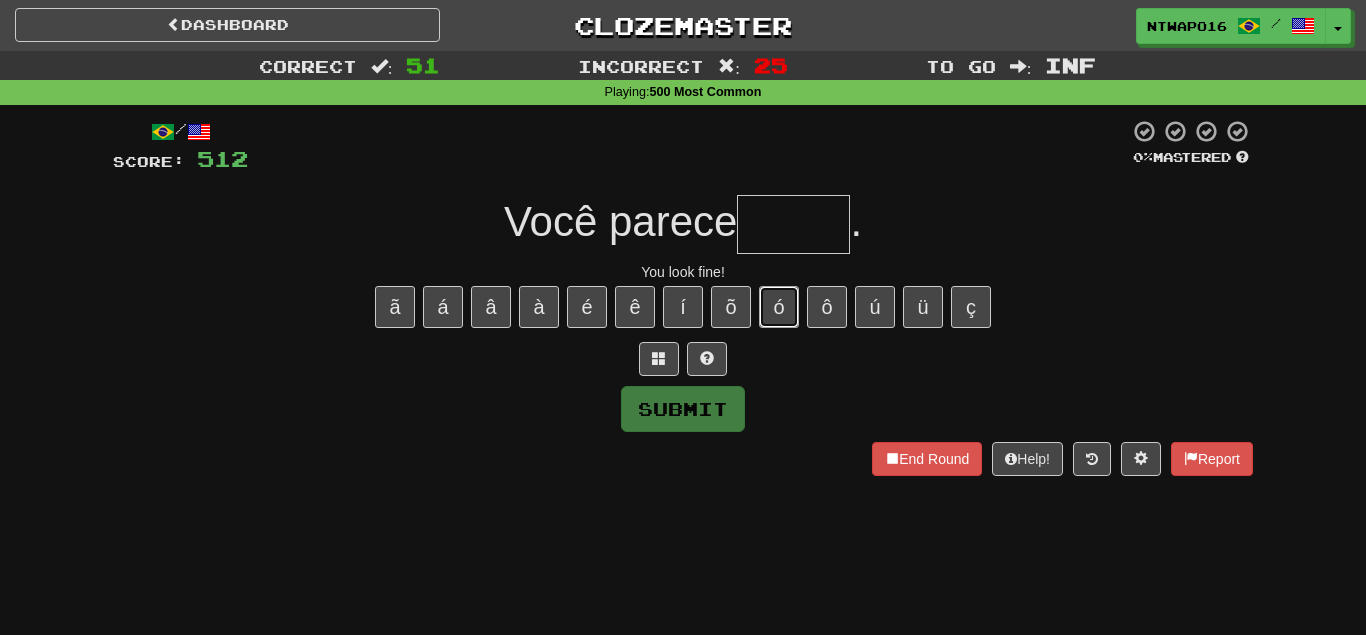 click on "ó" at bounding box center [779, 307] 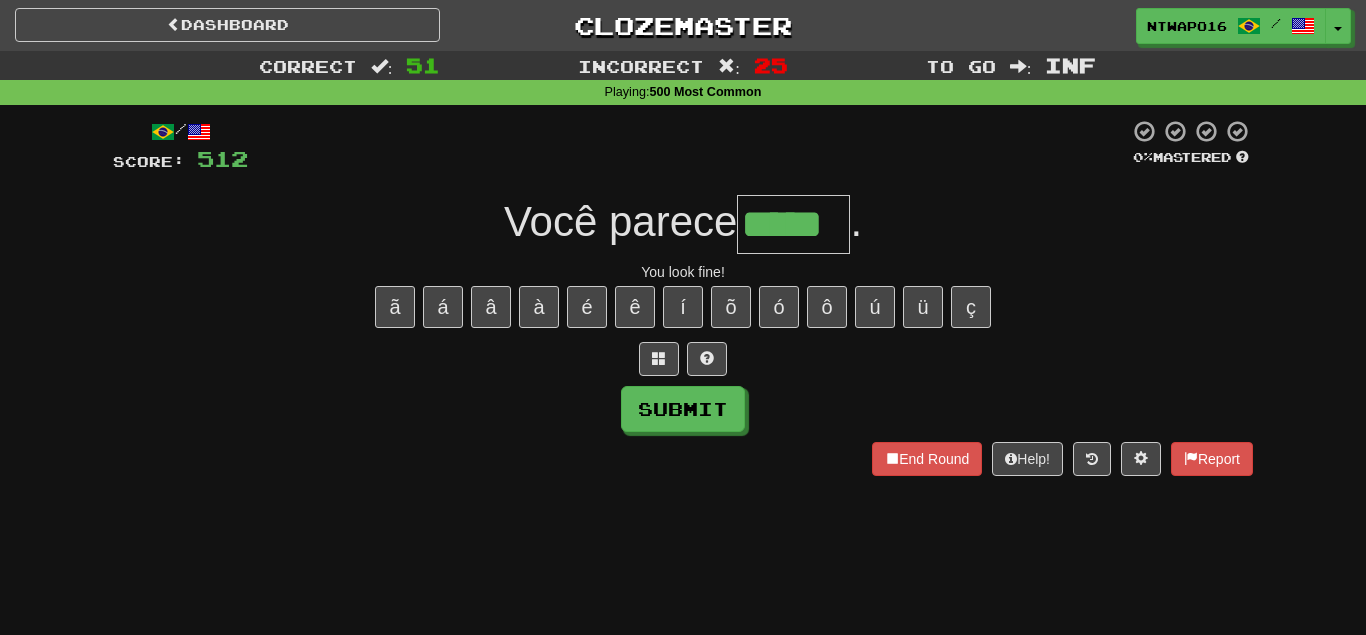 type on "*****" 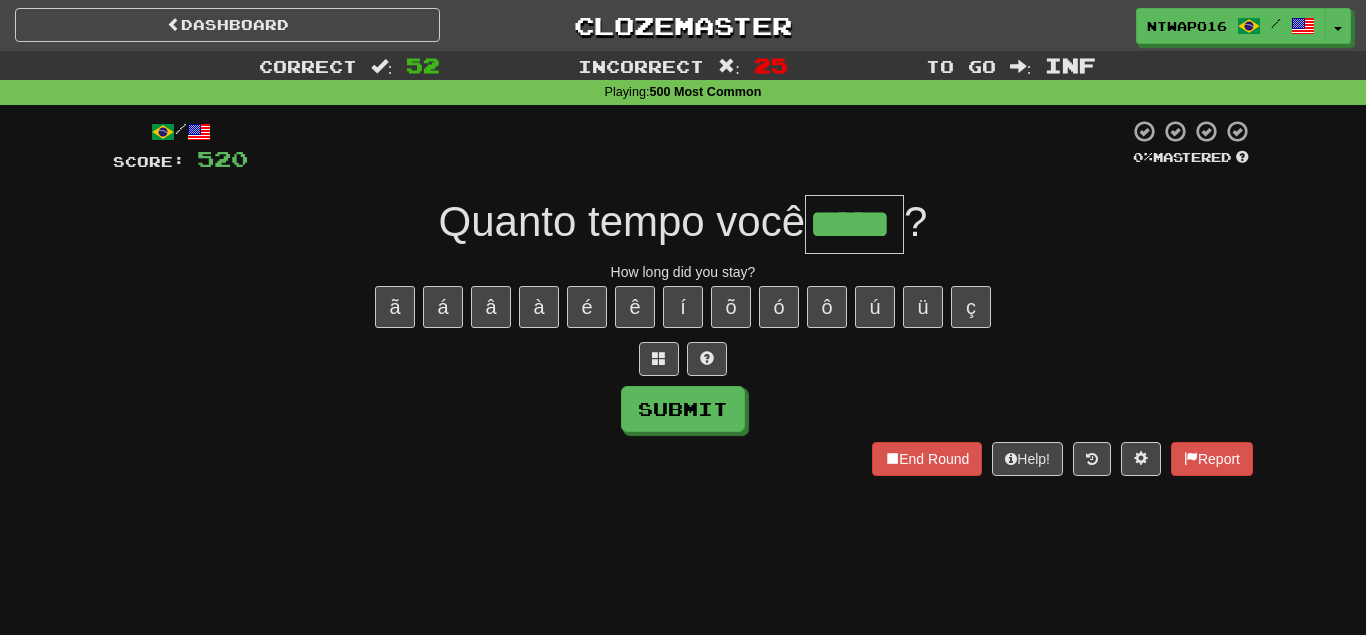 type on "*****" 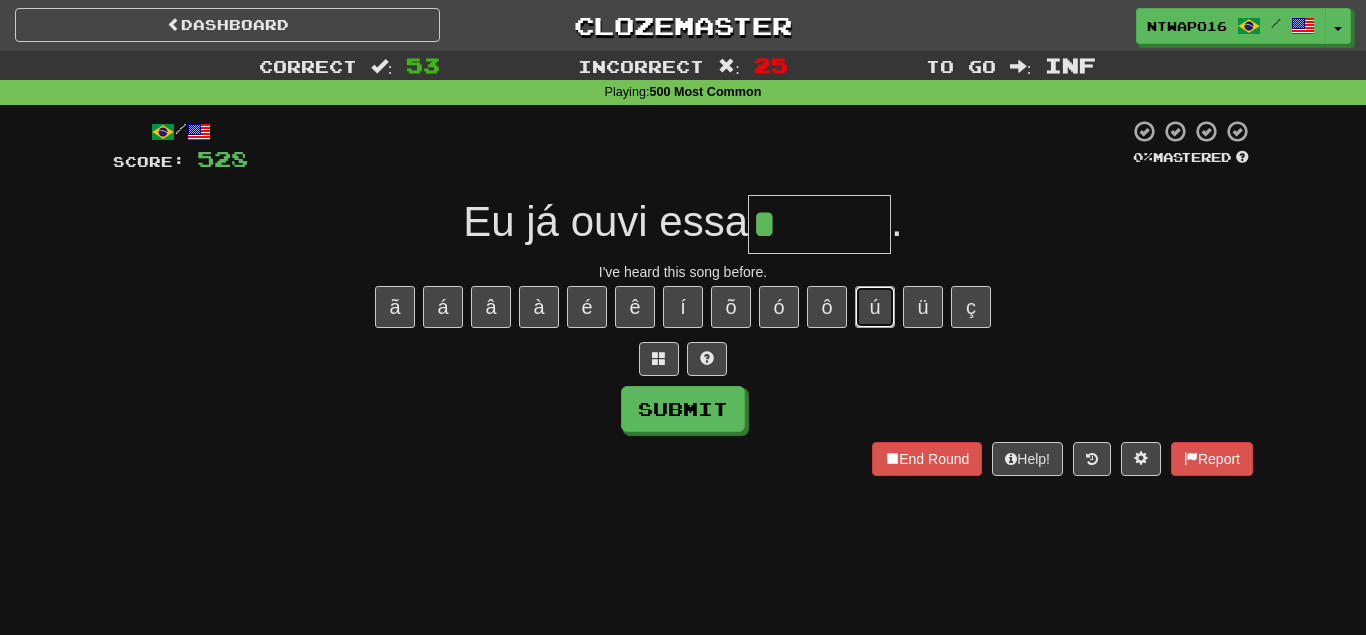 drag, startPoint x: 873, startPoint y: 312, endPoint x: 858, endPoint y: 319, distance: 16.552946 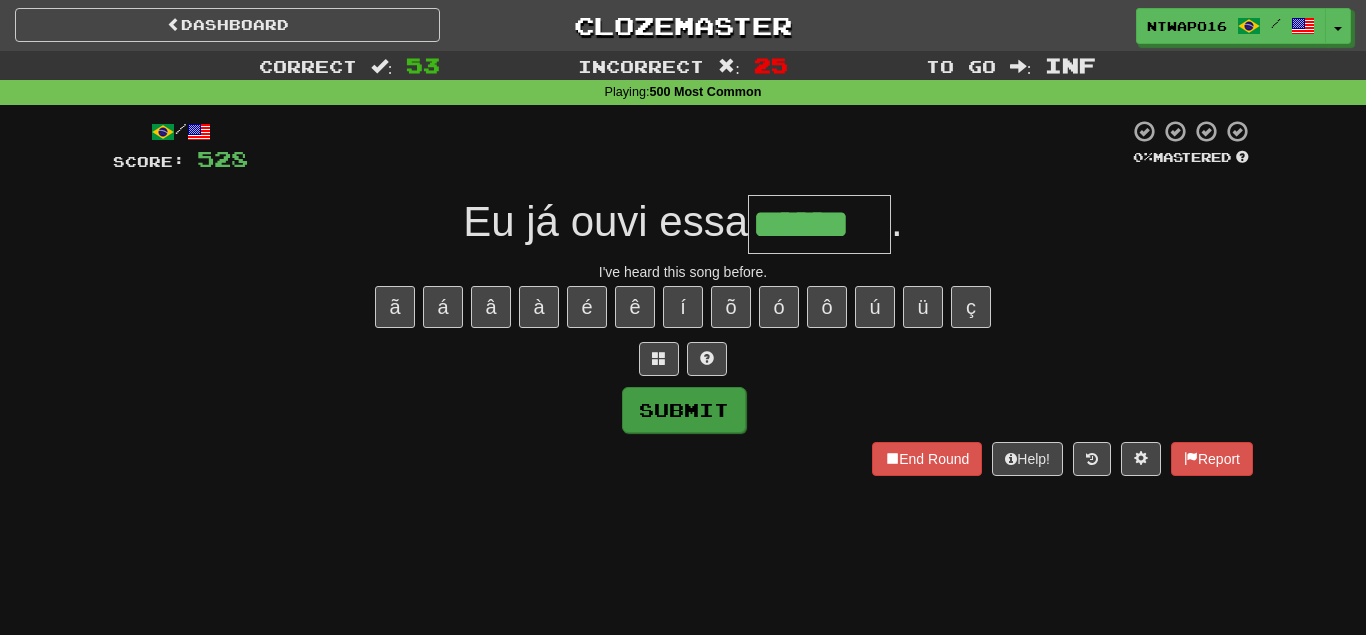 type on "******" 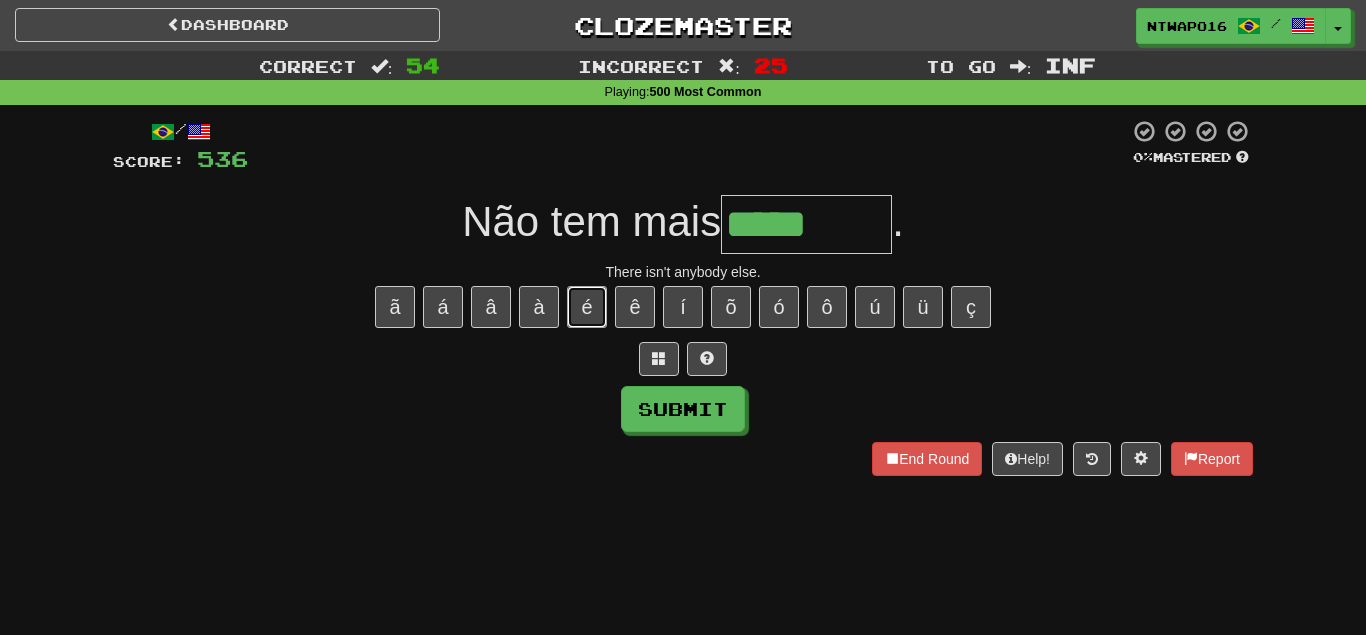 click on "é" at bounding box center [587, 307] 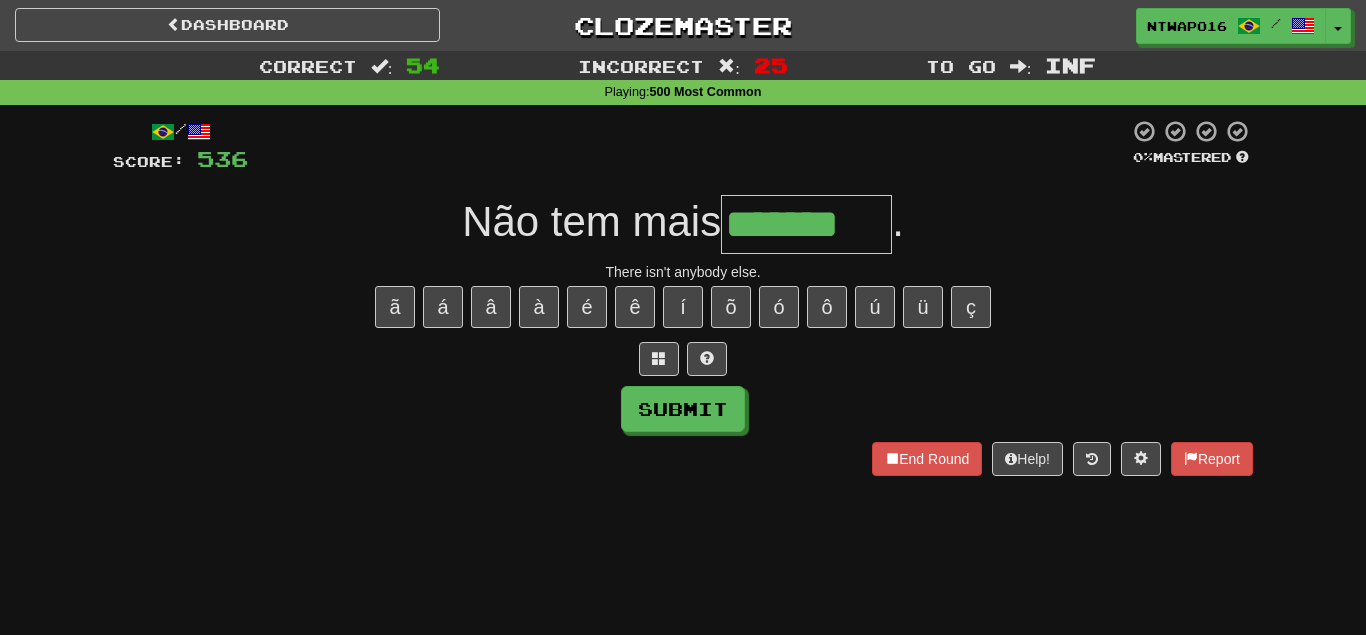 type on "*******" 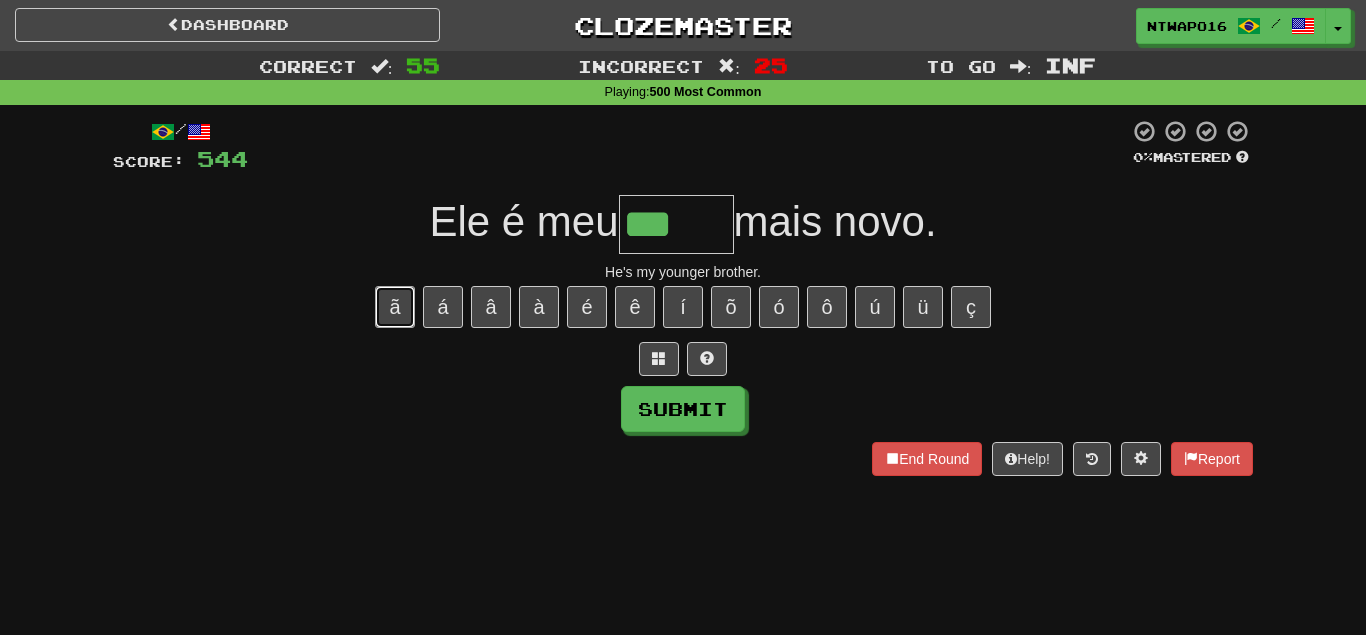click on "ã" at bounding box center (395, 307) 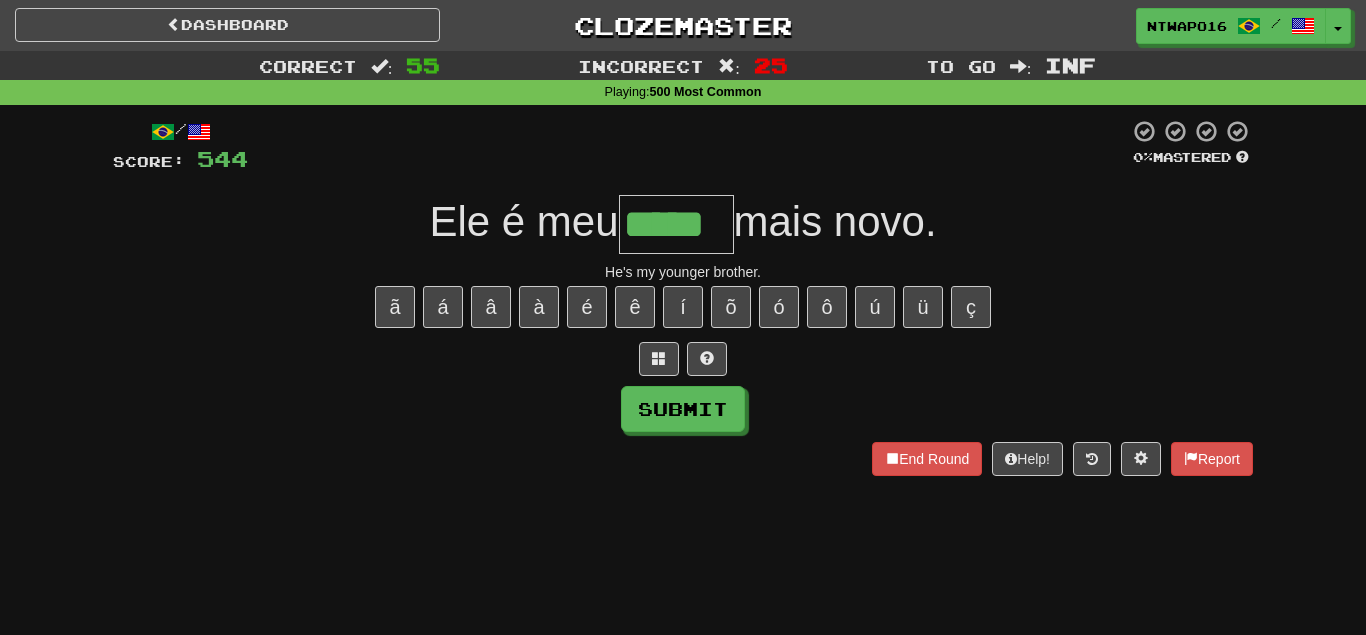 type on "*****" 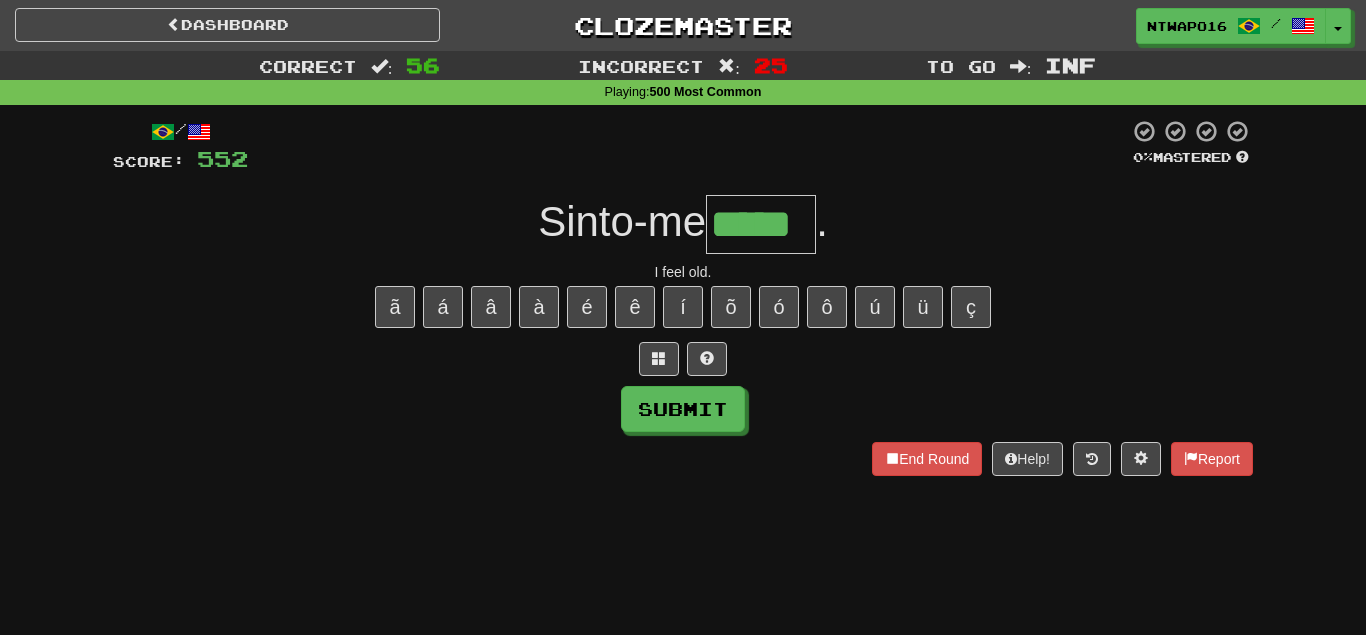 type on "*****" 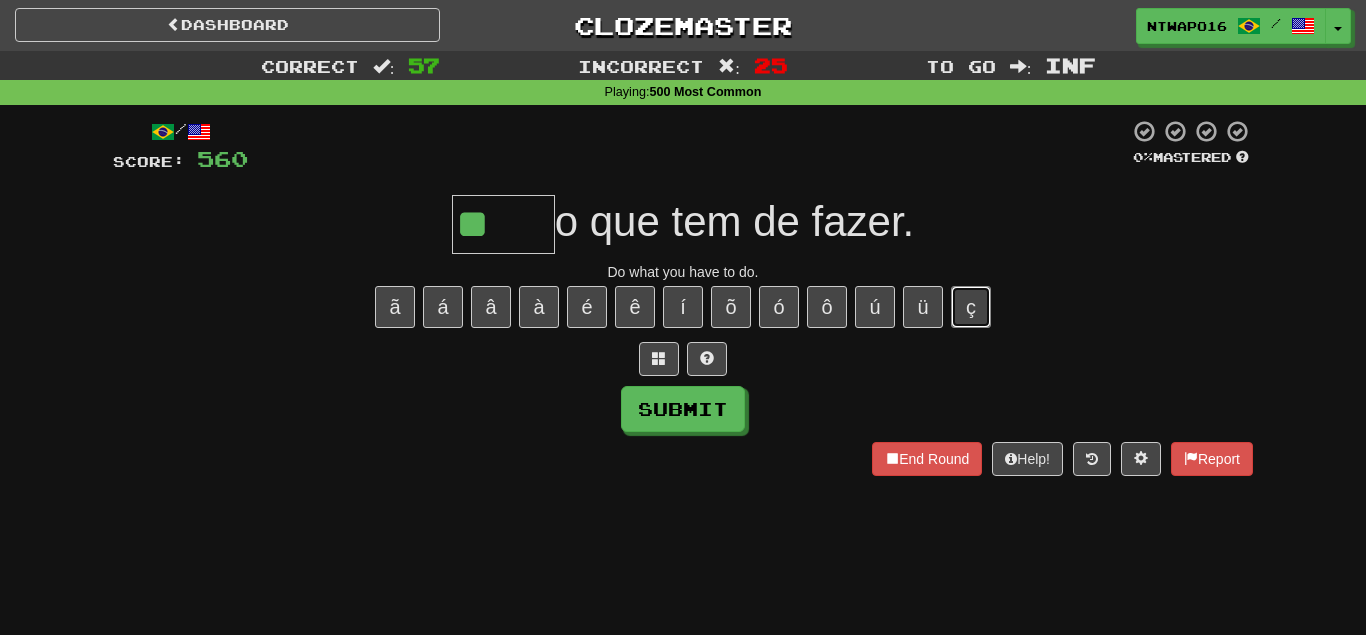 drag, startPoint x: 967, startPoint y: 304, endPoint x: 813, endPoint y: 398, distance: 180.42172 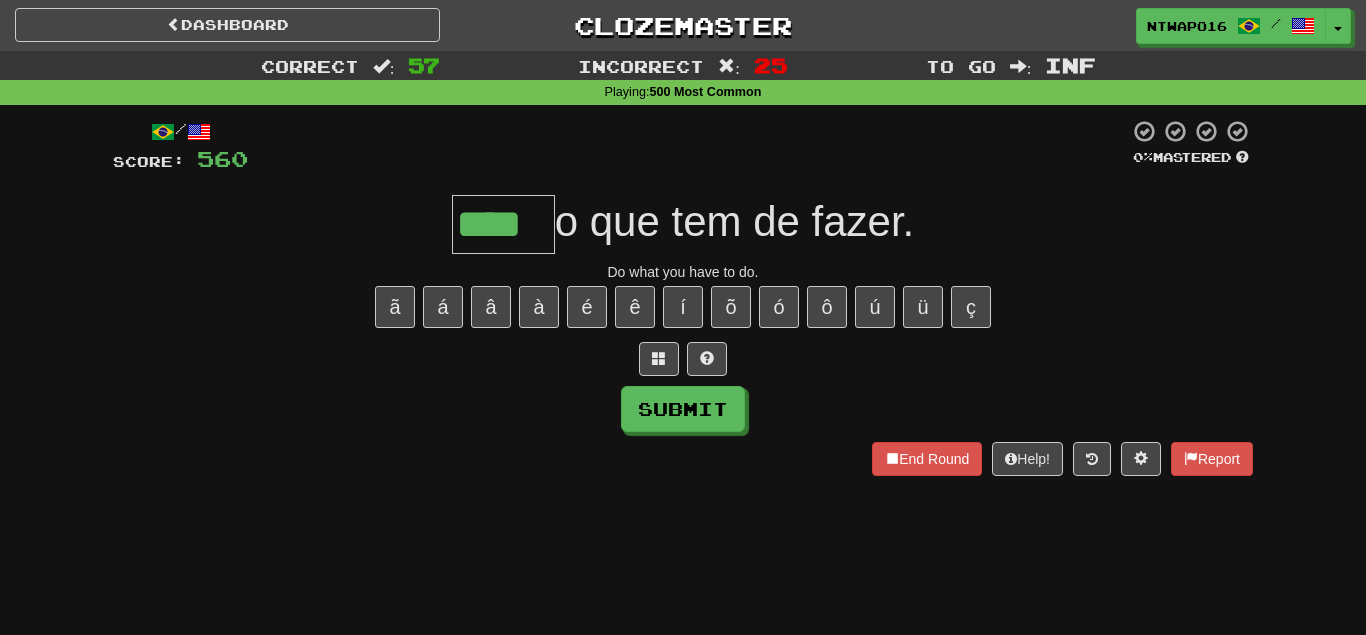type on "****" 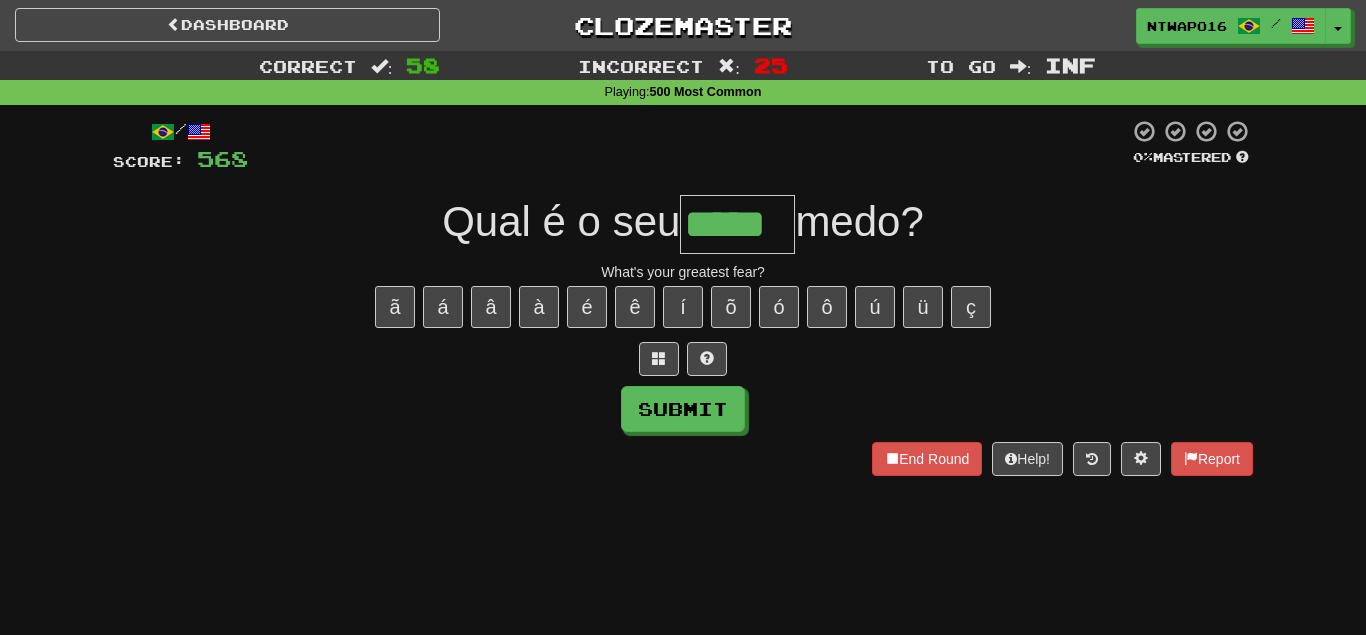 type on "*****" 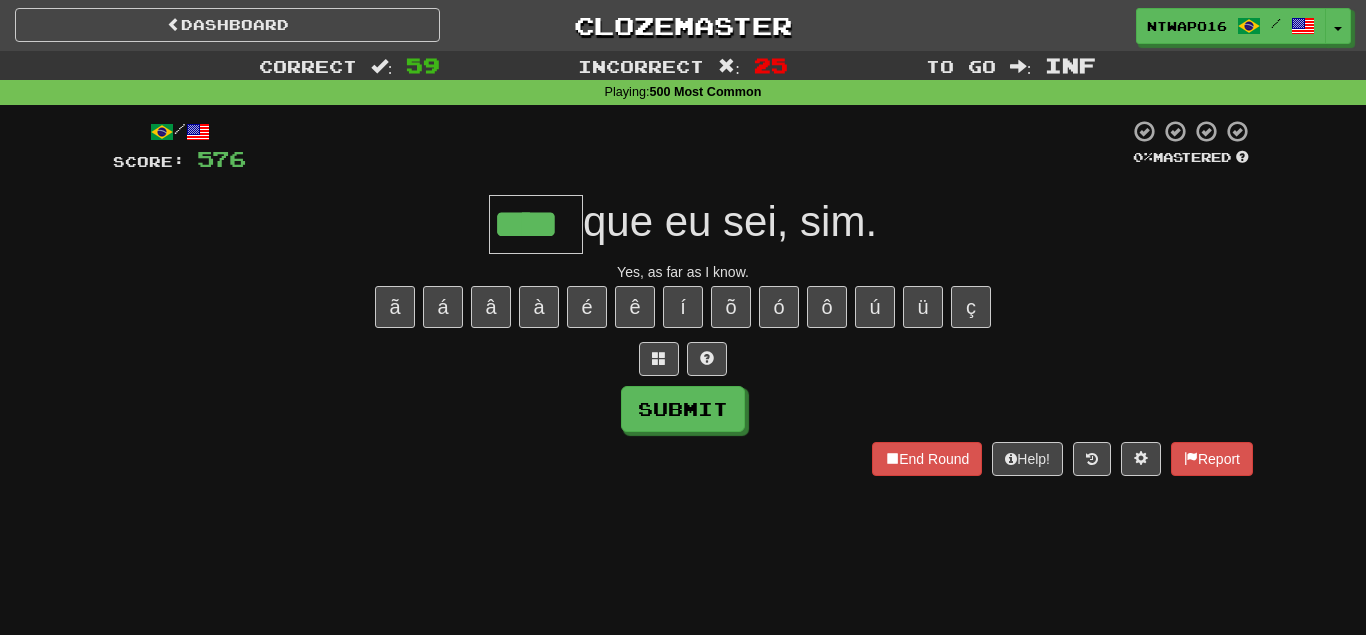 type on "****" 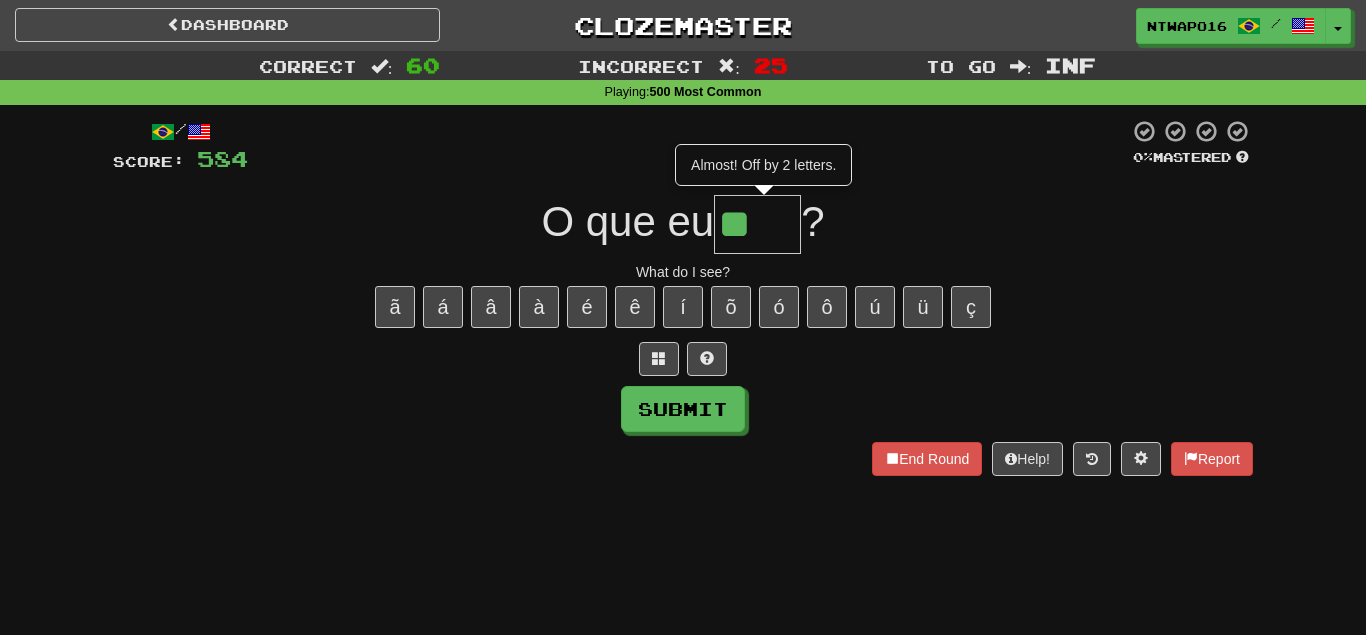 type on "****" 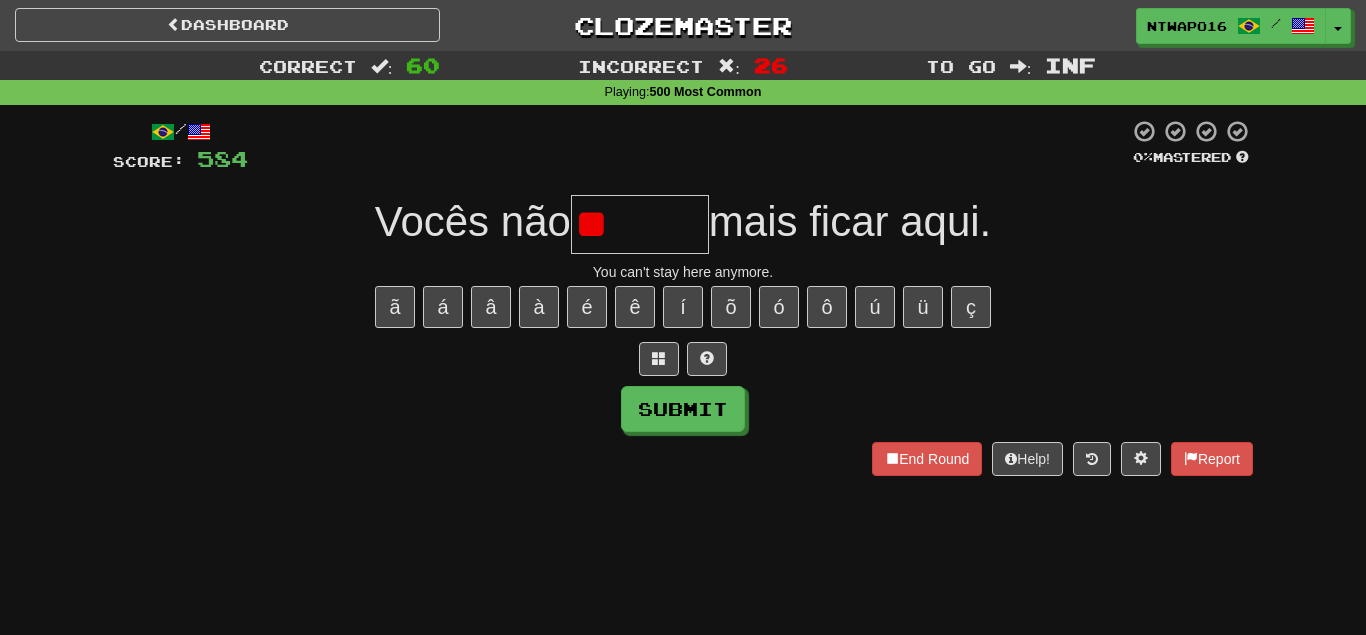 type on "*" 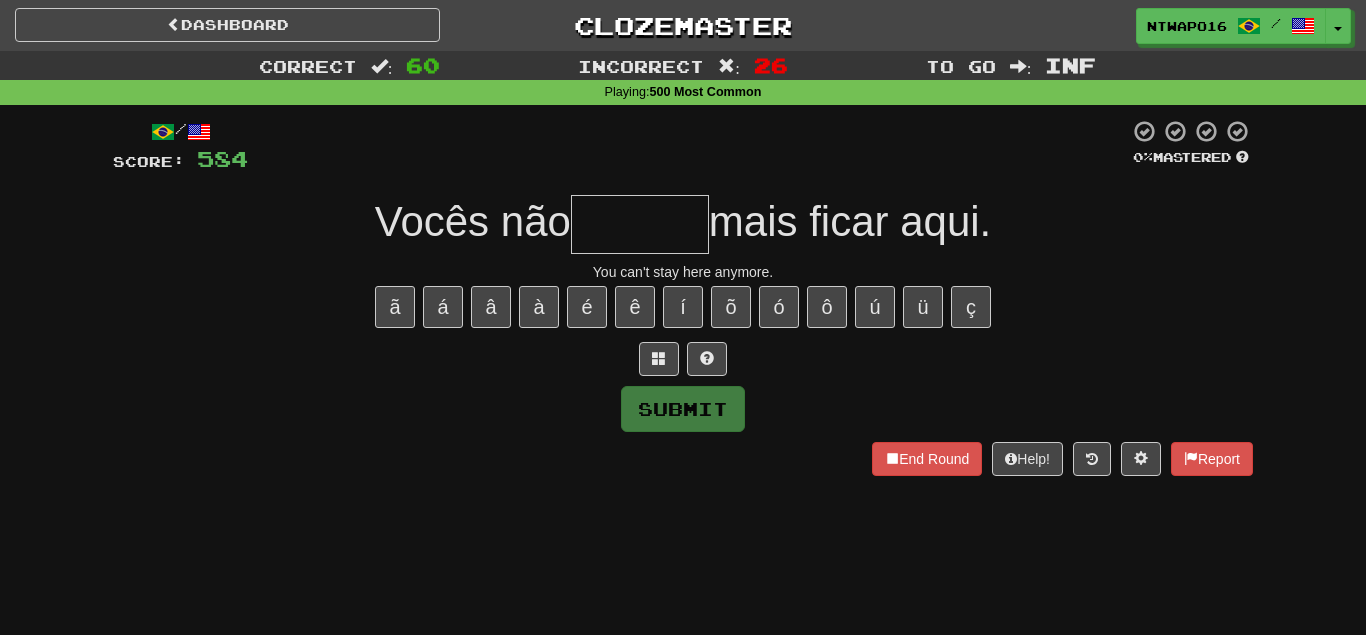 type on "*" 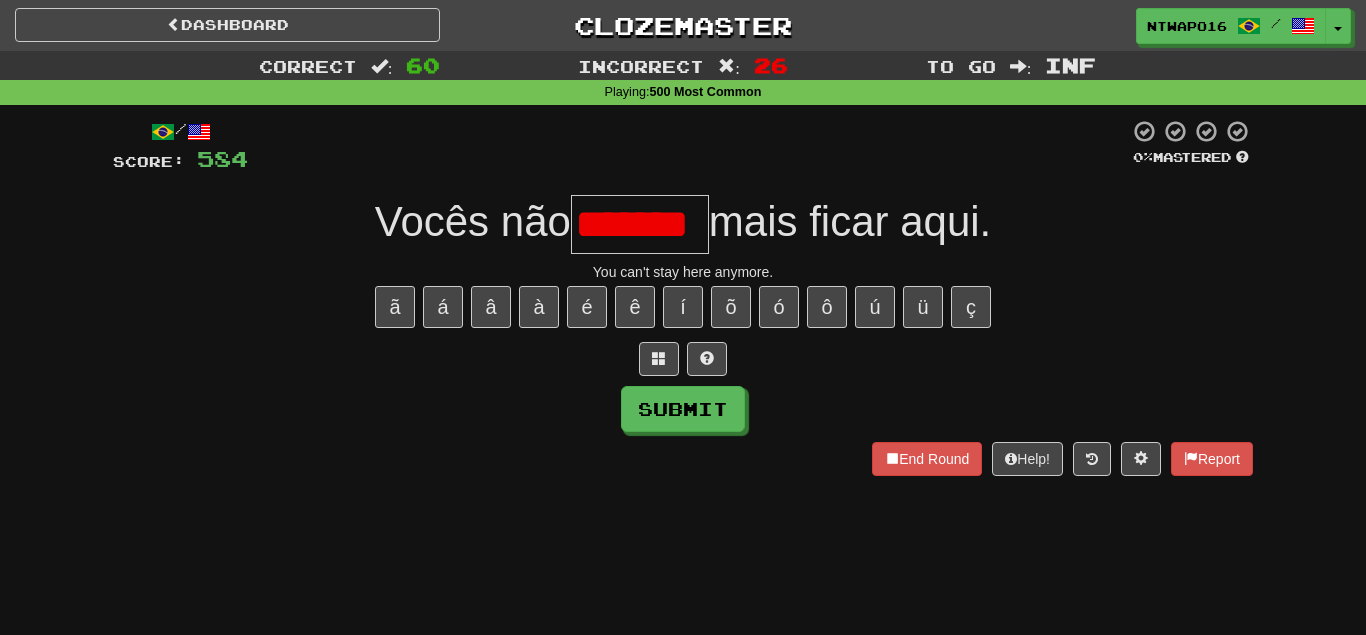 scroll, scrollTop: 0, scrollLeft: 31, axis: horizontal 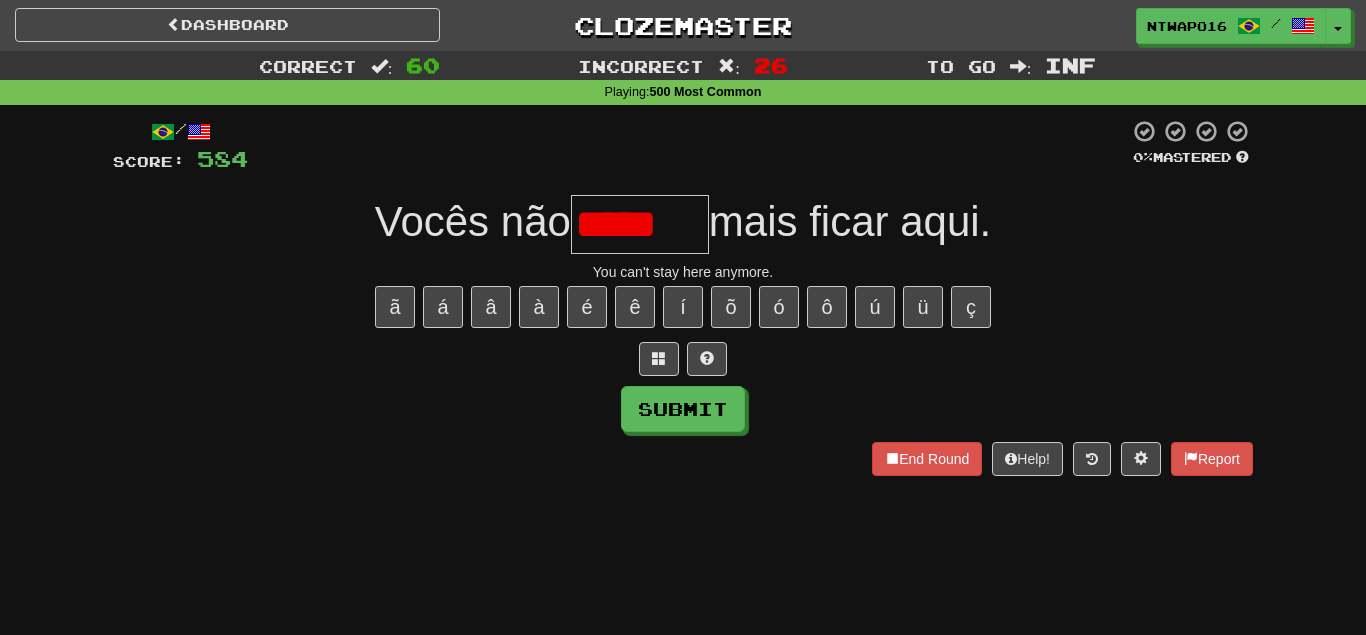 type on "*****" 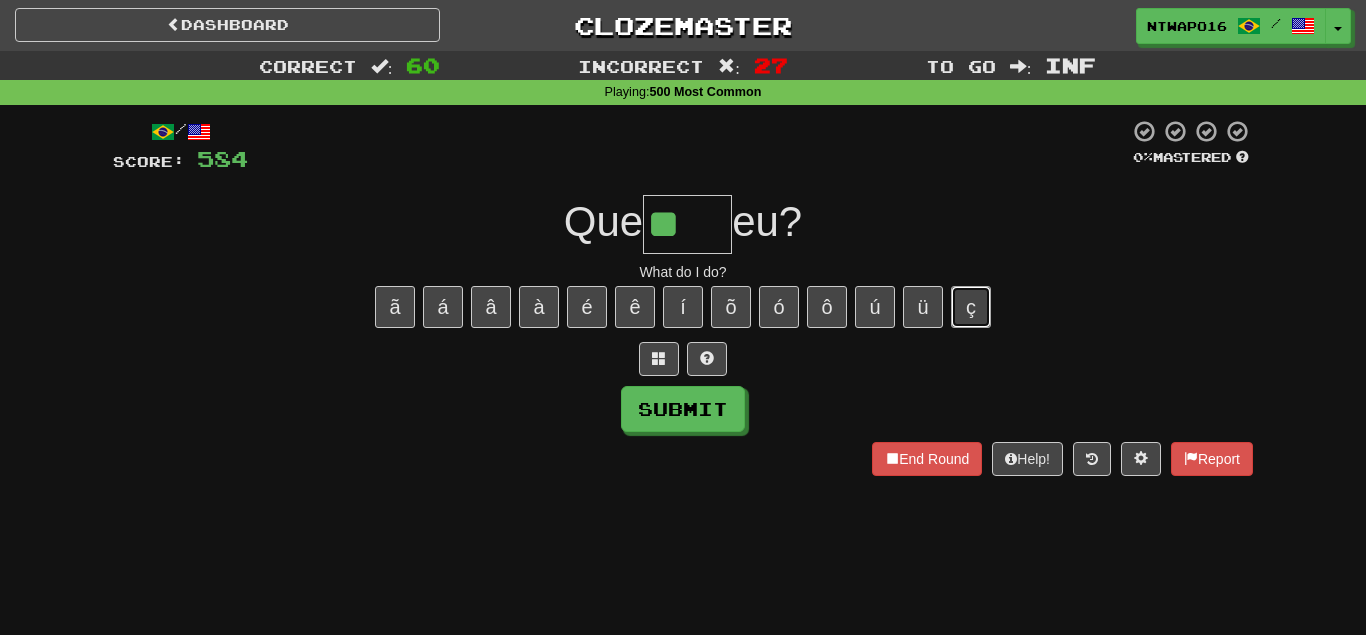click on "ç" at bounding box center (971, 307) 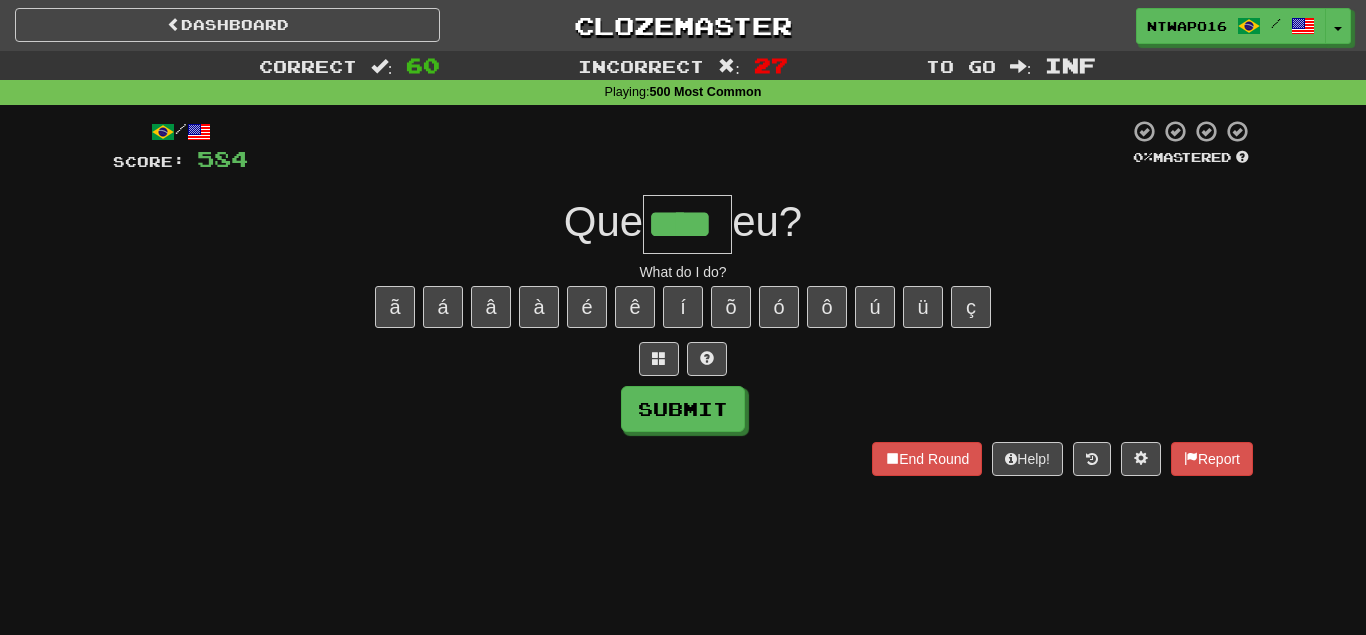 type on "****" 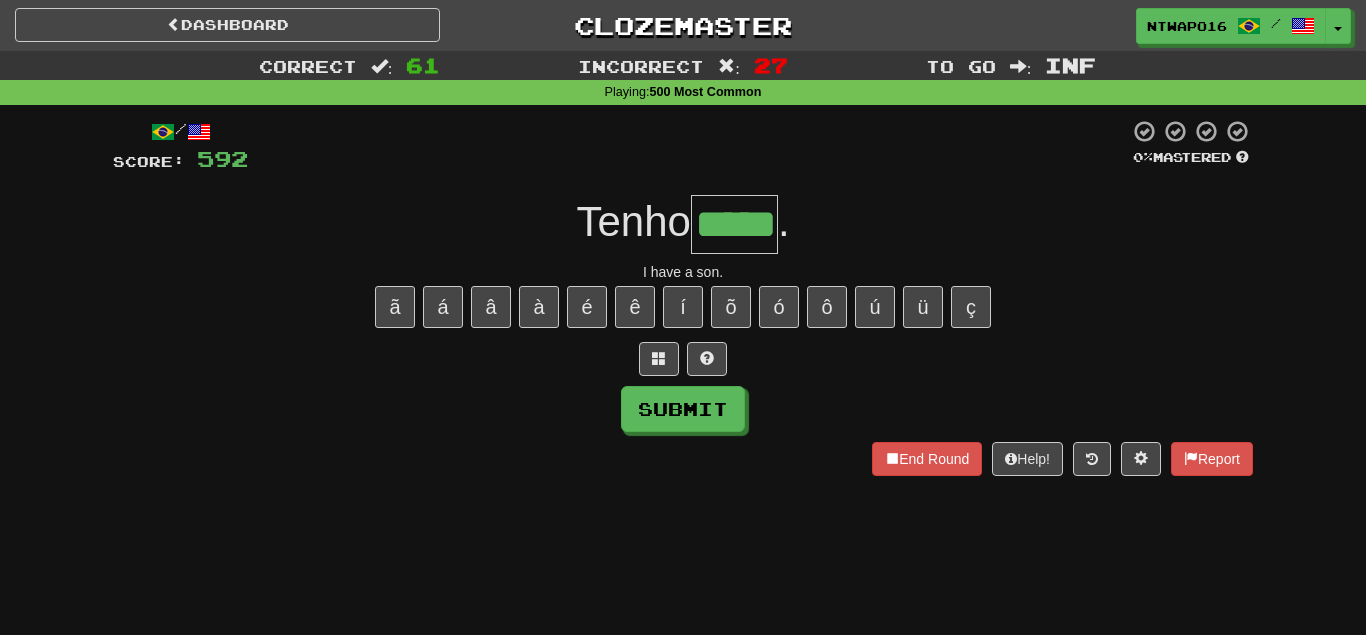 type on "*****" 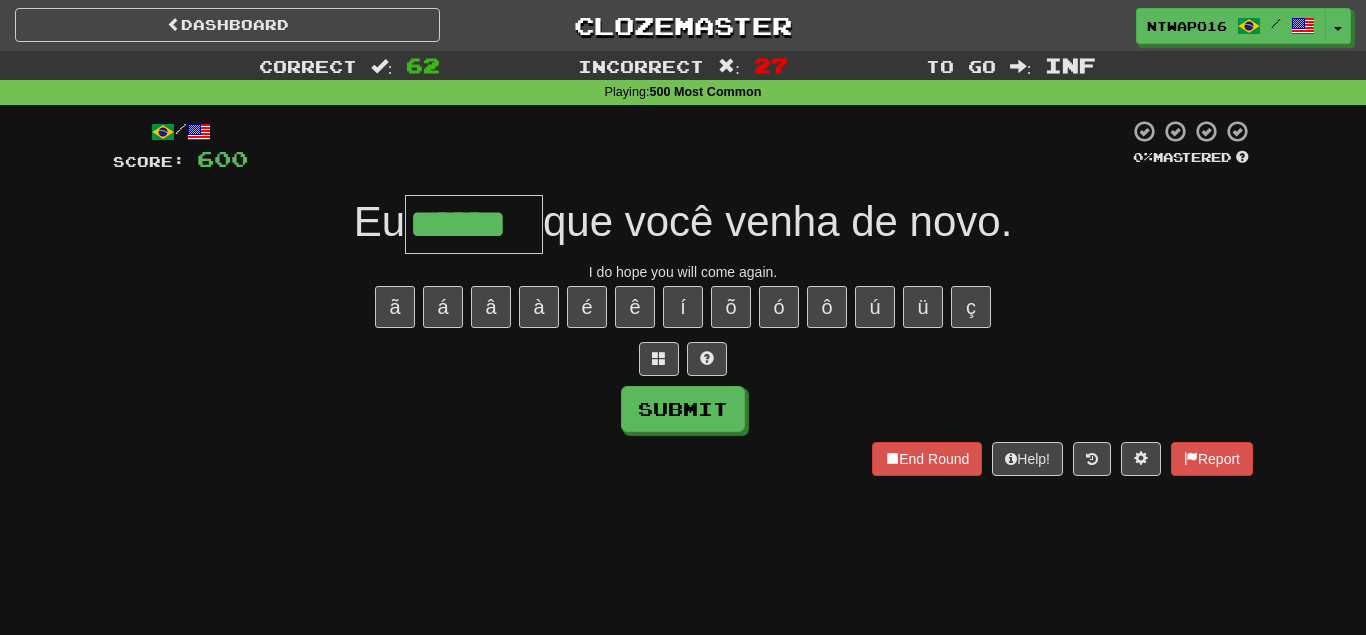 type on "******" 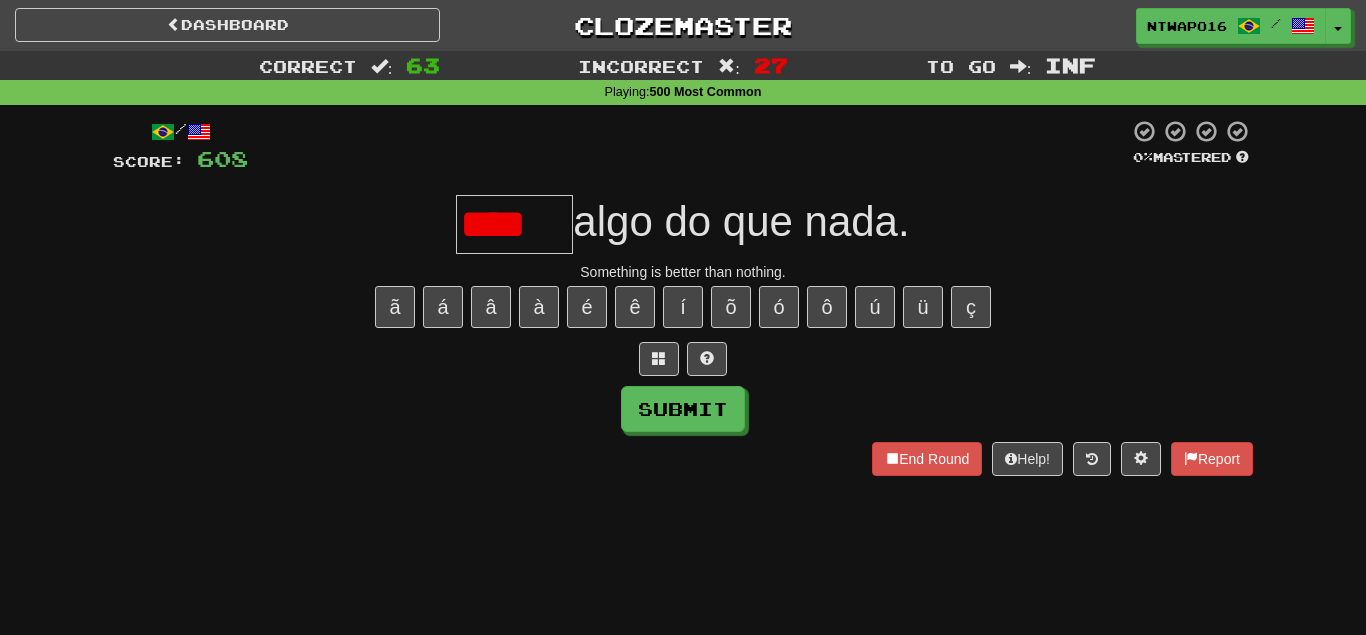 scroll, scrollTop: 0, scrollLeft: 0, axis: both 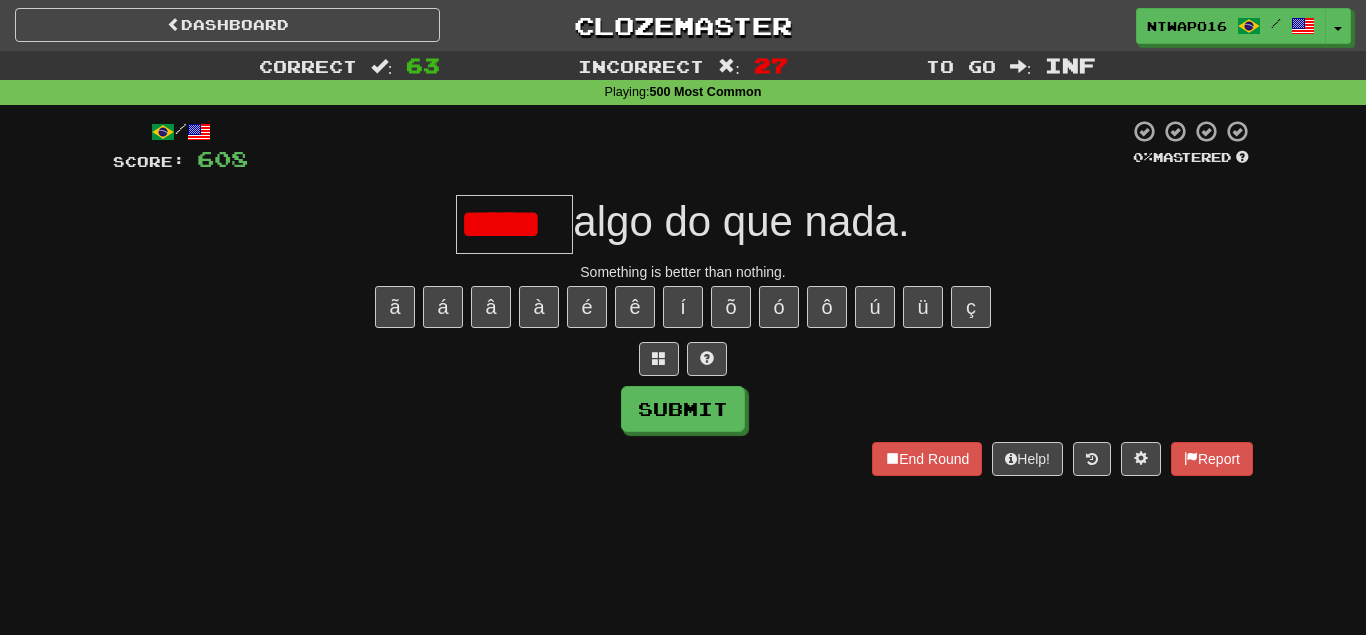 type on "*****" 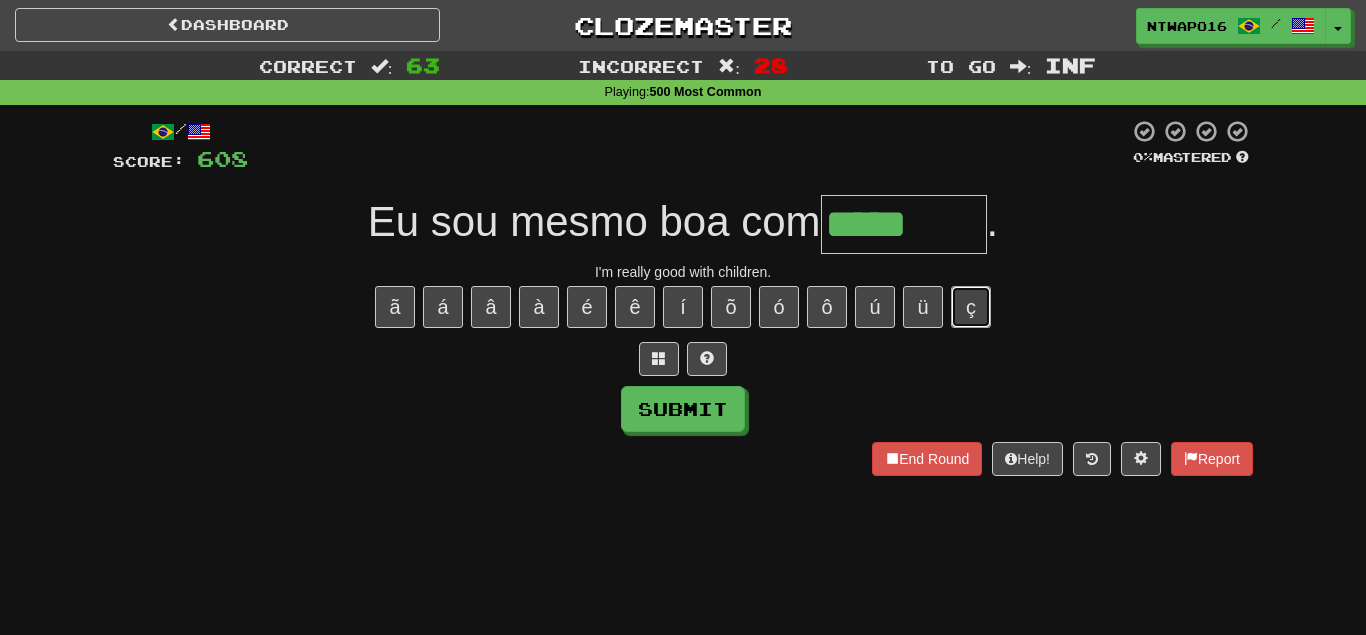 click on "ç" at bounding box center [971, 307] 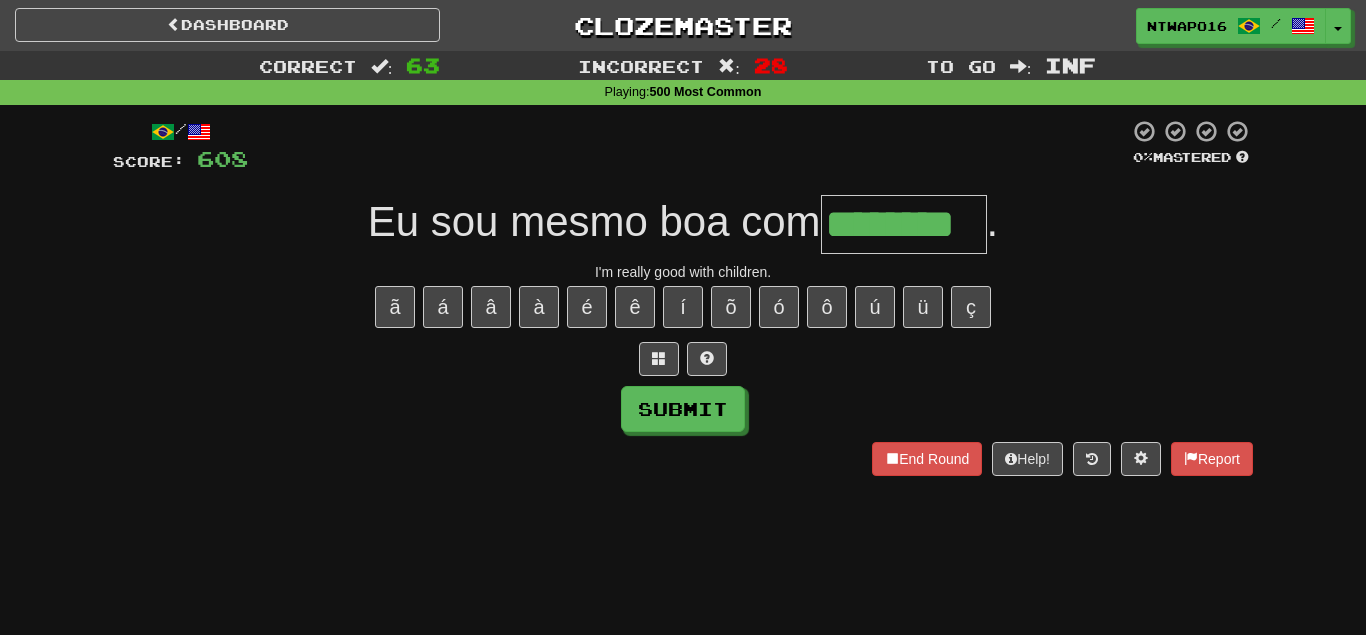 type on "********" 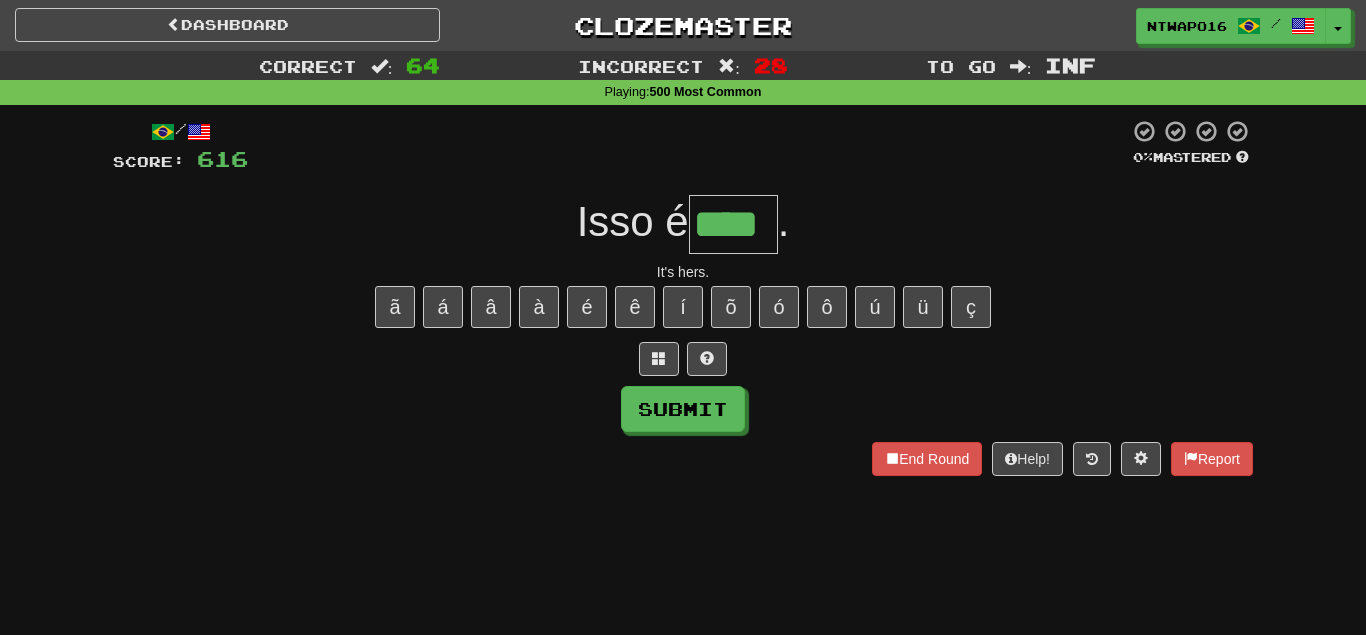 type on "****" 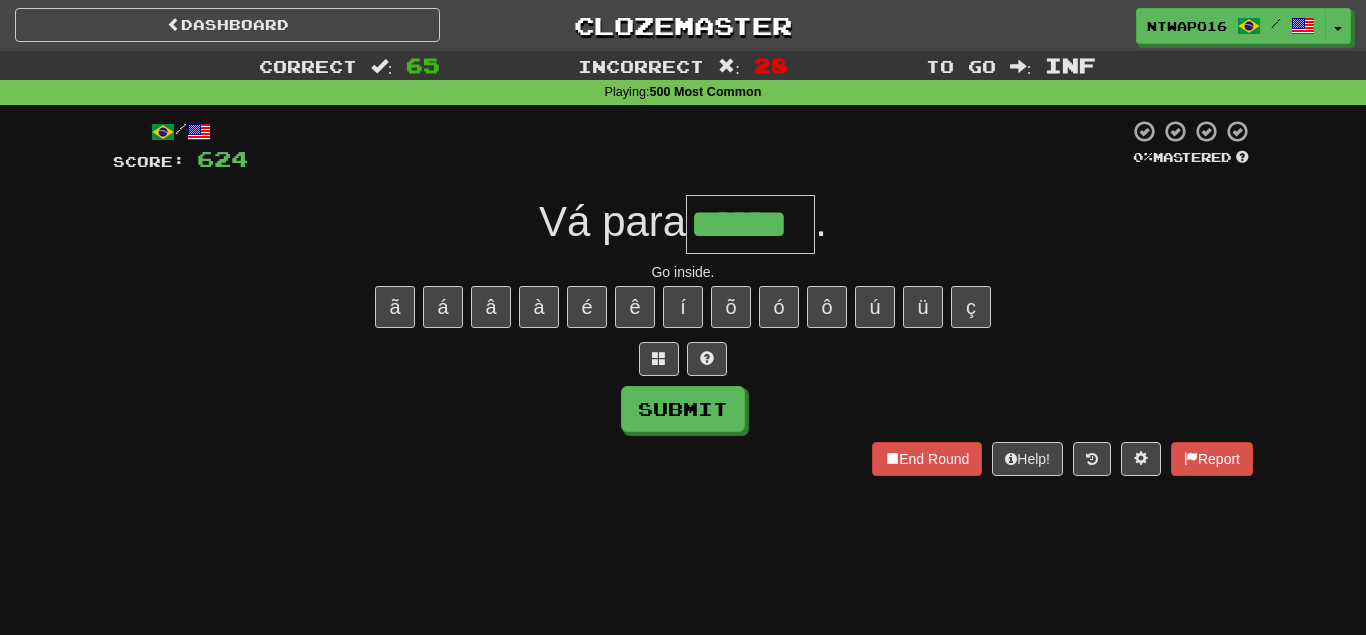 type on "******" 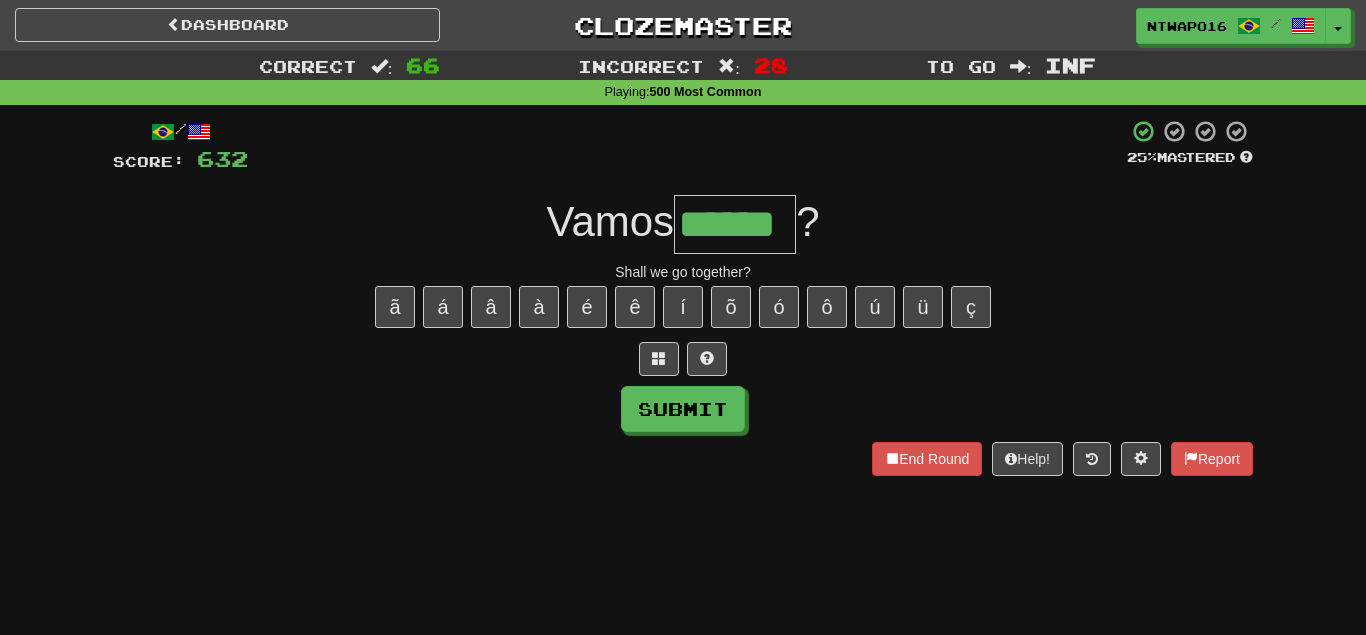 type on "******" 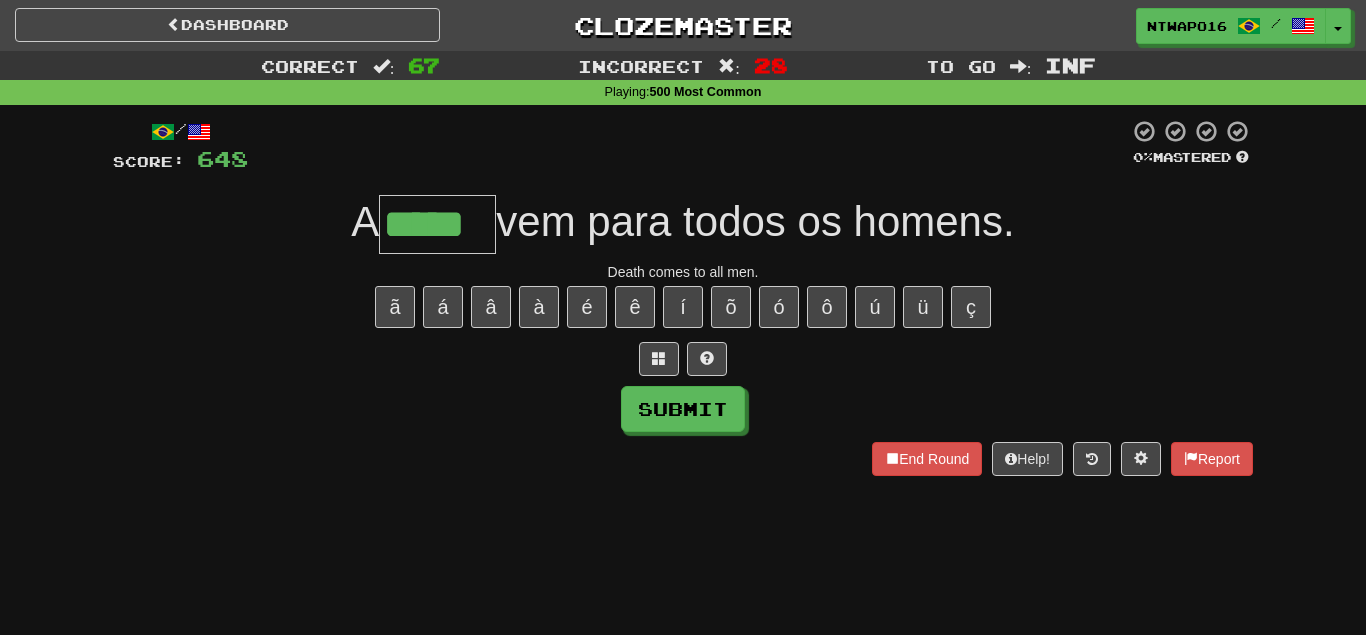 type on "*****" 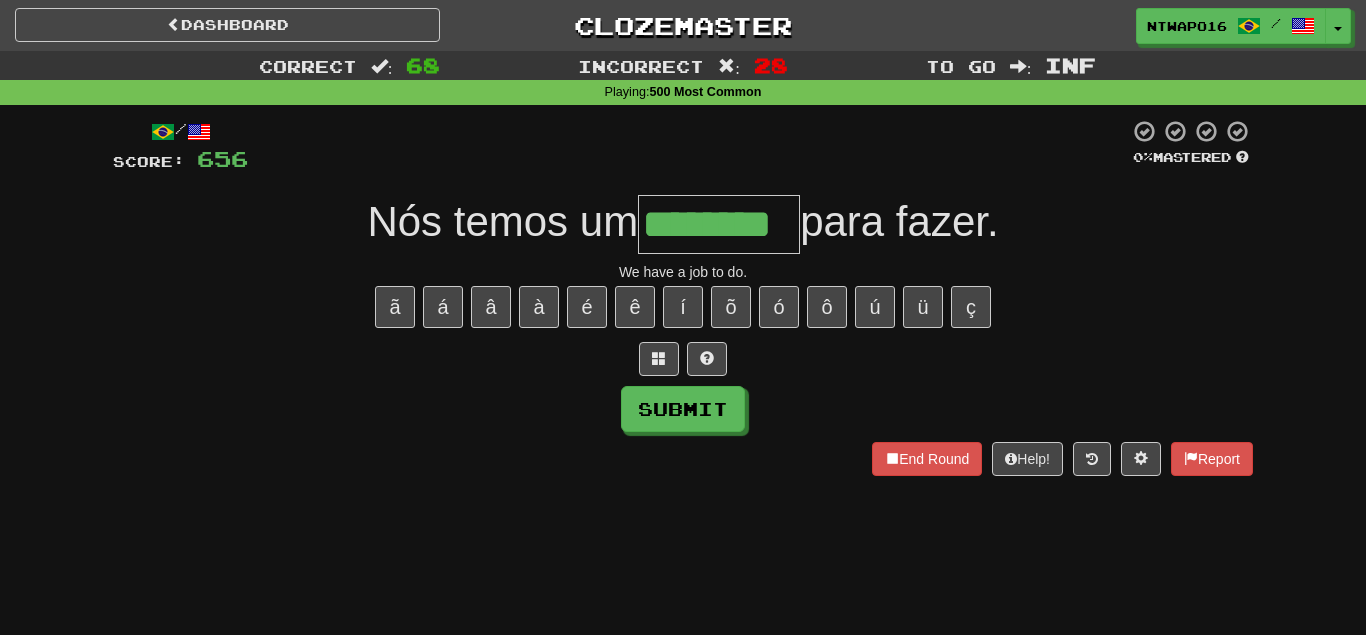 type on "********" 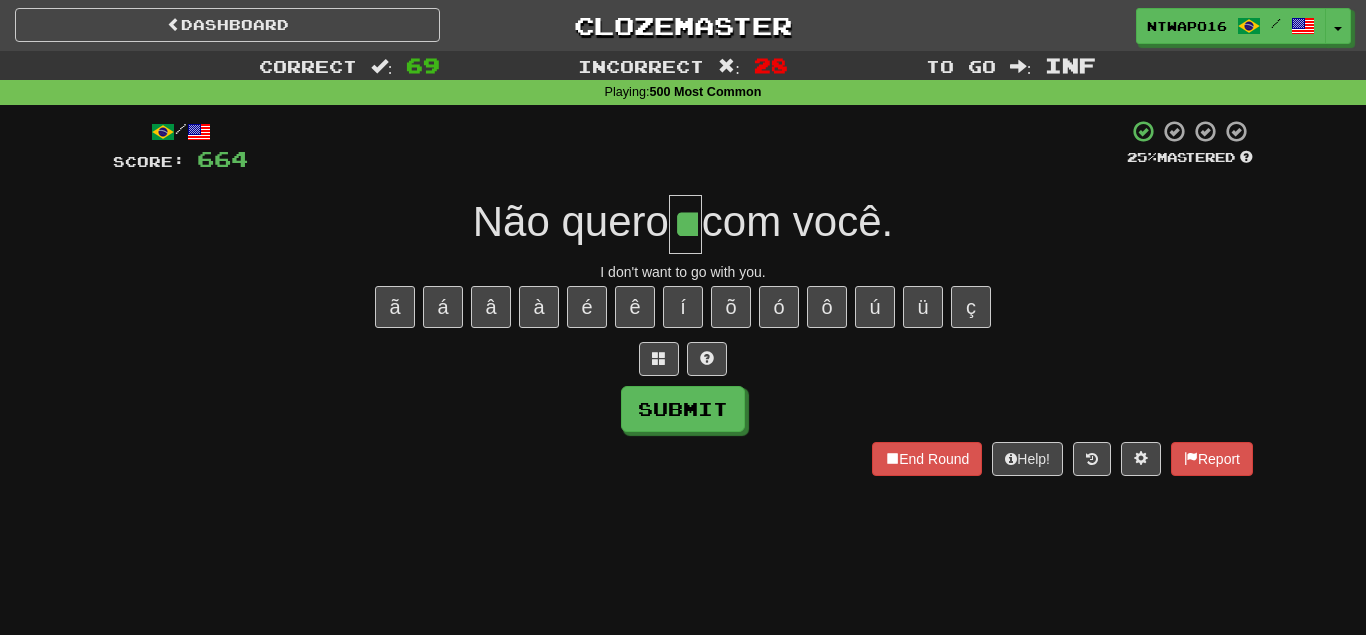 type on "**" 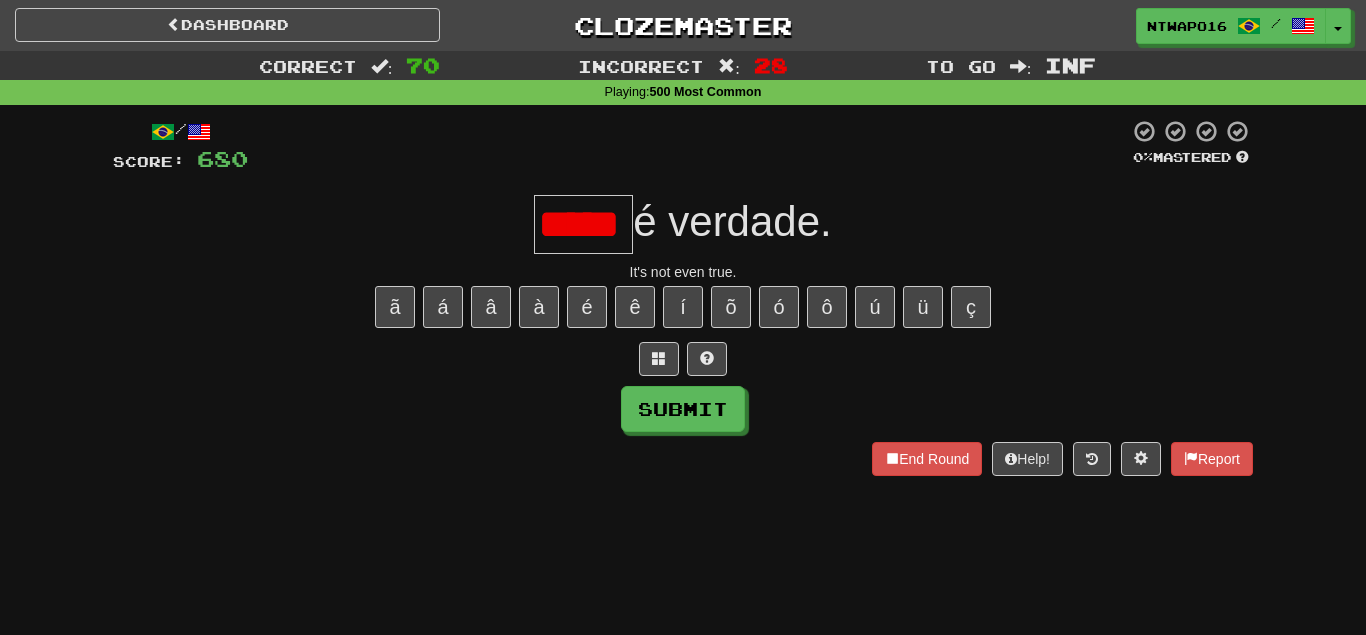 scroll, scrollTop: 0, scrollLeft: 12, axis: horizontal 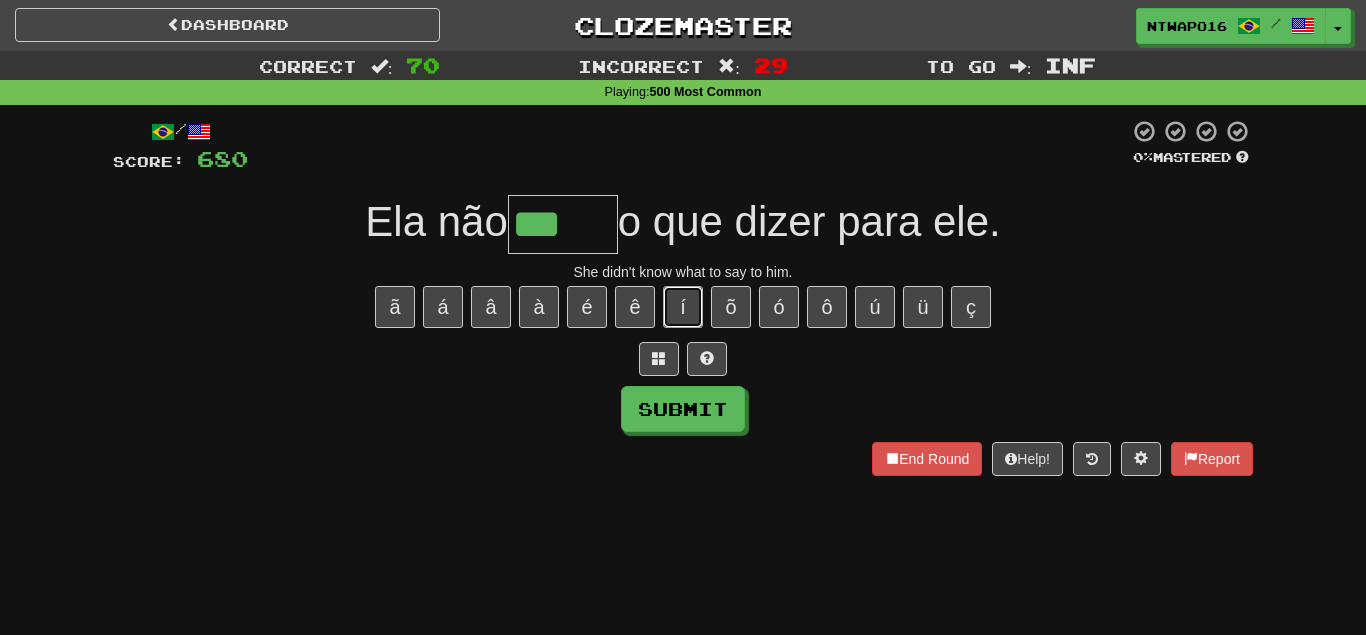drag, startPoint x: 696, startPoint y: 312, endPoint x: 594, endPoint y: 377, distance: 120.9504 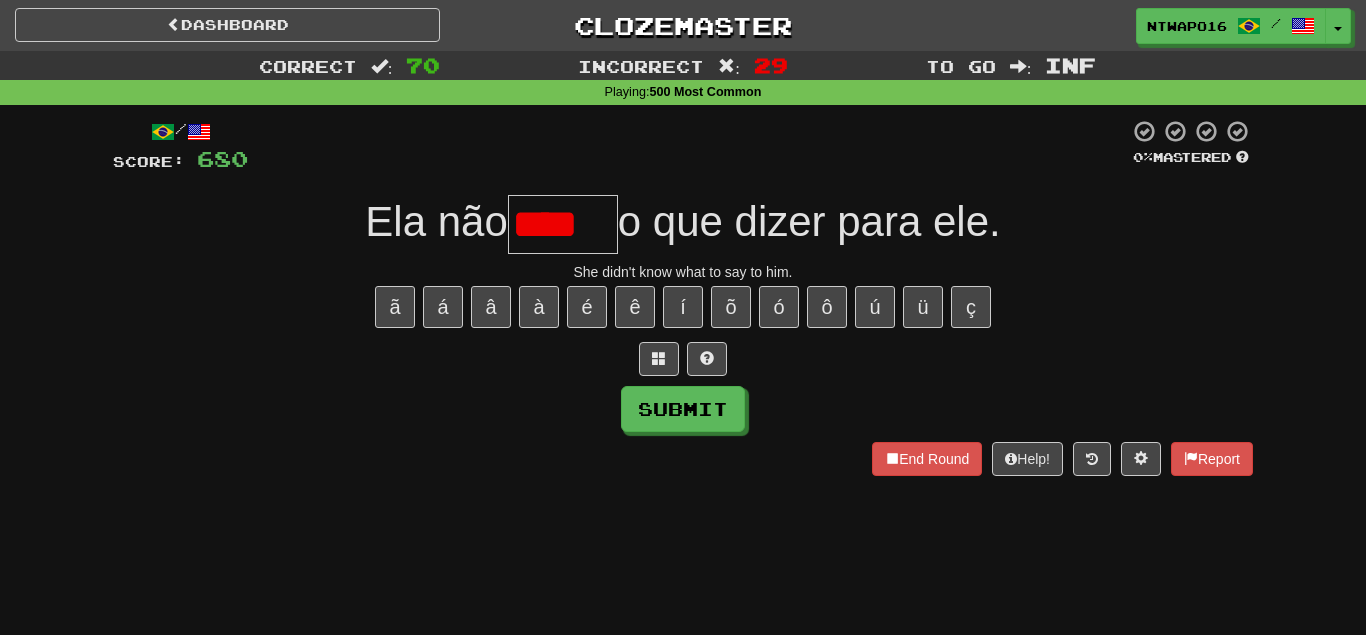 scroll, scrollTop: 0, scrollLeft: 0, axis: both 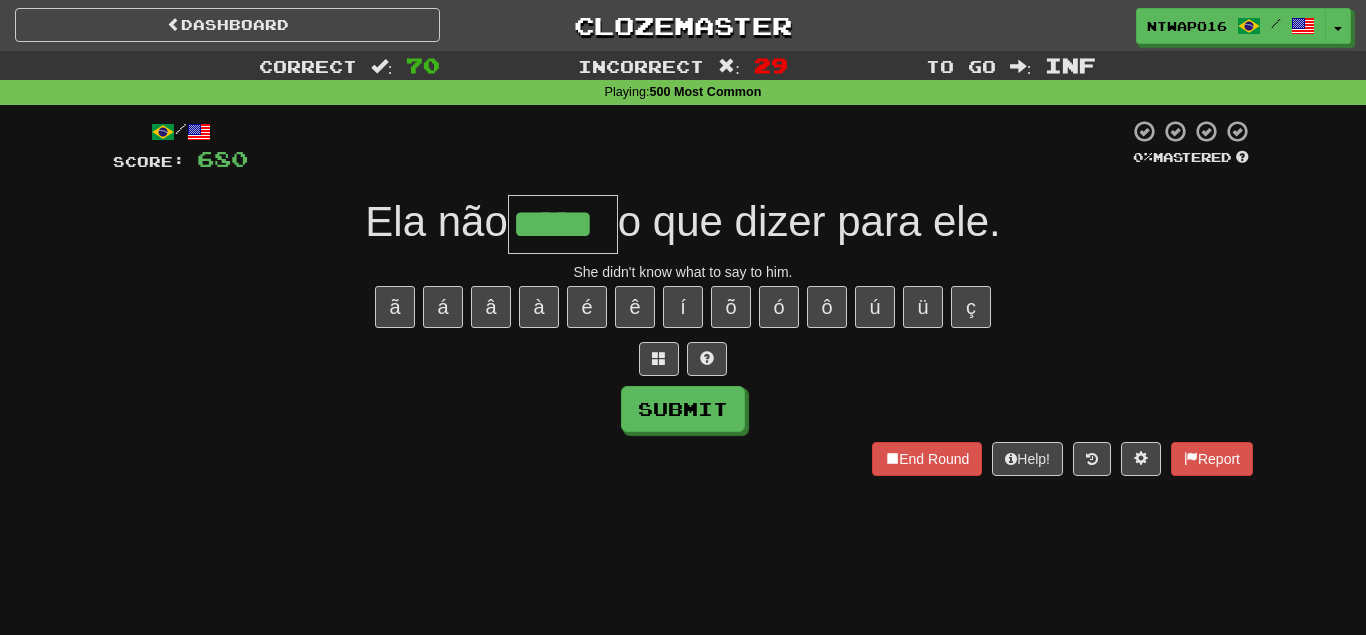 type on "*****" 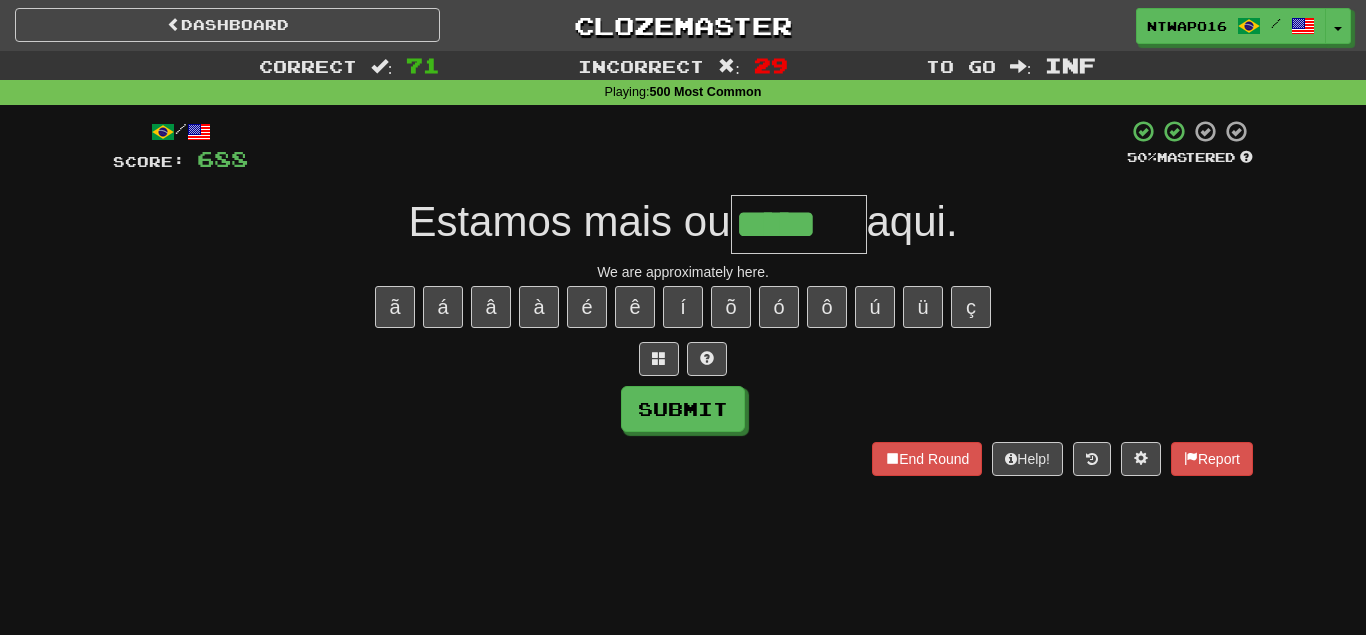 type on "*****" 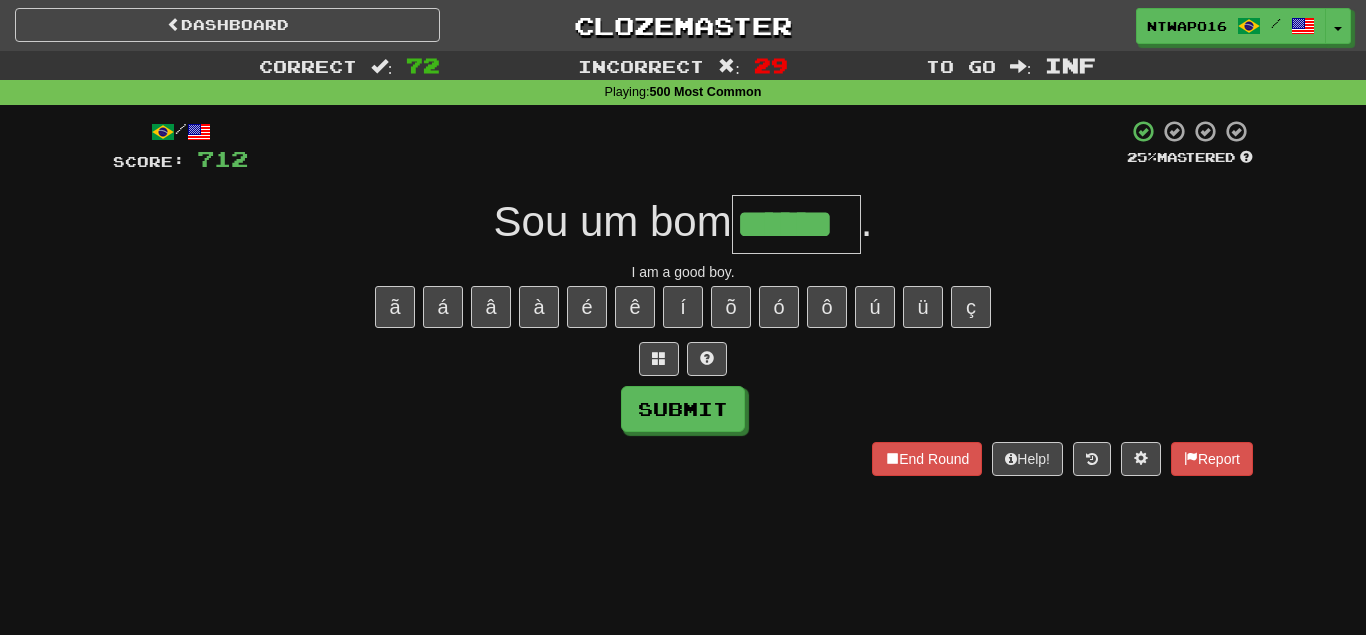 type on "******" 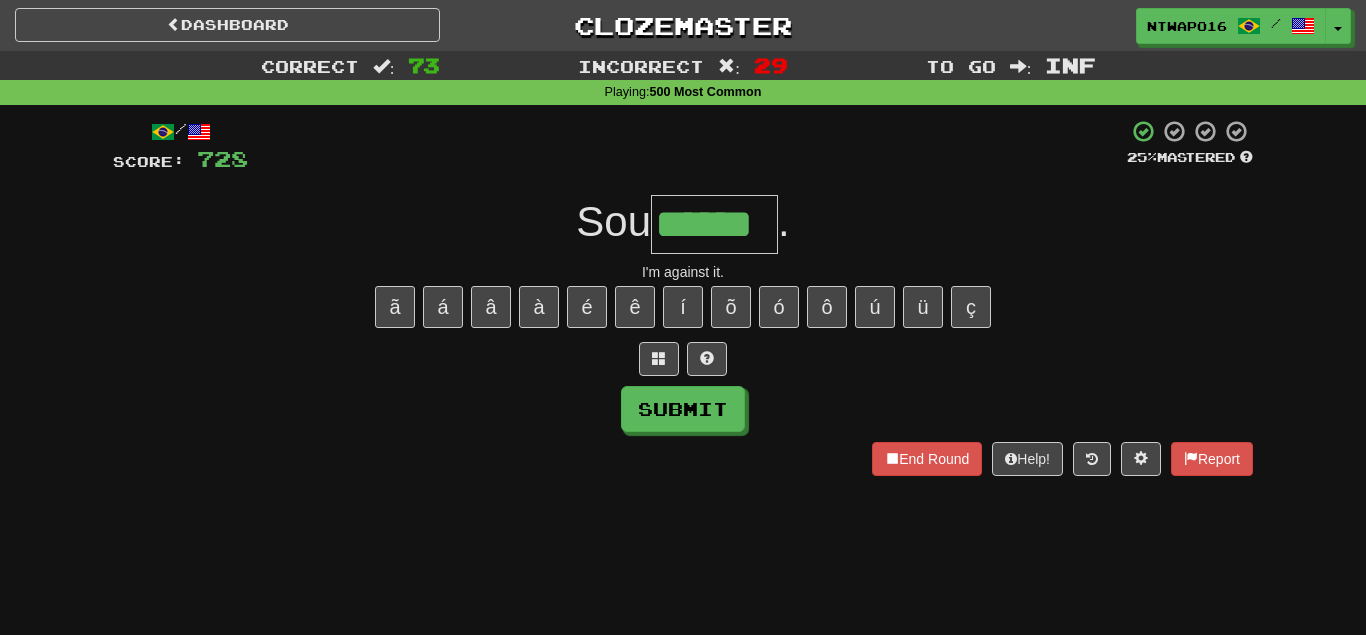 type on "******" 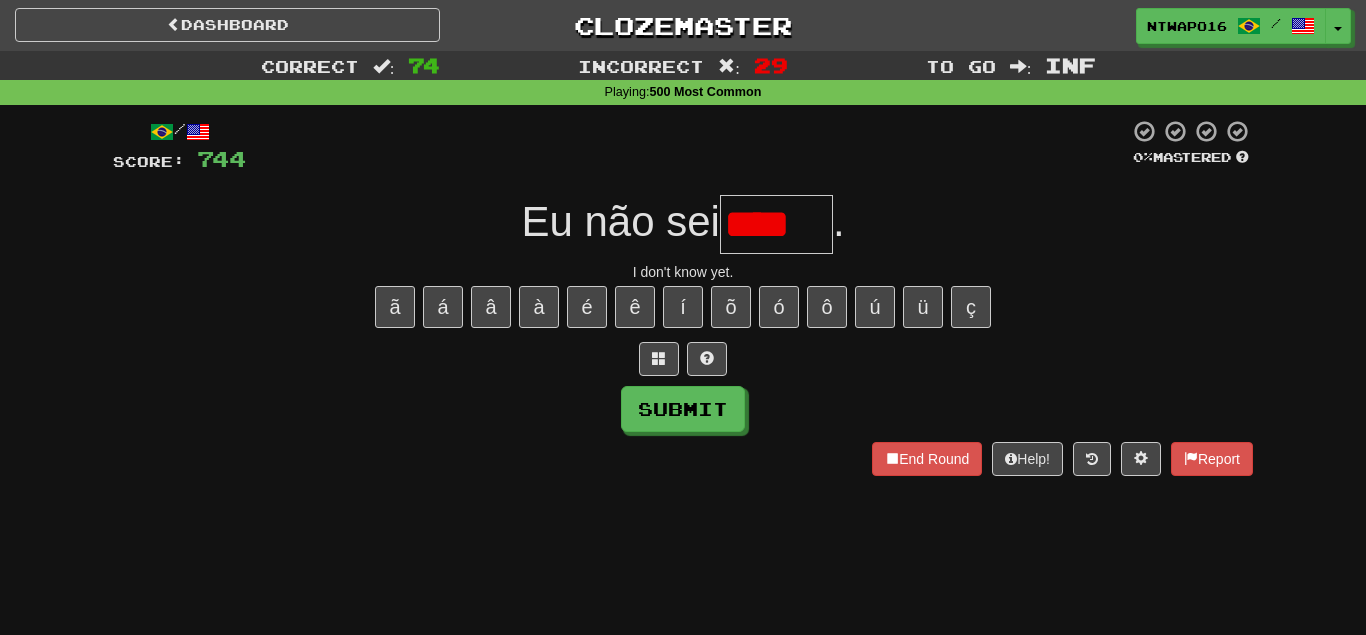 type on "*****" 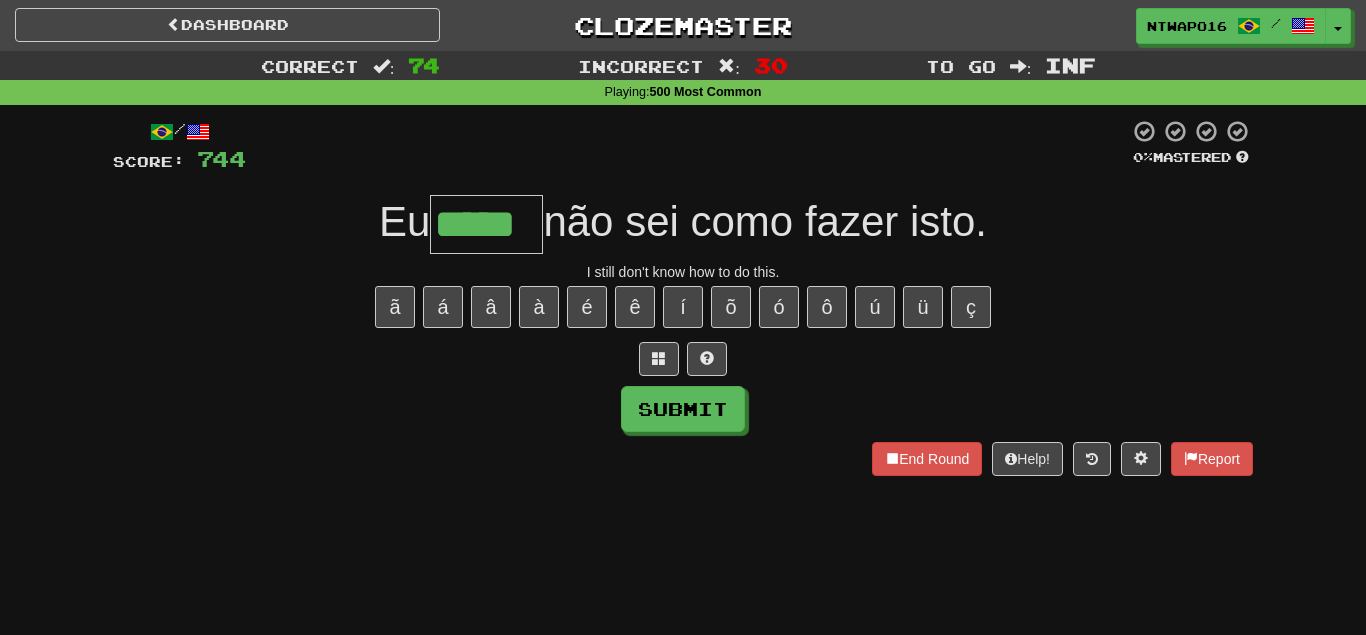 type on "*****" 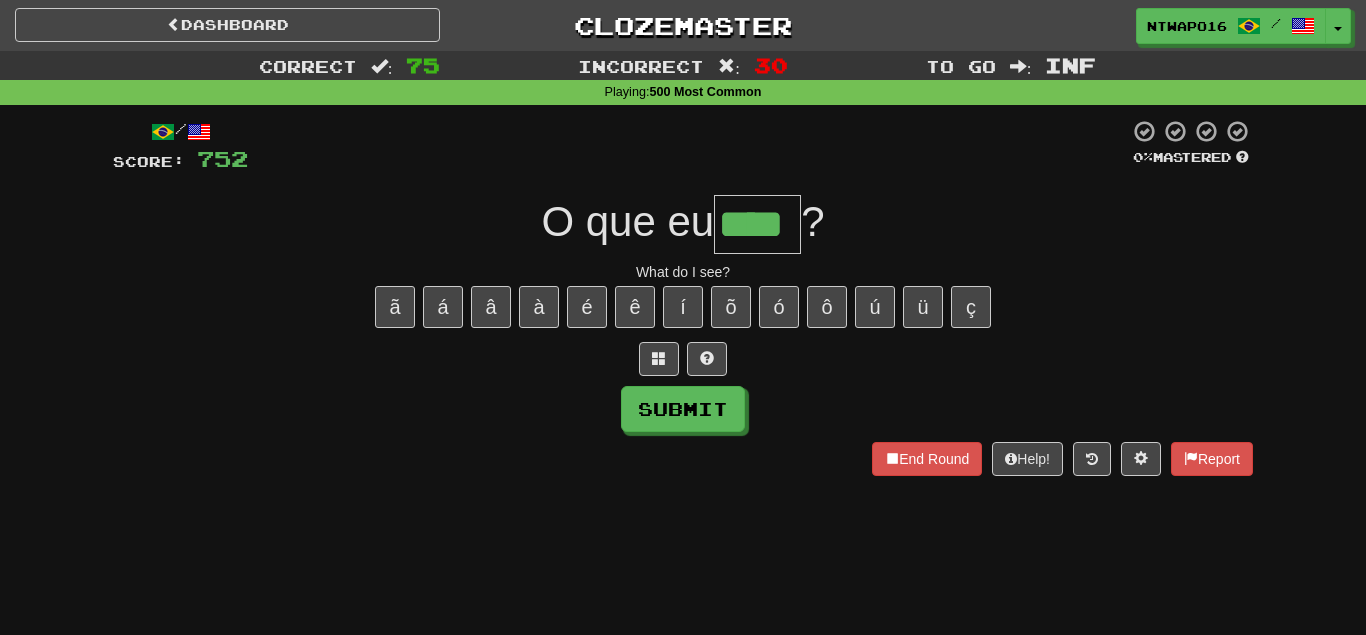 type on "****" 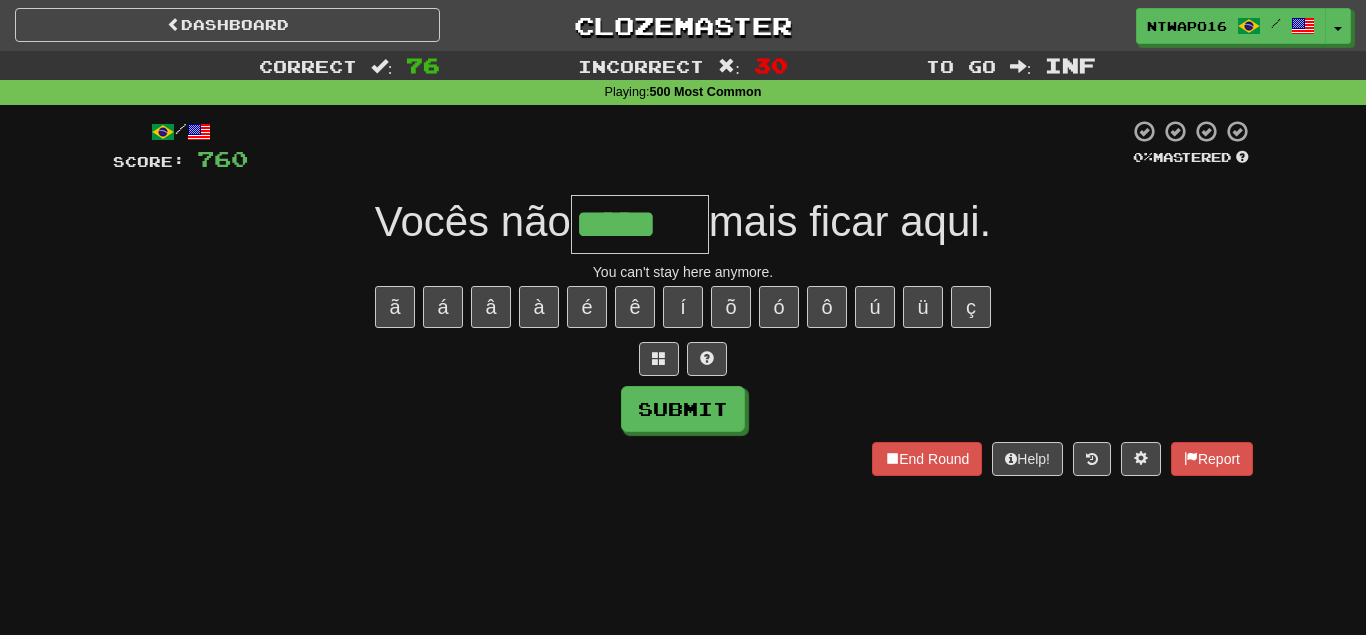 type on "*****" 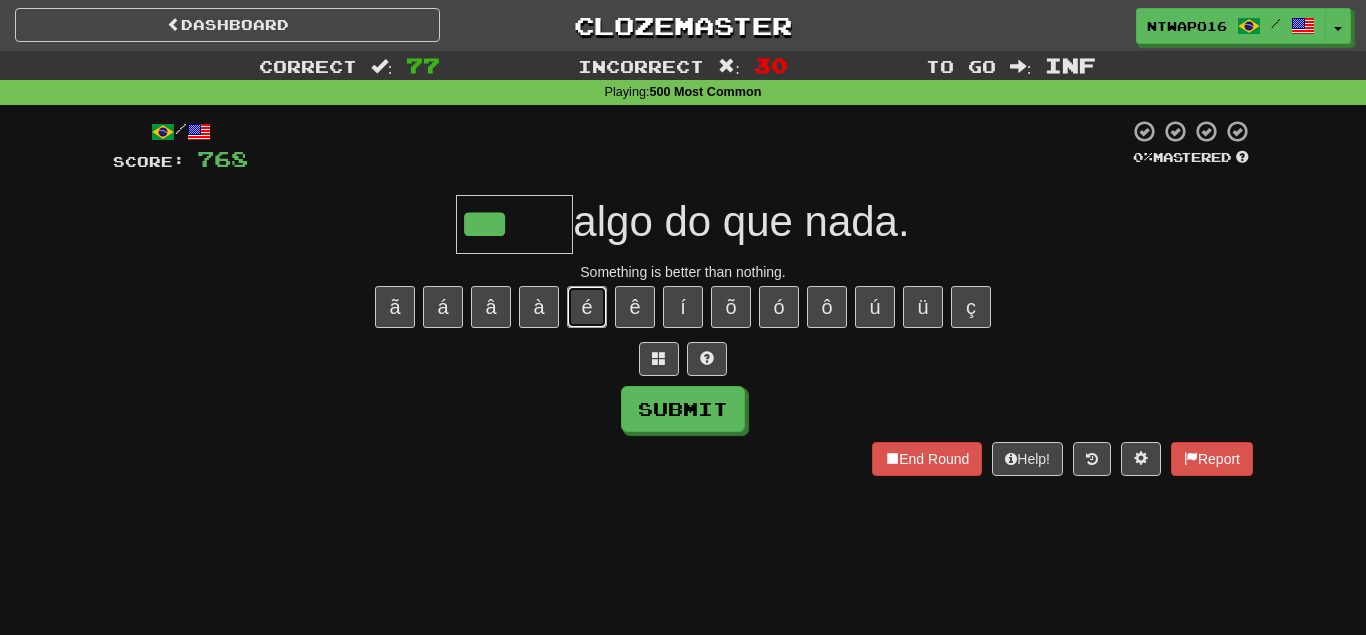 click on "é" at bounding box center [587, 307] 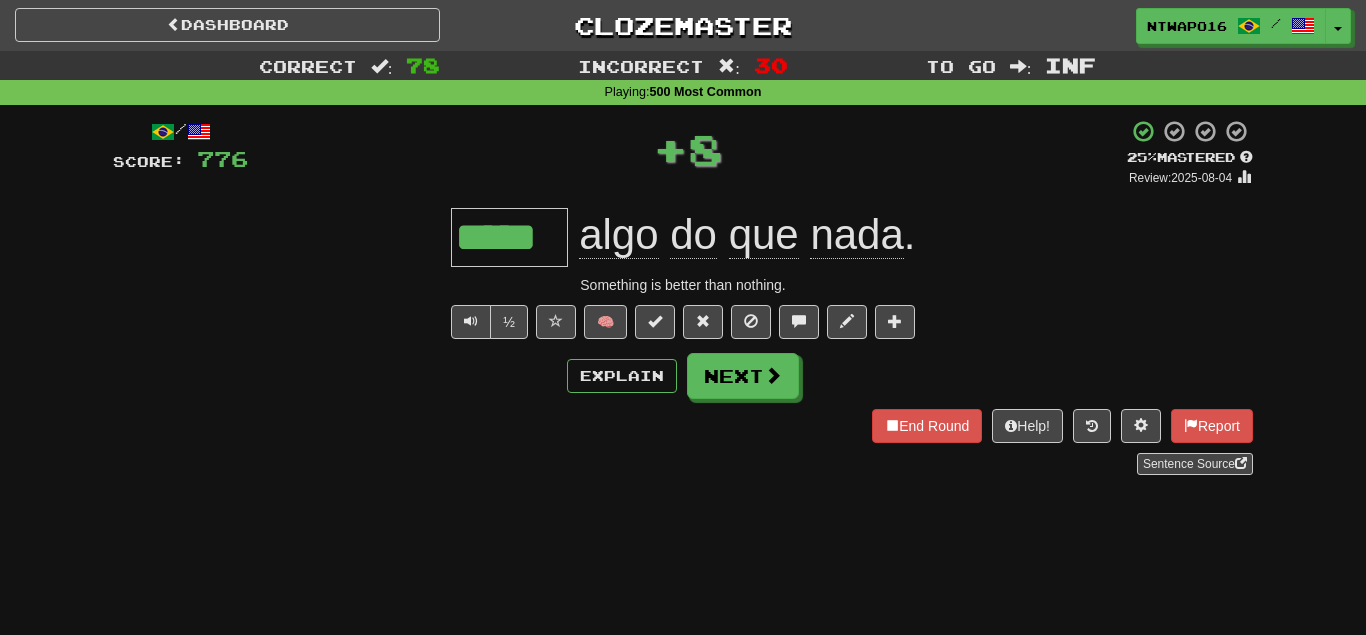 type on "*****" 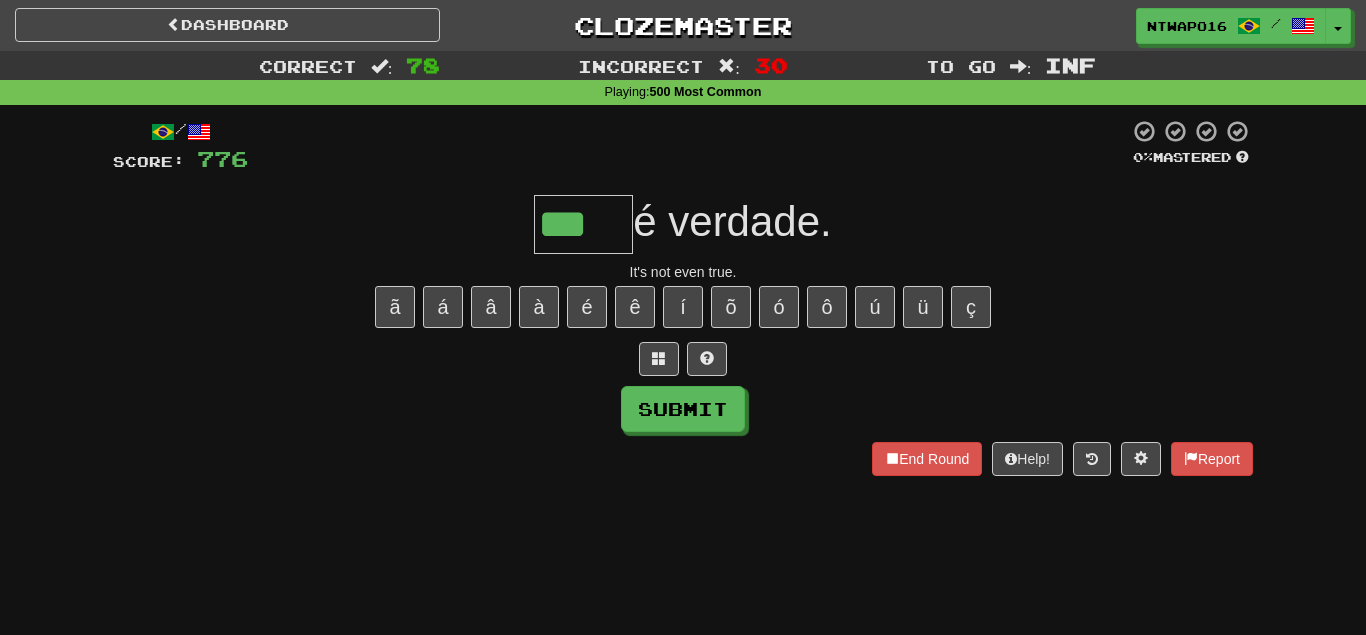 type on "***" 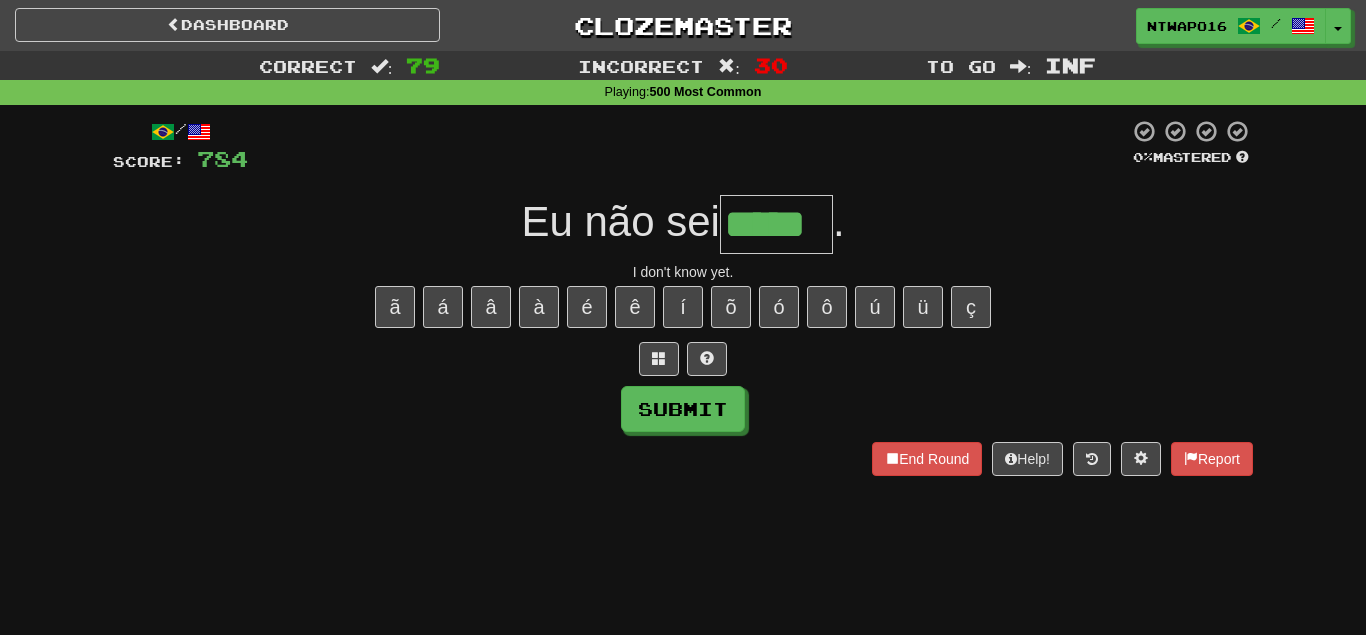 type on "*****" 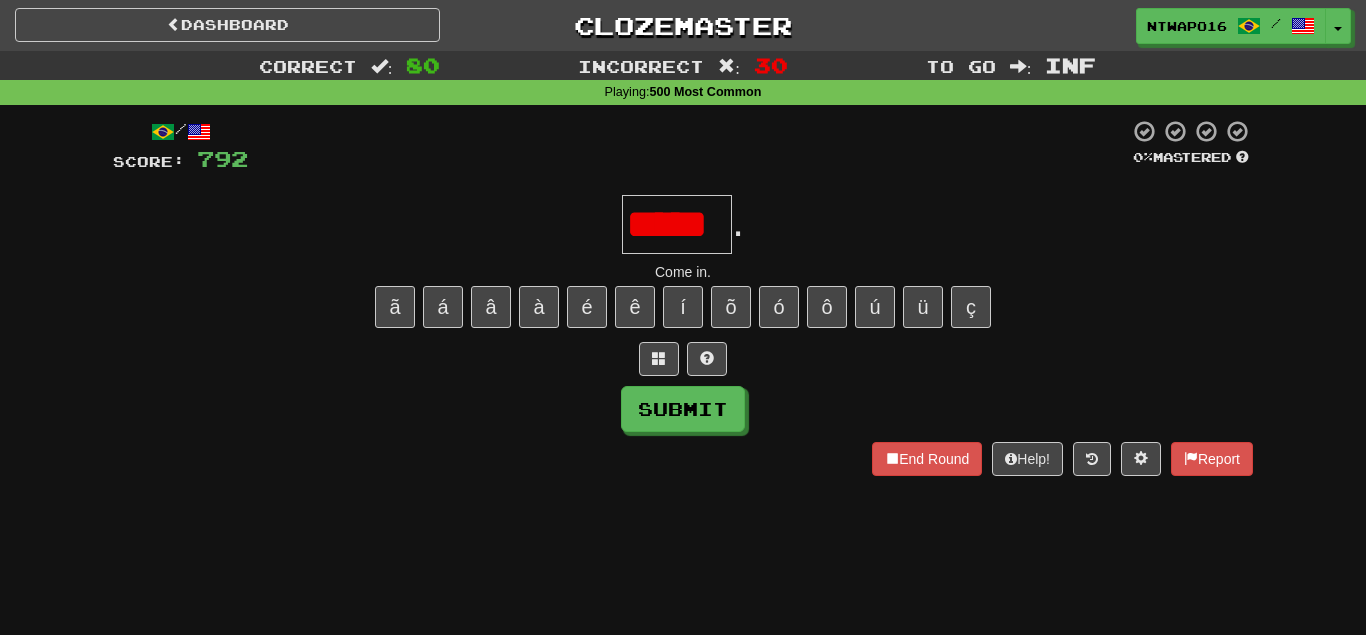 scroll, scrollTop: 0, scrollLeft: 13, axis: horizontal 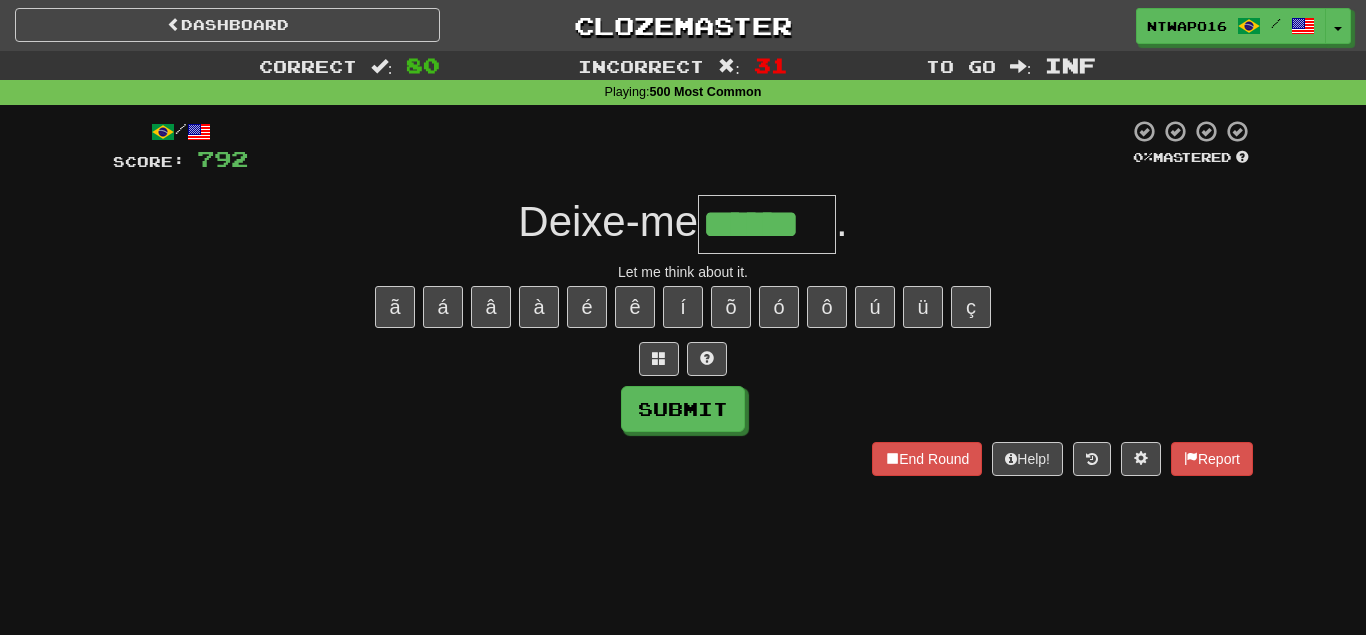 type on "******" 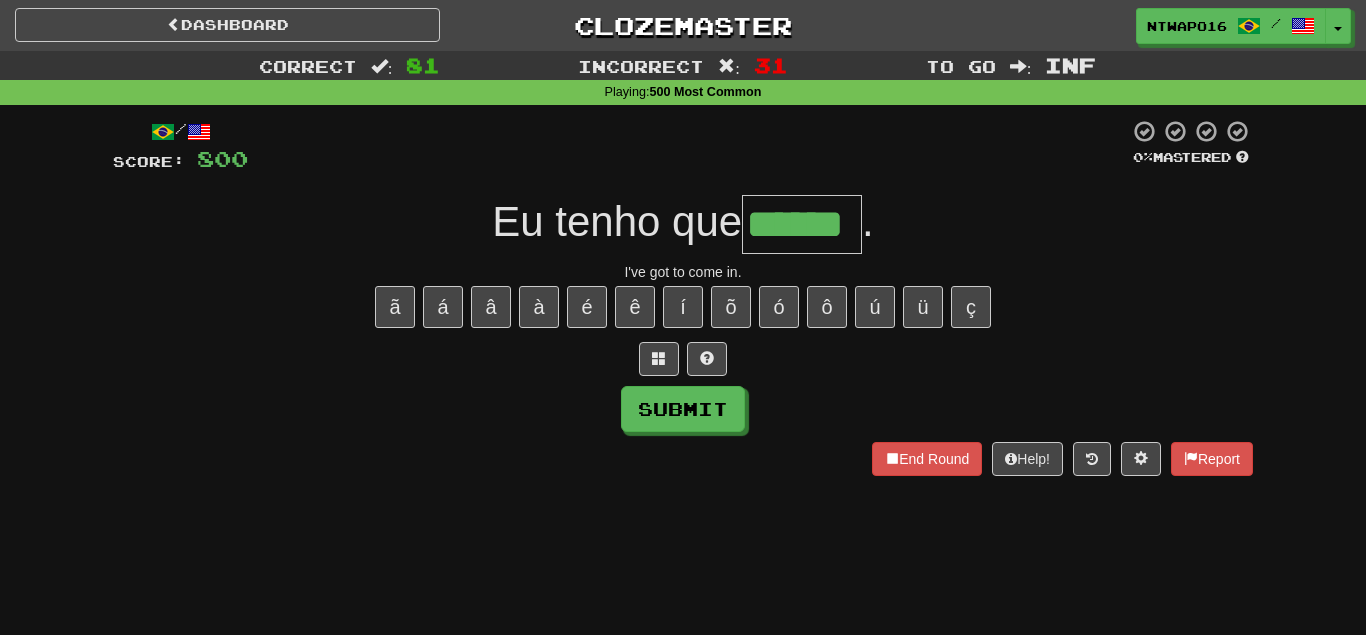 type on "******" 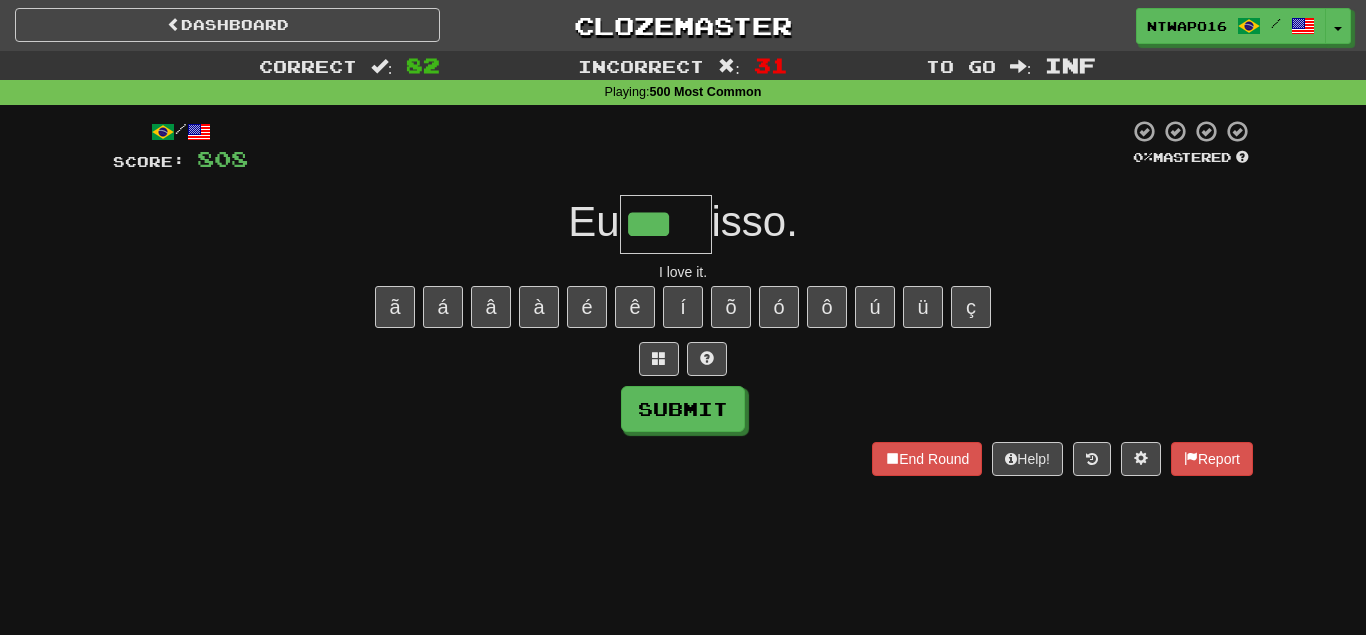 type on "***" 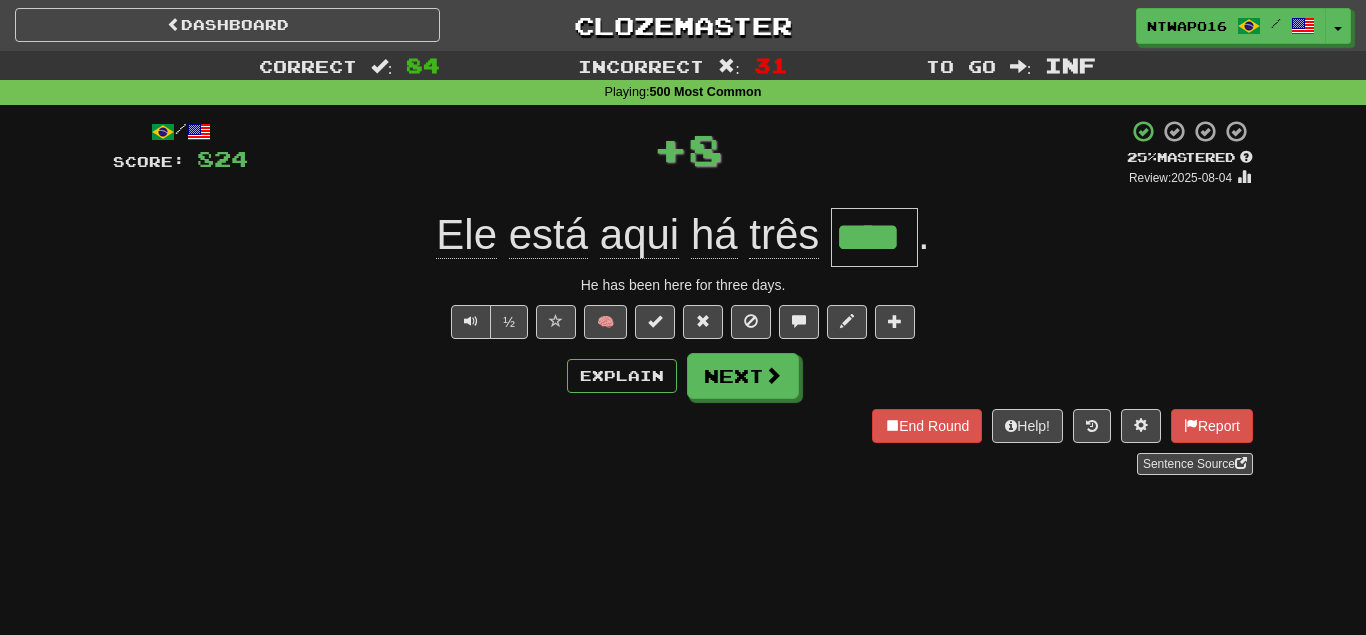 type on "****" 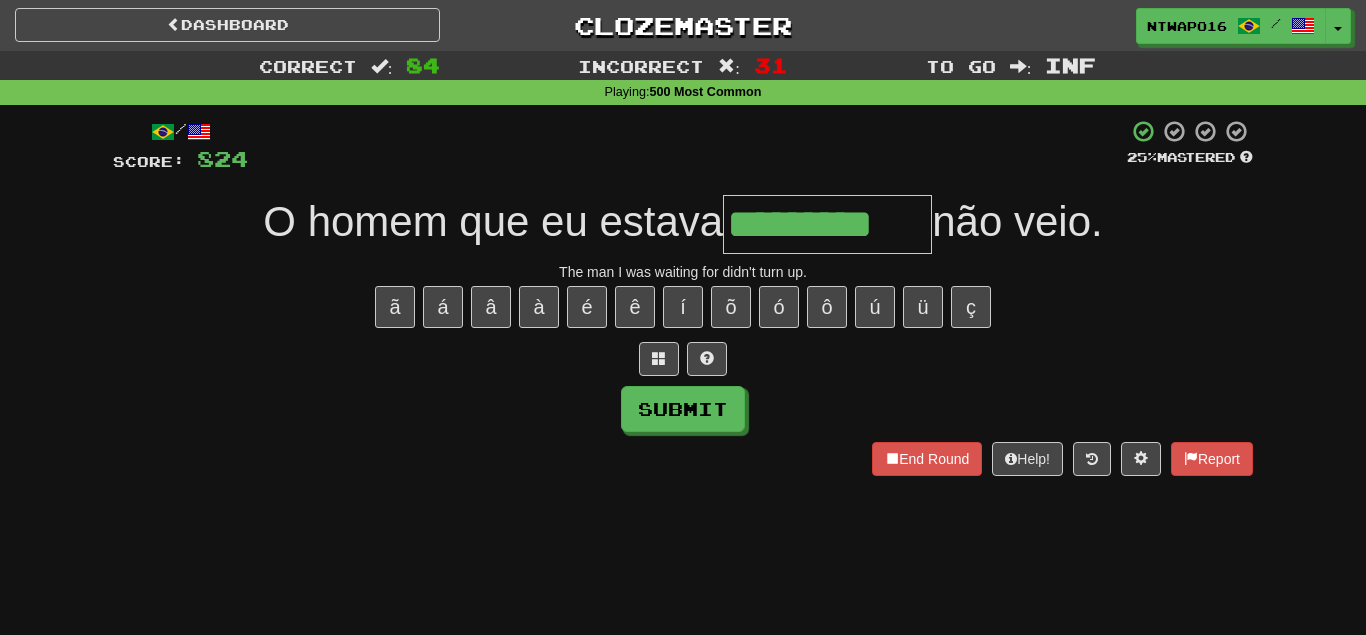 type on "*********" 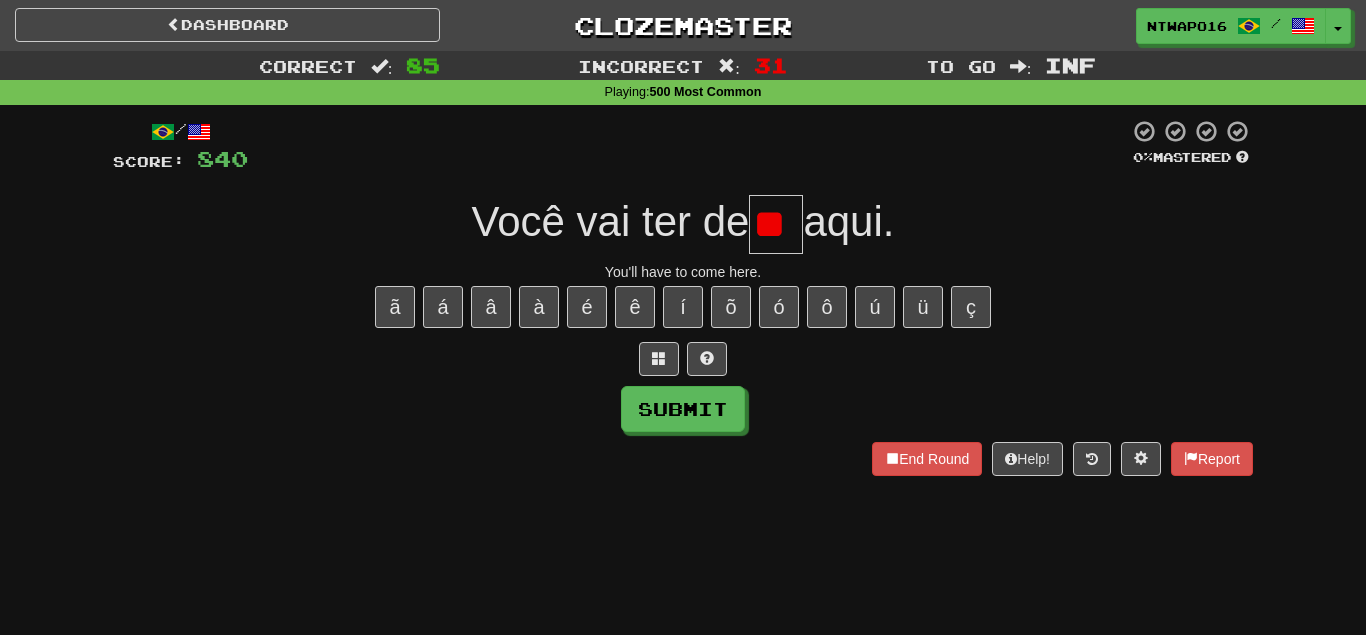 type on "*" 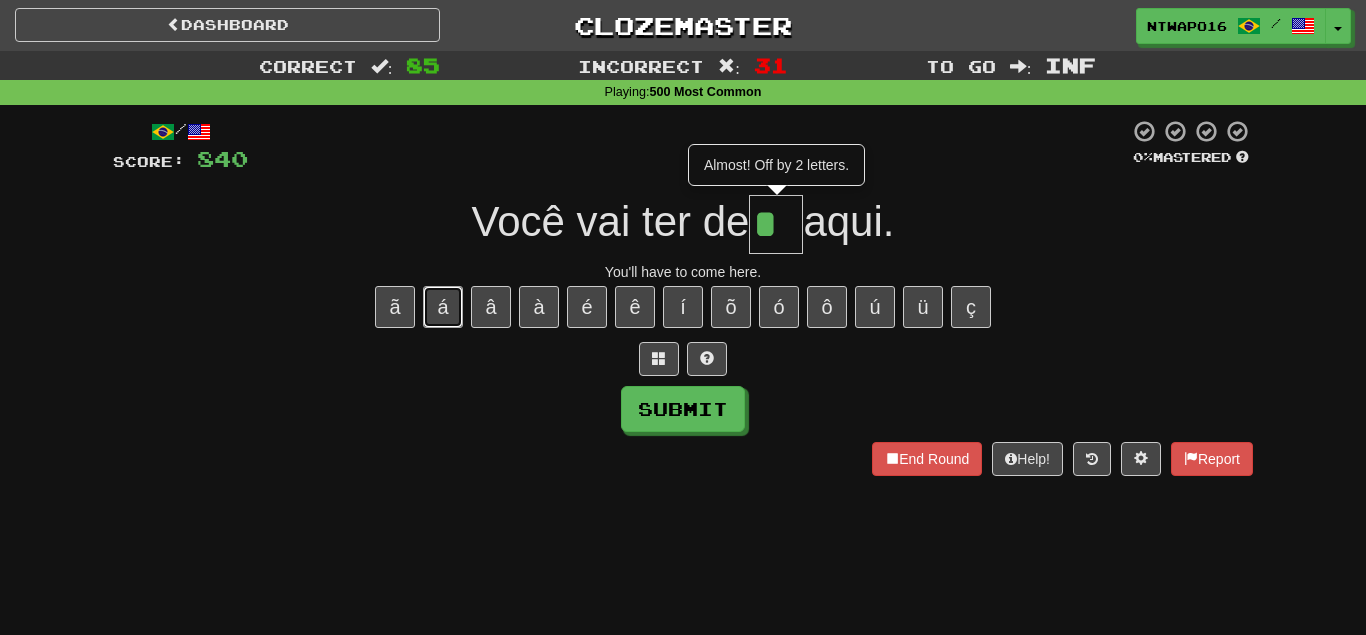 click on "á" at bounding box center [443, 307] 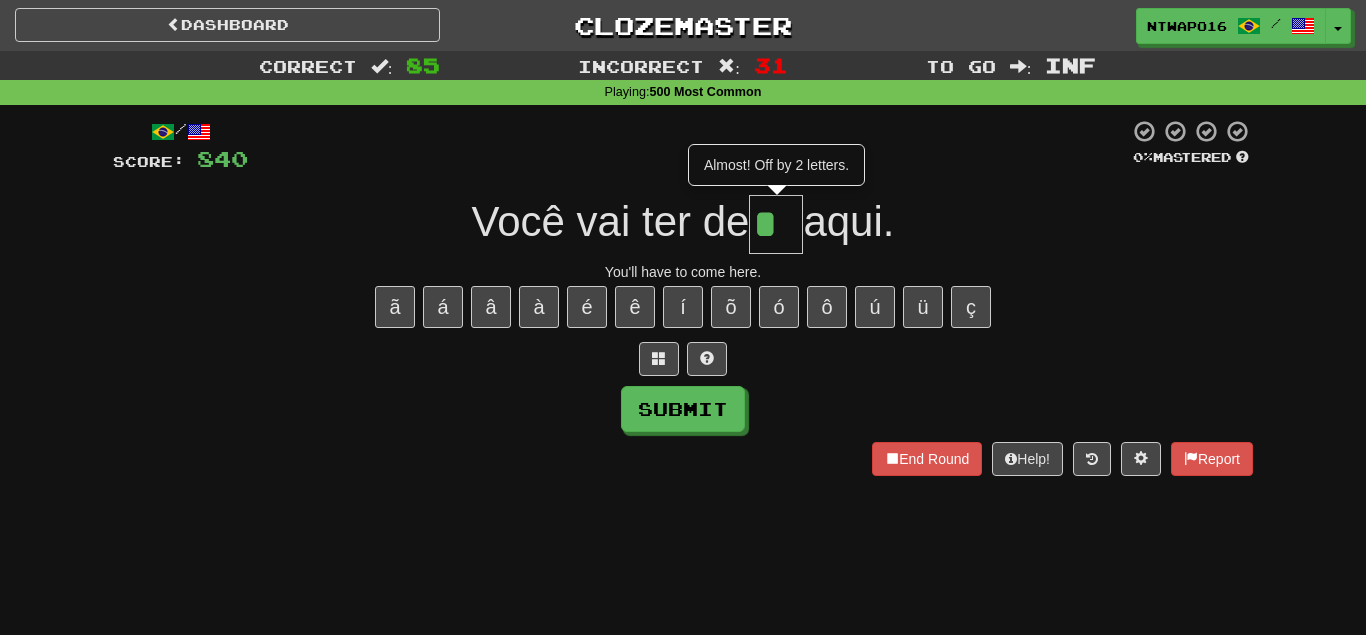 type on "***" 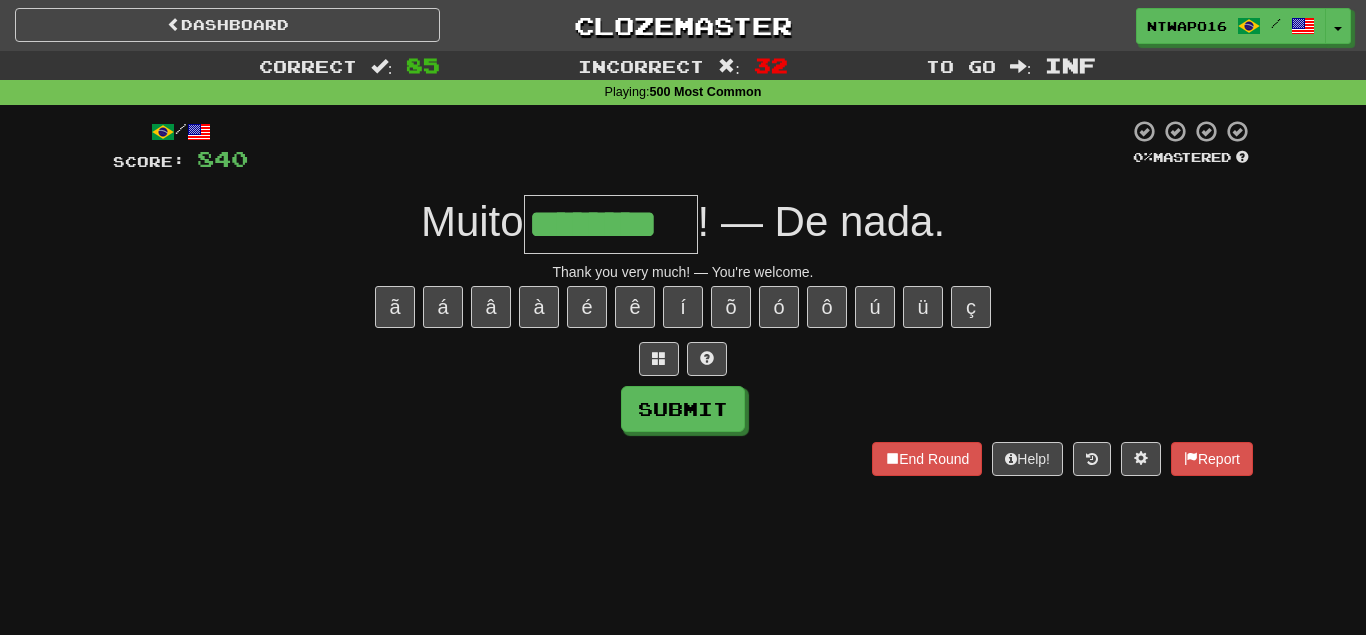 type on "********" 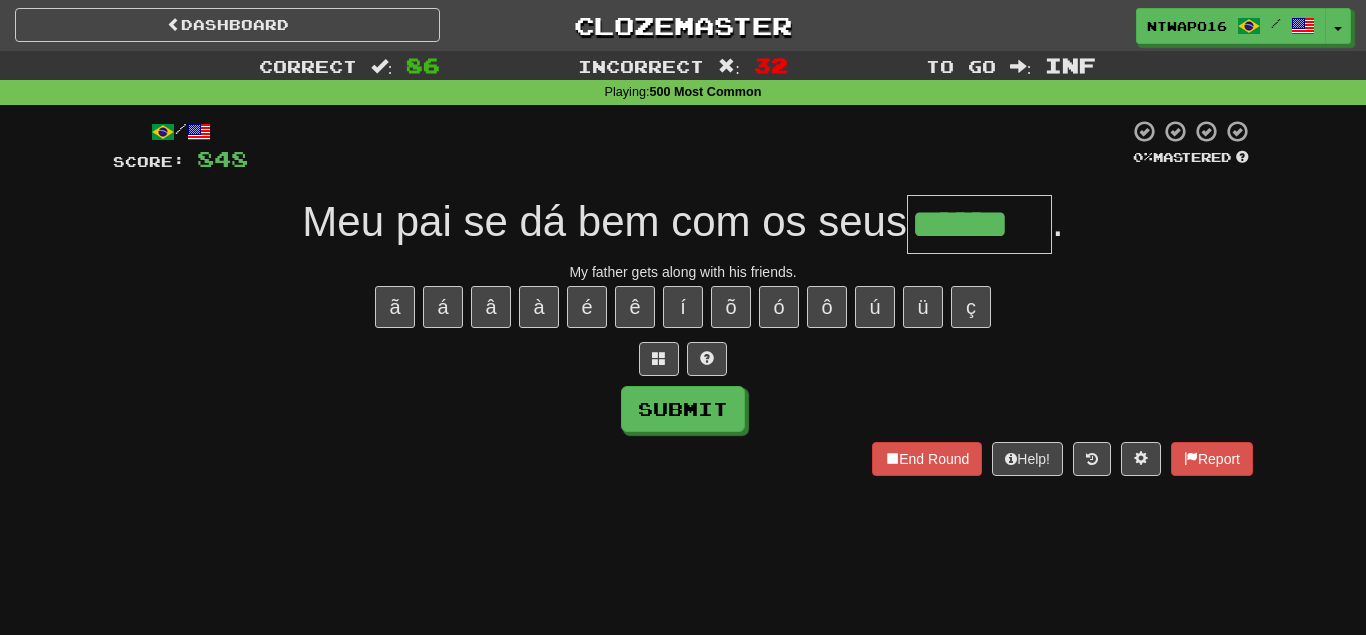 type on "******" 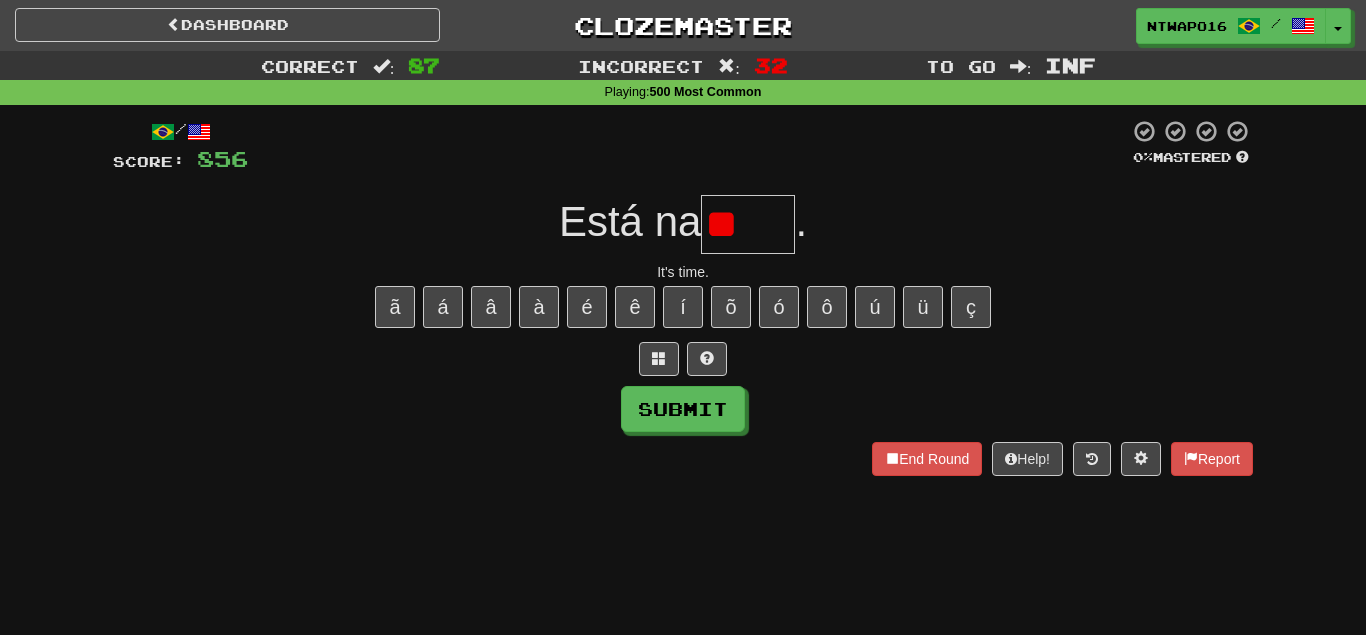 type on "*" 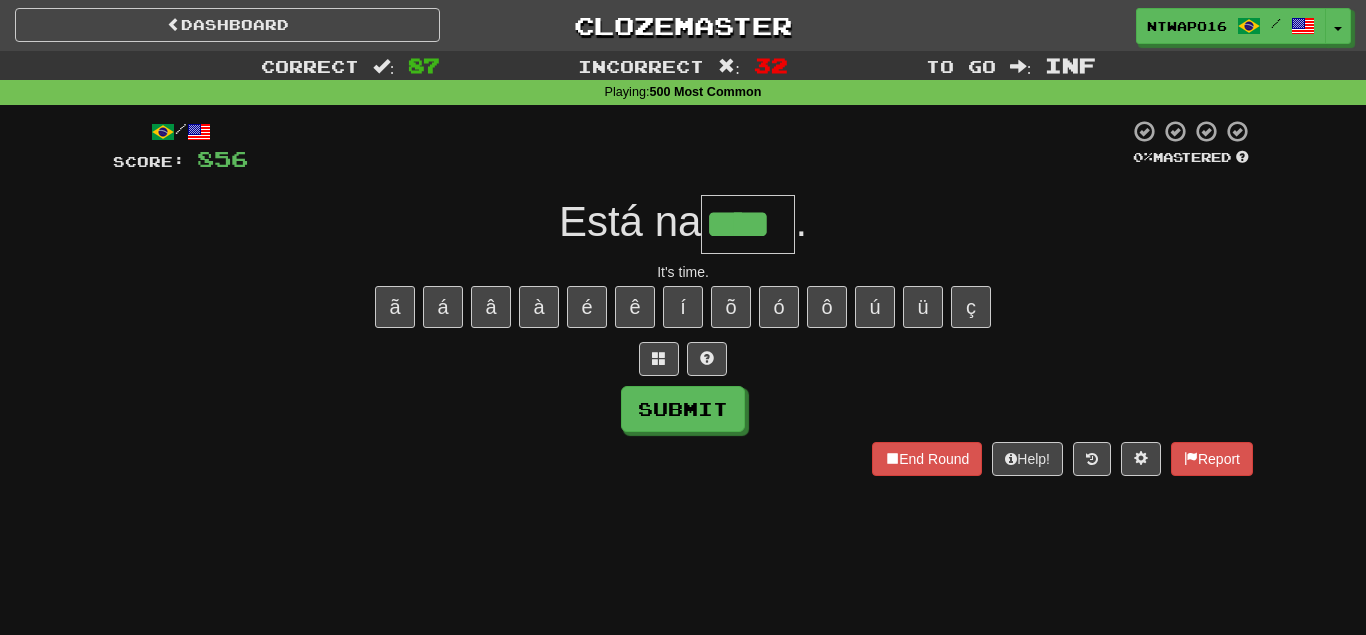 type on "****" 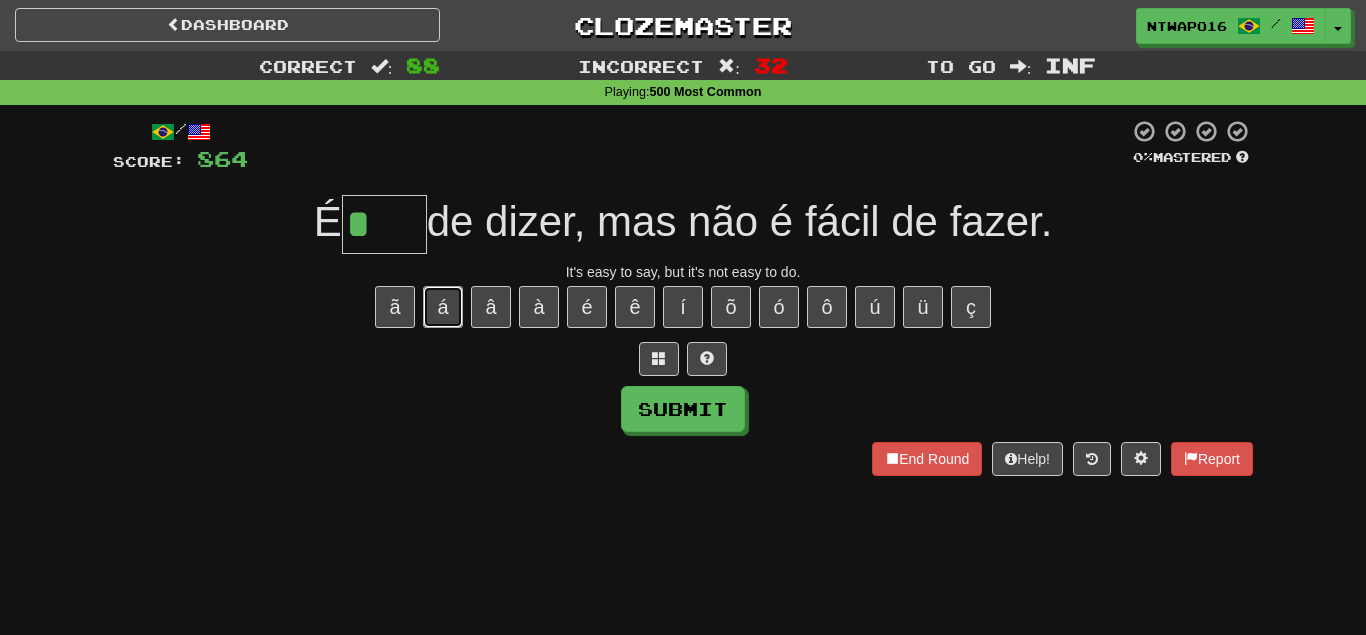 click on "á" at bounding box center (443, 307) 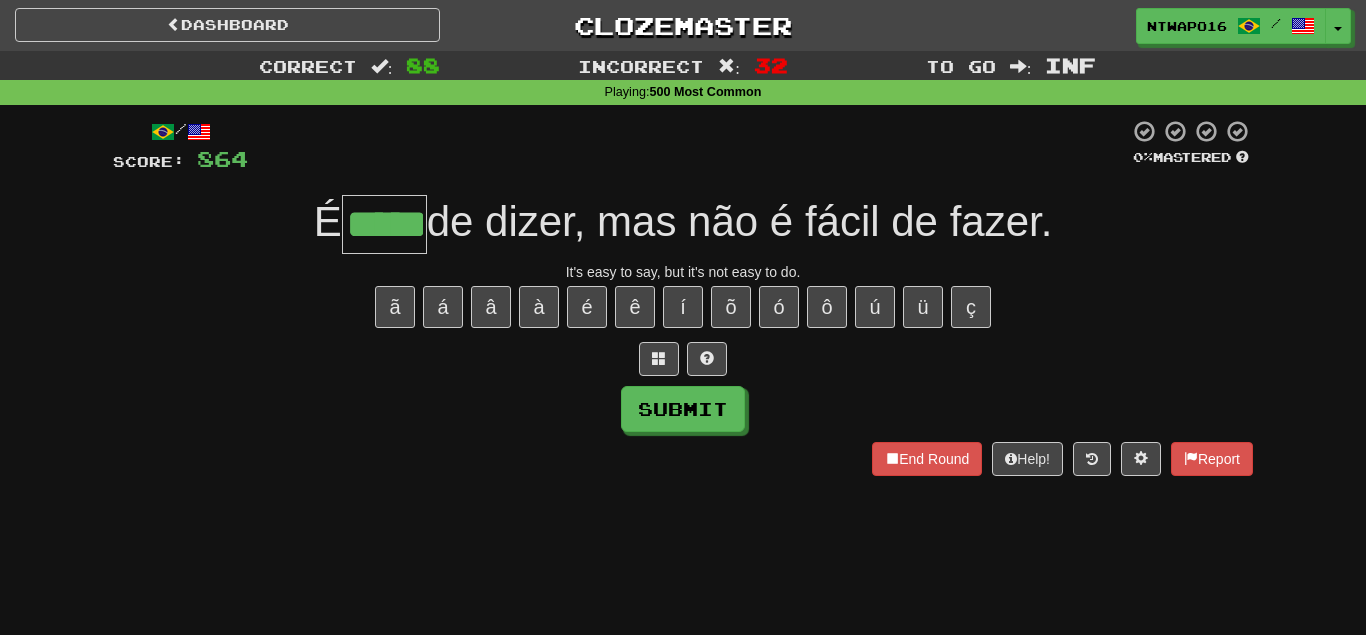 type on "*****" 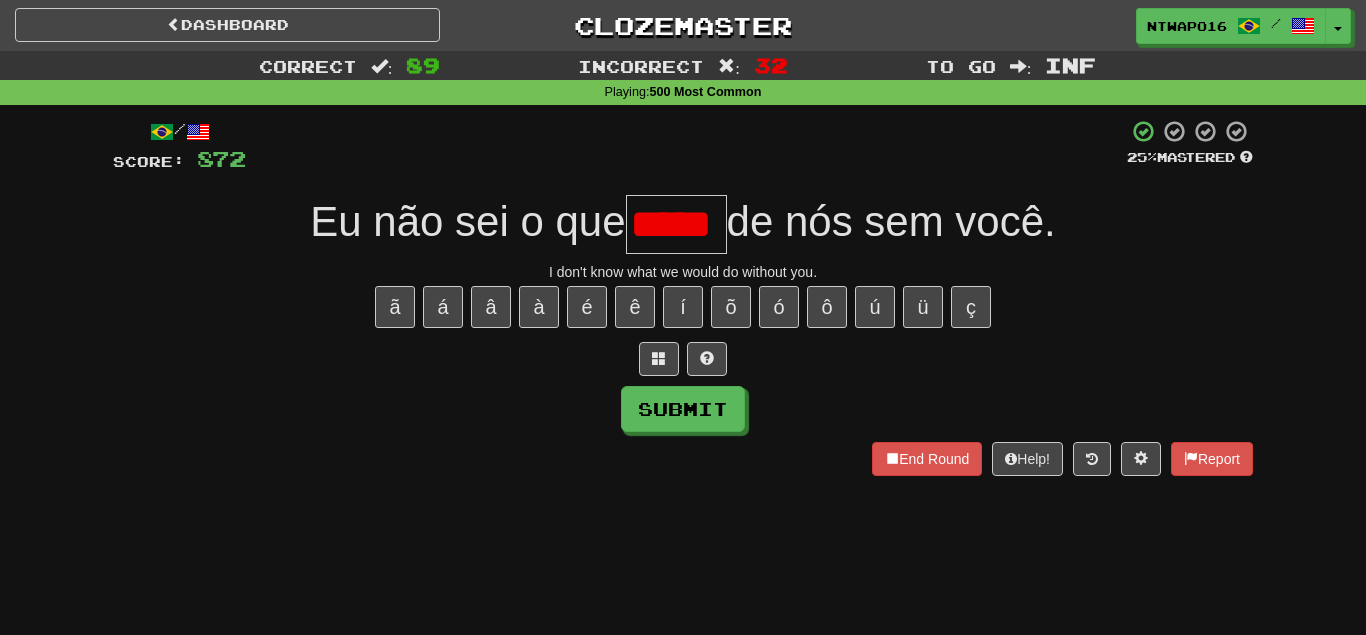 type on "*****" 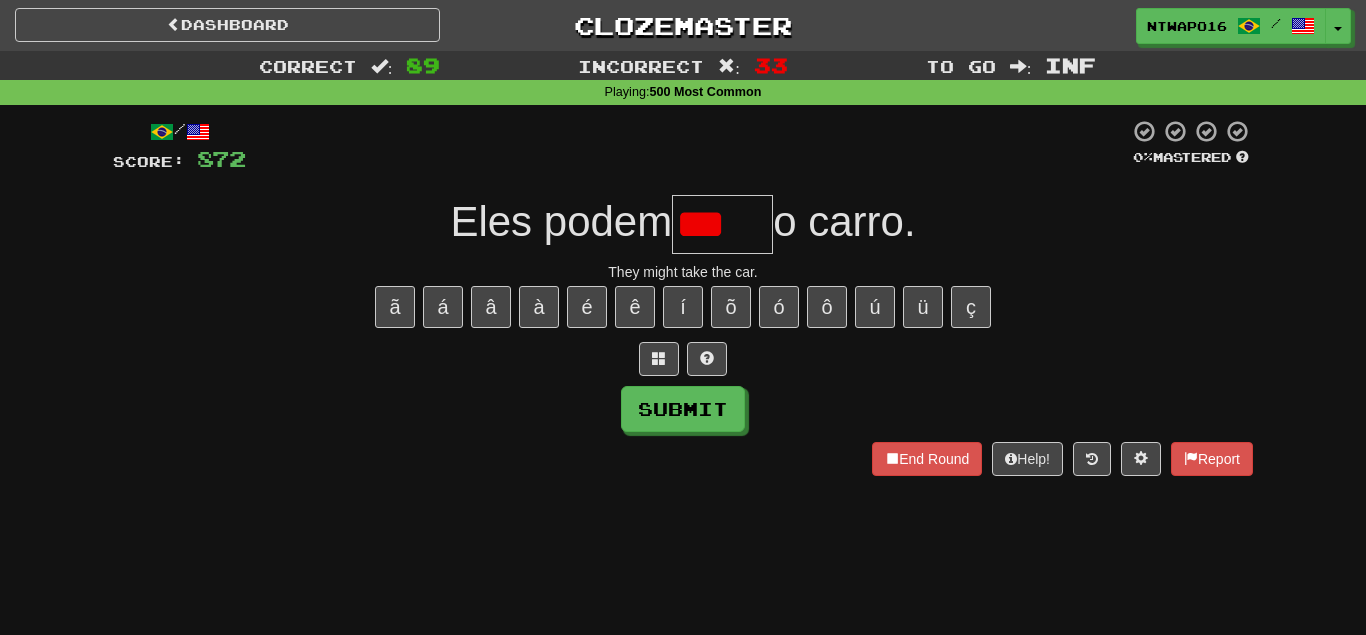 scroll, scrollTop: 0, scrollLeft: 0, axis: both 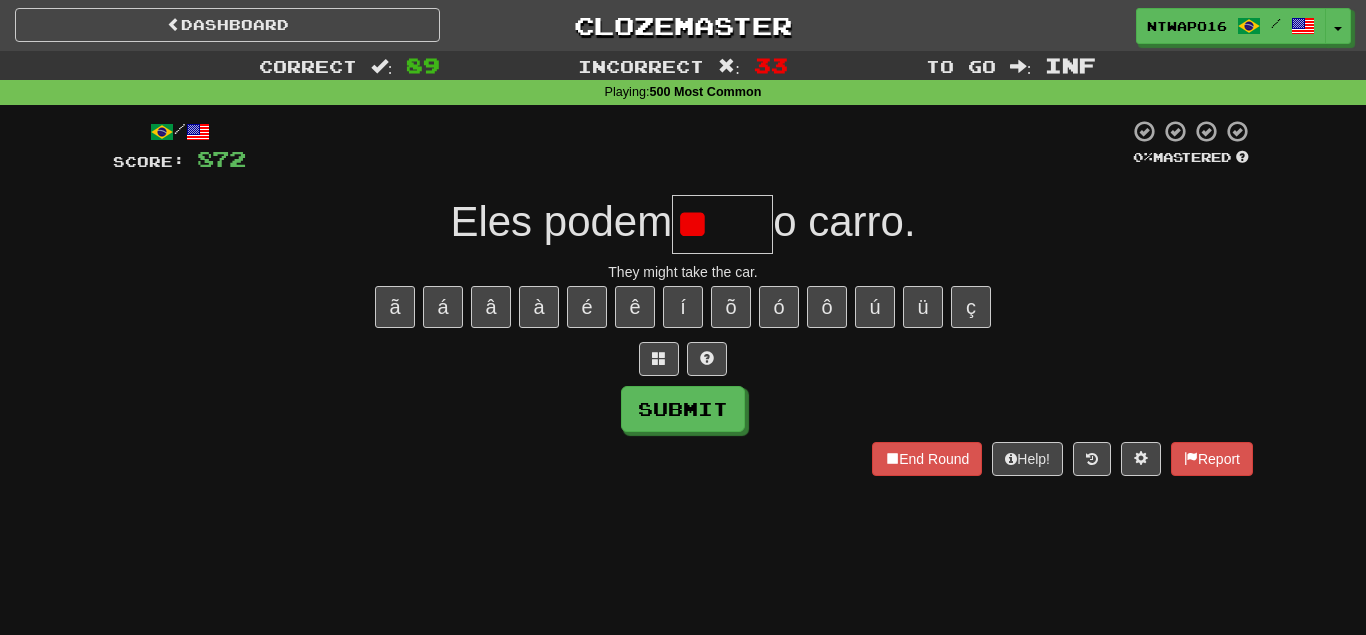 type on "*" 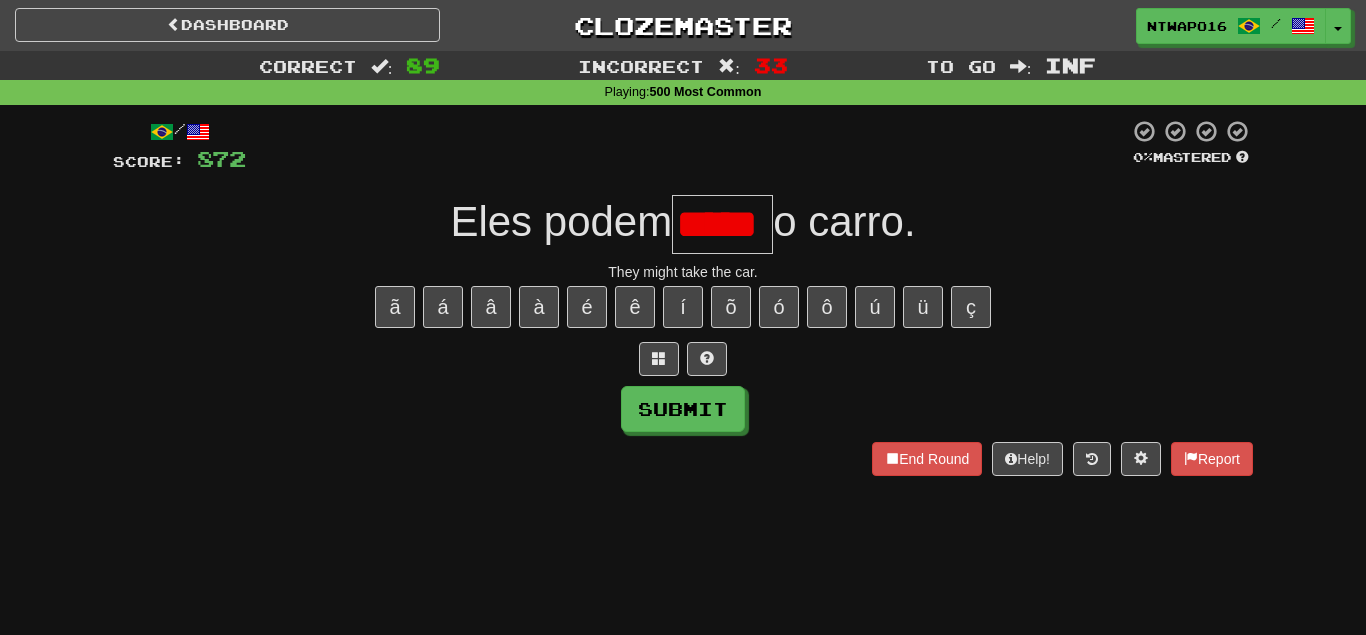 scroll, scrollTop: 0, scrollLeft: 15, axis: horizontal 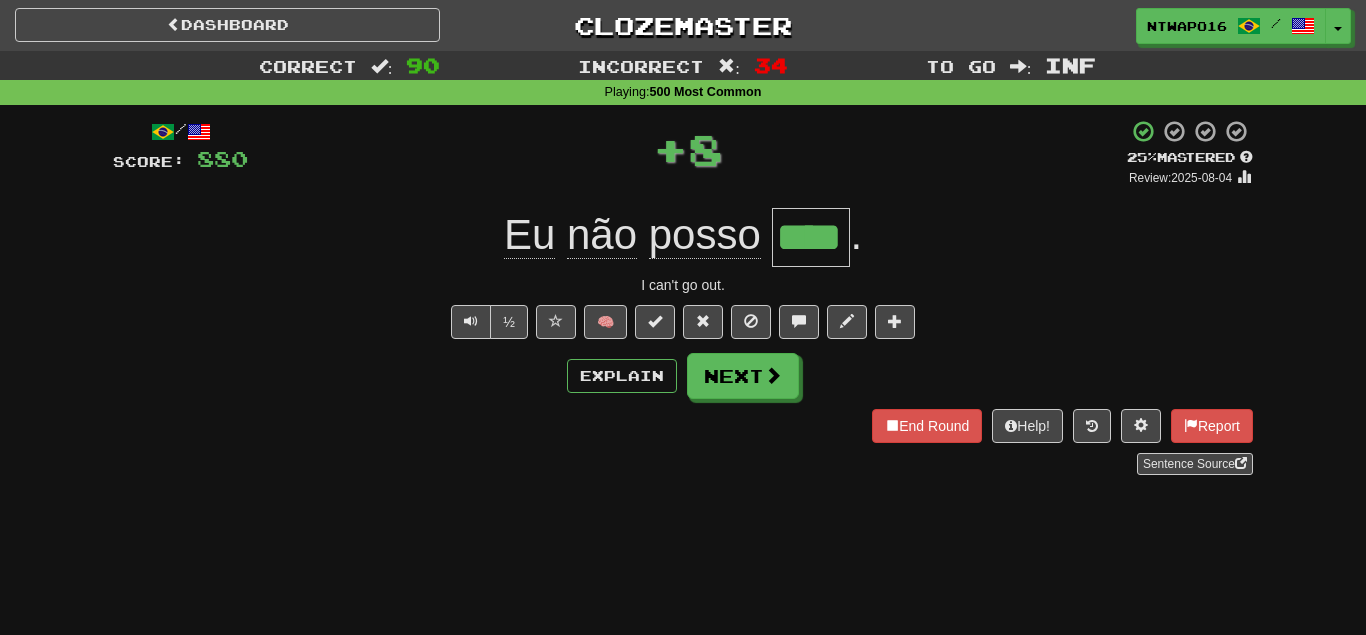type on "****" 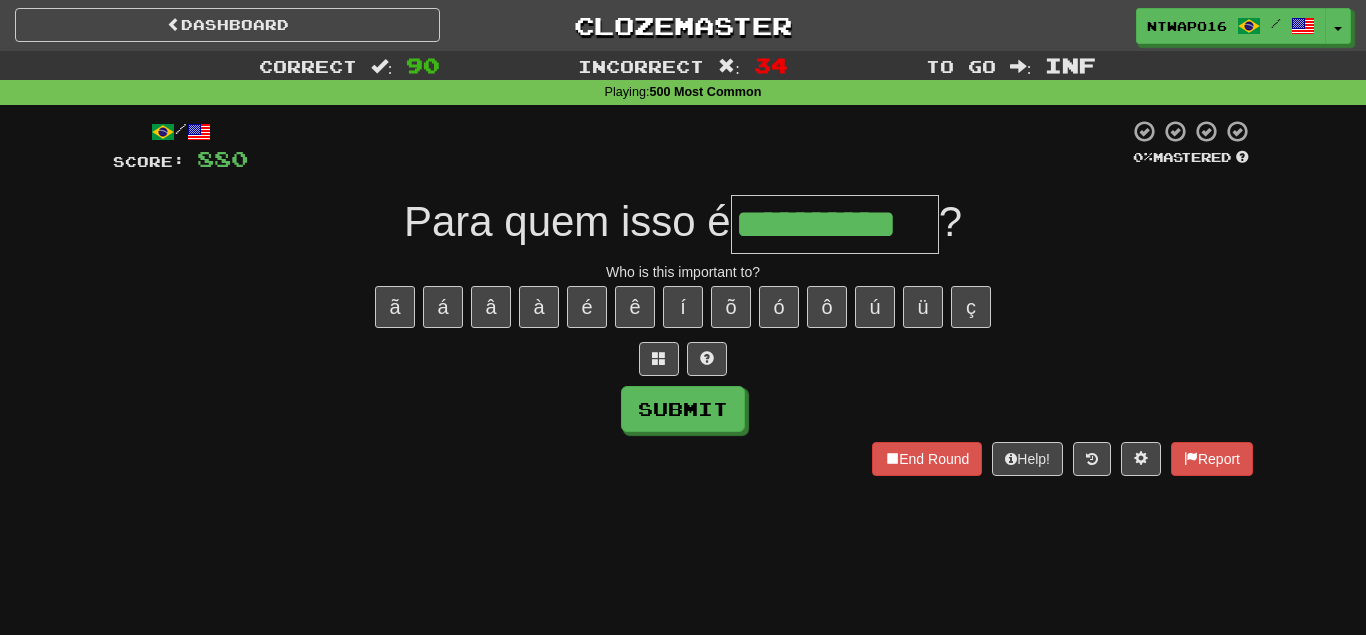 type on "**********" 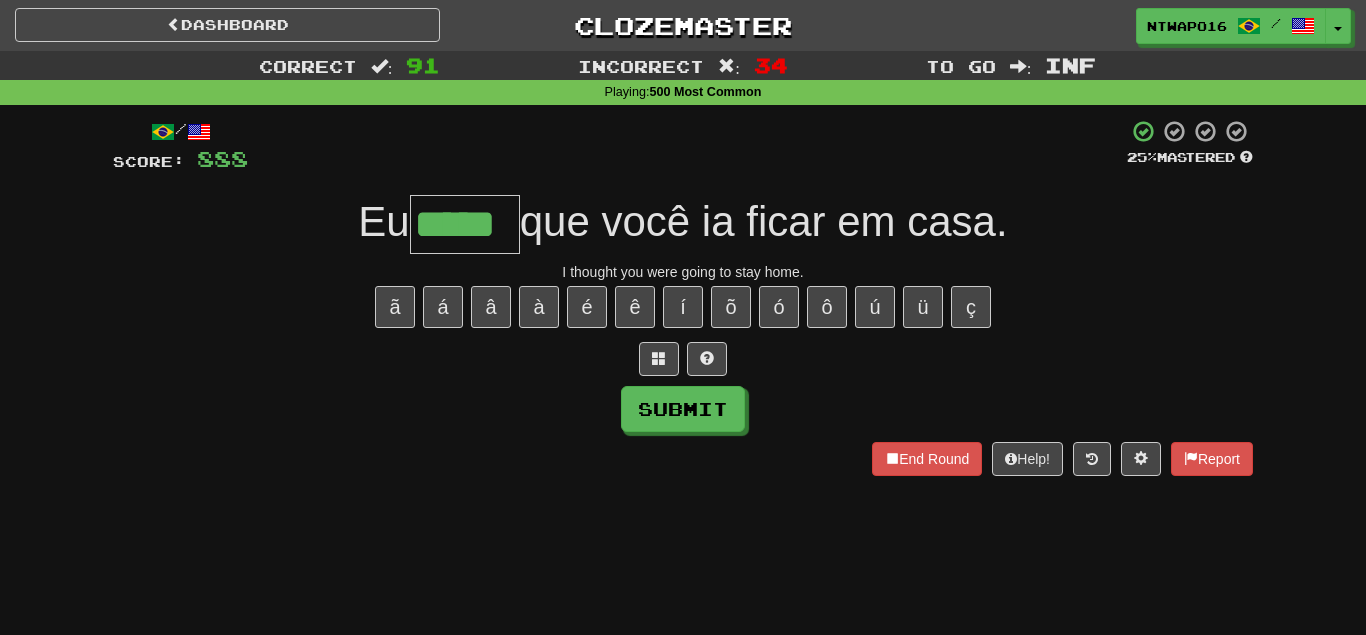 type on "*****" 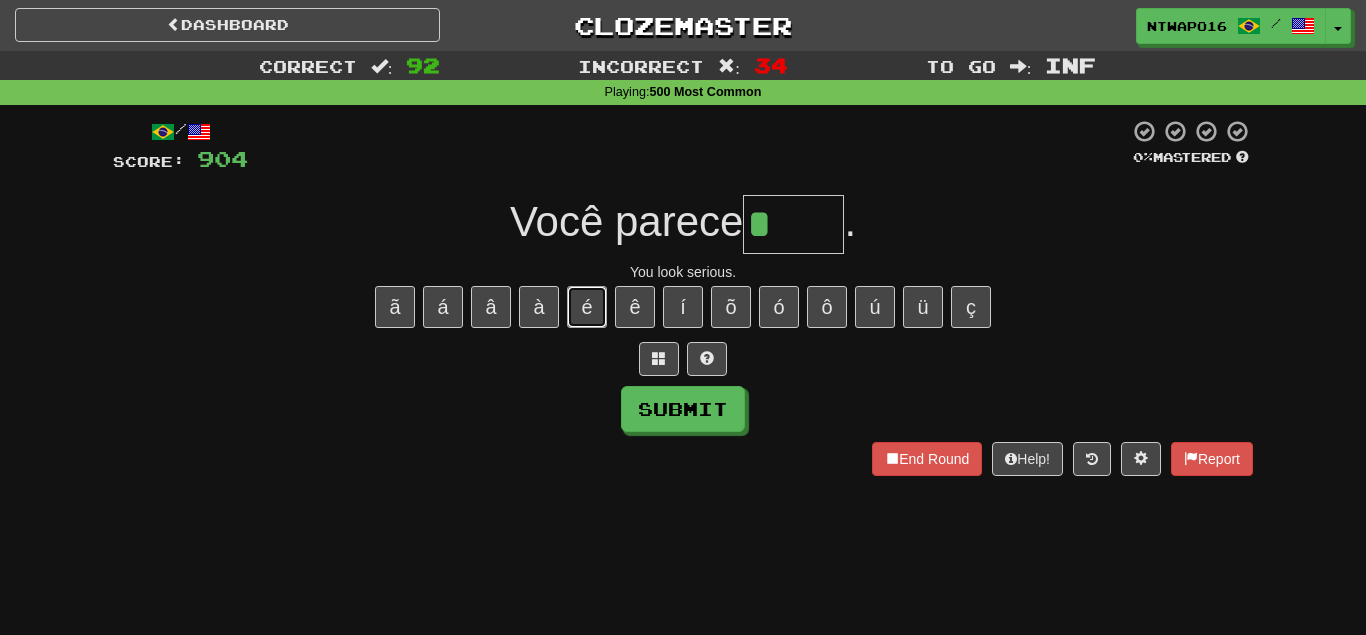 click on "é" at bounding box center (587, 307) 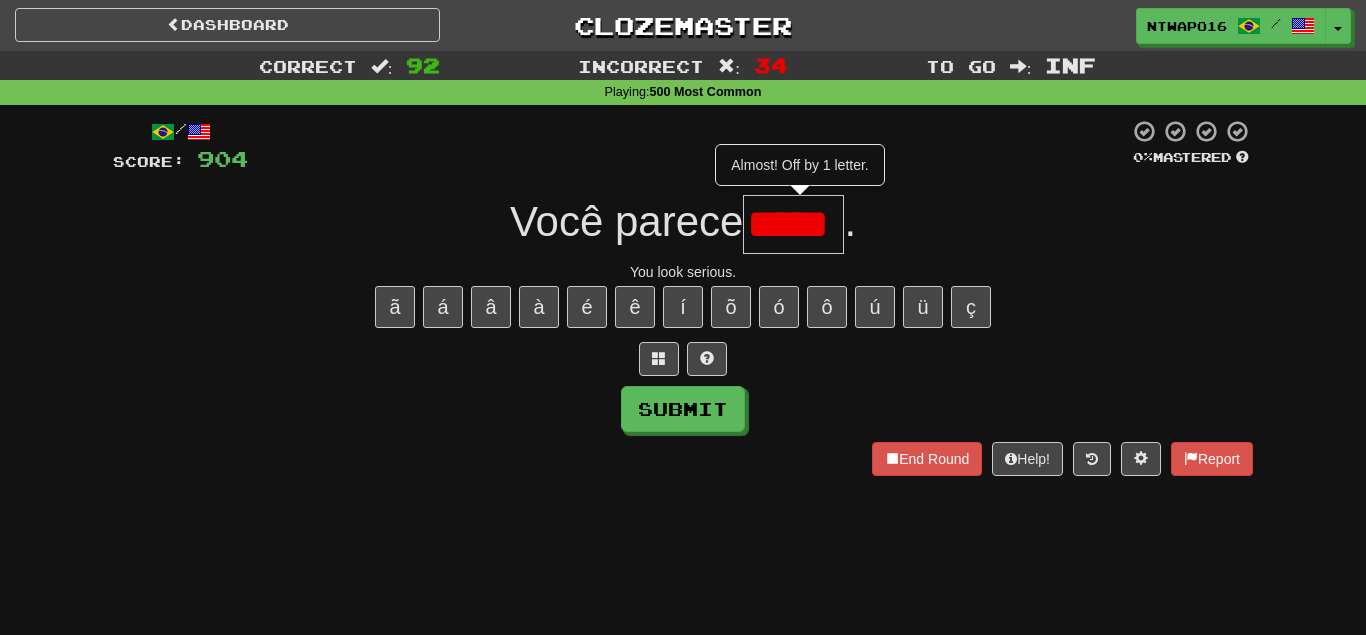 scroll, scrollTop: 0, scrollLeft: 0, axis: both 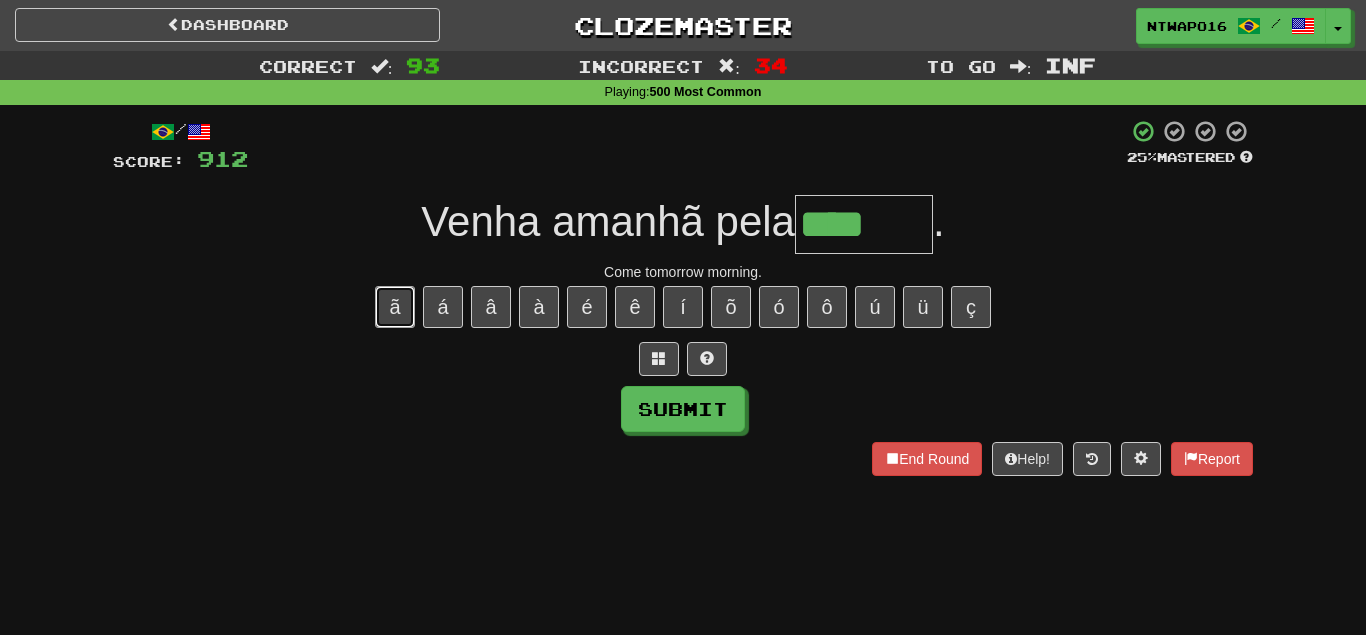 click on "ã" at bounding box center (395, 307) 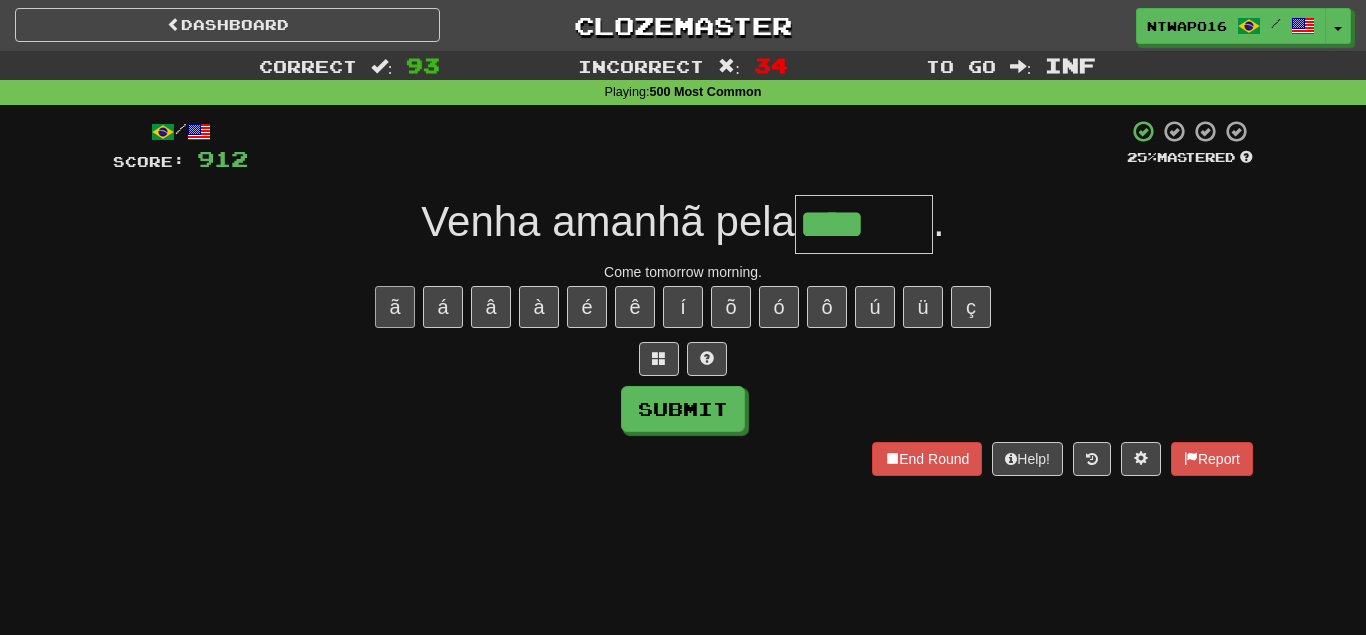 type on "*****" 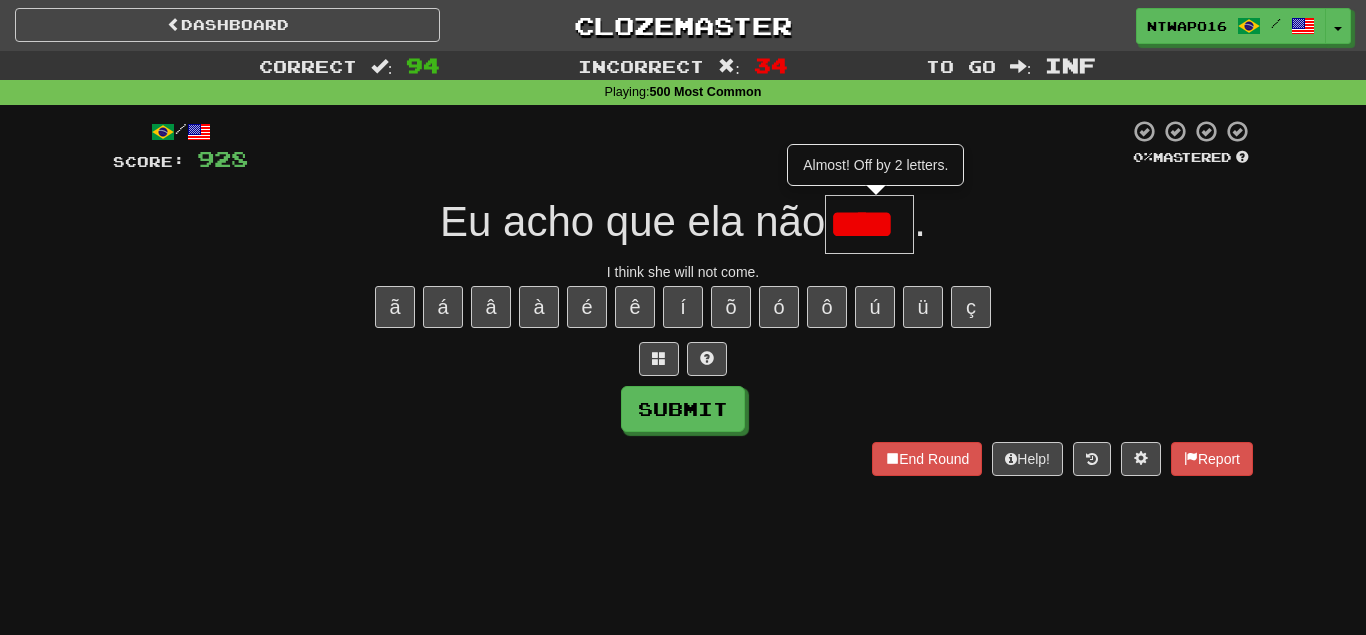 type on "***" 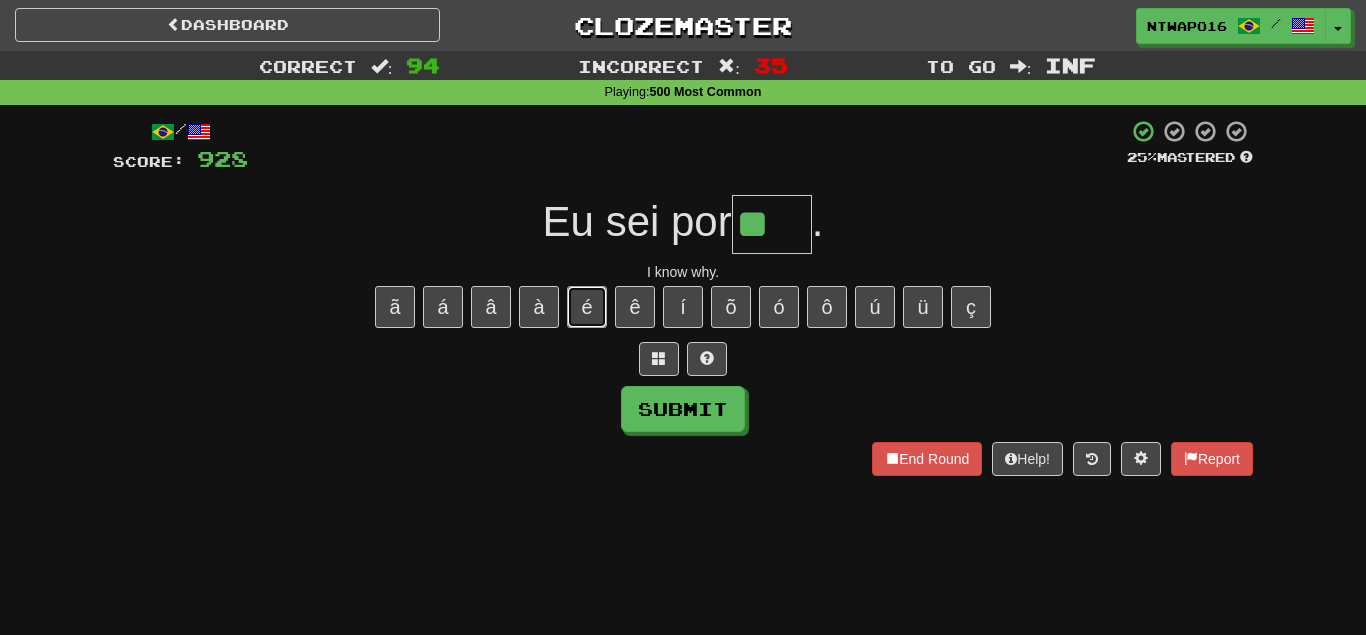 click on "é" at bounding box center (587, 307) 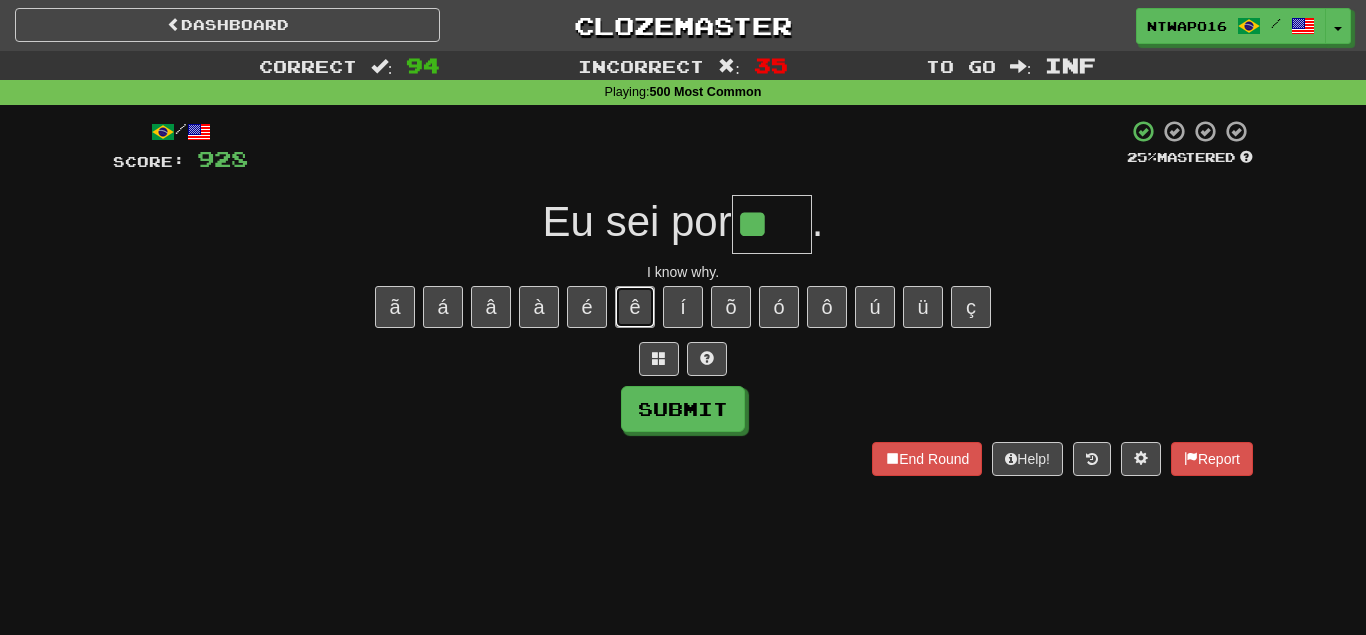 click on "ê" at bounding box center [635, 307] 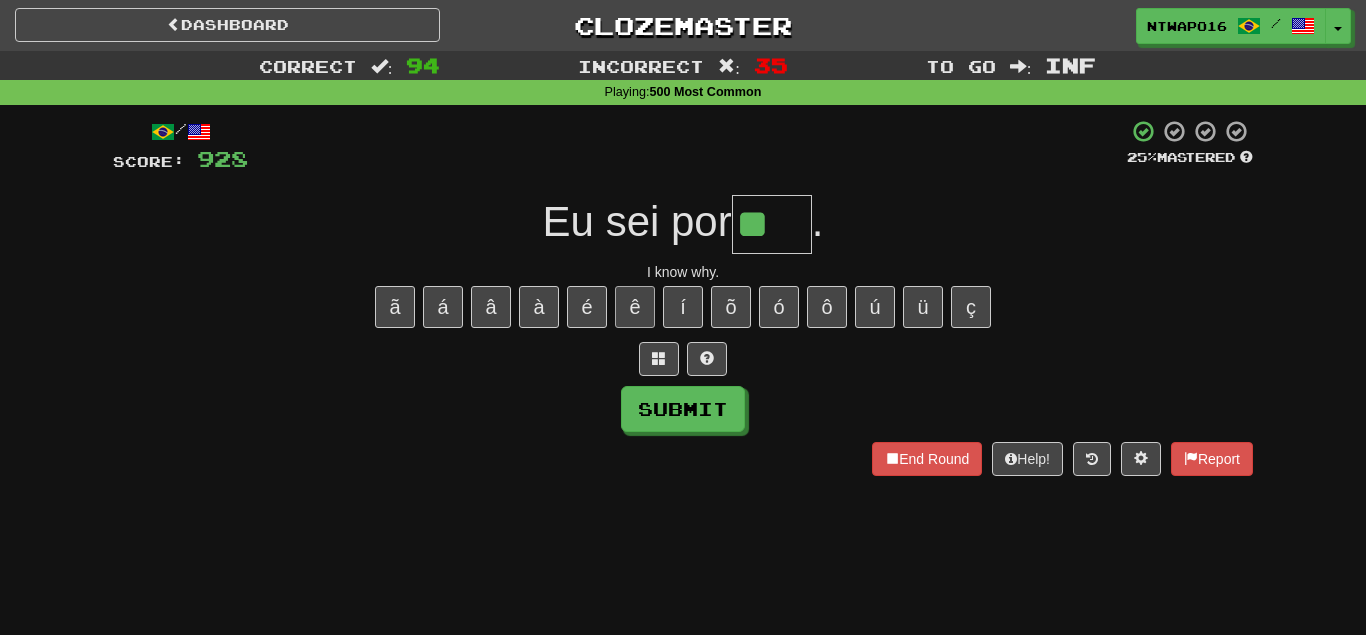 type on "***" 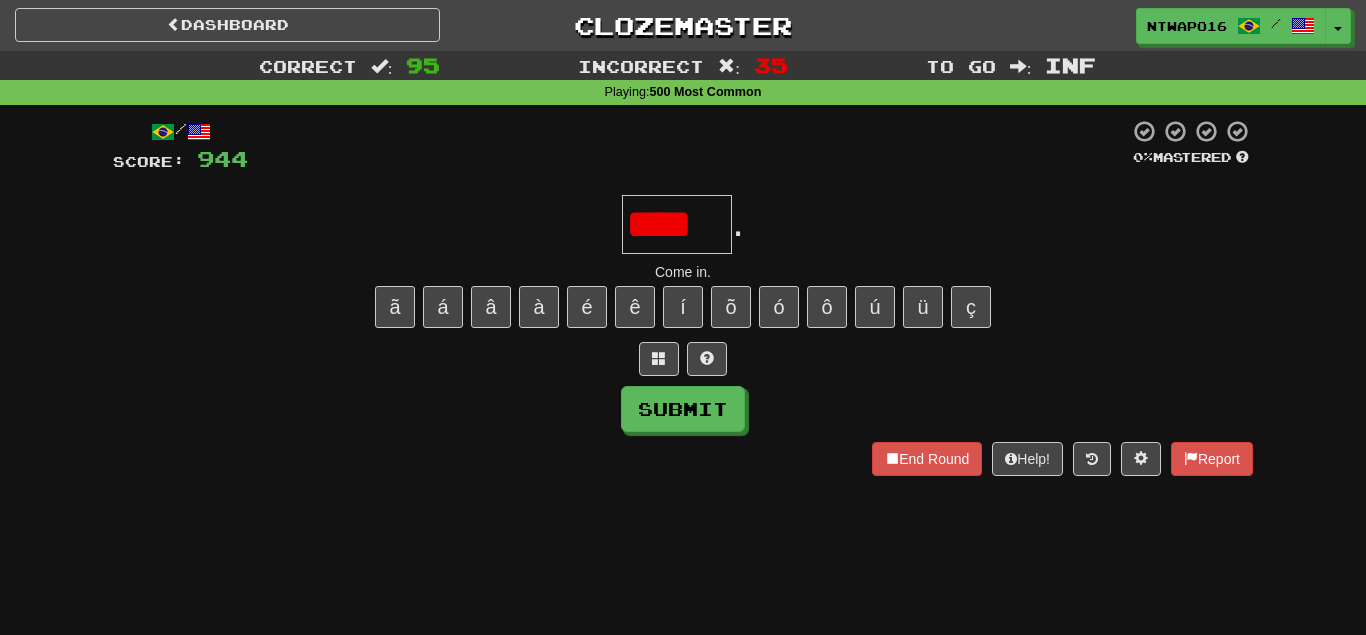 scroll, scrollTop: 0, scrollLeft: 0, axis: both 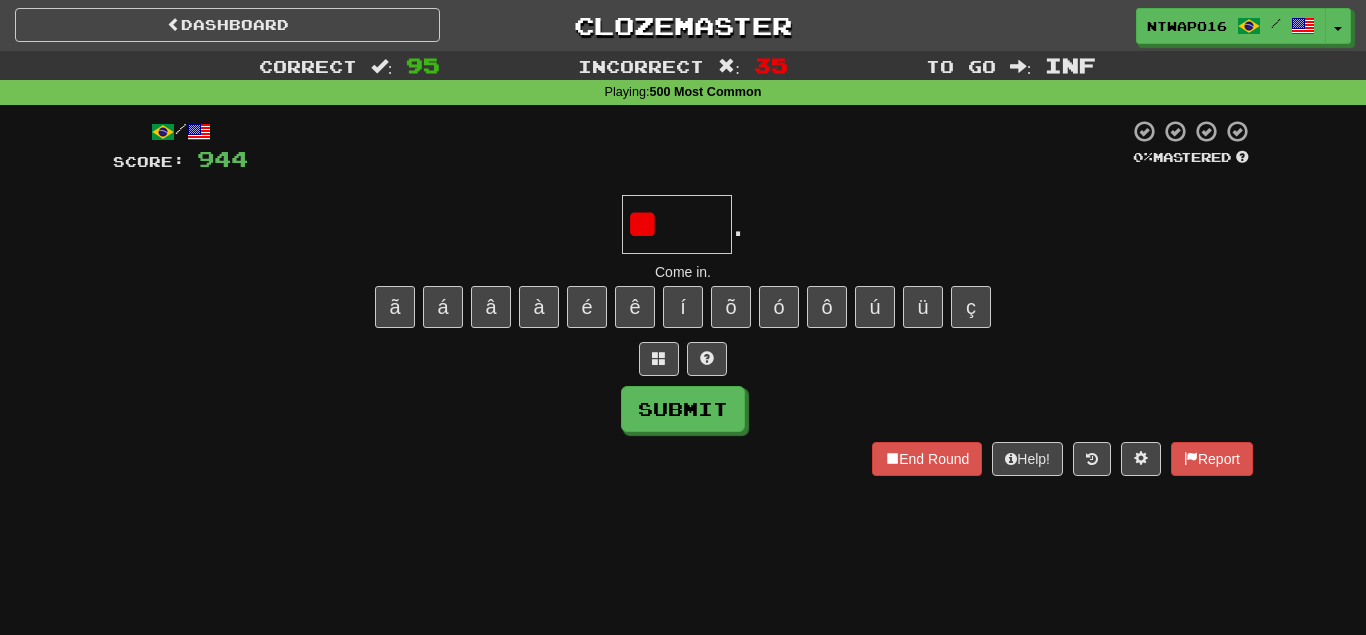 type on "*" 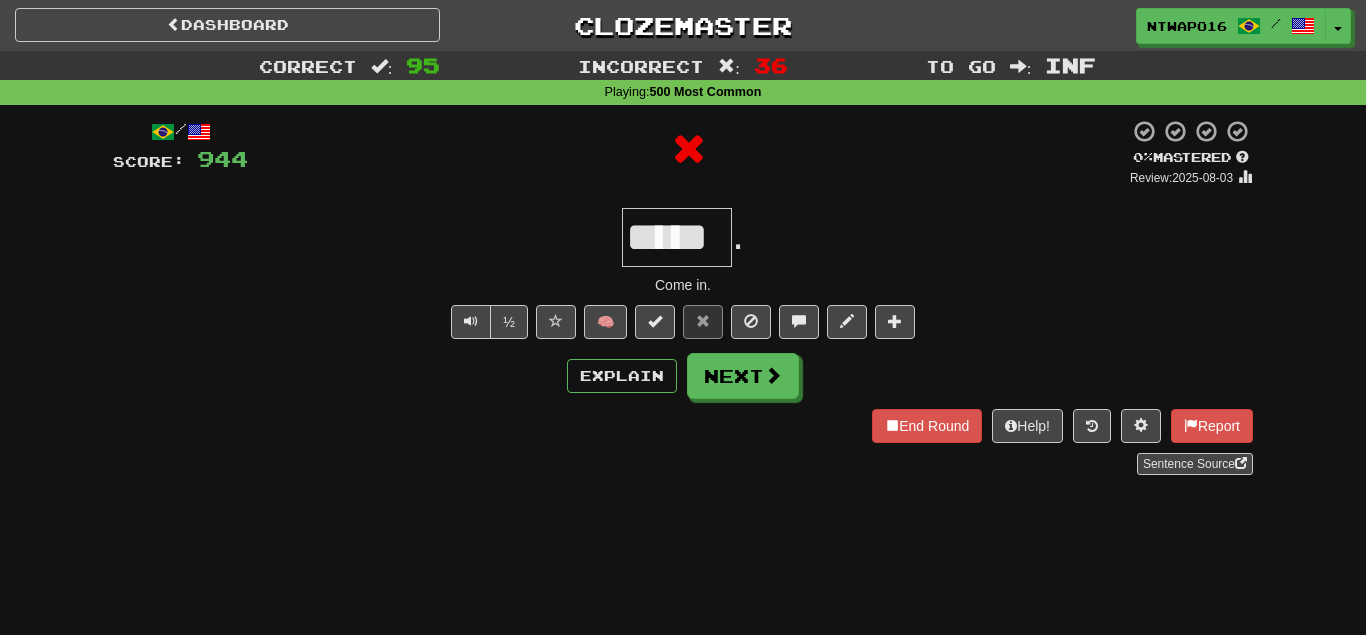 type on "*****" 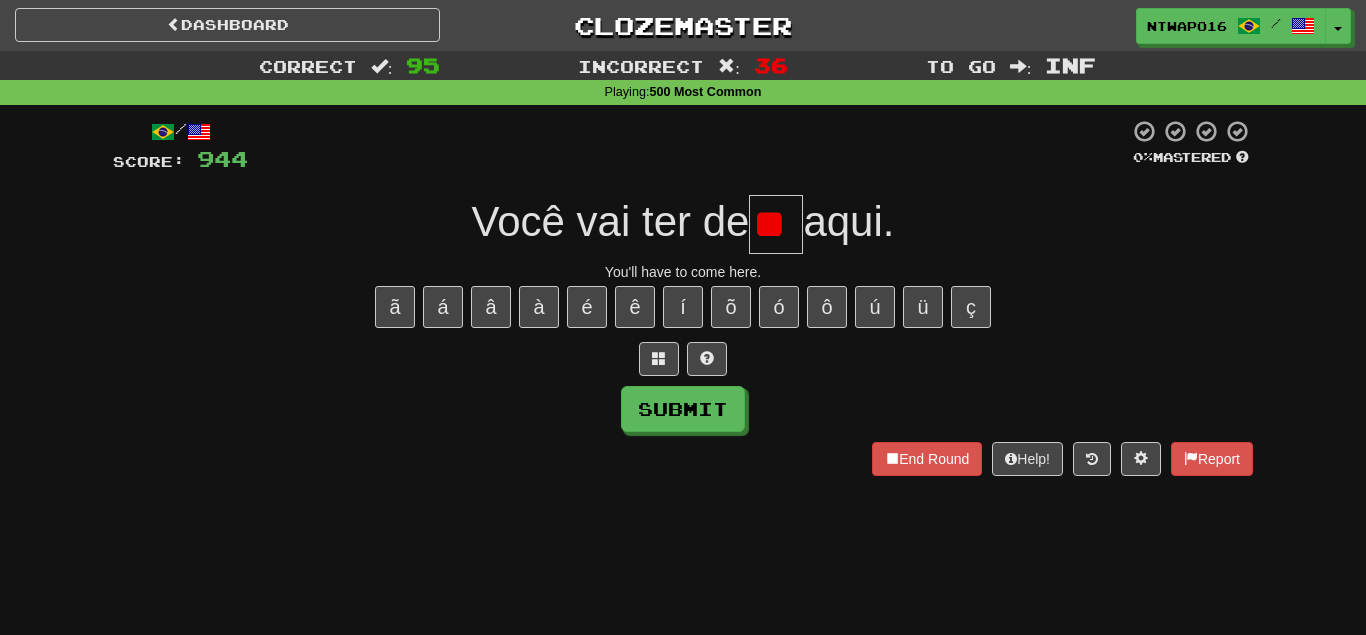 scroll, scrollTop: 0, scrollLeft: 0, axis: both 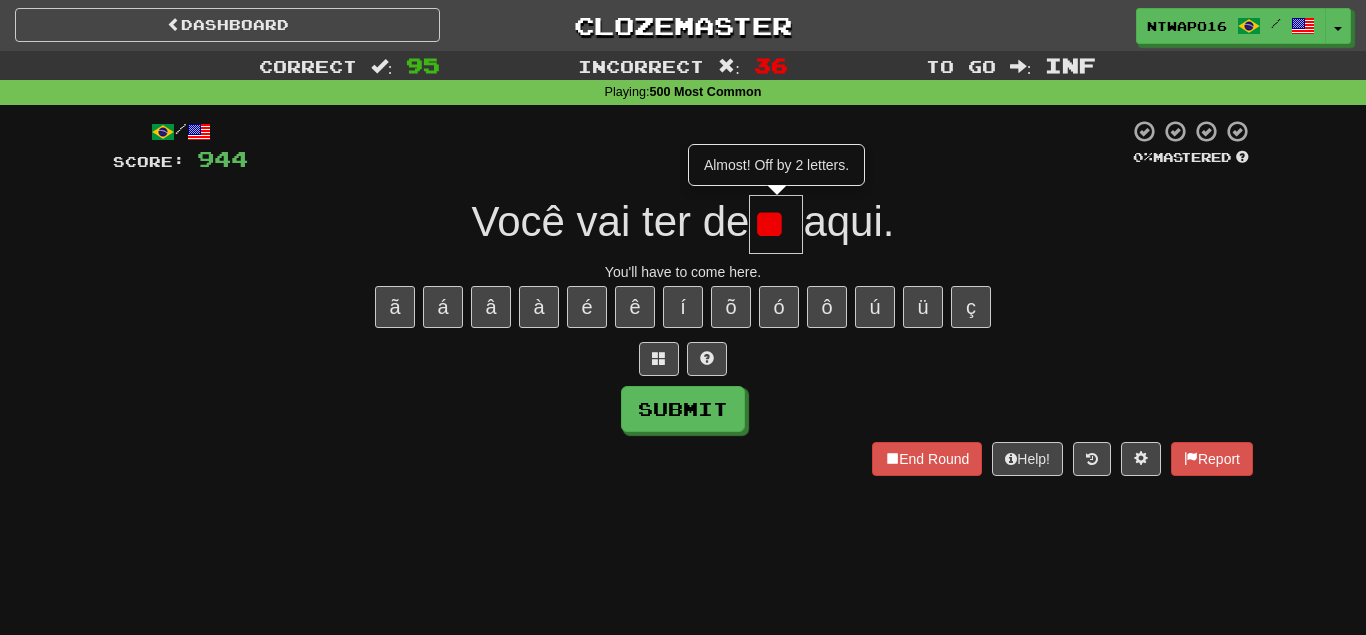 type on "***" 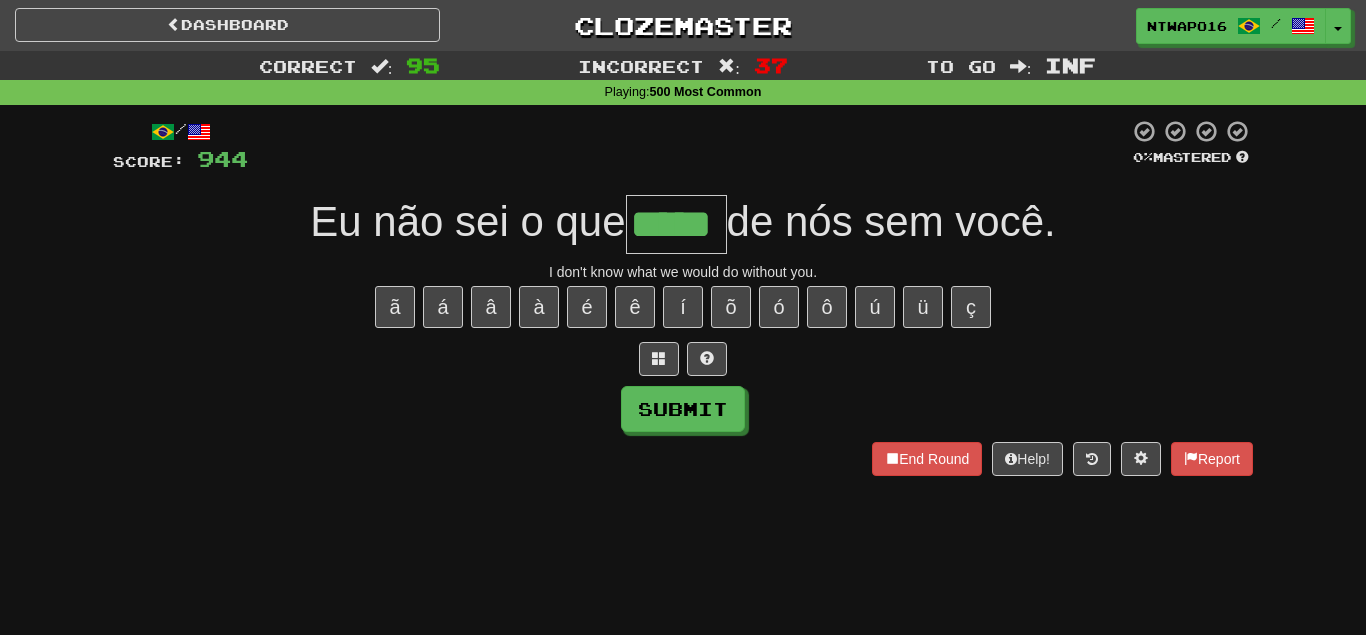 type on "*****" 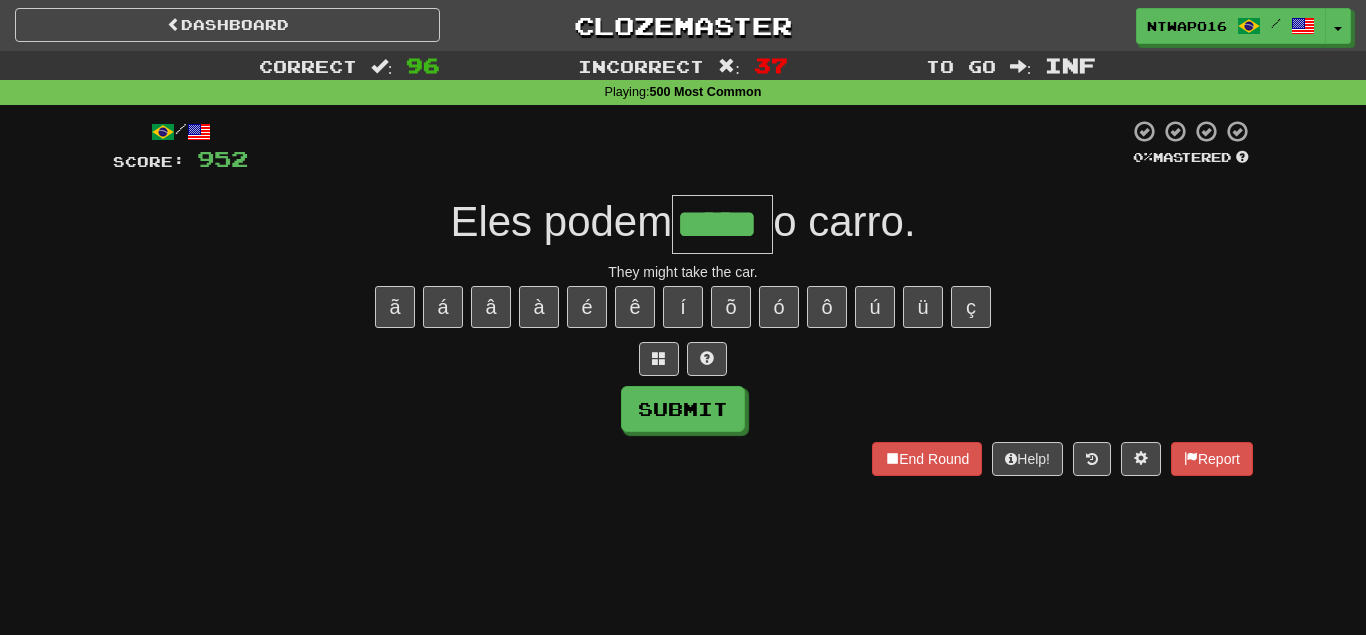 type on "*****" 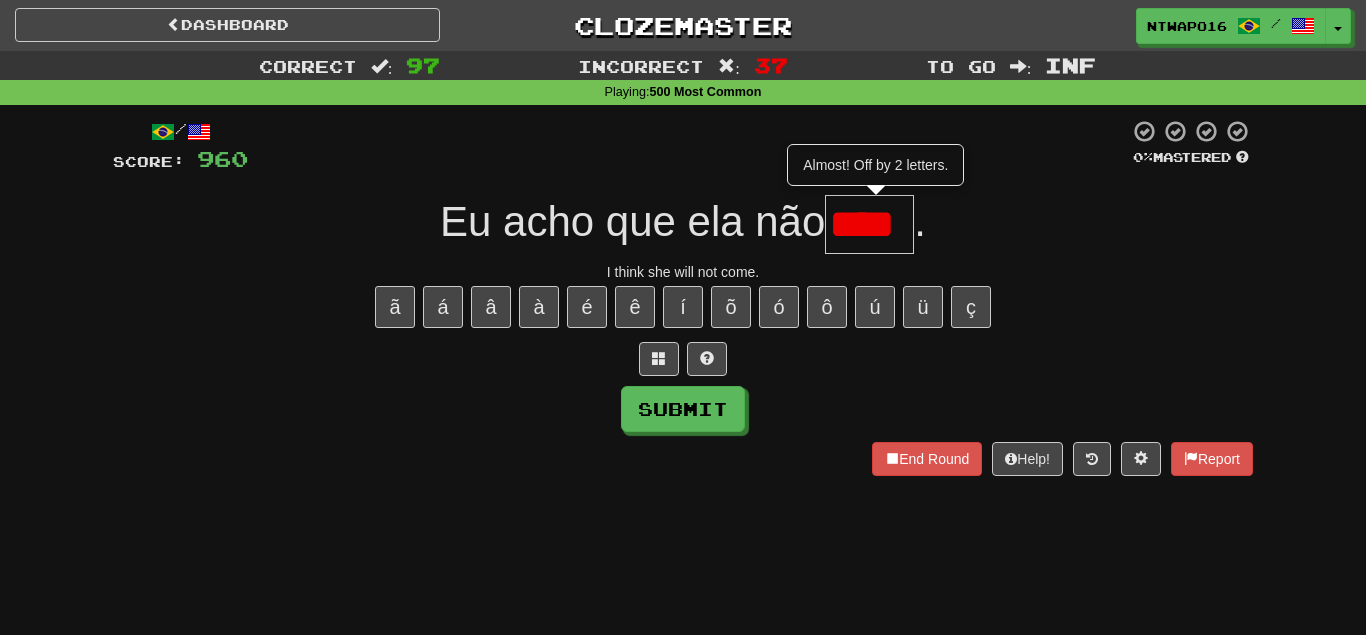 type on "***" 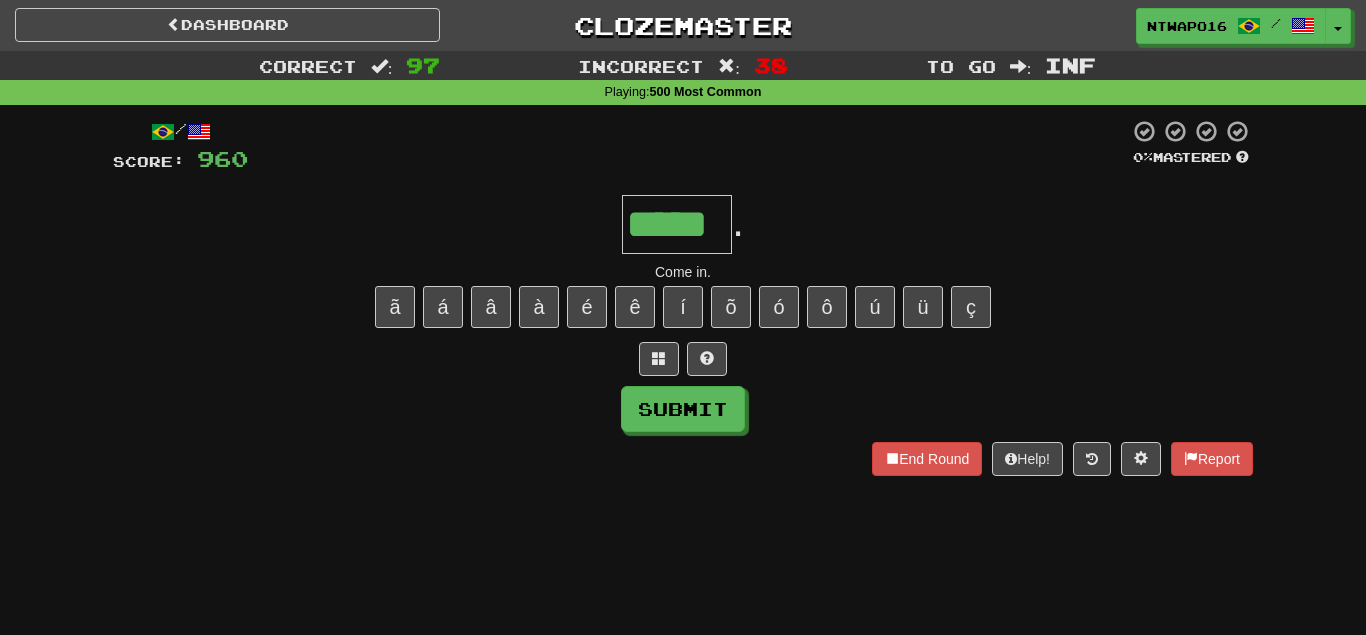 type on "*****" 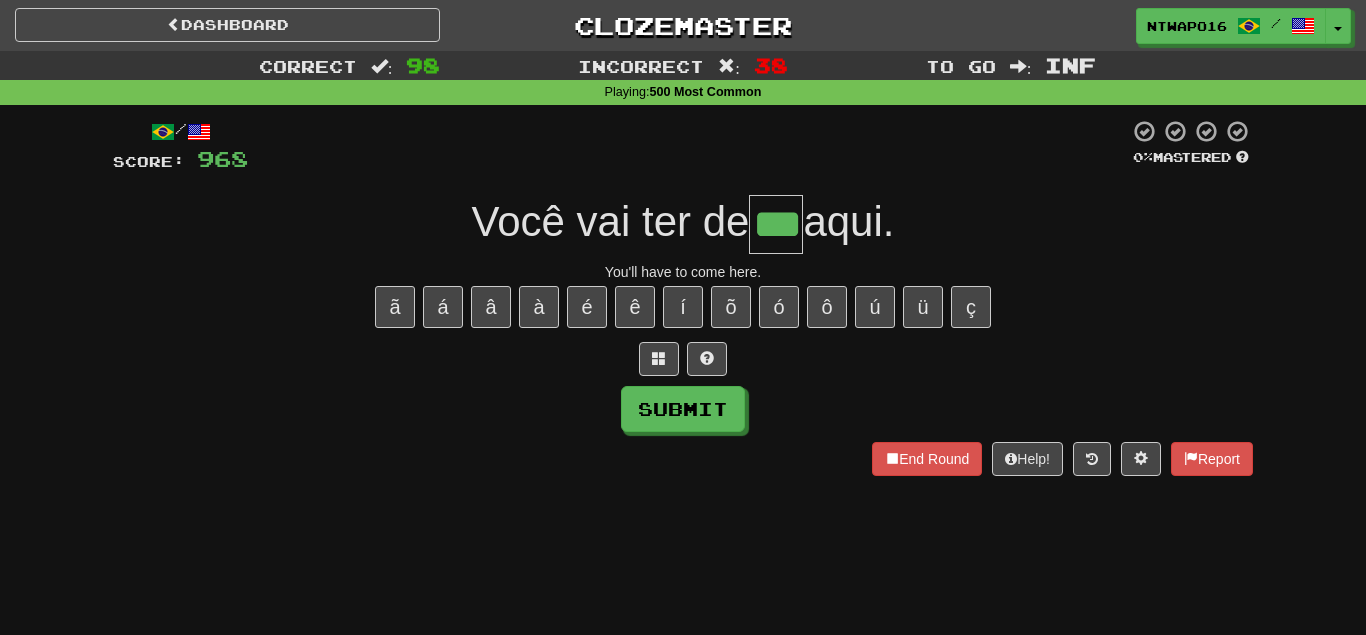 type on "***" 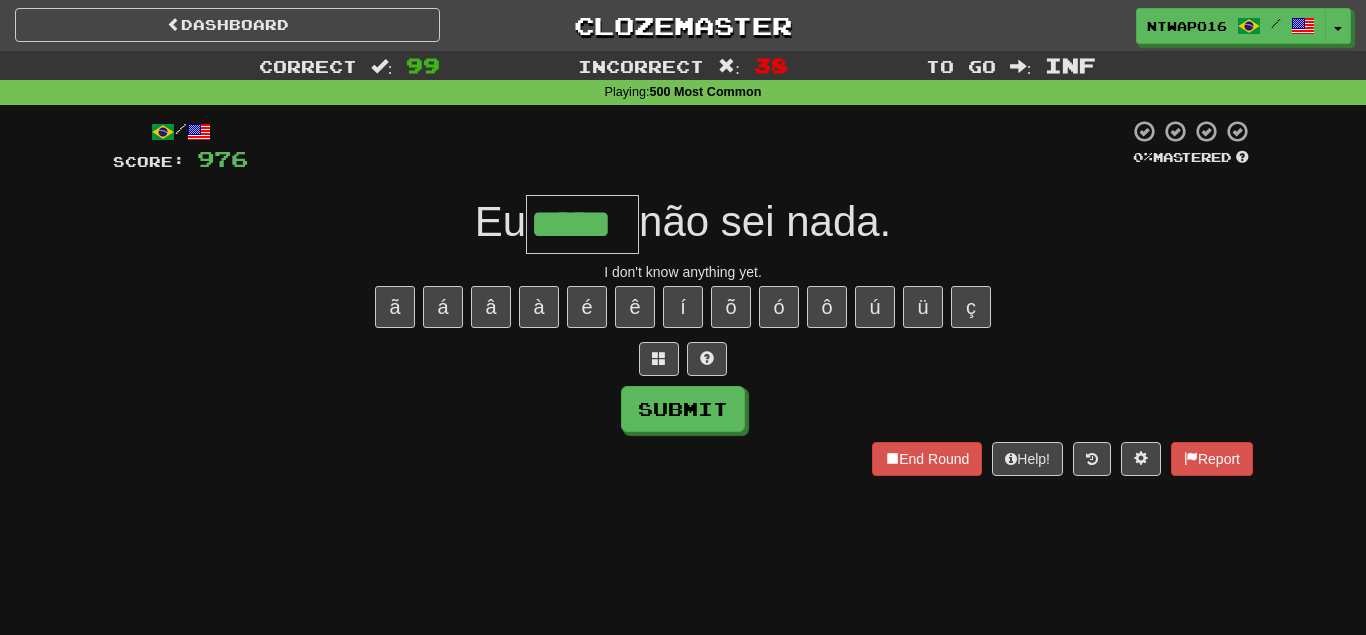 type on "*****" 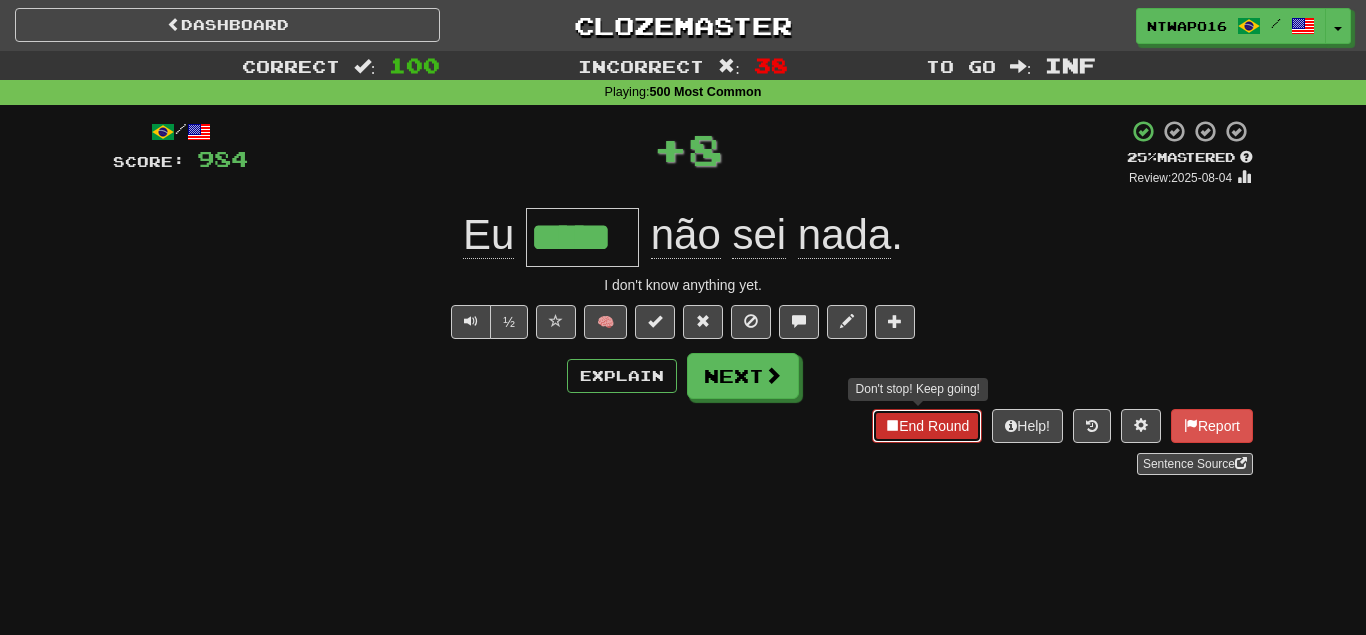 click on "End Round" at bounding box center [927, 426] 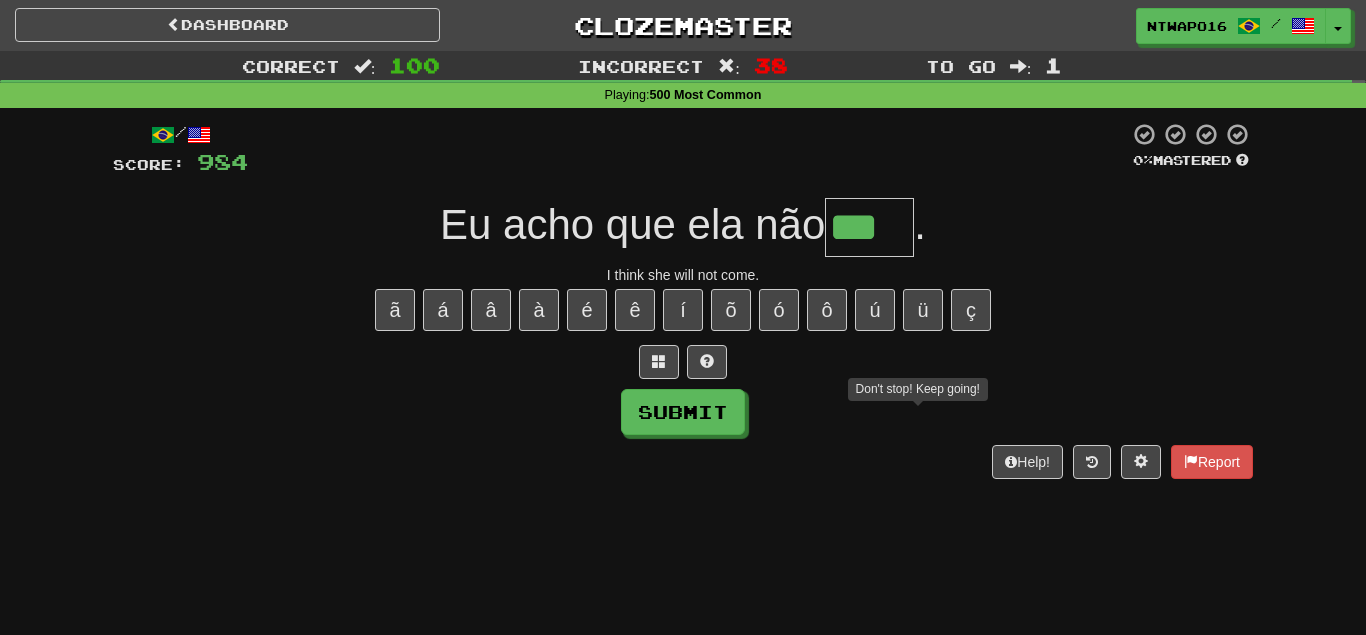 type on "***" 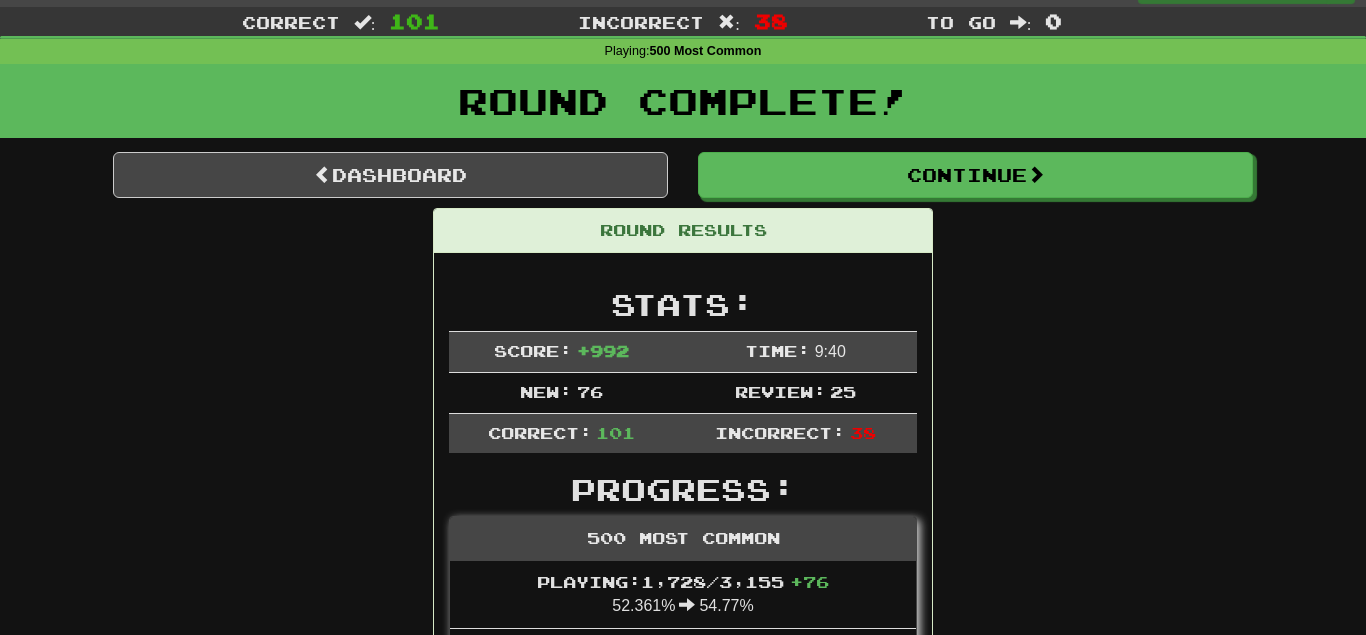 scroll, scrollTop: 0, scrollLeft: 0, axis: both 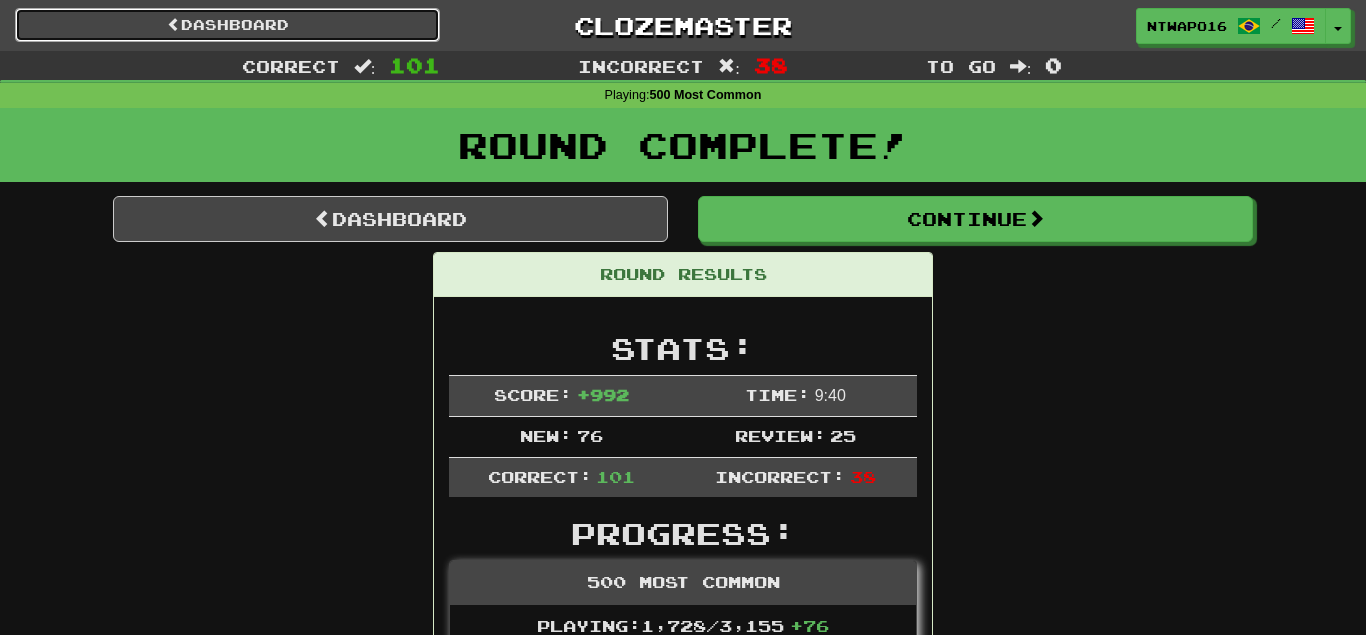 click on "Dashboard" at bounding box center (227, 25) 